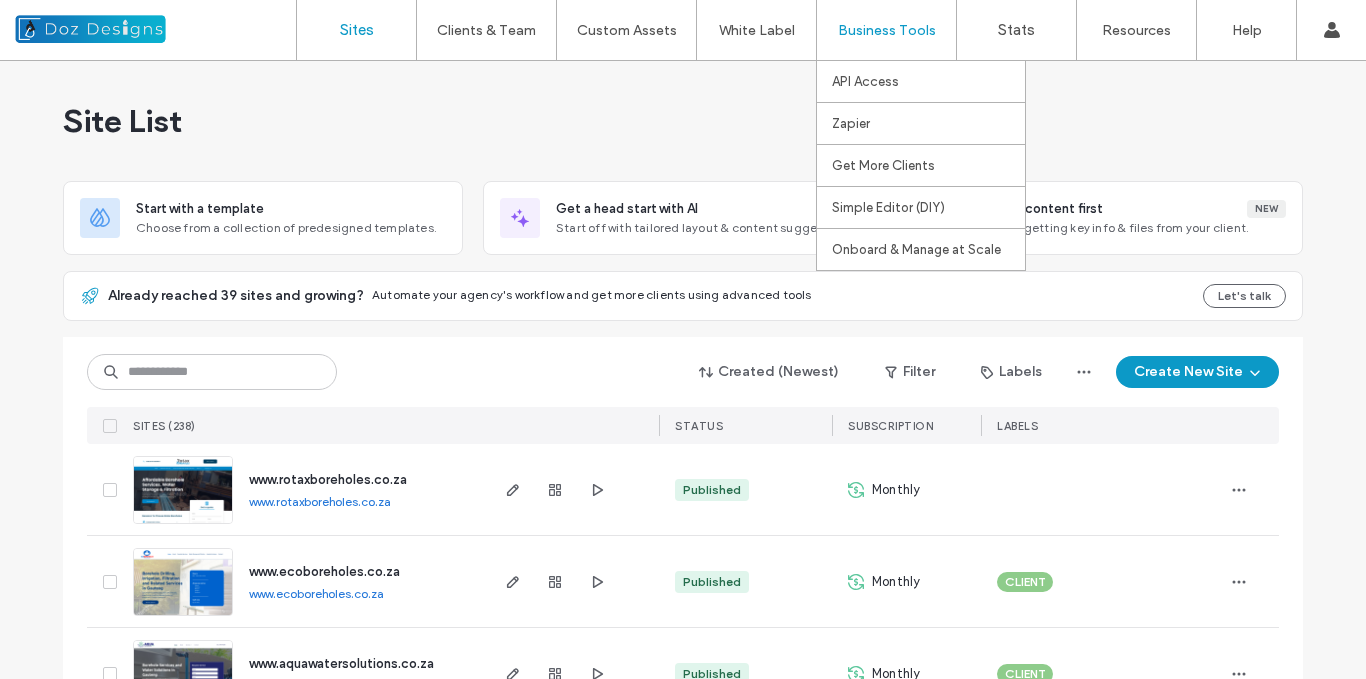 scroll, scrollTop: 0, scrollLeft: 0, axis: both 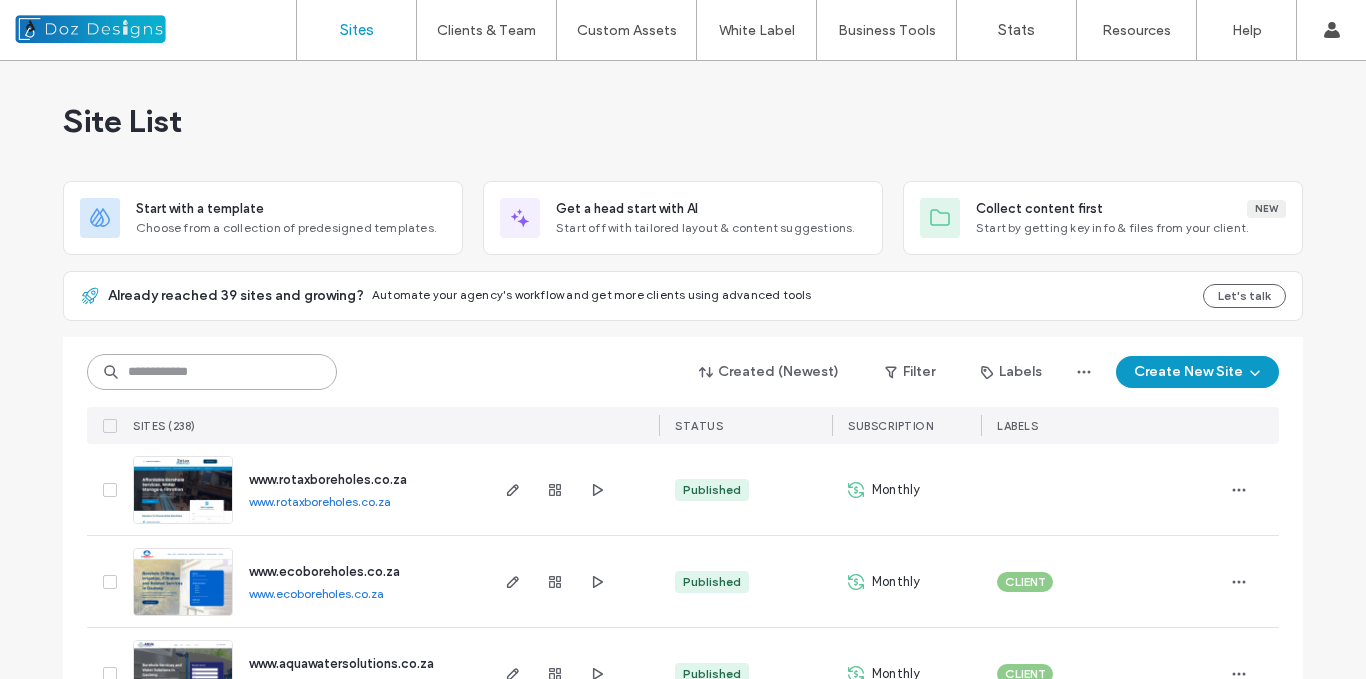 click at bounding box center [212, 372] 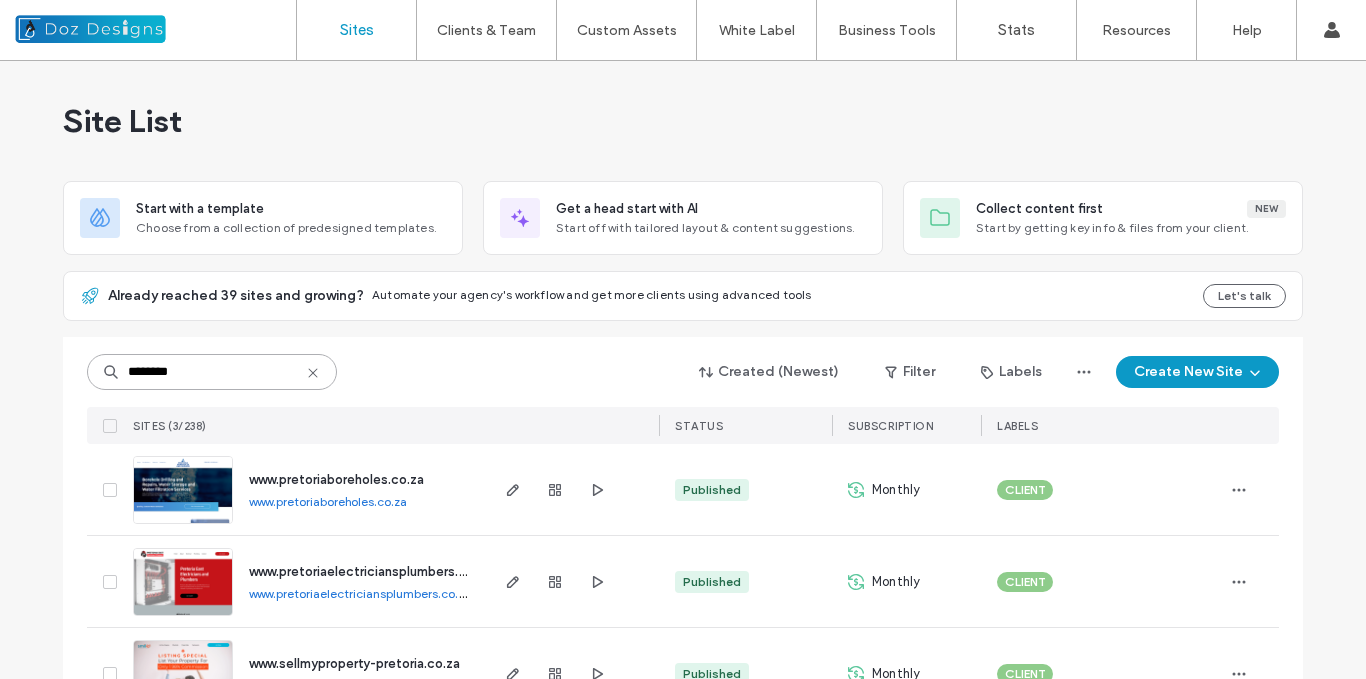 type on "********" 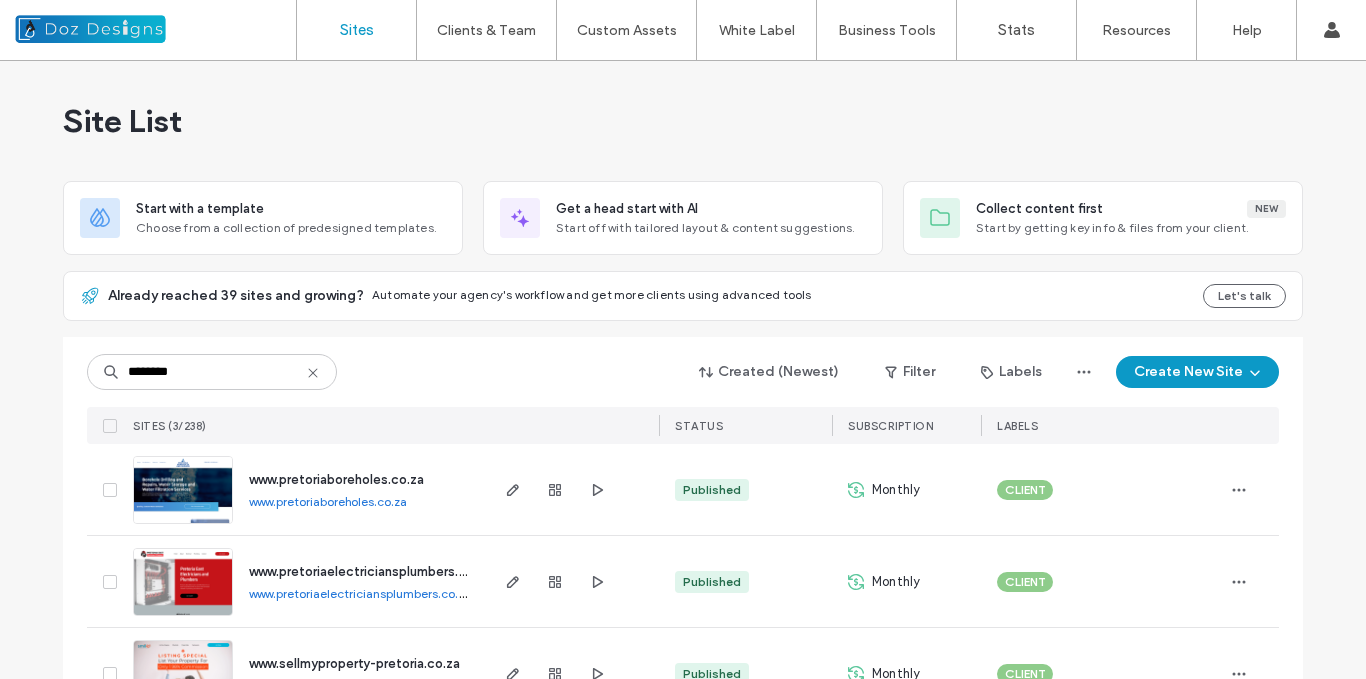 click at bounding box center (183, 525) 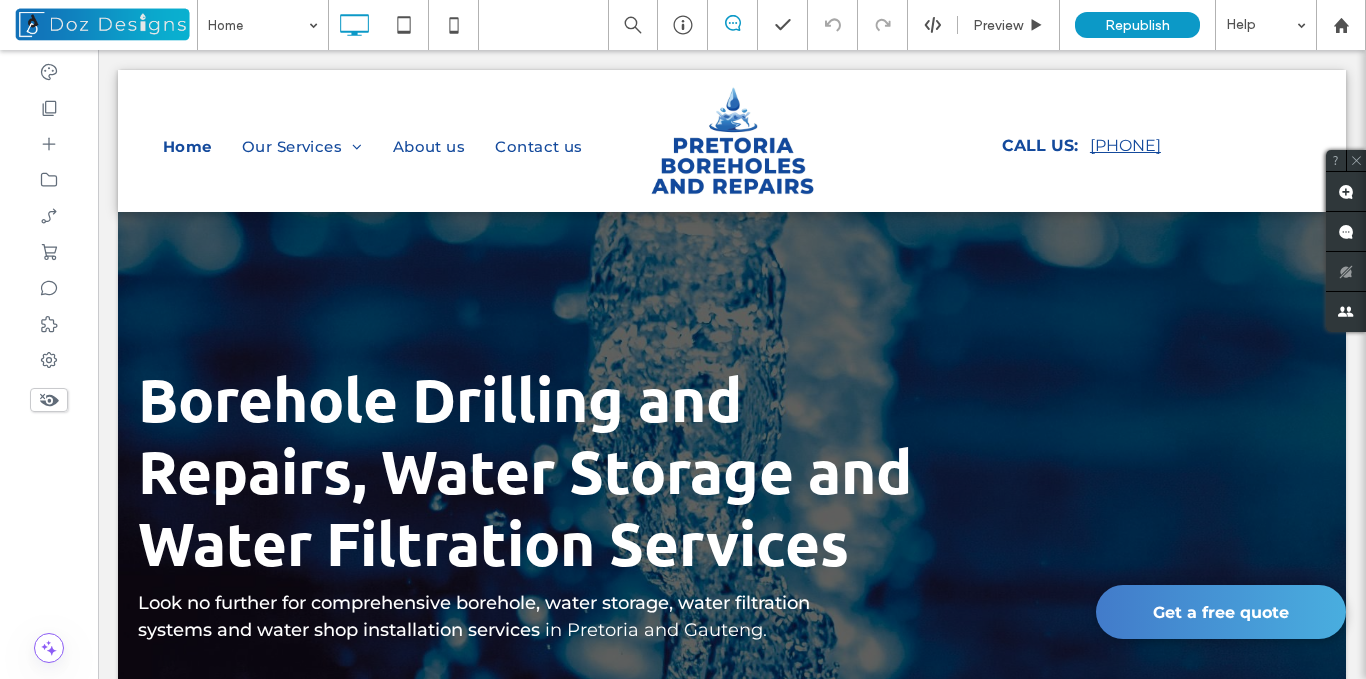 scroll, scrollTop: 0, scrollLeft: 0, axis: both 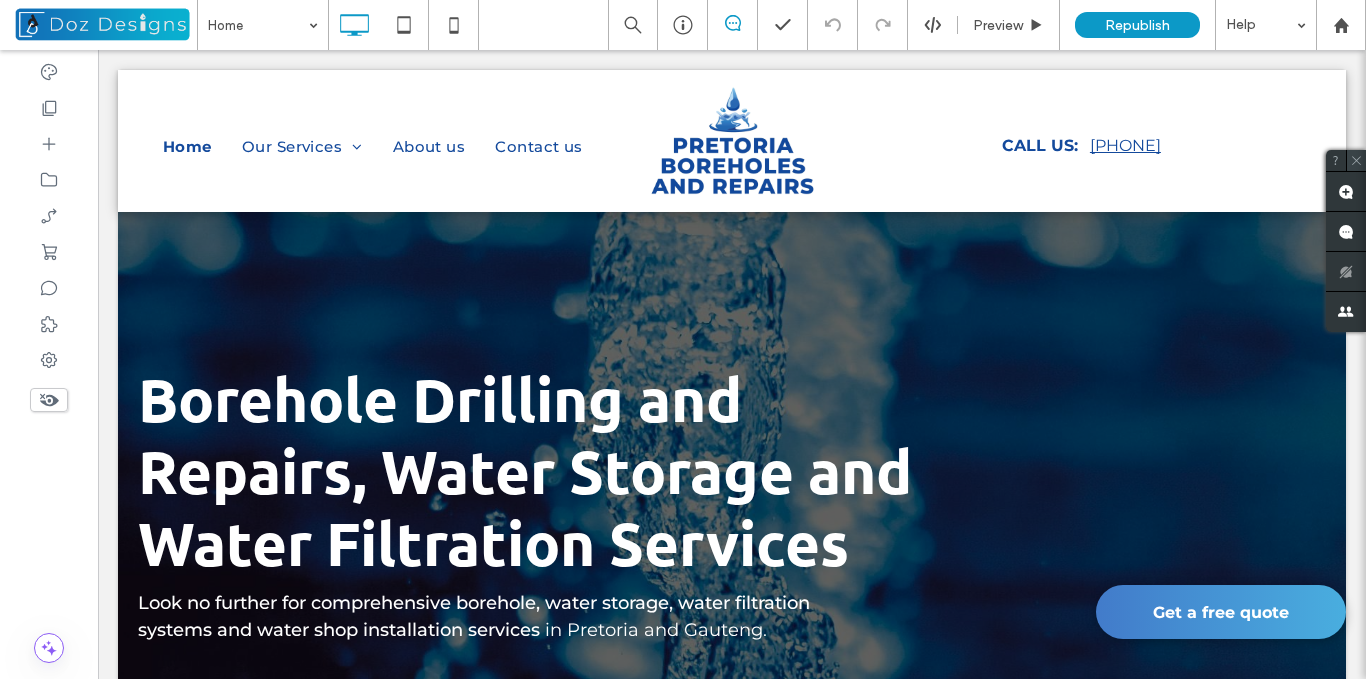 click 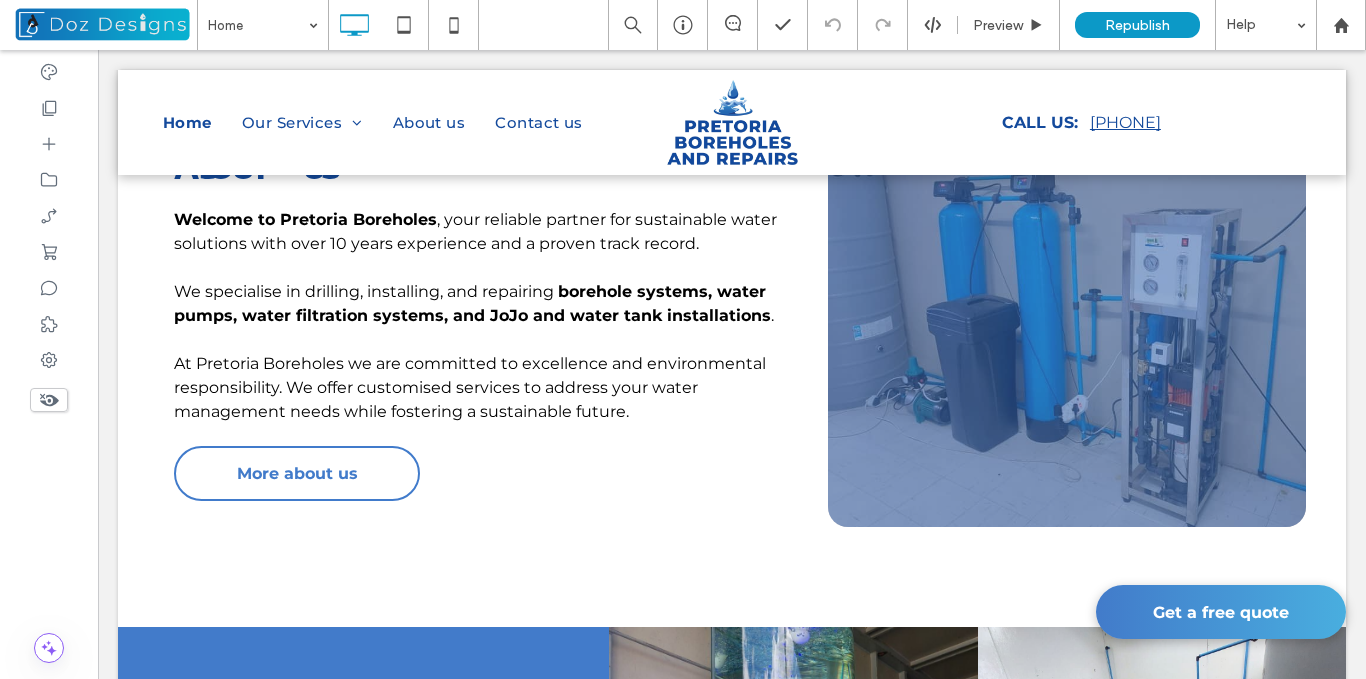 scroll, scrollTop: 856, scrollLeft: 0, axis: vertical 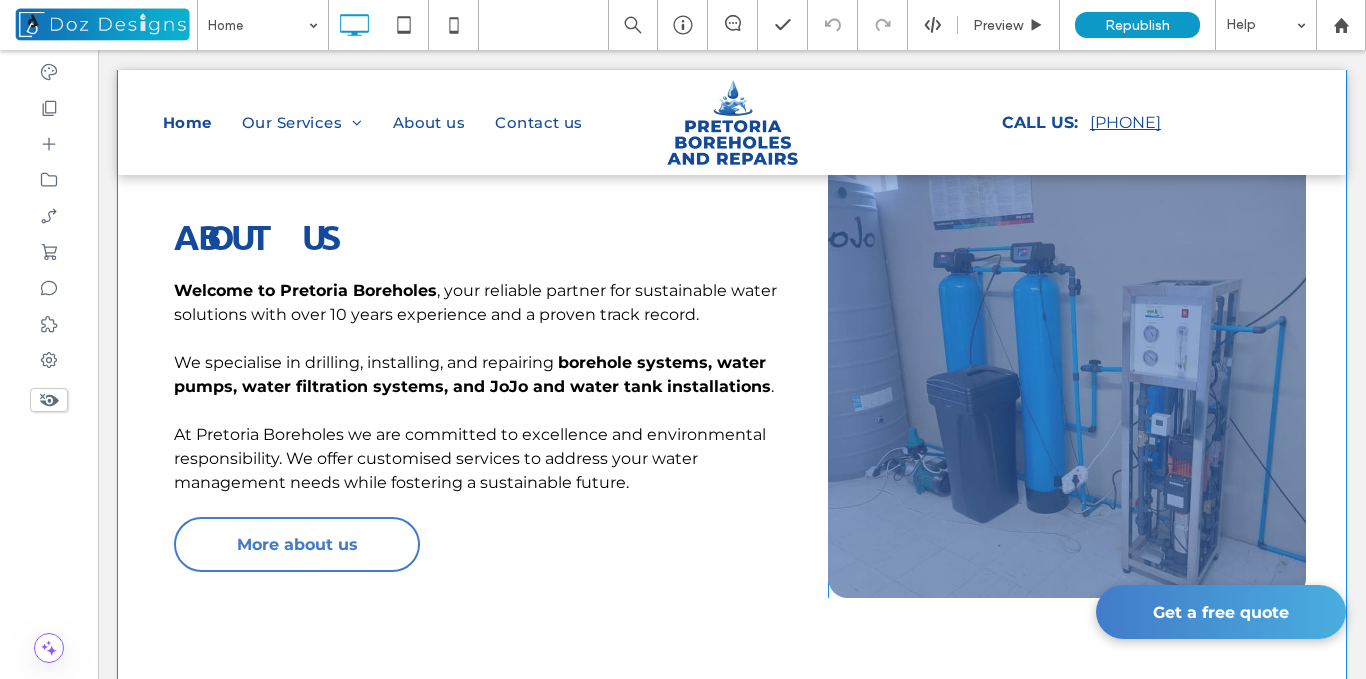 click on "Click To Paste" at bounding box center (1067, 364) 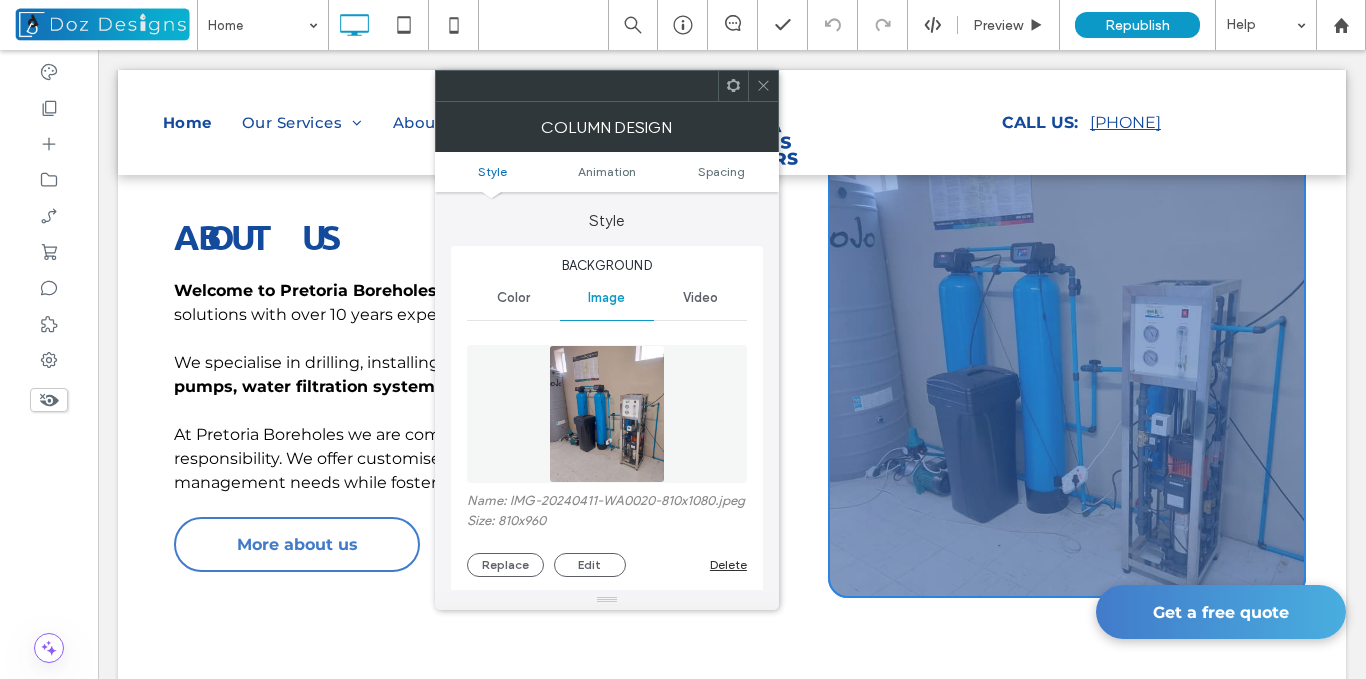 type on "**" 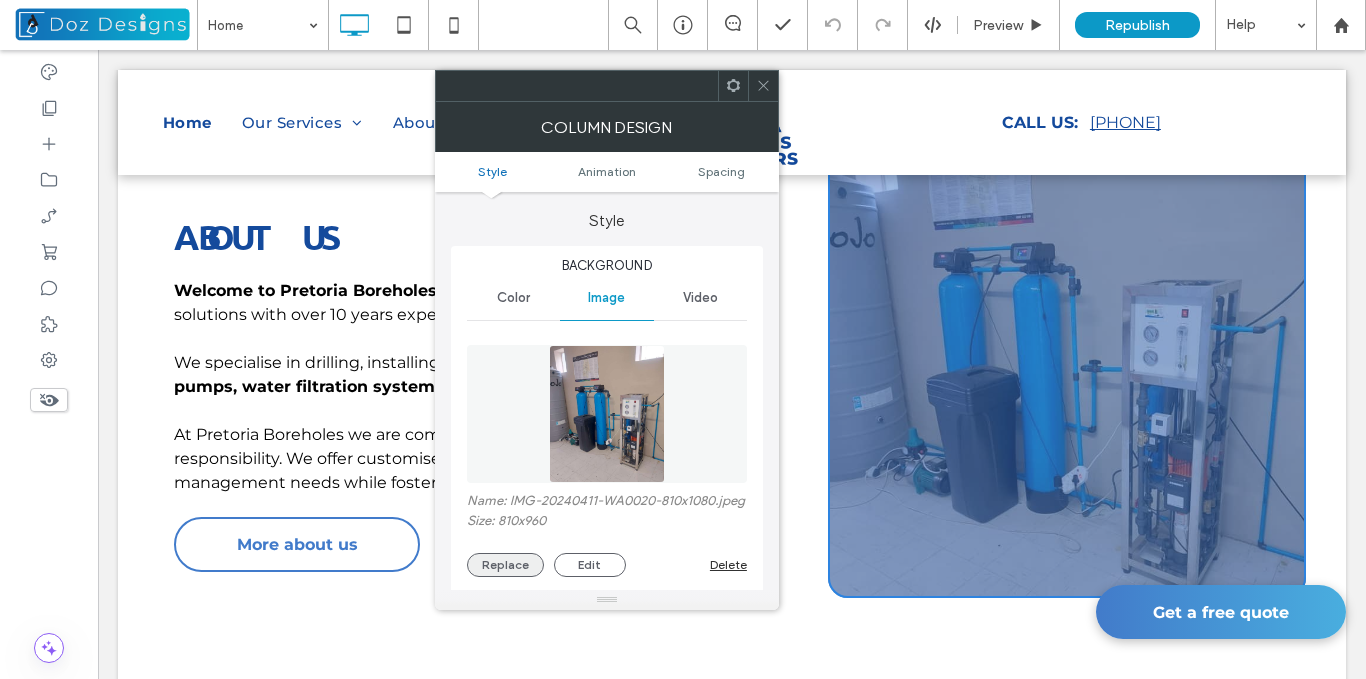 click on "Replace" at bounding box center [505, 565] 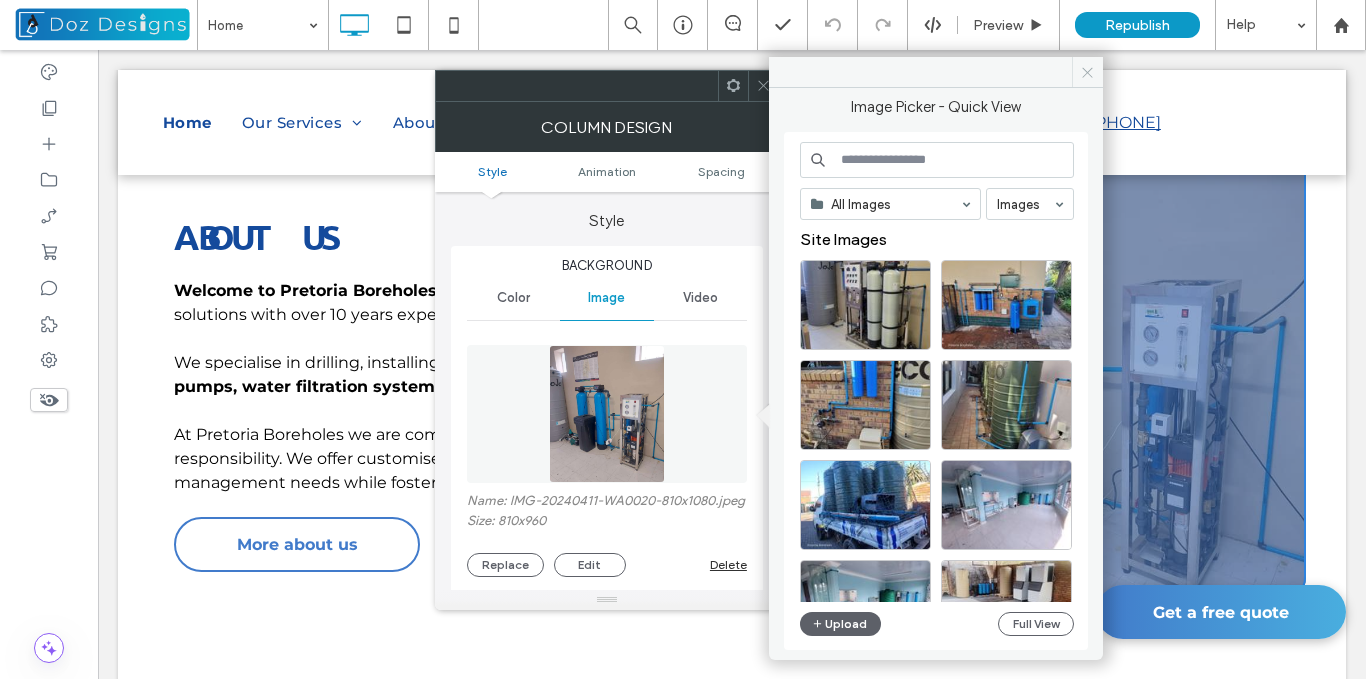 drag, startPoint x: 1081, startPoint y: 73, endPoint x: 683, endPoint y: 38, distance: 399.53598 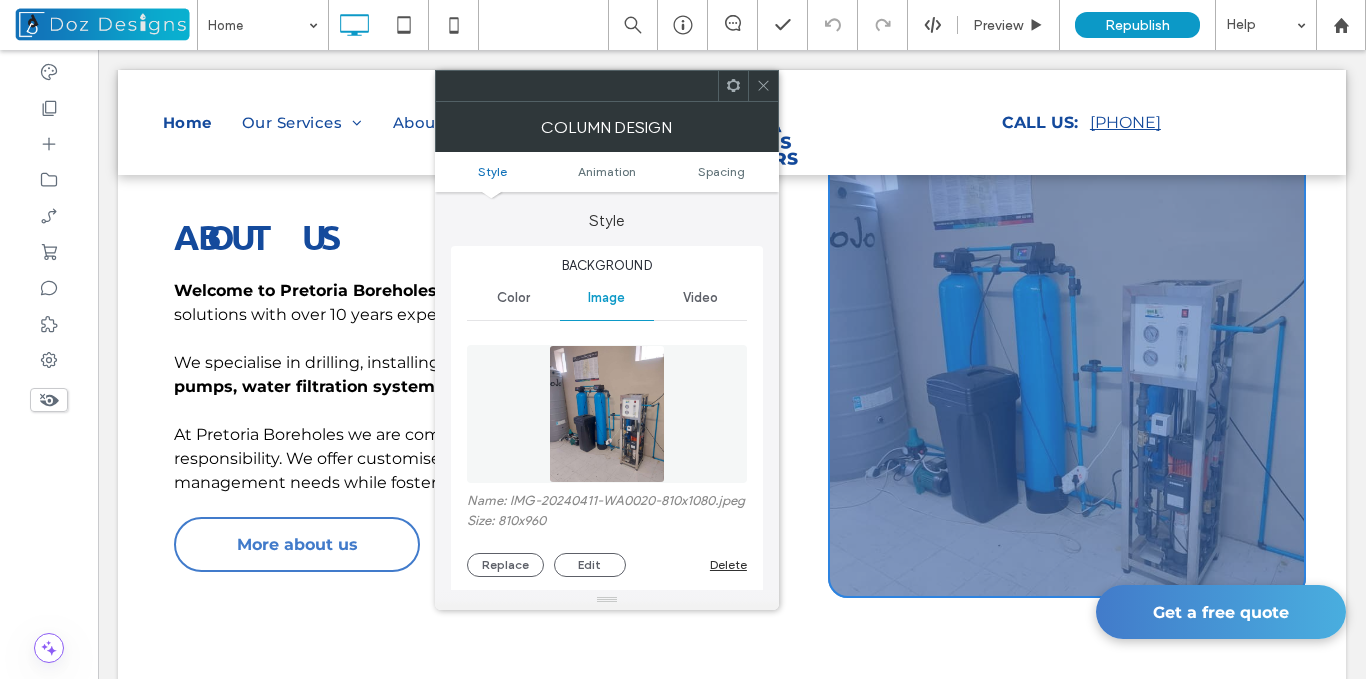 click 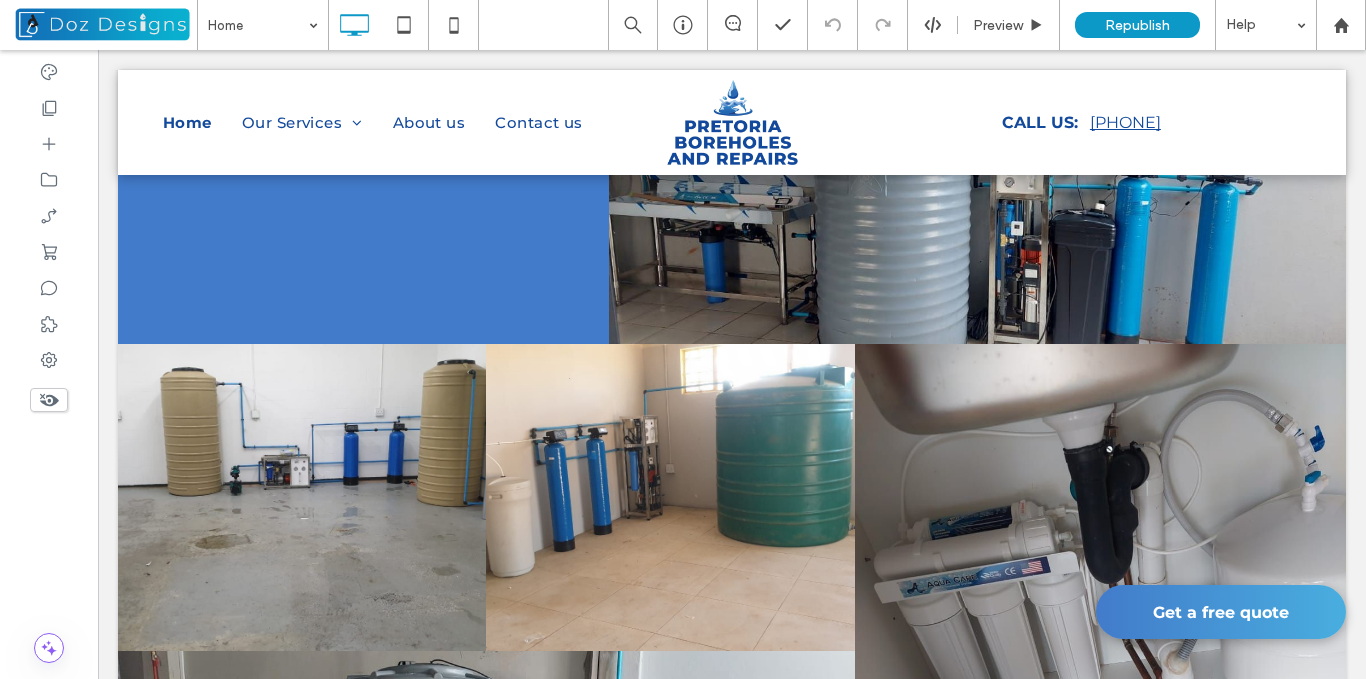 scroll, scrollTop: 1722, scrollLeft: 0, axis: vertical 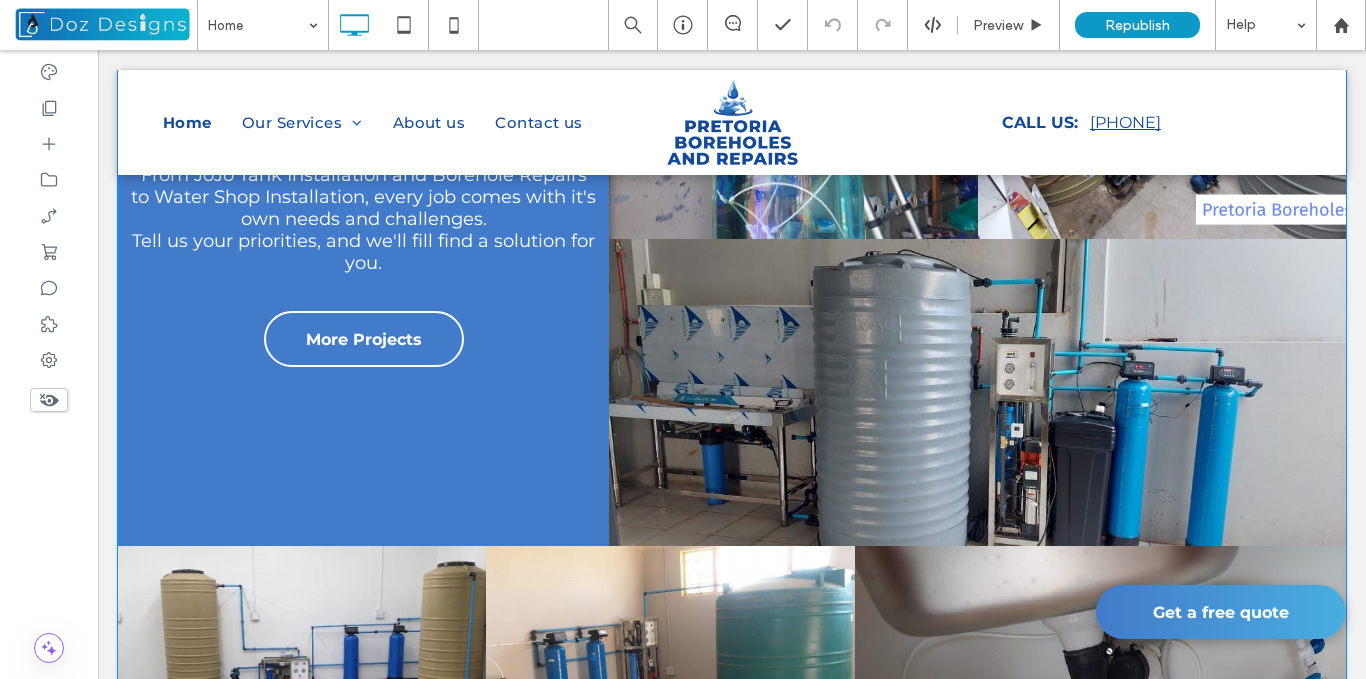 click at bounding box center (977, 392) 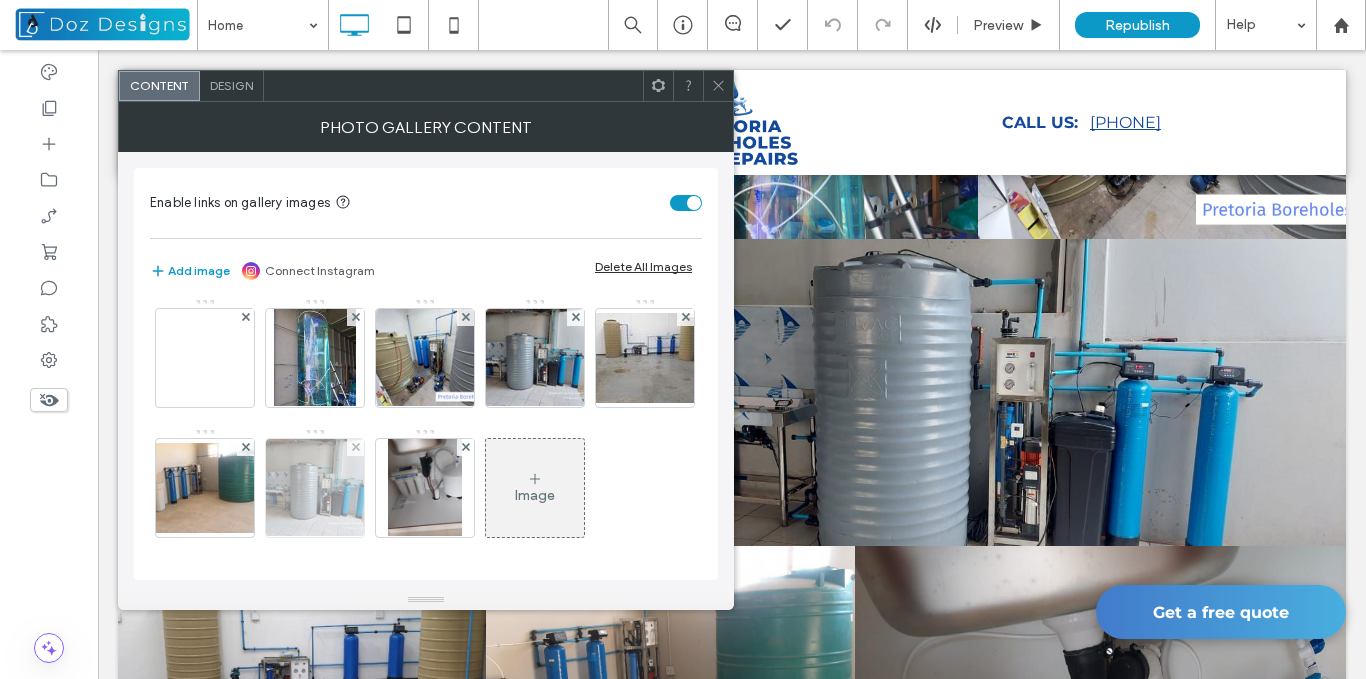 scroll, scrollTop: 0, scrollLeft: 0, axis: both 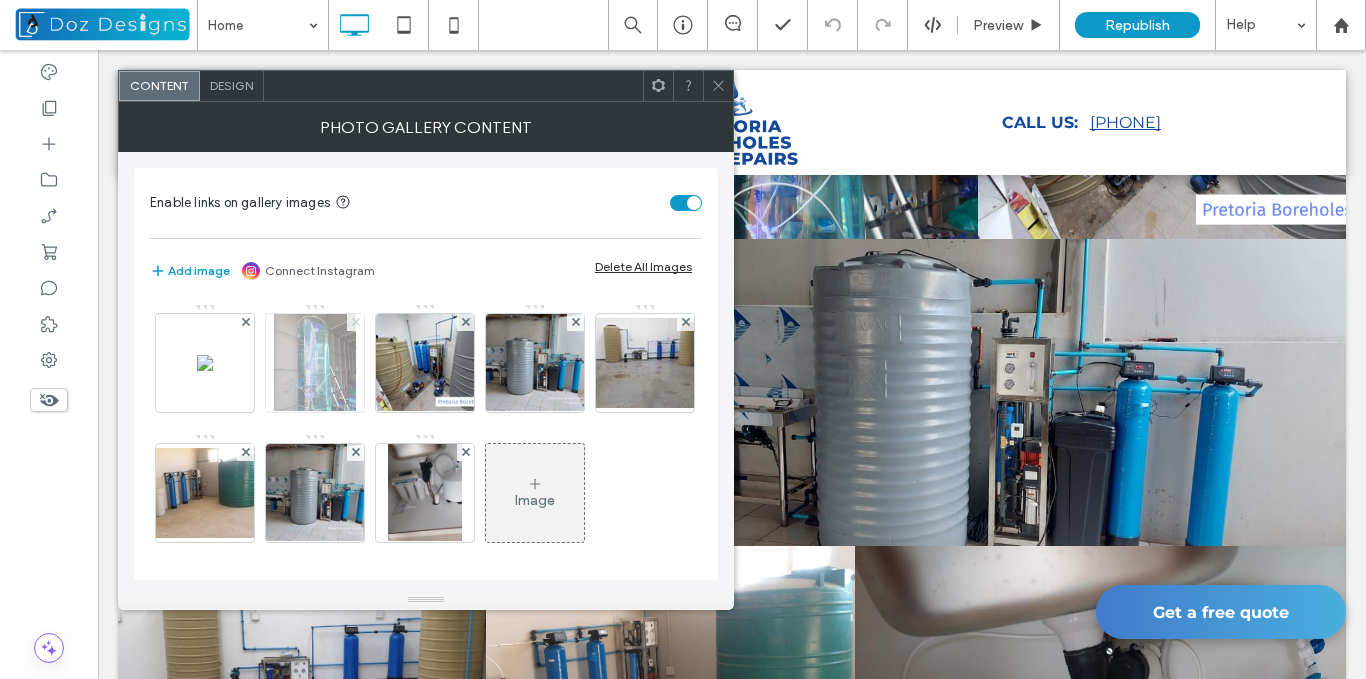 click 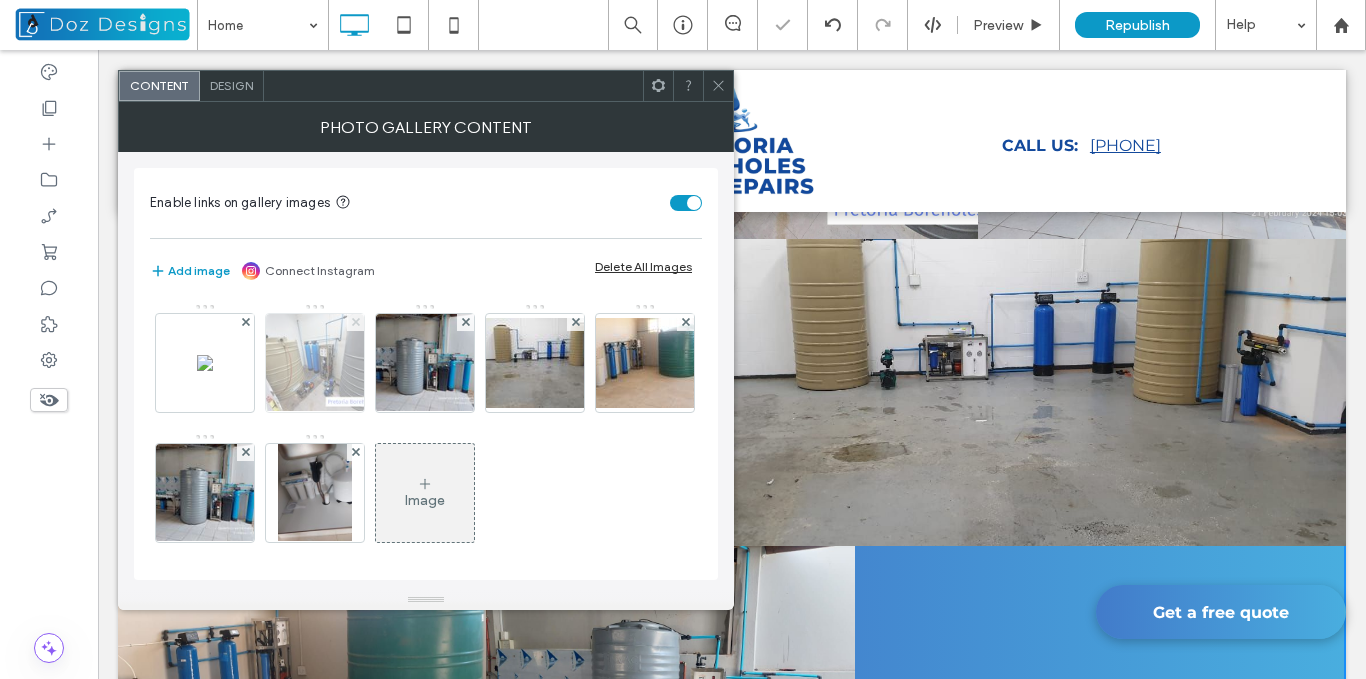 click 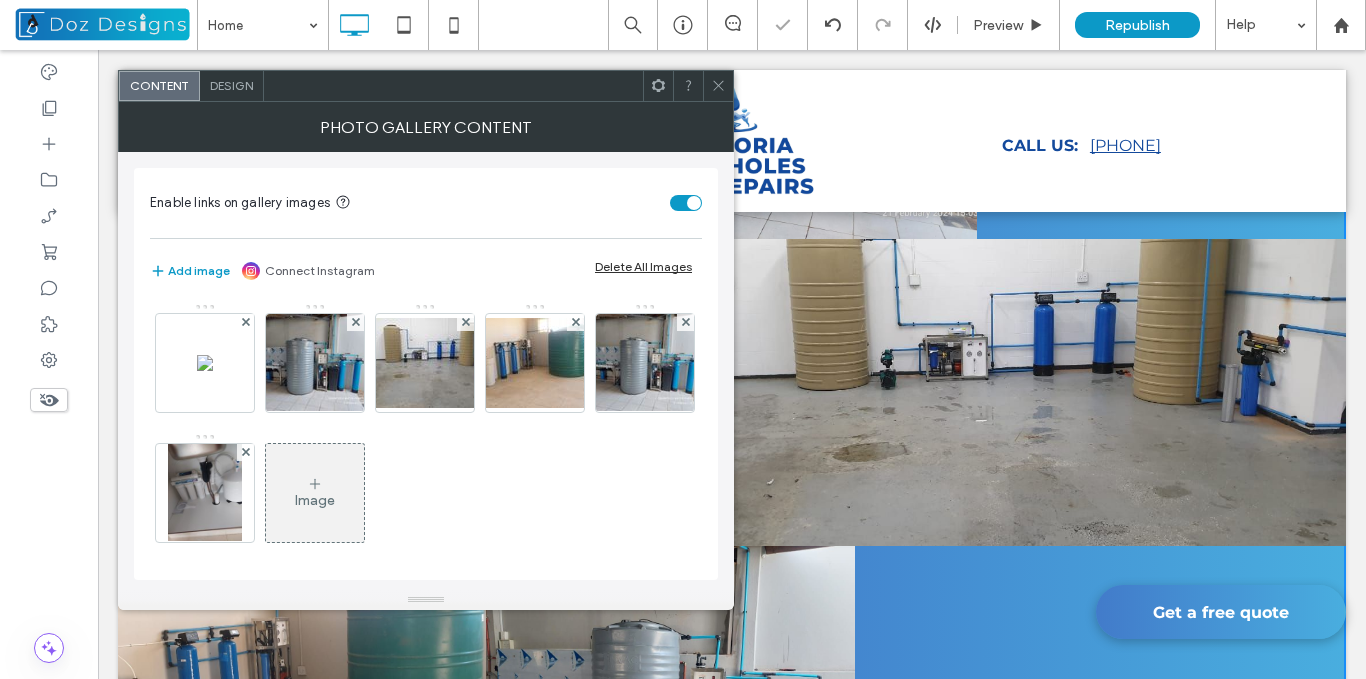 scroll, scrollTop: 1470, scrollLeft: 0, axis: vertical 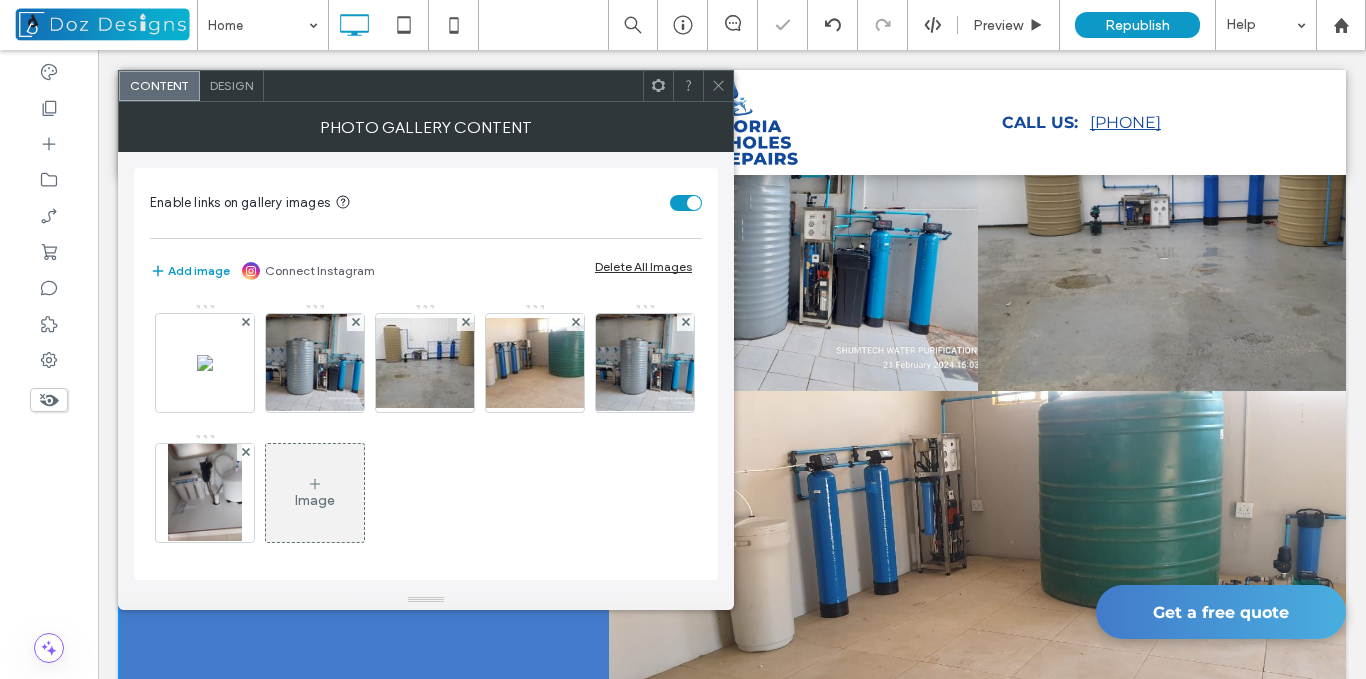 click 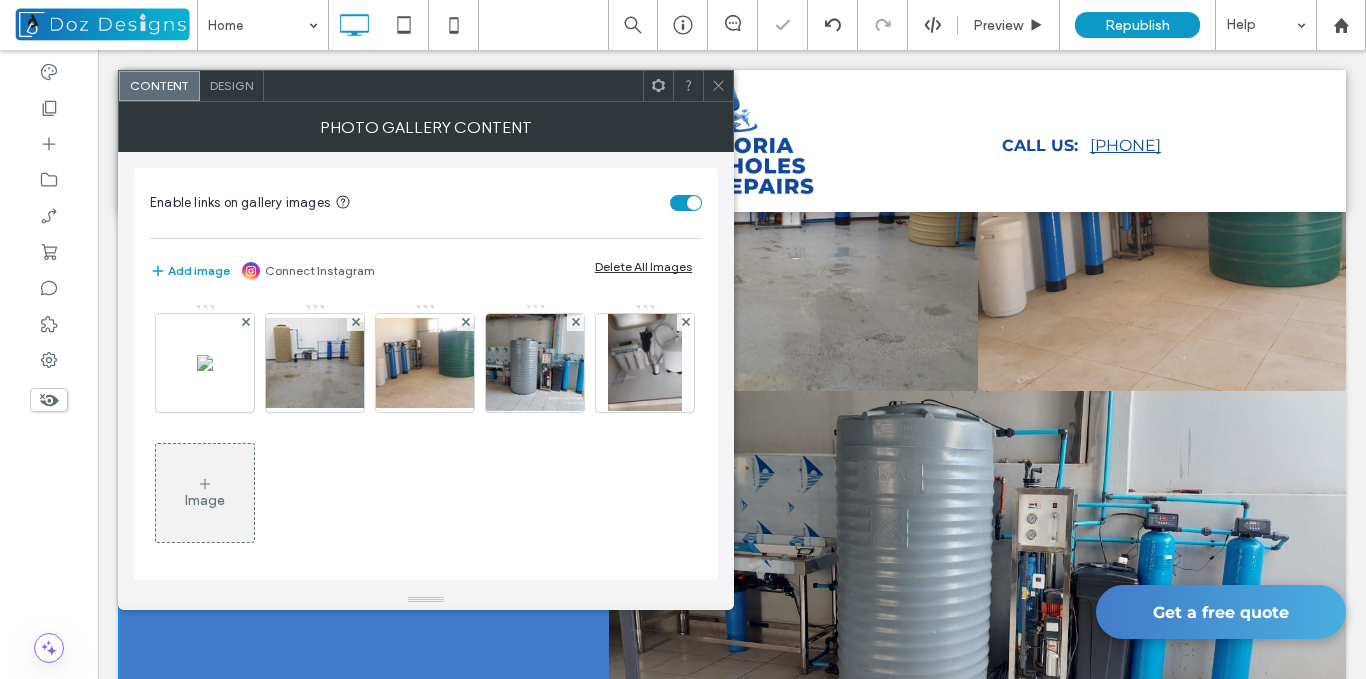 click 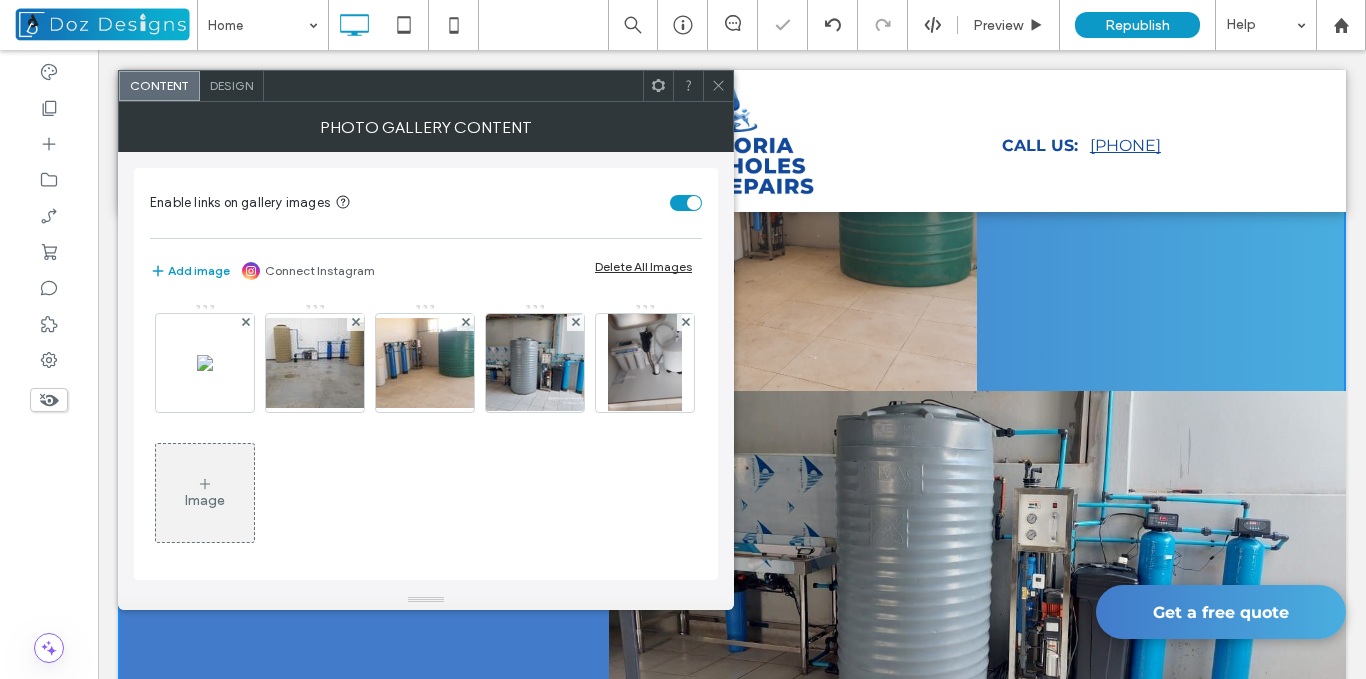 scroll, scrollTop: 1318, scrollLeft: 0, axis: vertical 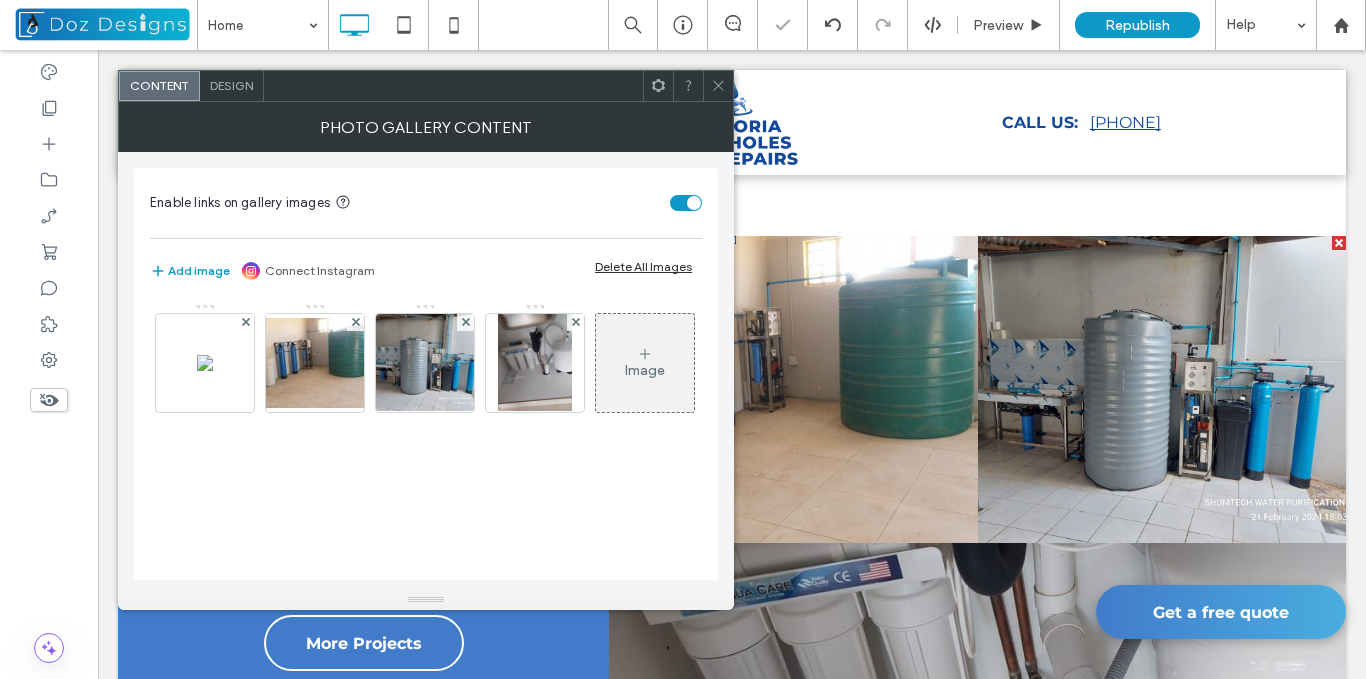 click 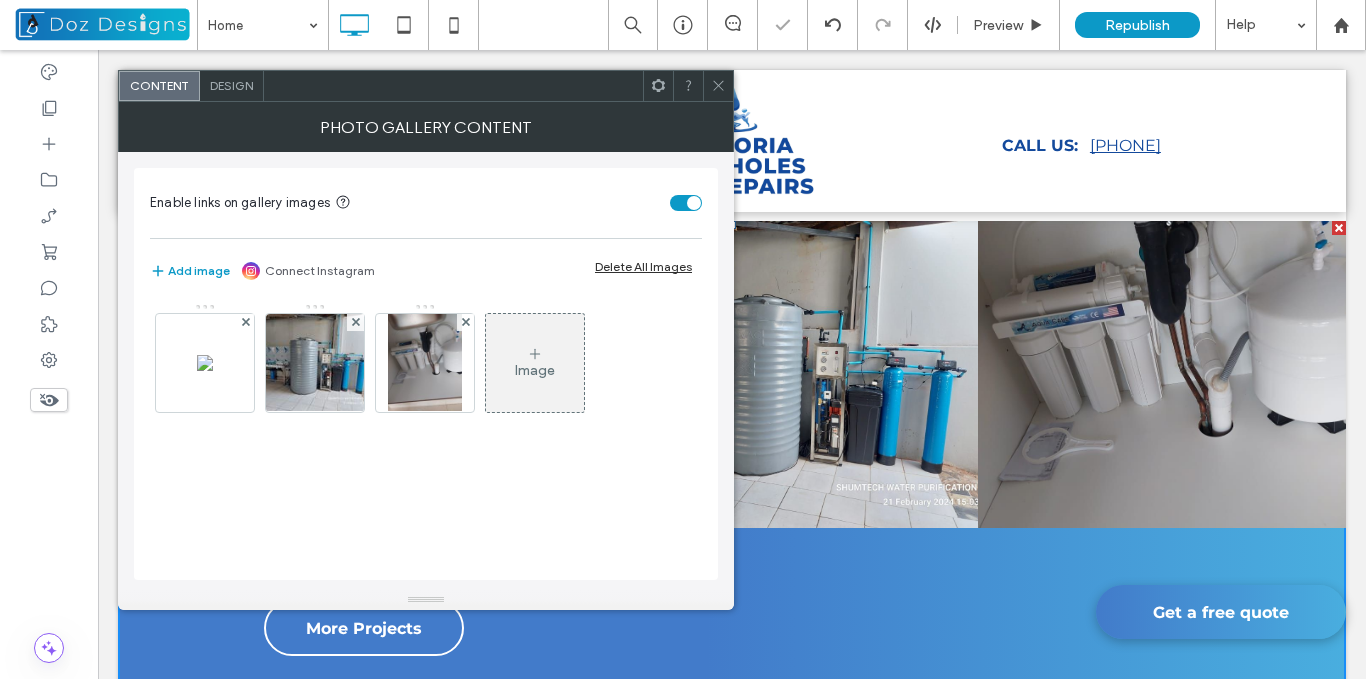 scroll, scrollTop: 1333, scrollLeft: 0, axis: vertical 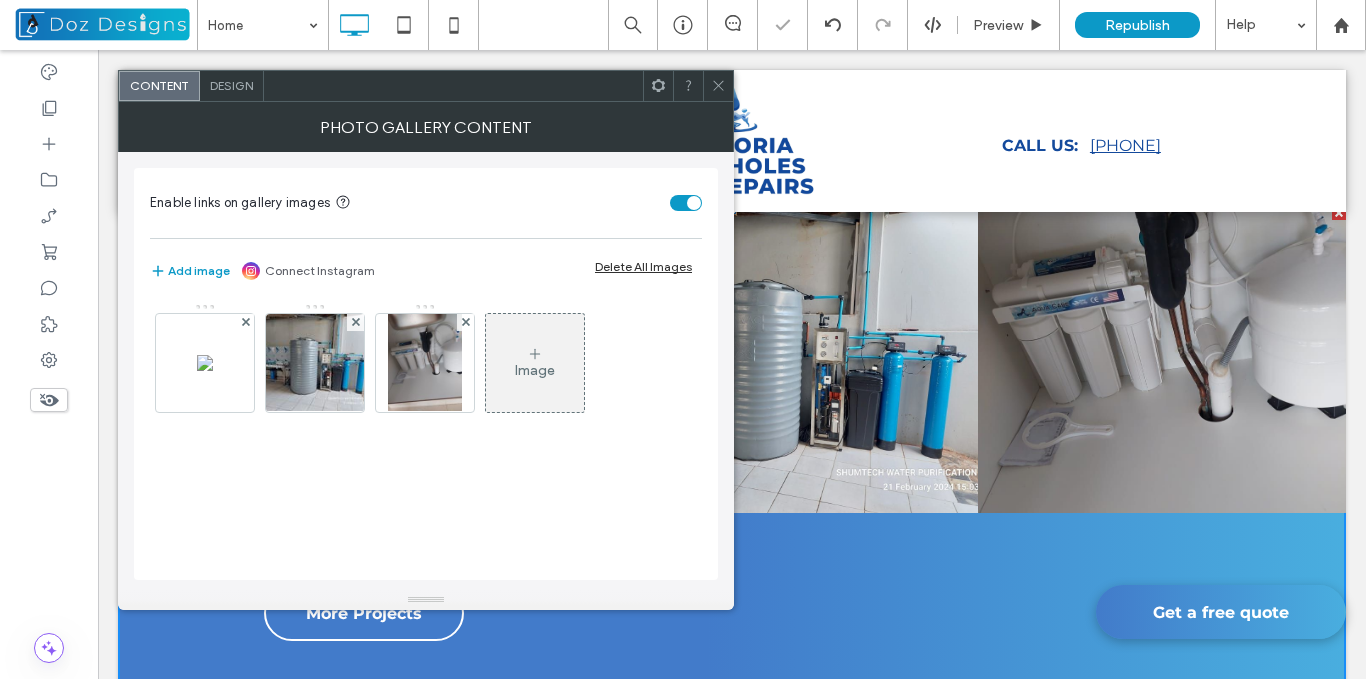 click 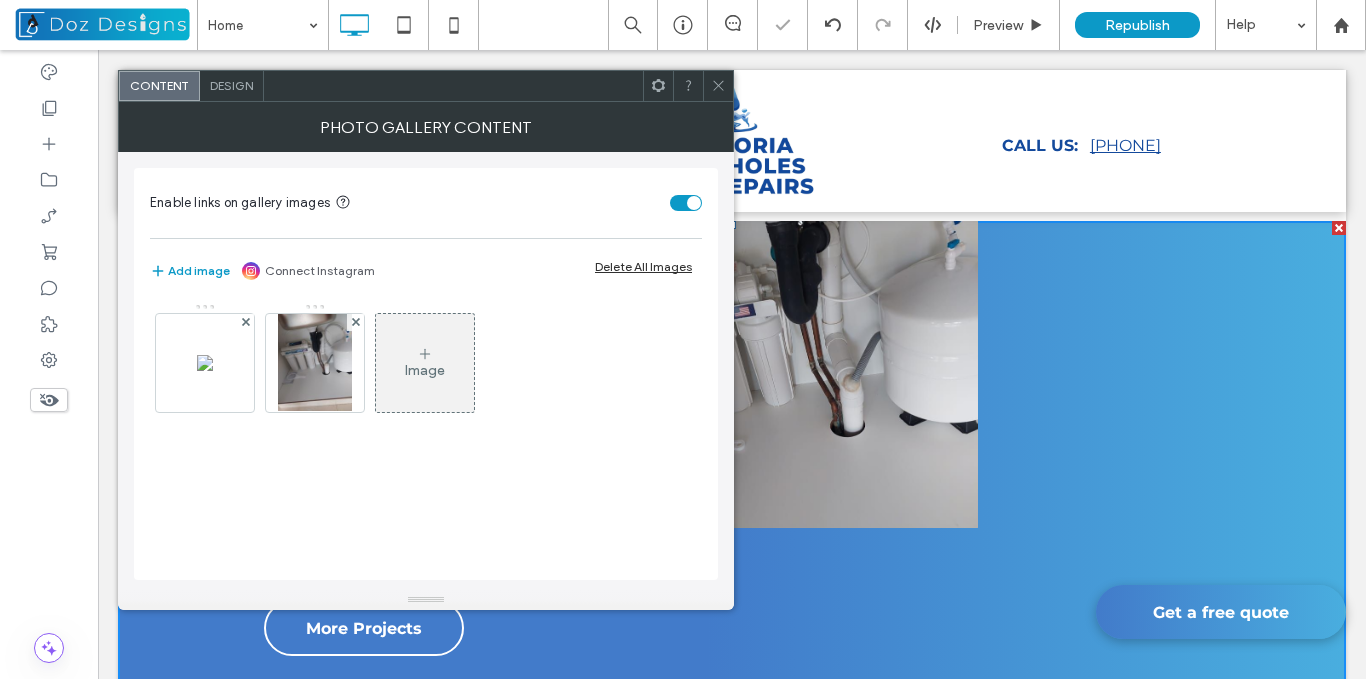 click 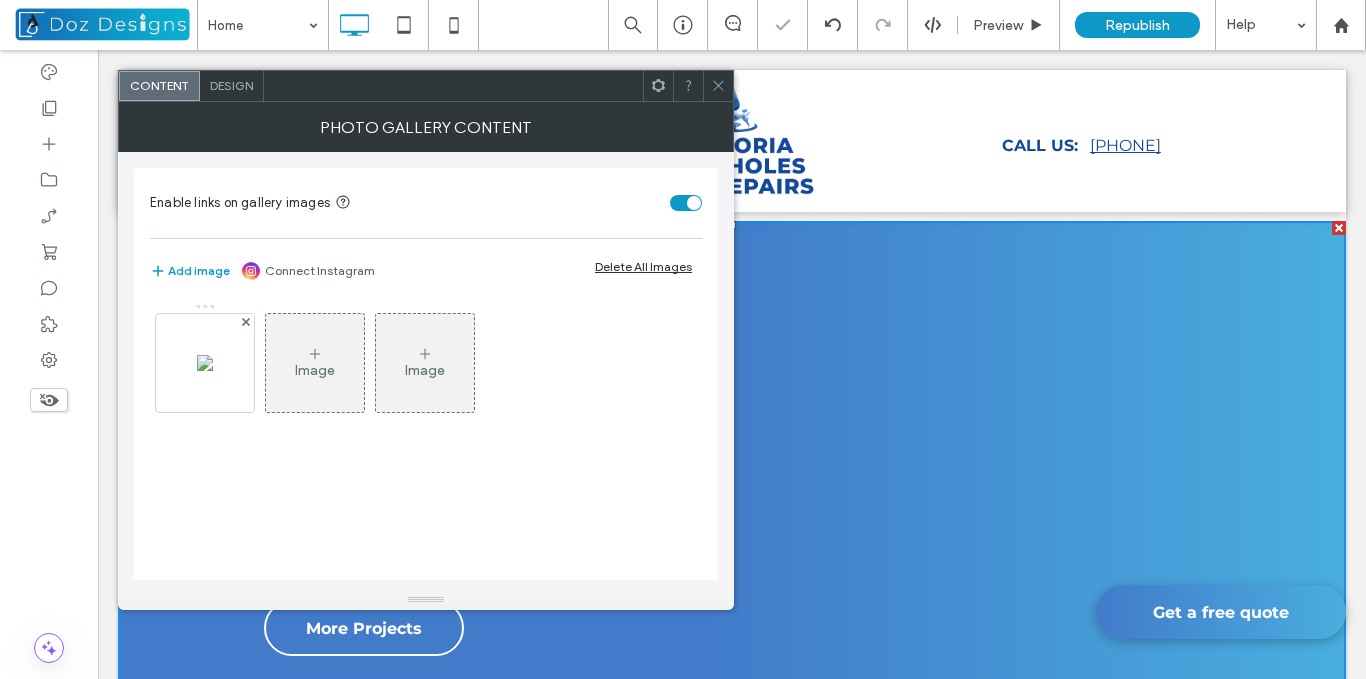 click on "Image" at bounding box center [315, 363] 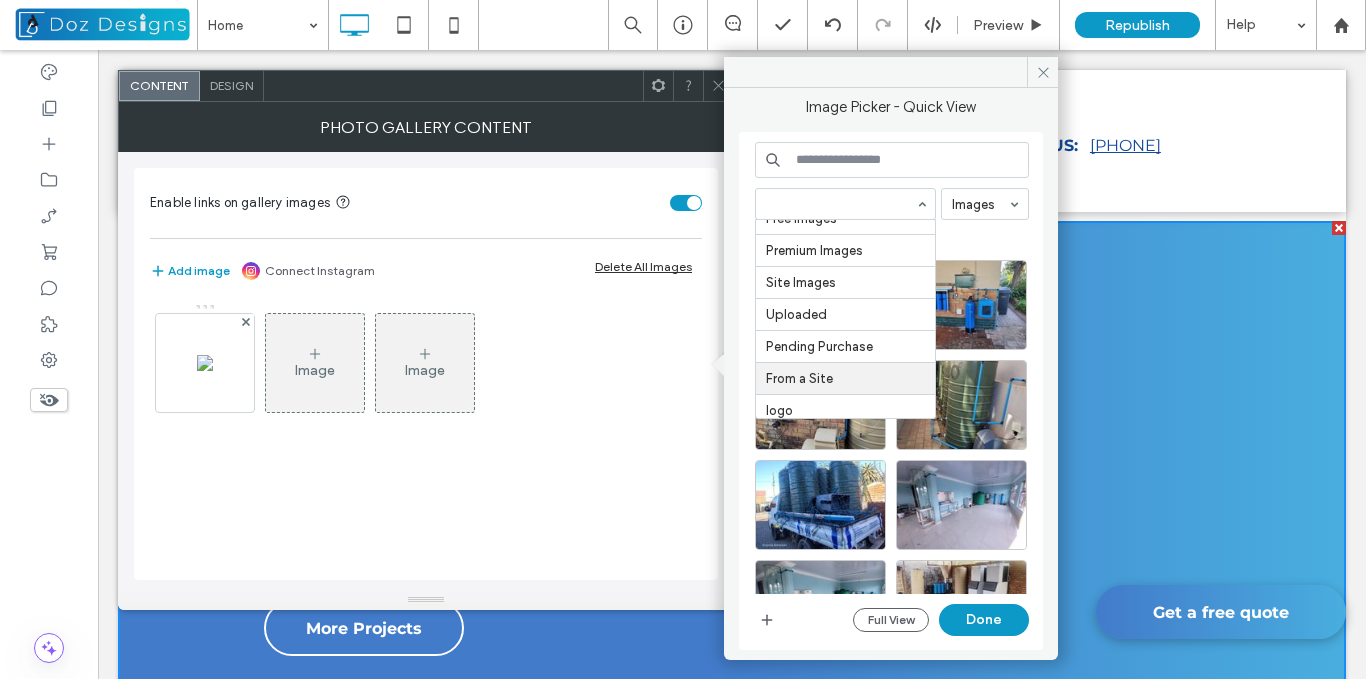 scroll, scrollTop: 89, scrollLeft: 0, axis: vertical 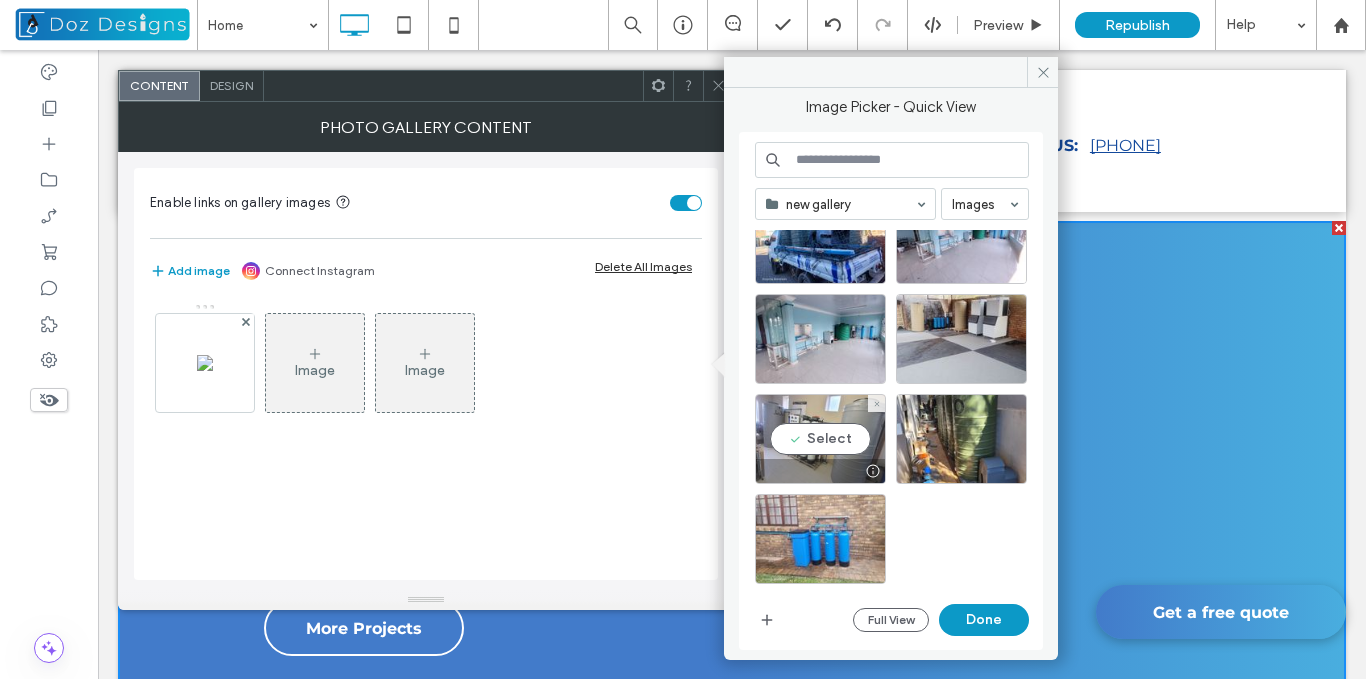 click on "Select" at bounding box center [820, 439] 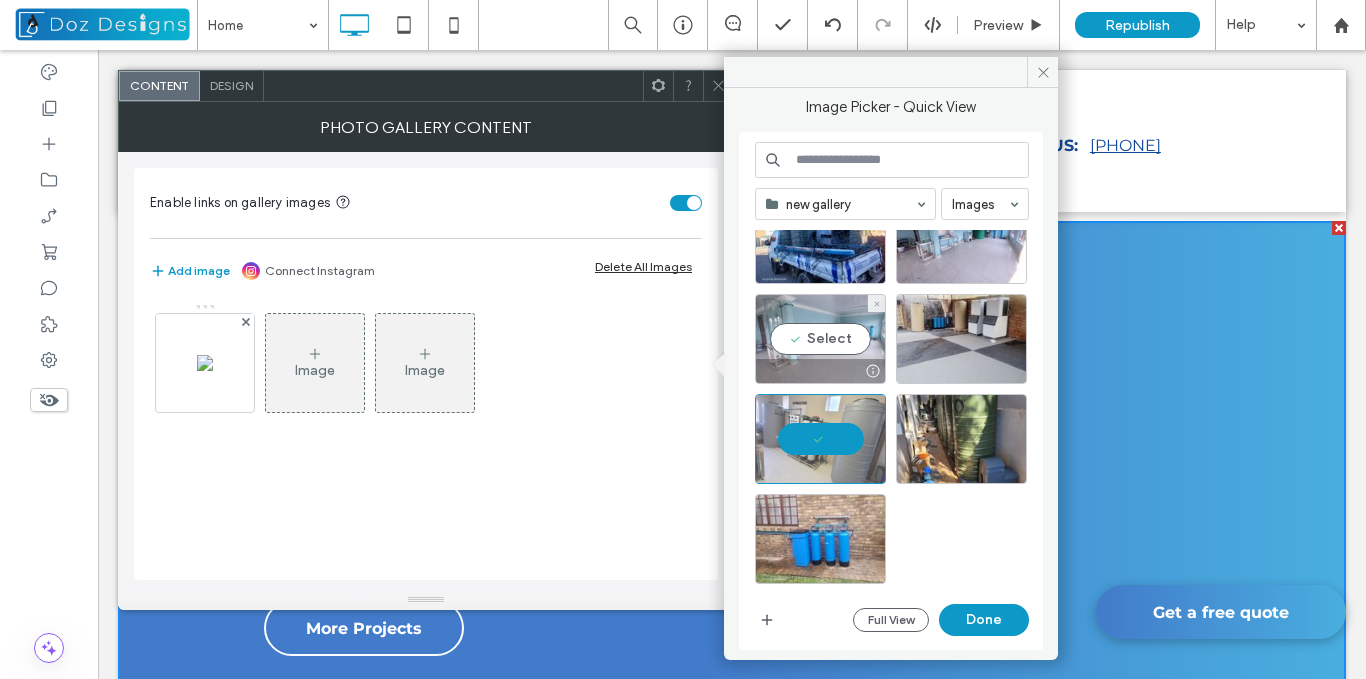 click on "Select" at bounding box center [820, 339] 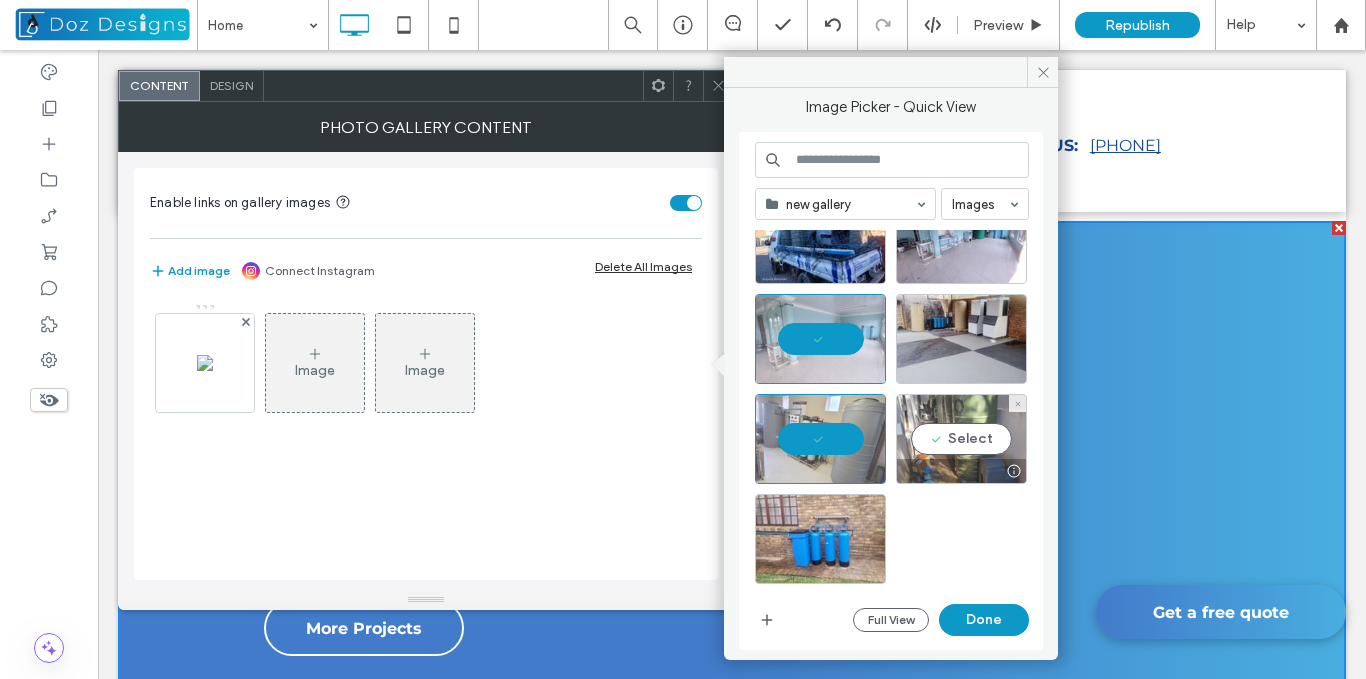 click on "Select" at bounding box center [961, 439] 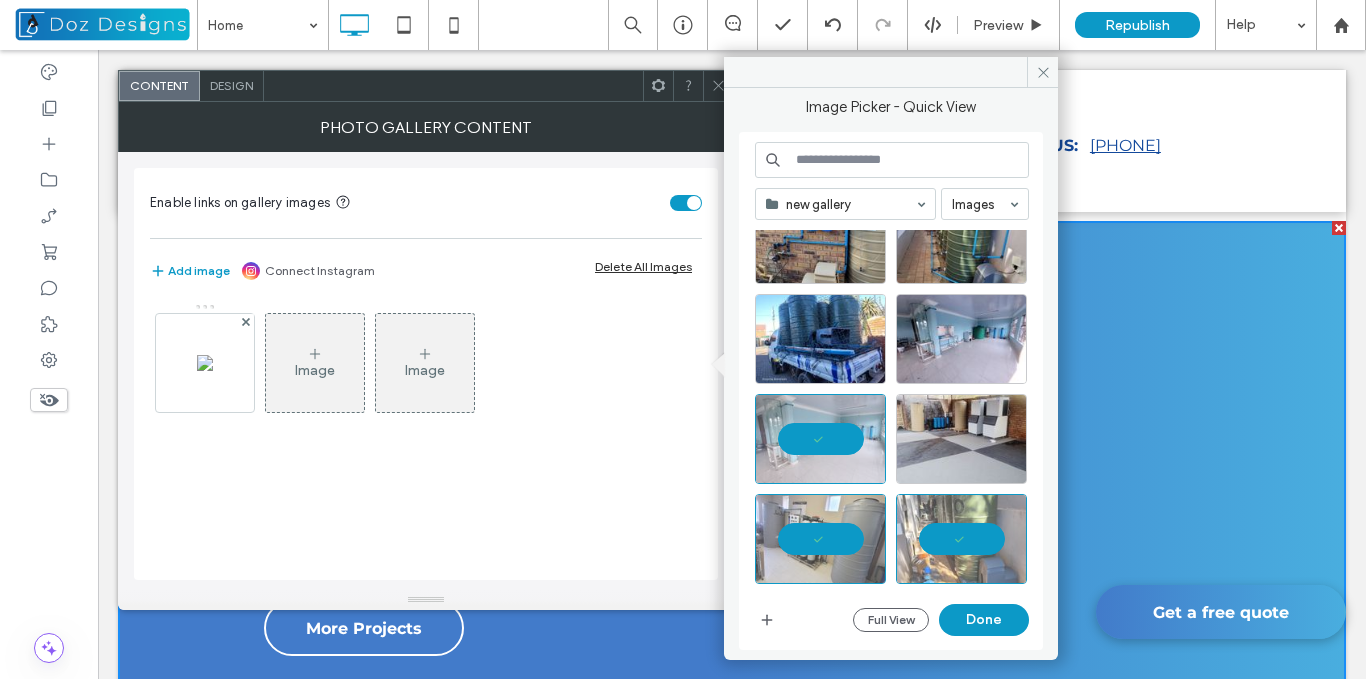 scroll, scrollTop: 36, scrollLeft: 0, axis: vertical 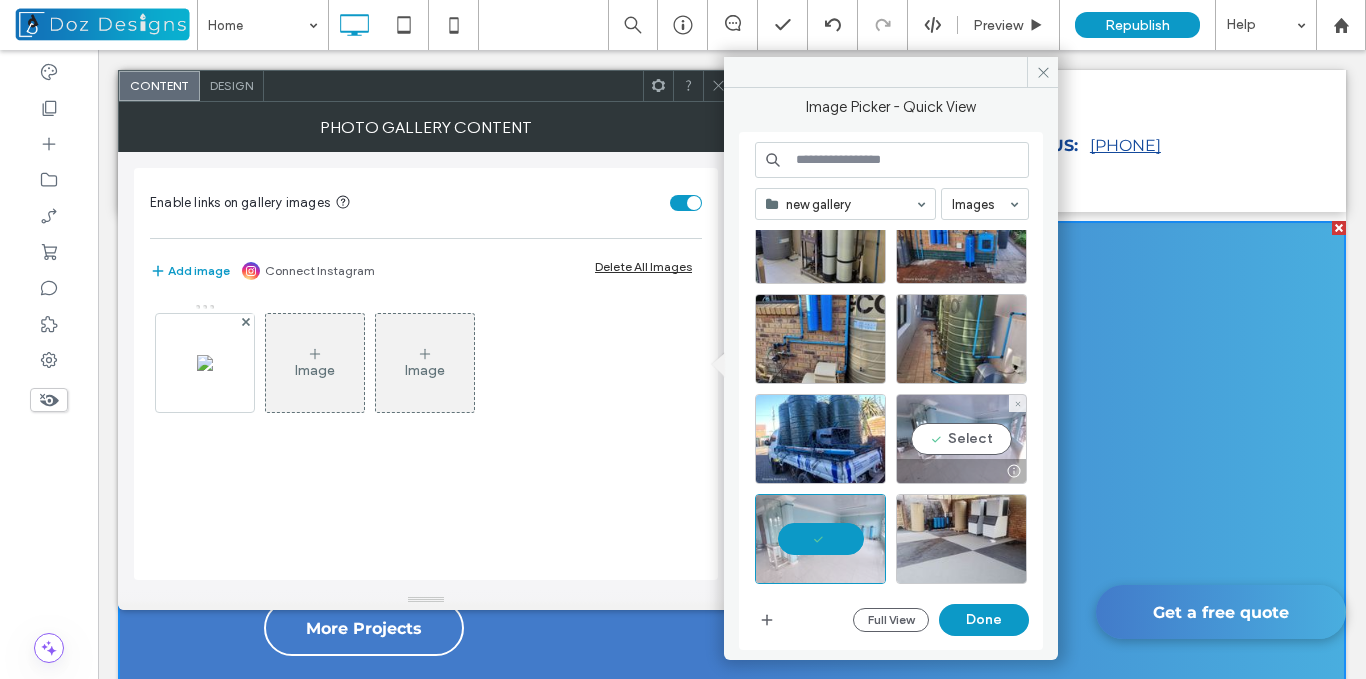 click on "Select" at bounding box center (961, 439) 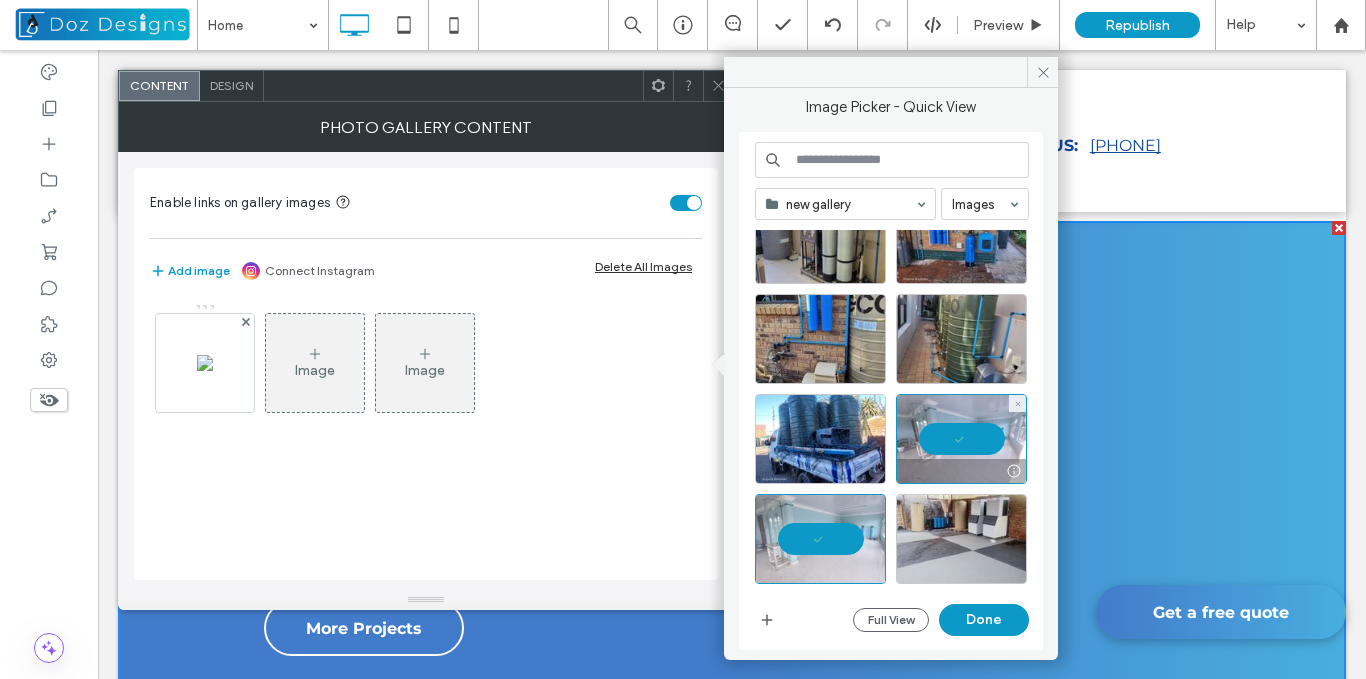 scroll, scrollTop: 0, scrollLeft: 0, axis: both 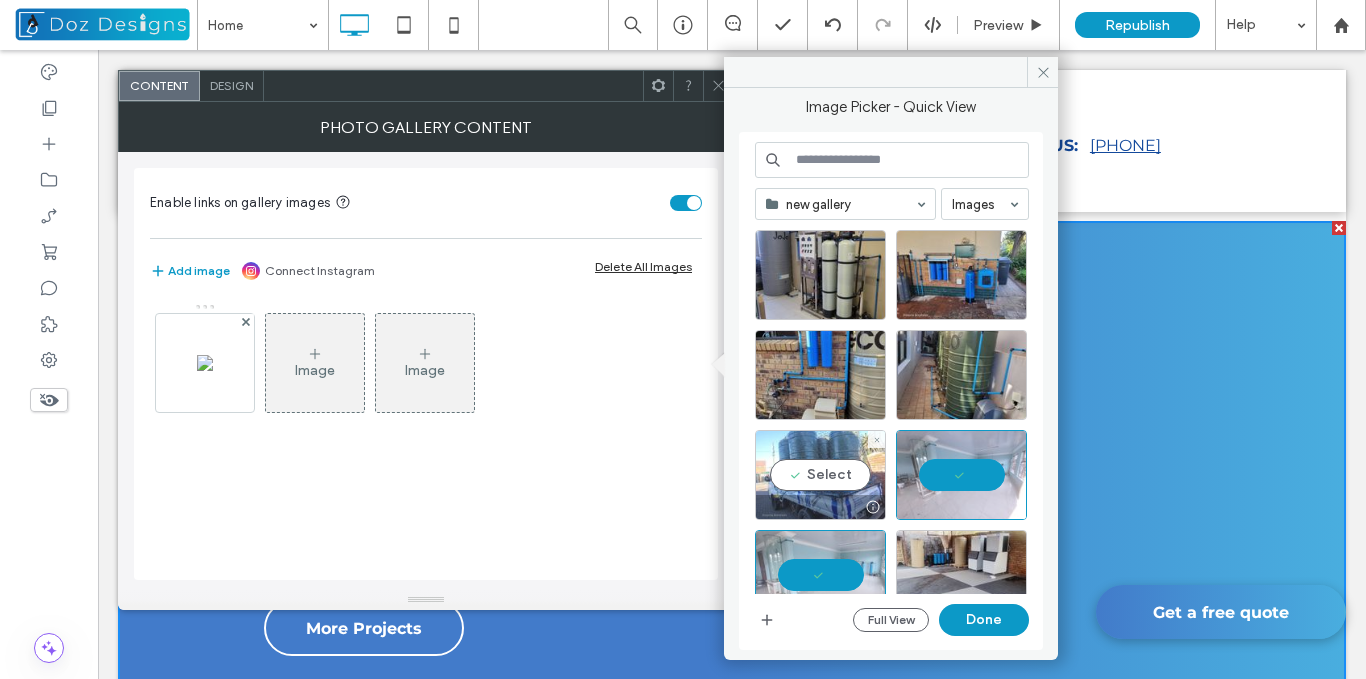 click on "Select" at bounding box center (820, 475) 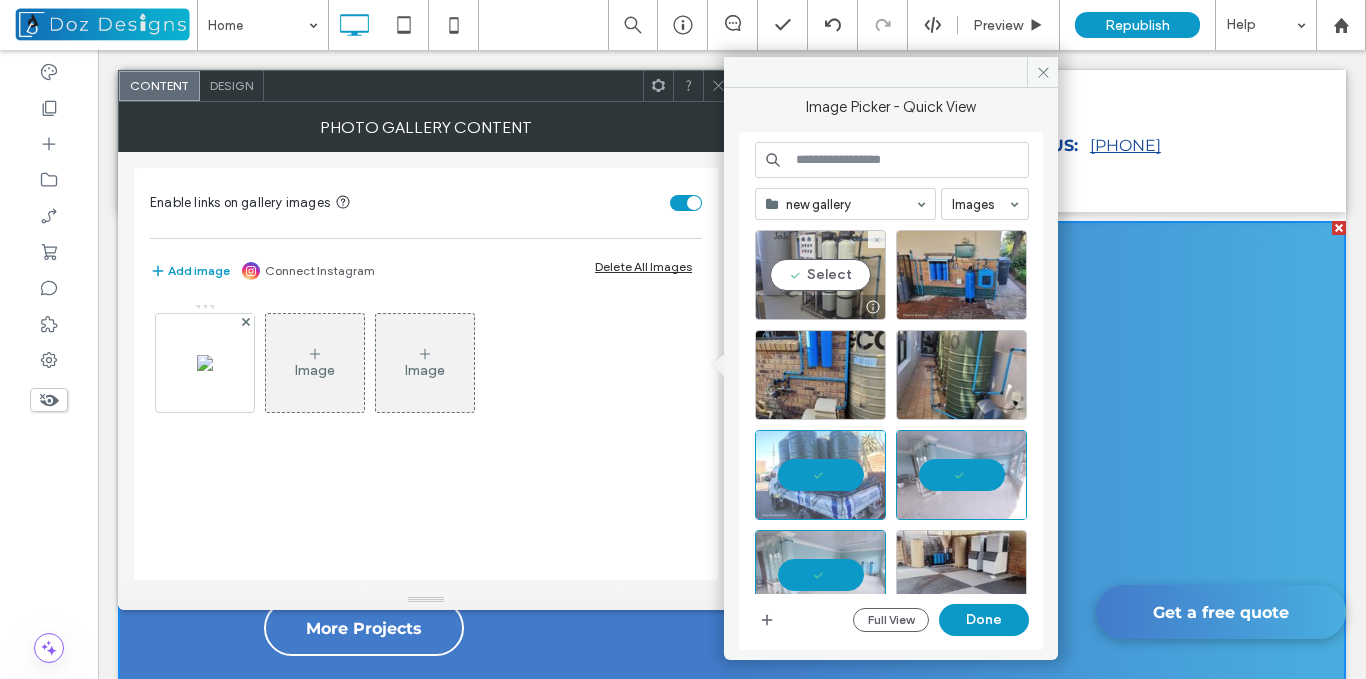 click on "Select" at bounding box center [820, 275] 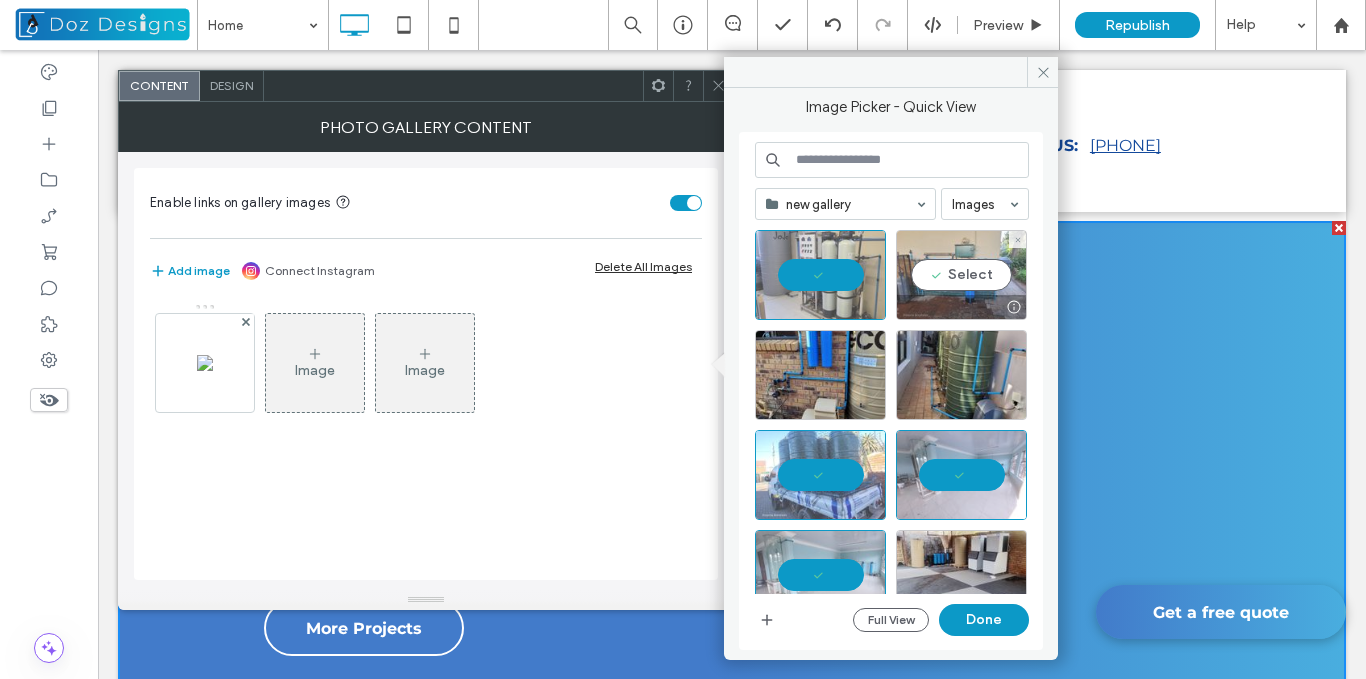 click on "Select" at bounding box center (961, 275) 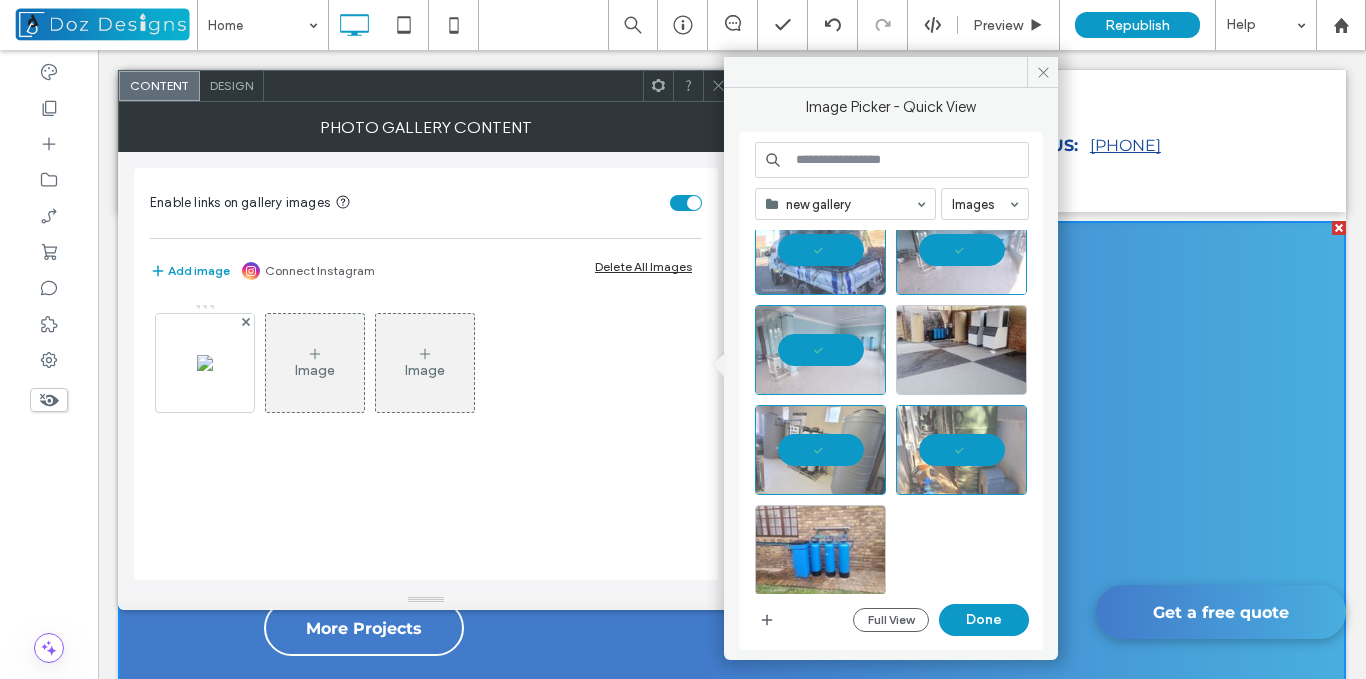 scroll, scrollTop: 236, scrollLeft: 0, axis: vertical 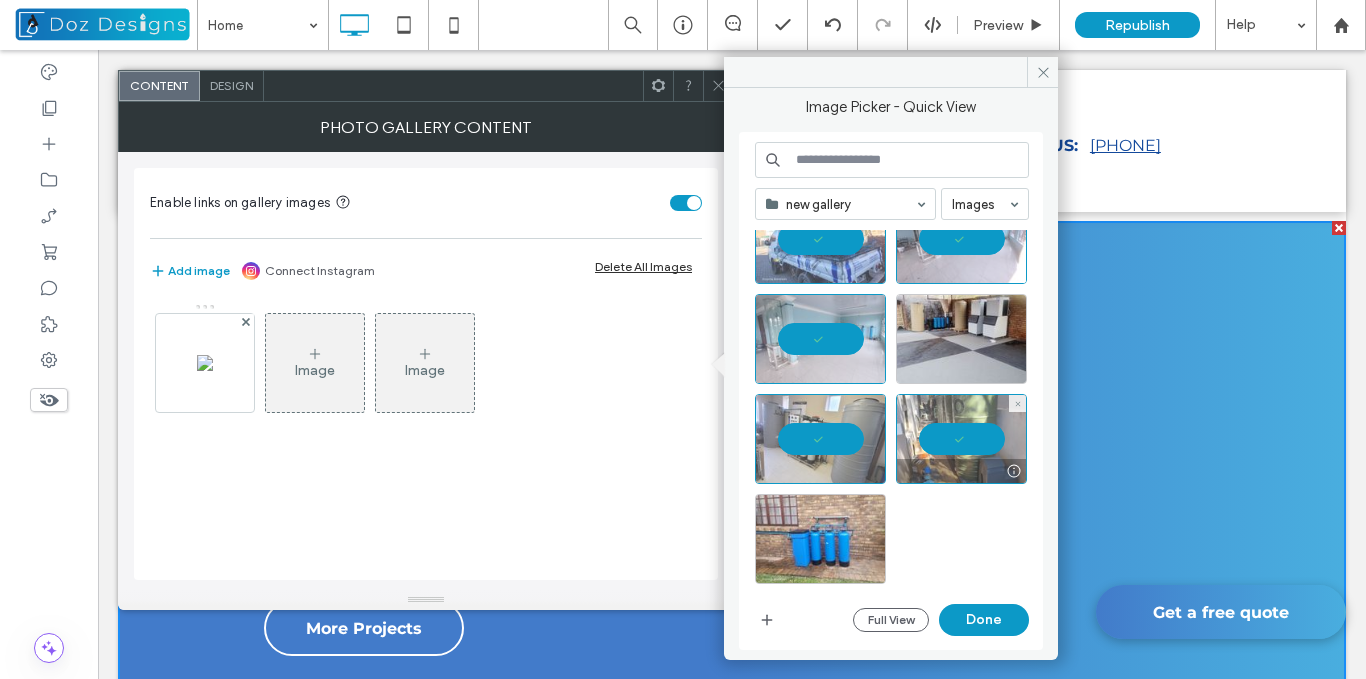 click at bounding box center [961, 439] 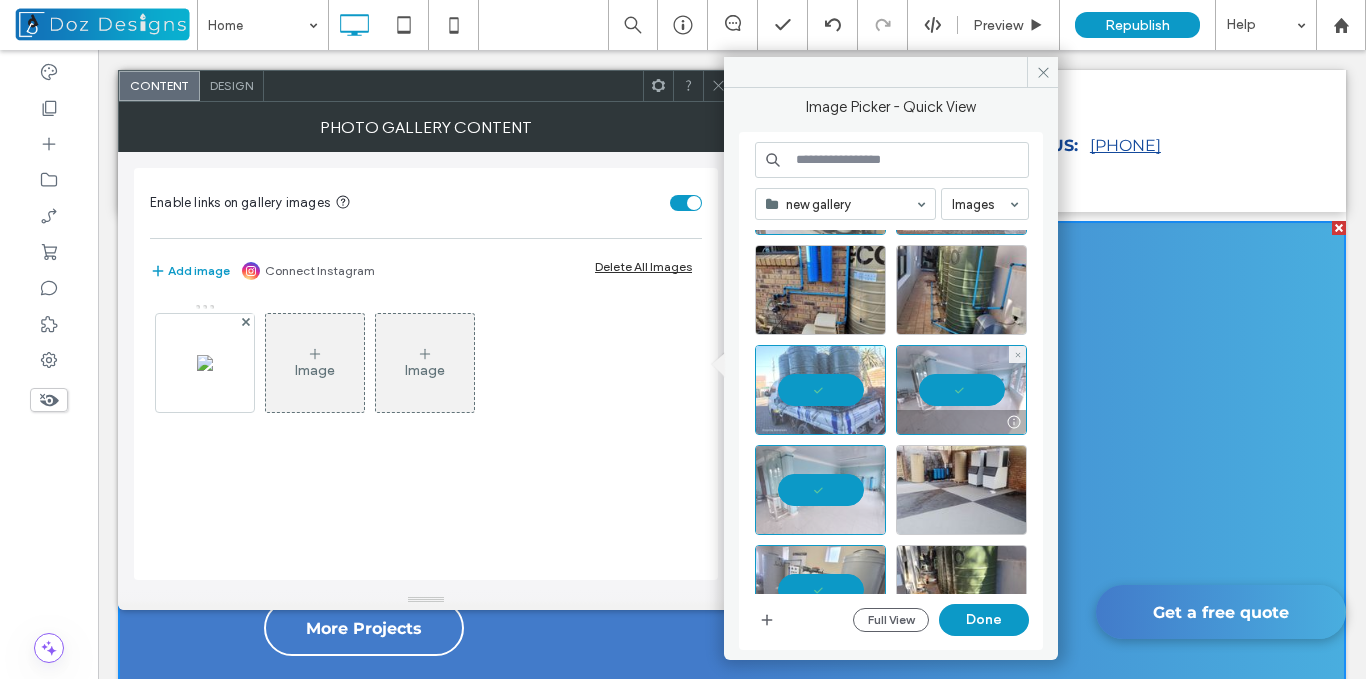scroll, scrollTop: 0, scrollLeft: 0, axis: both 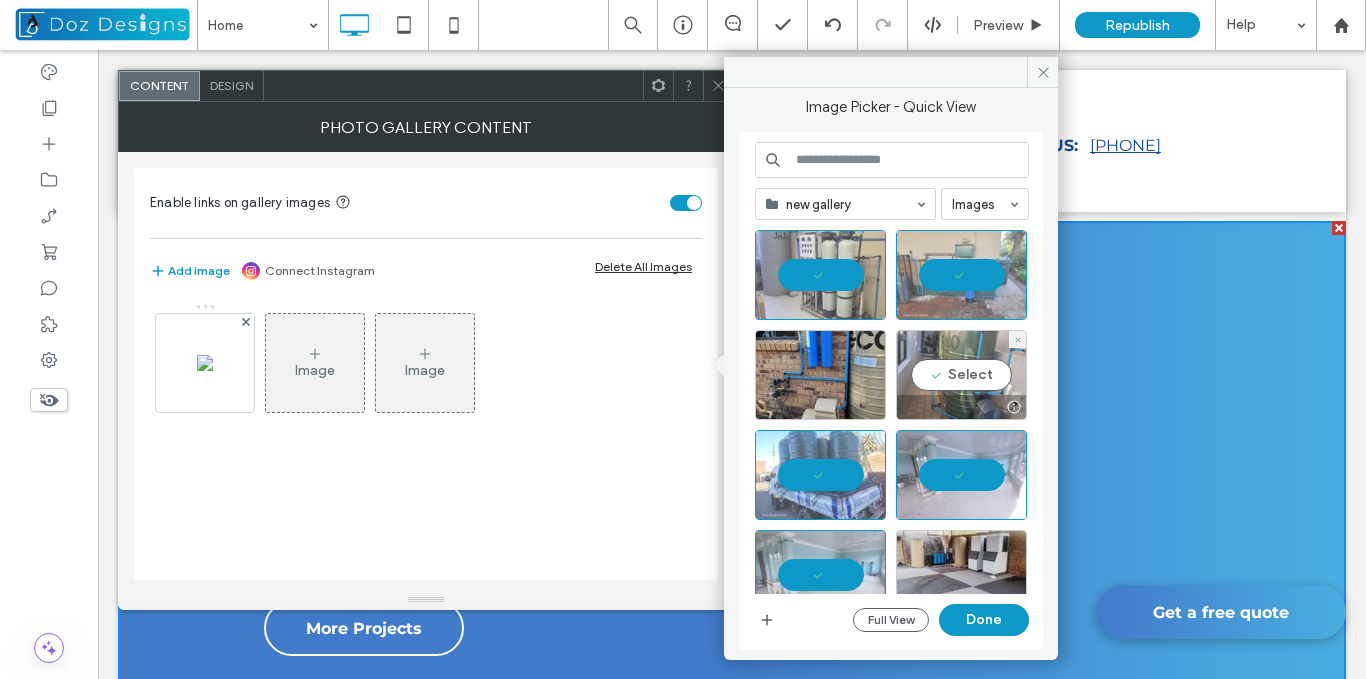 click on "Select" at bounding box center (961, 375) 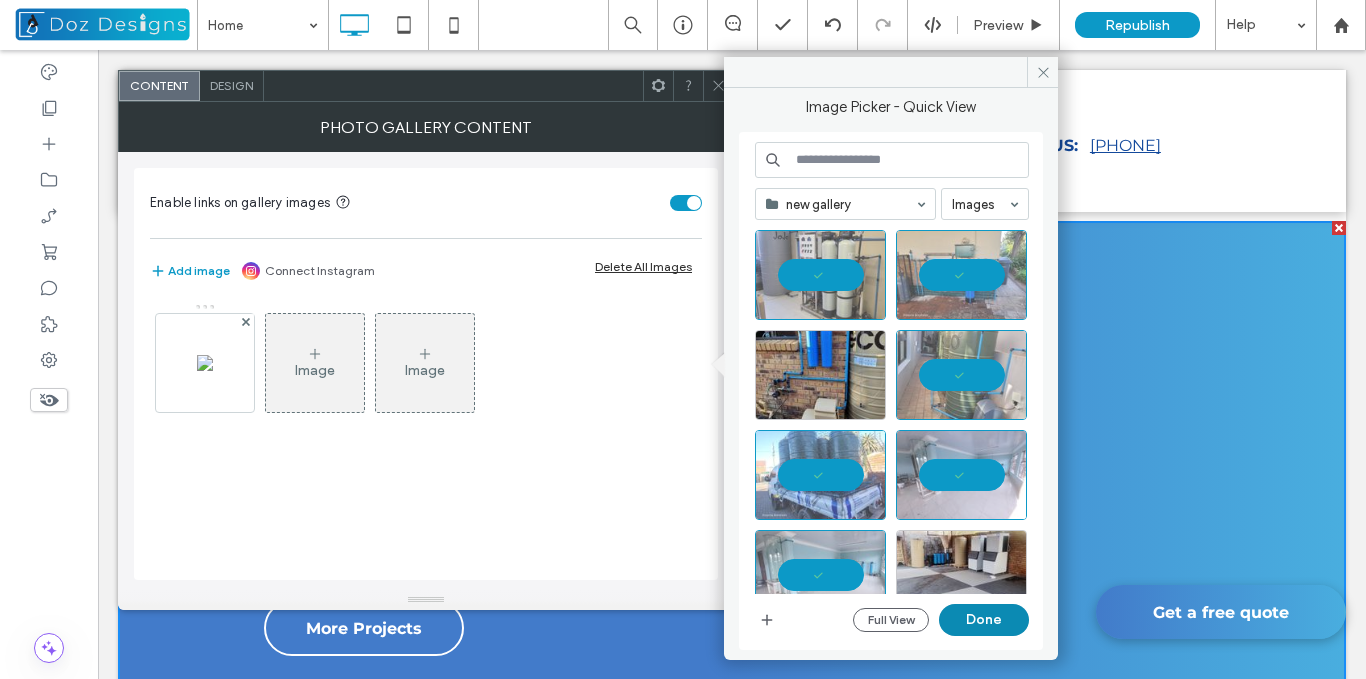 click on "Done" at bounding box center [984, 620] 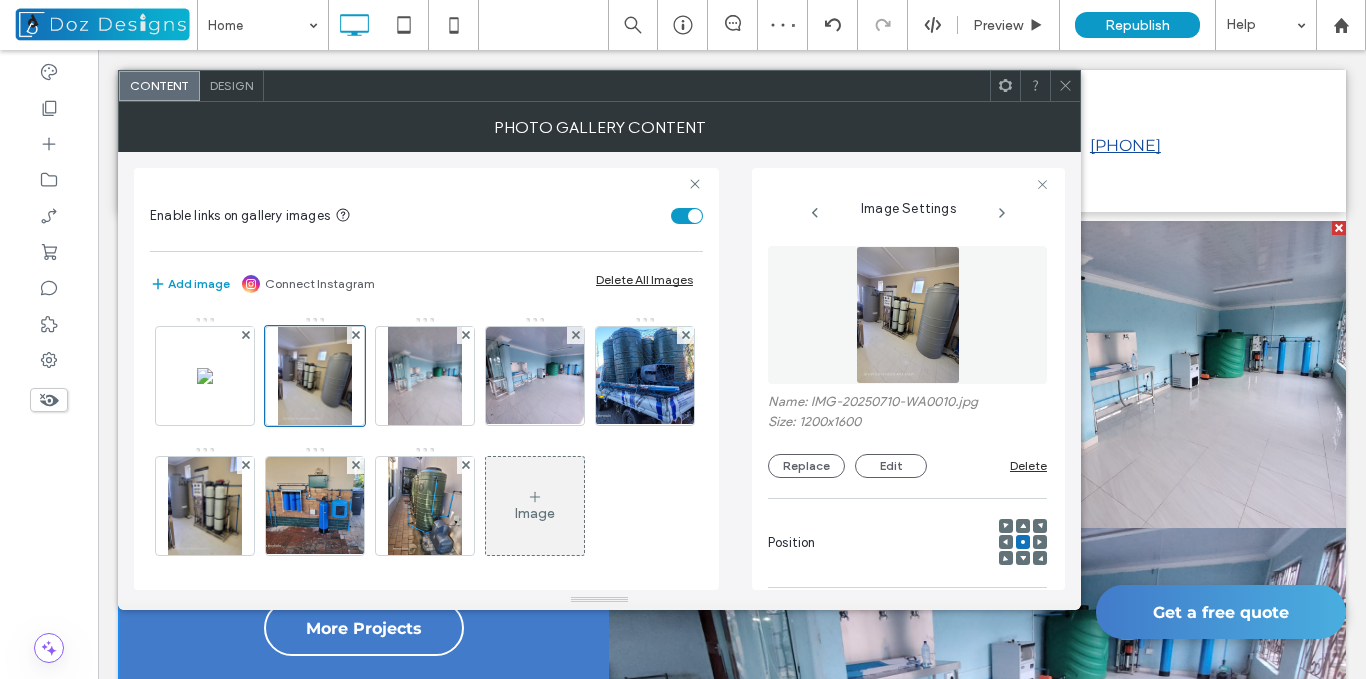 click 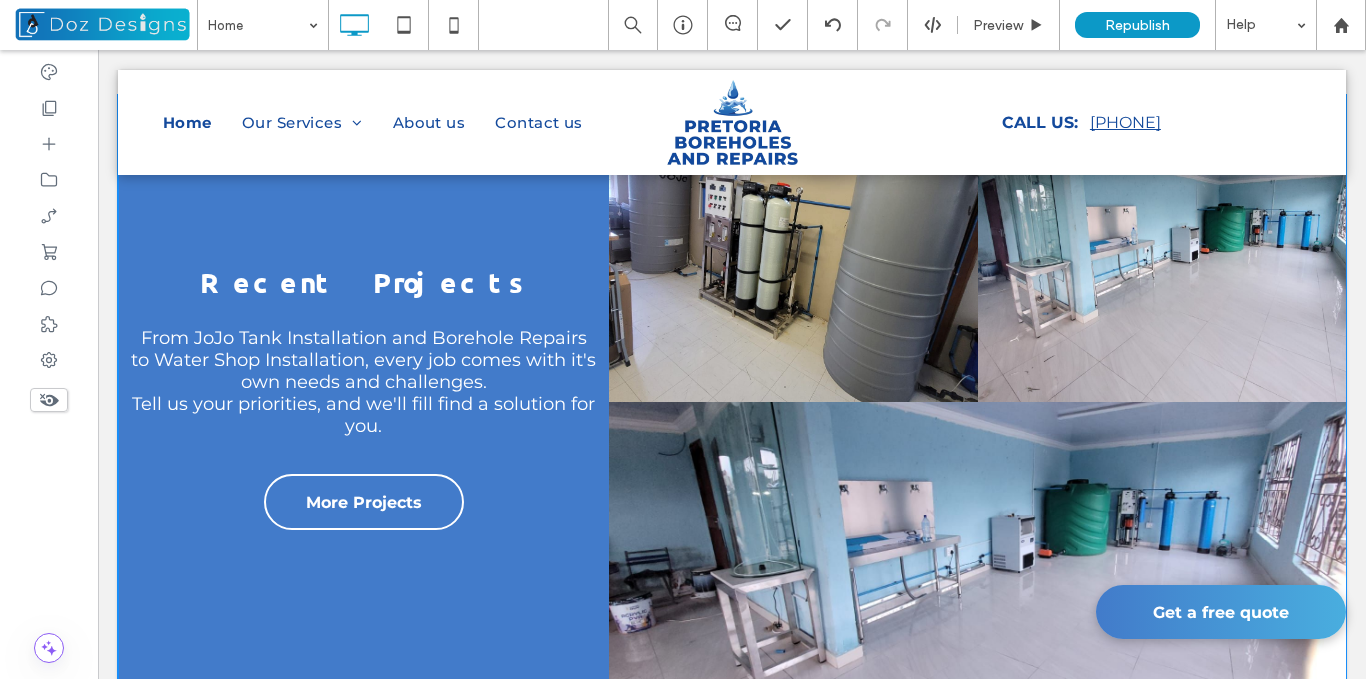scroll, scrollTop: 1433, scrollLeft: 0, axis: vertical 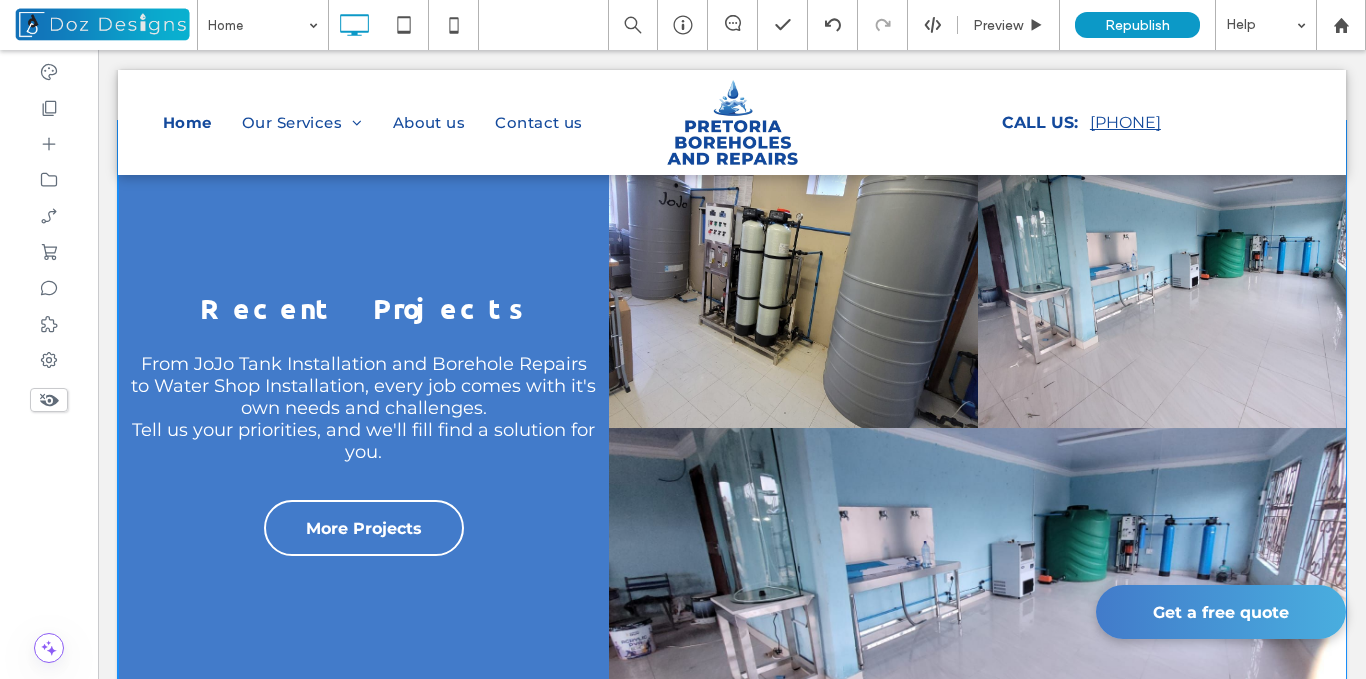 click at bounding box center [793, 274] 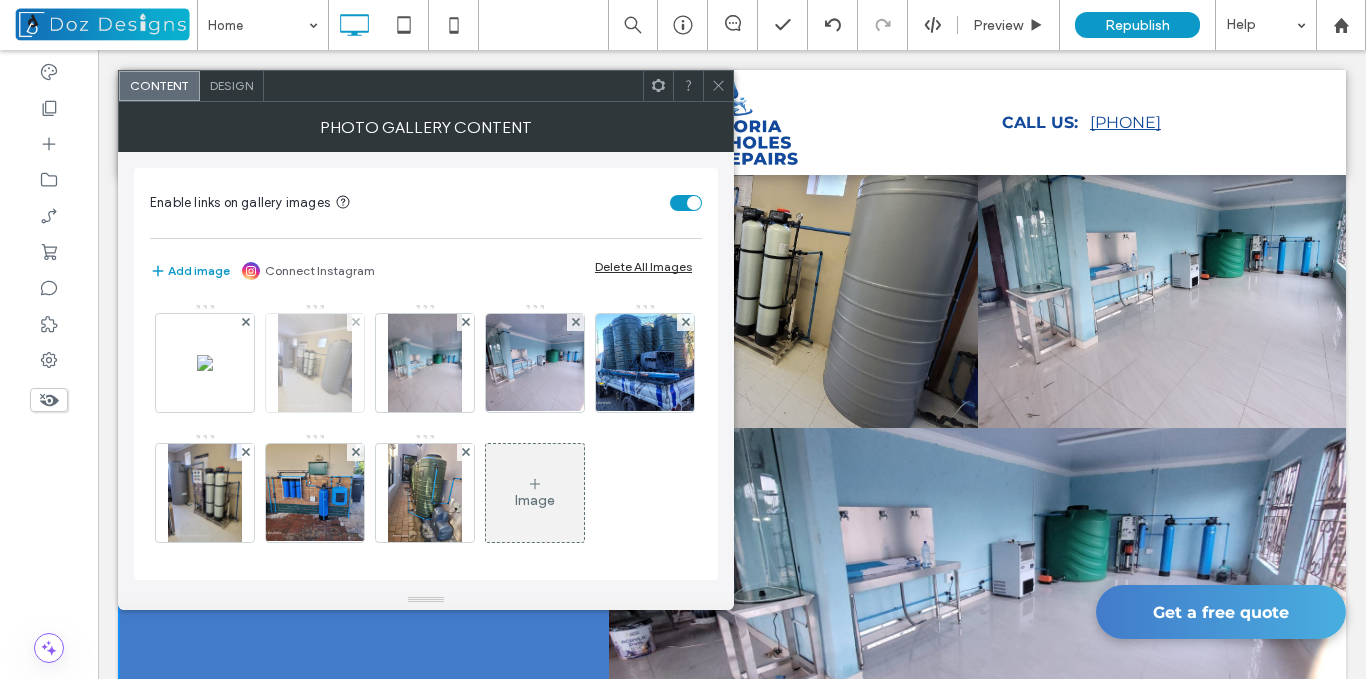 click at bounding box center (315, 363) 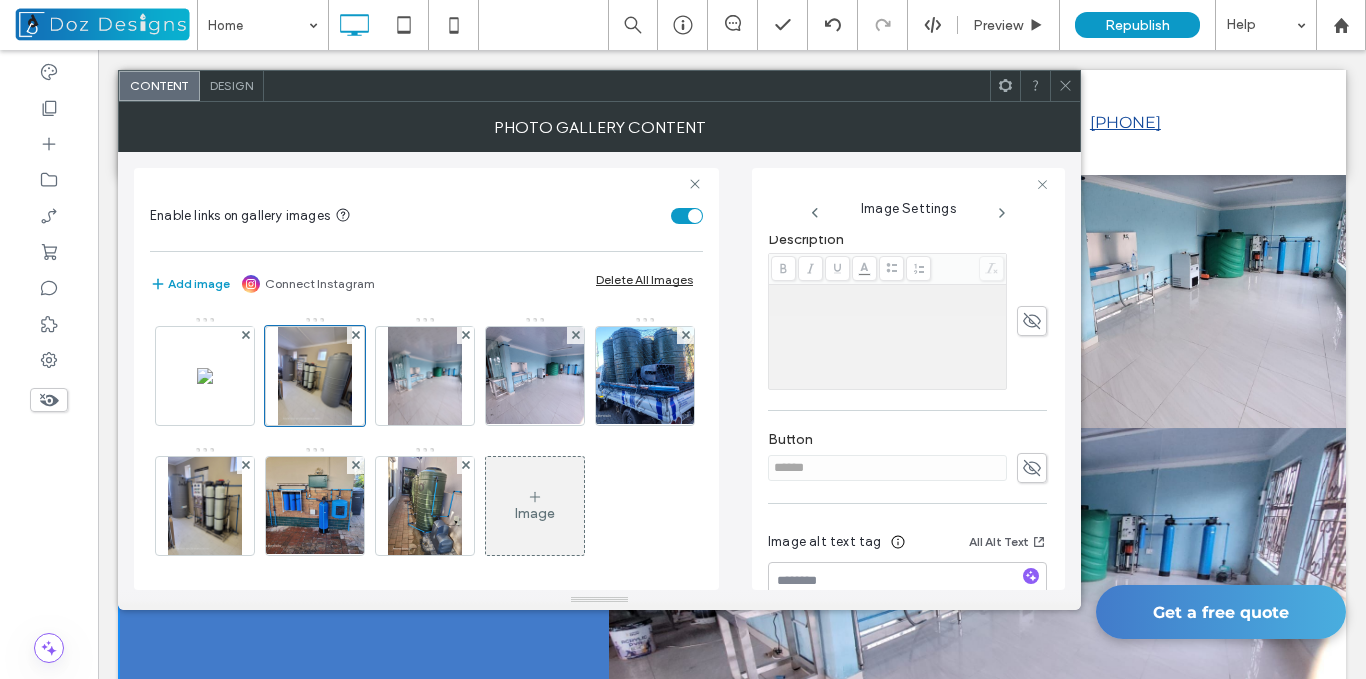 scroll, scrollTop: 571, scrollLeft: 0, axis: vertical 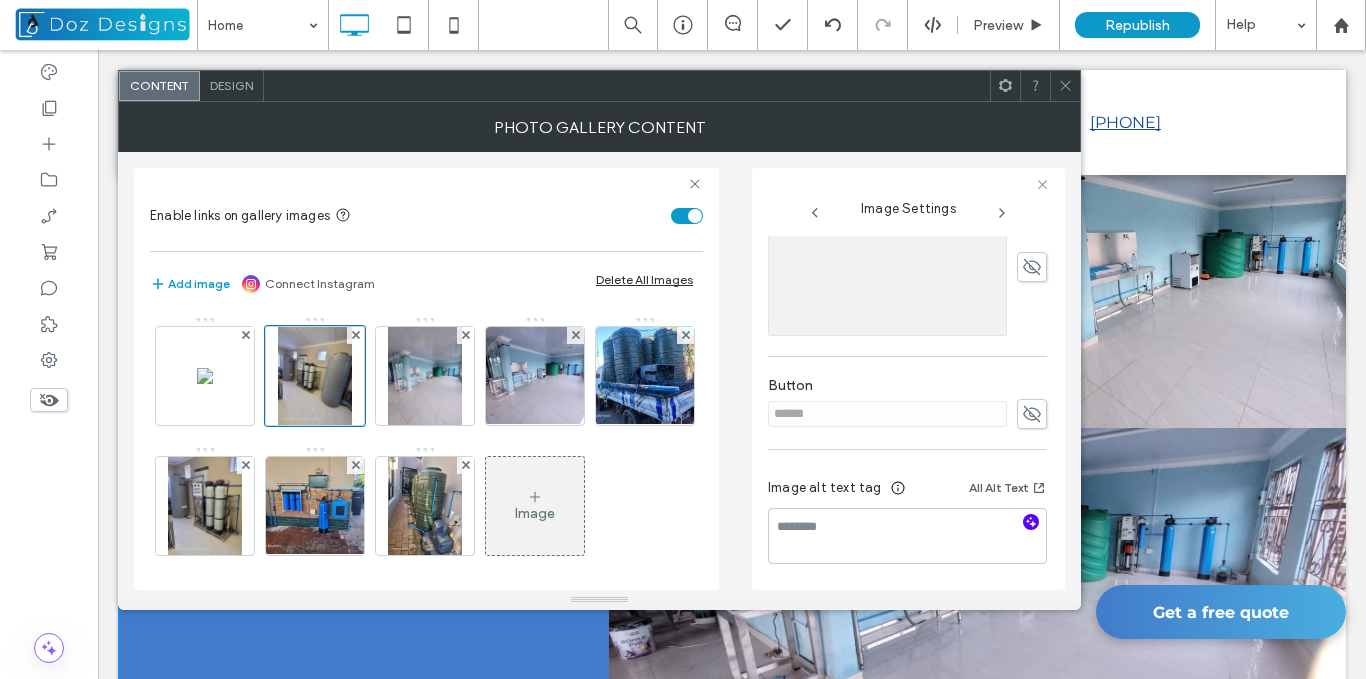 click 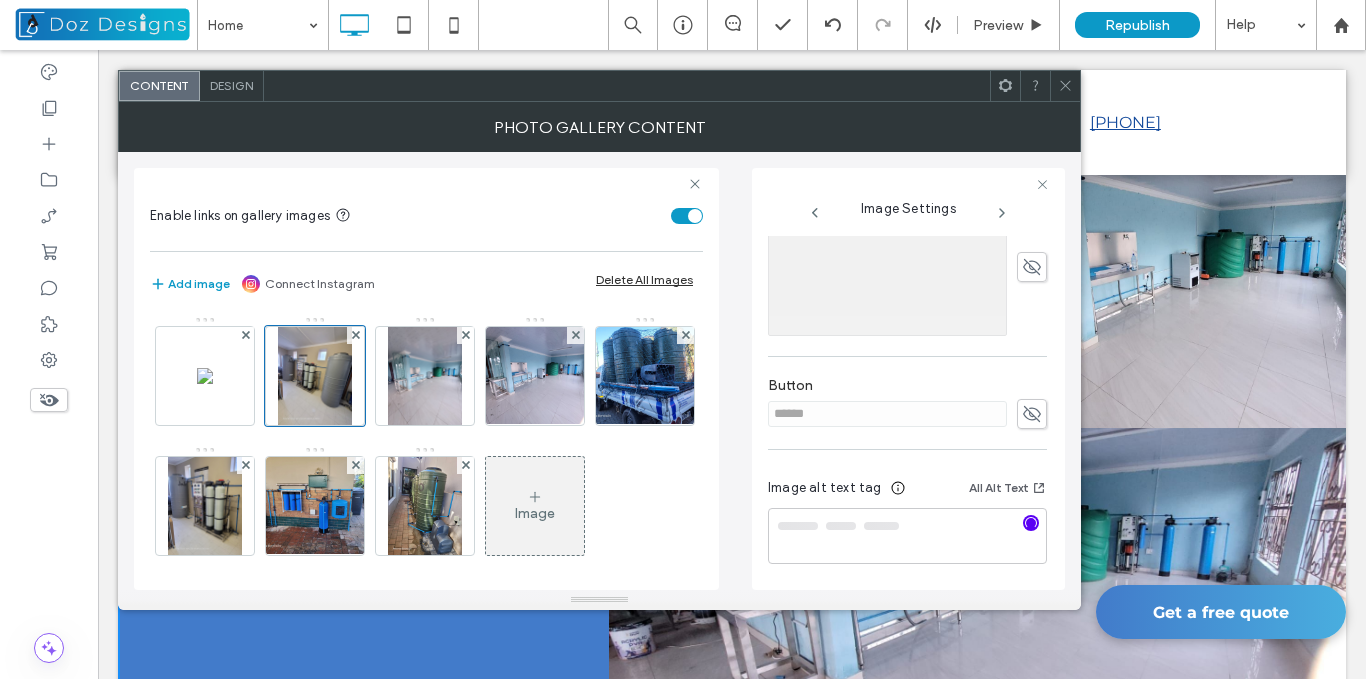 type on "**********" 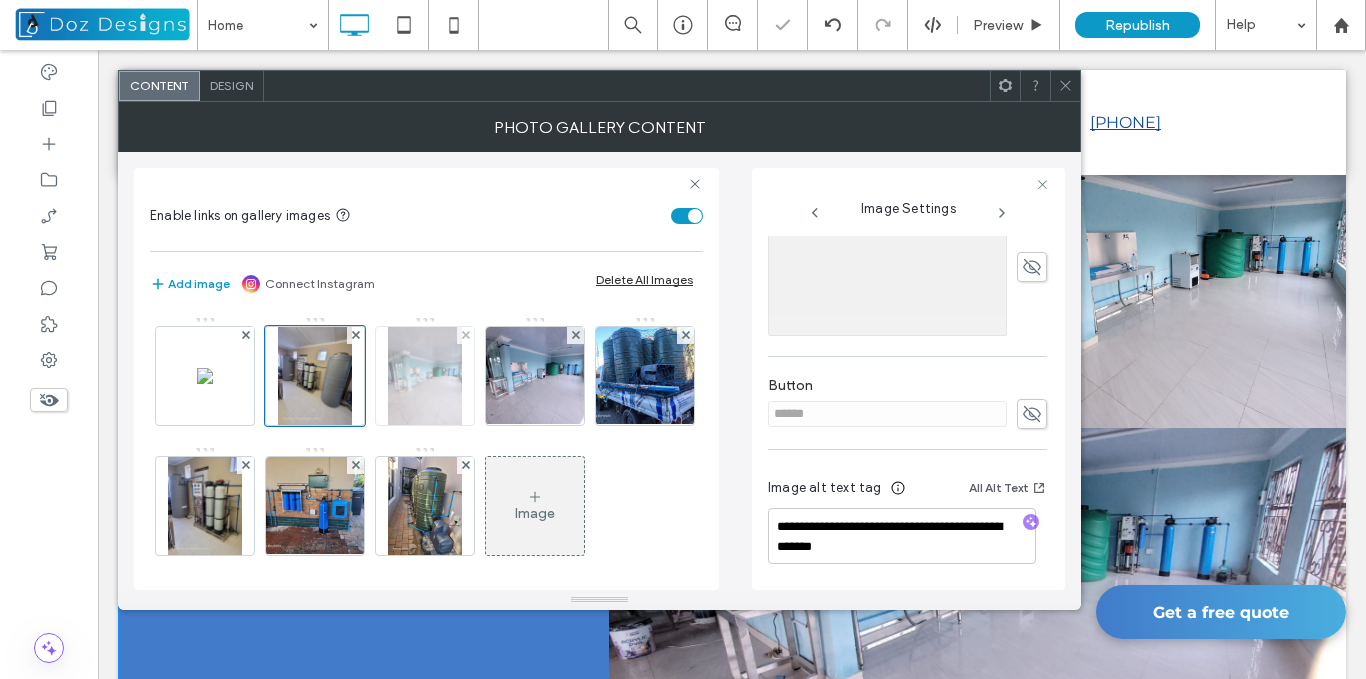 click at bounding box center [425, 376] 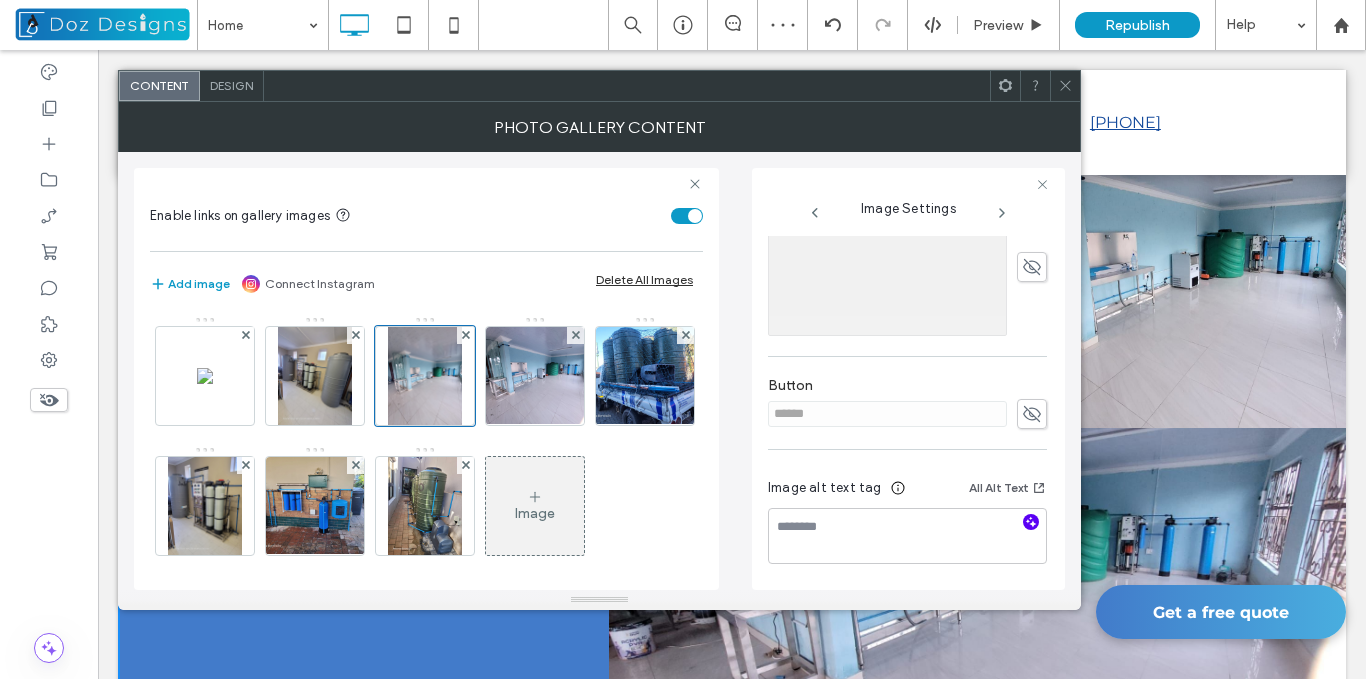 click 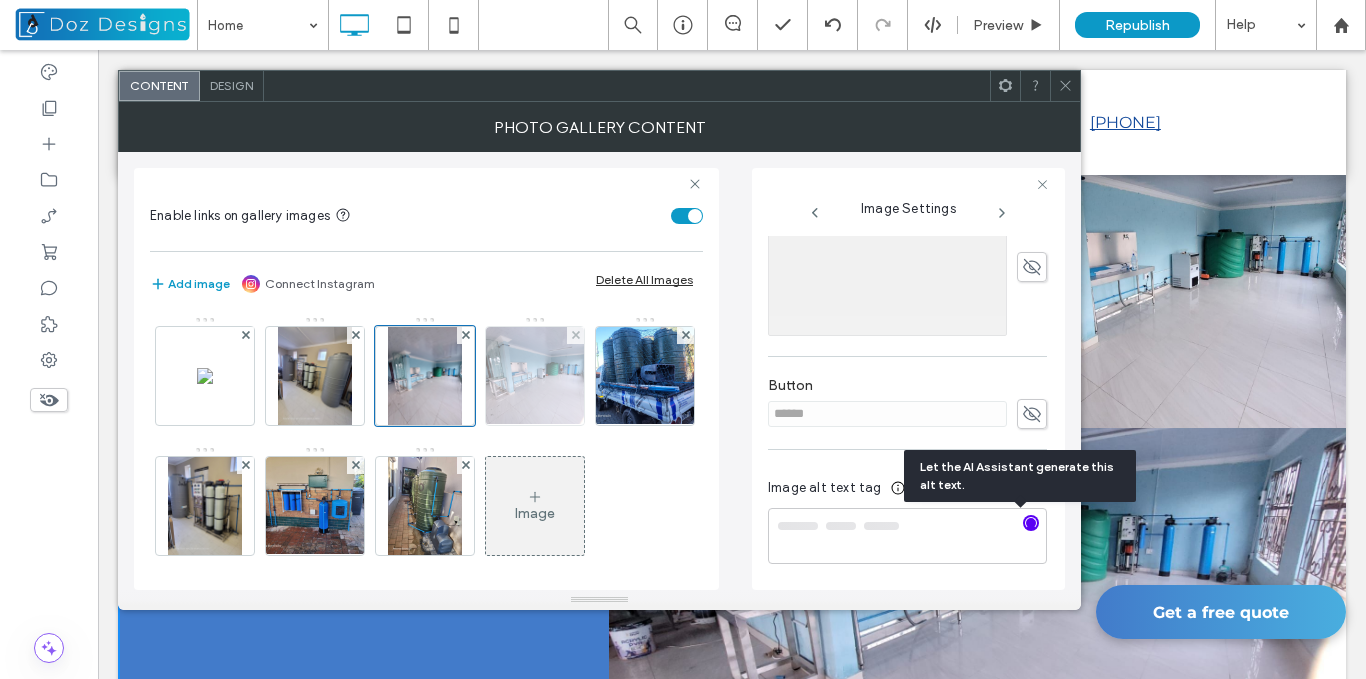 type on "**********" 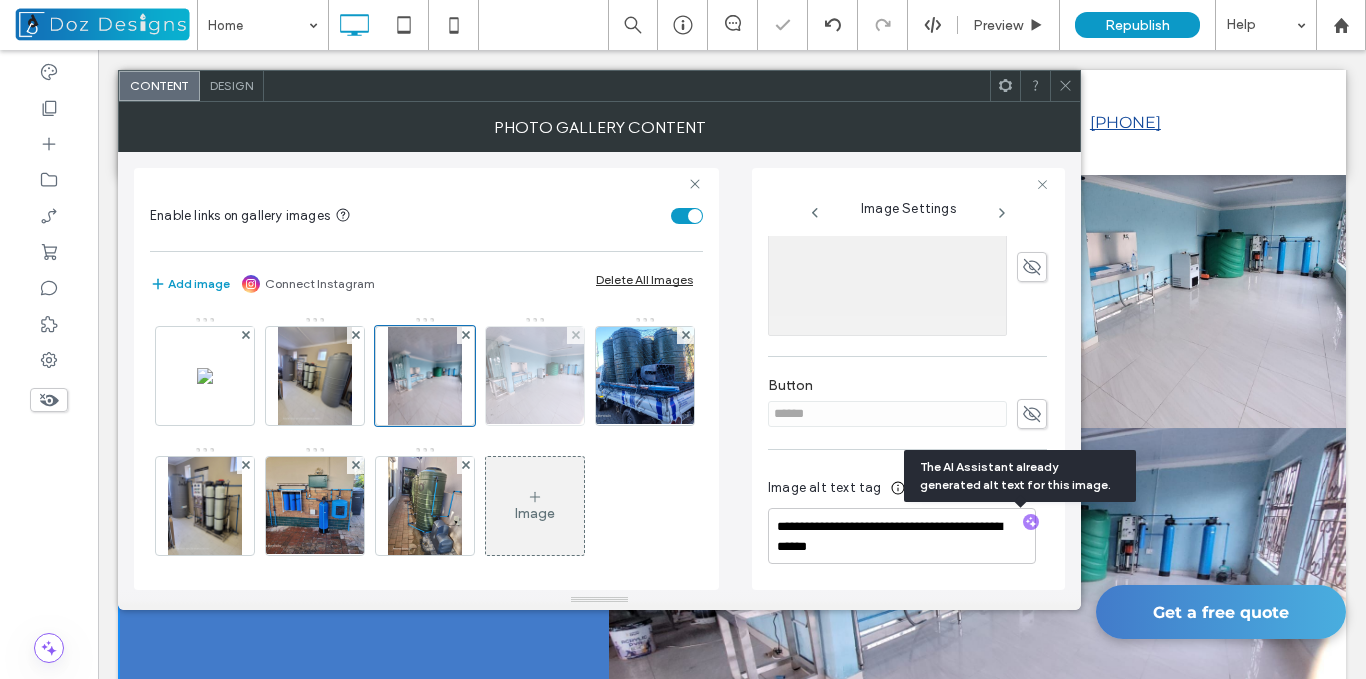 click at bounding box center (535, 376) 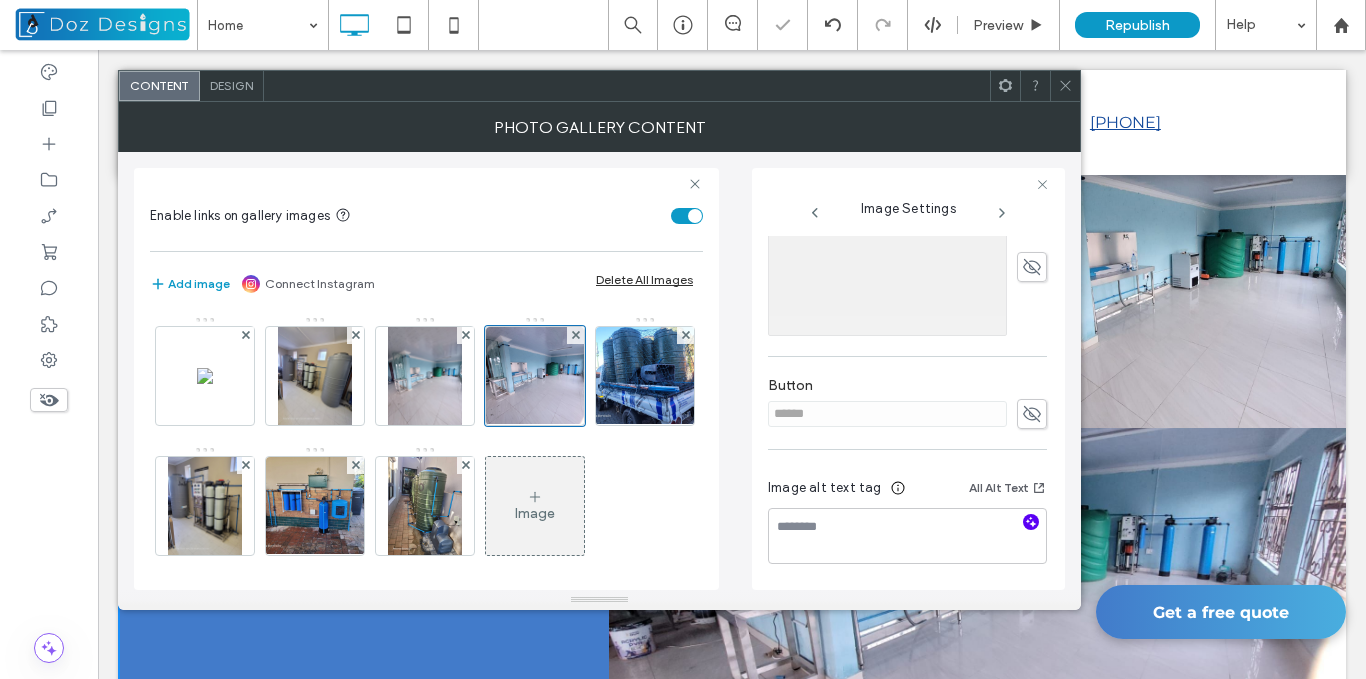 click 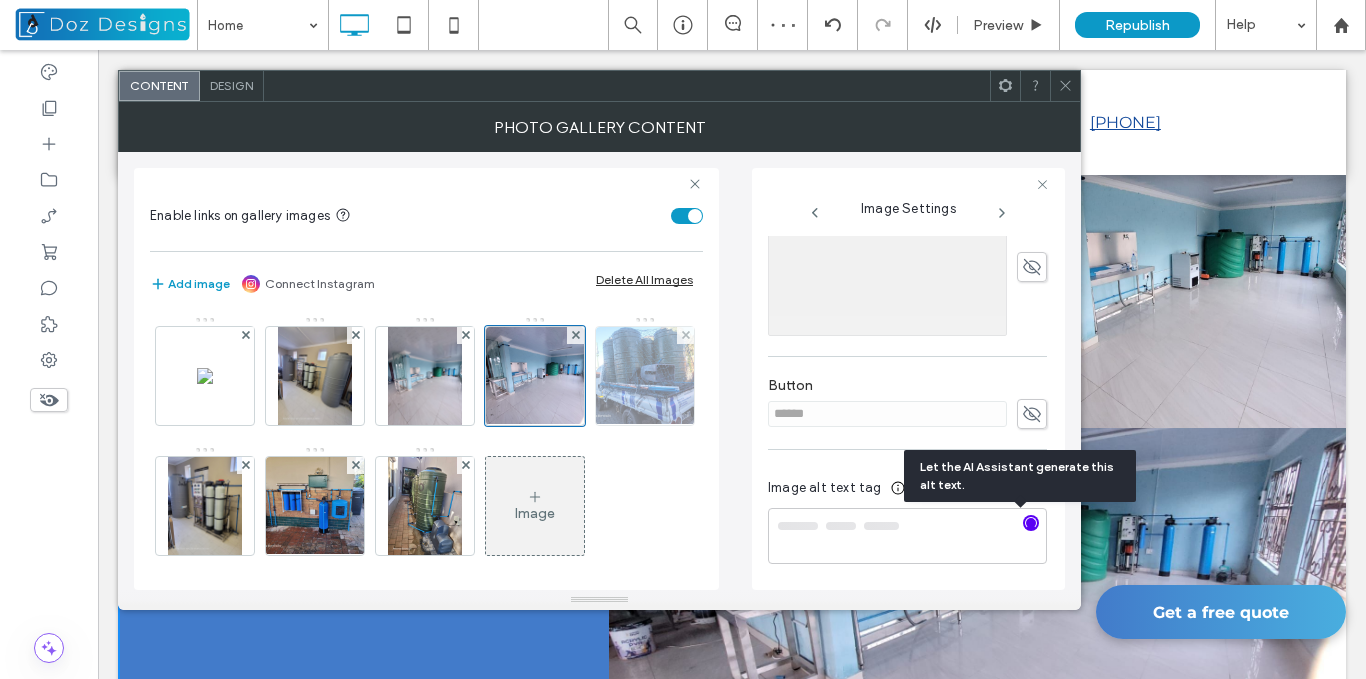 type on "**********" 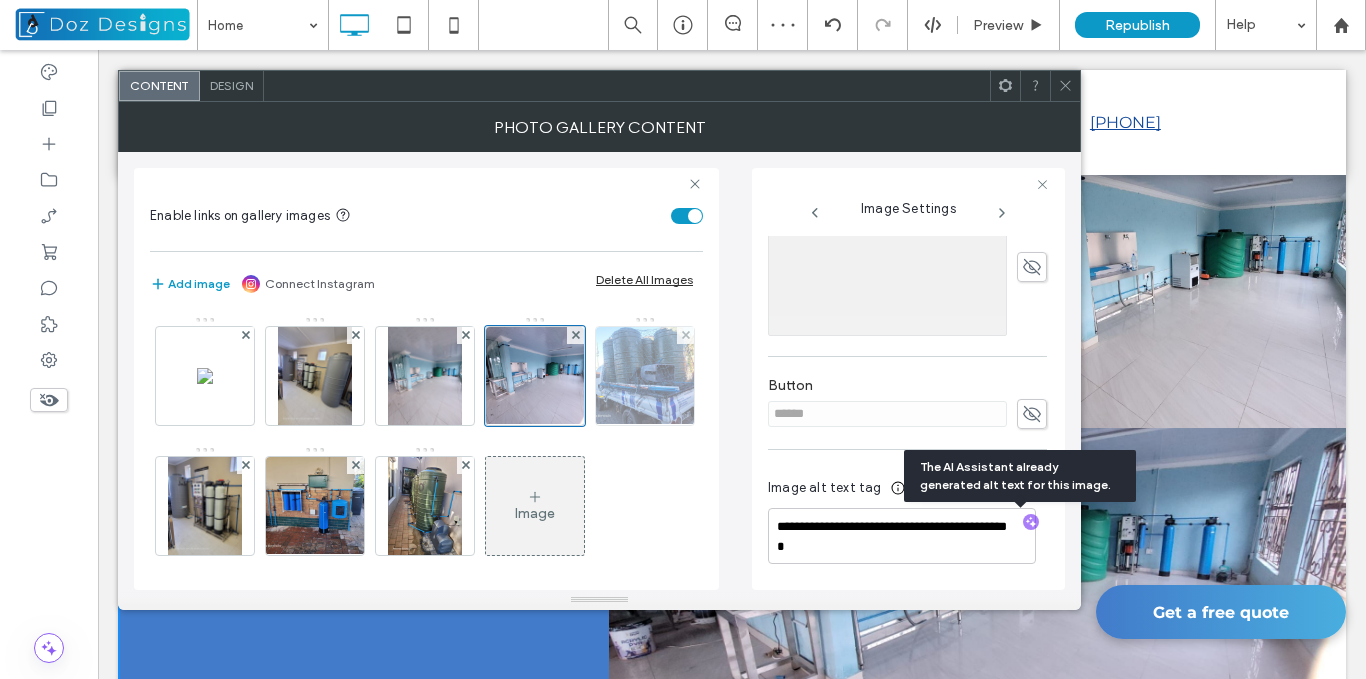 click at bounding box center [645, 376] 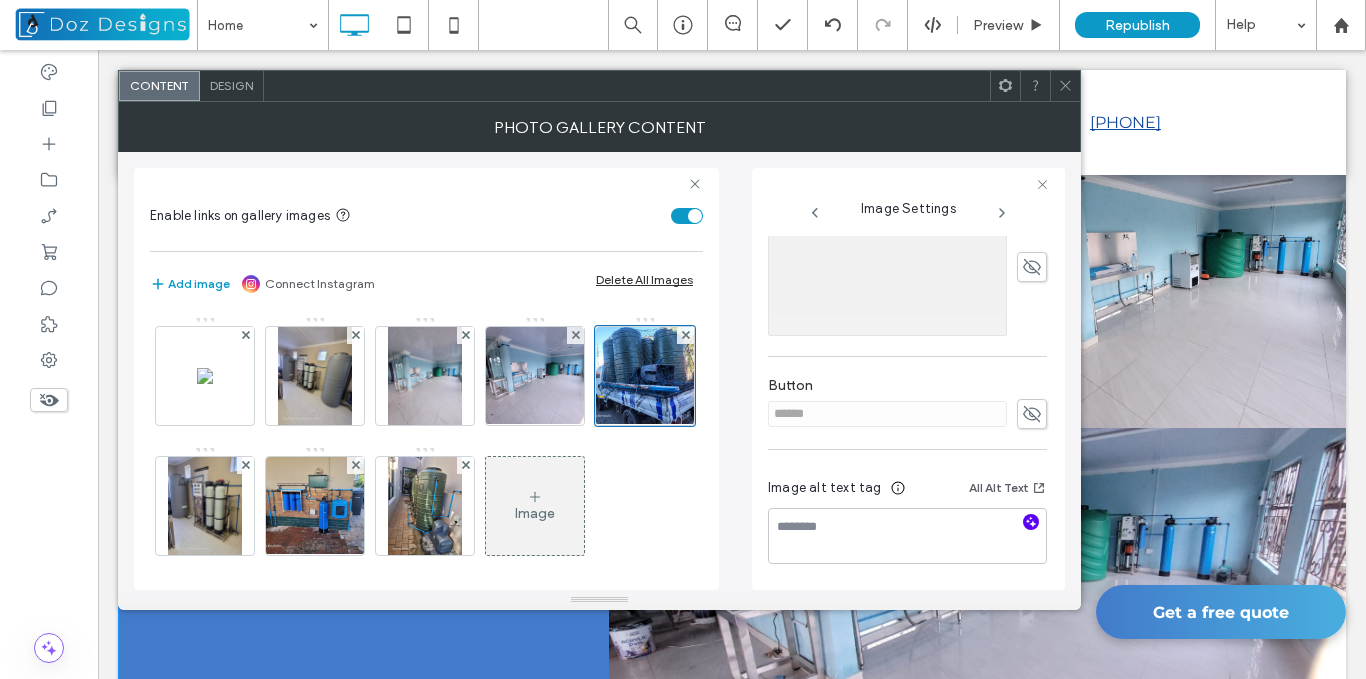 click 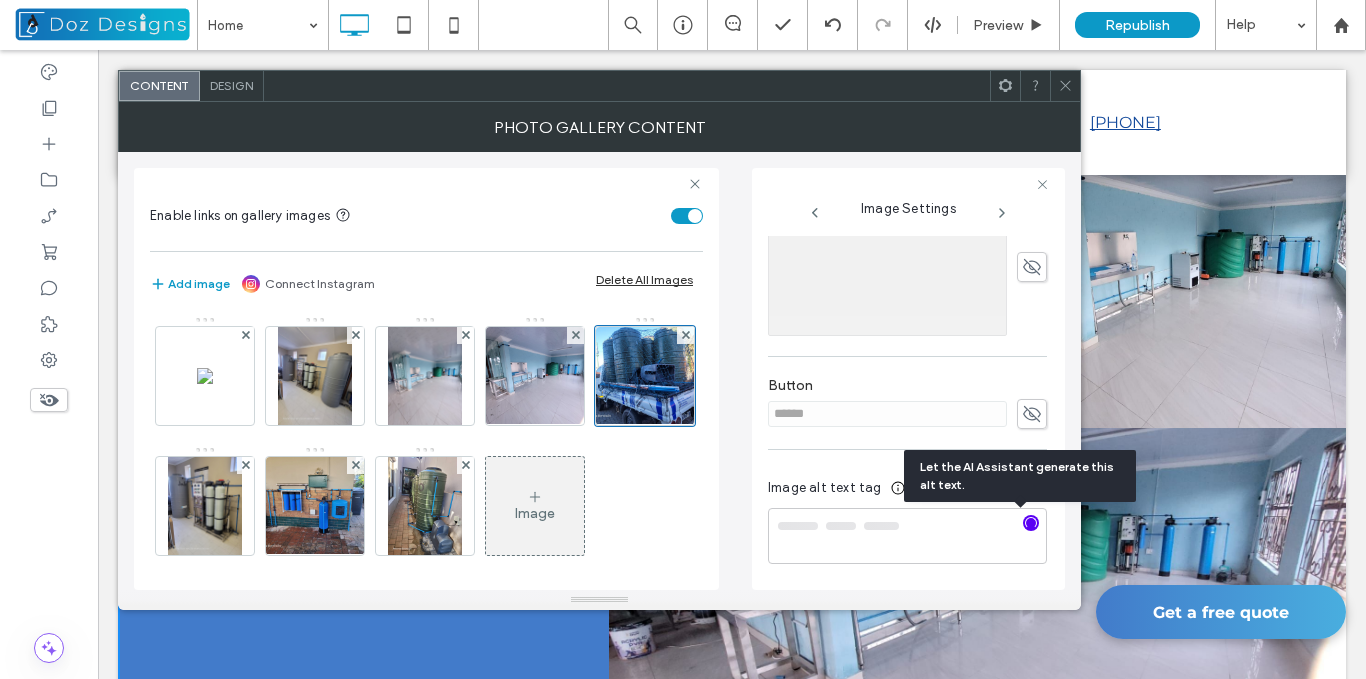 type on "**********" 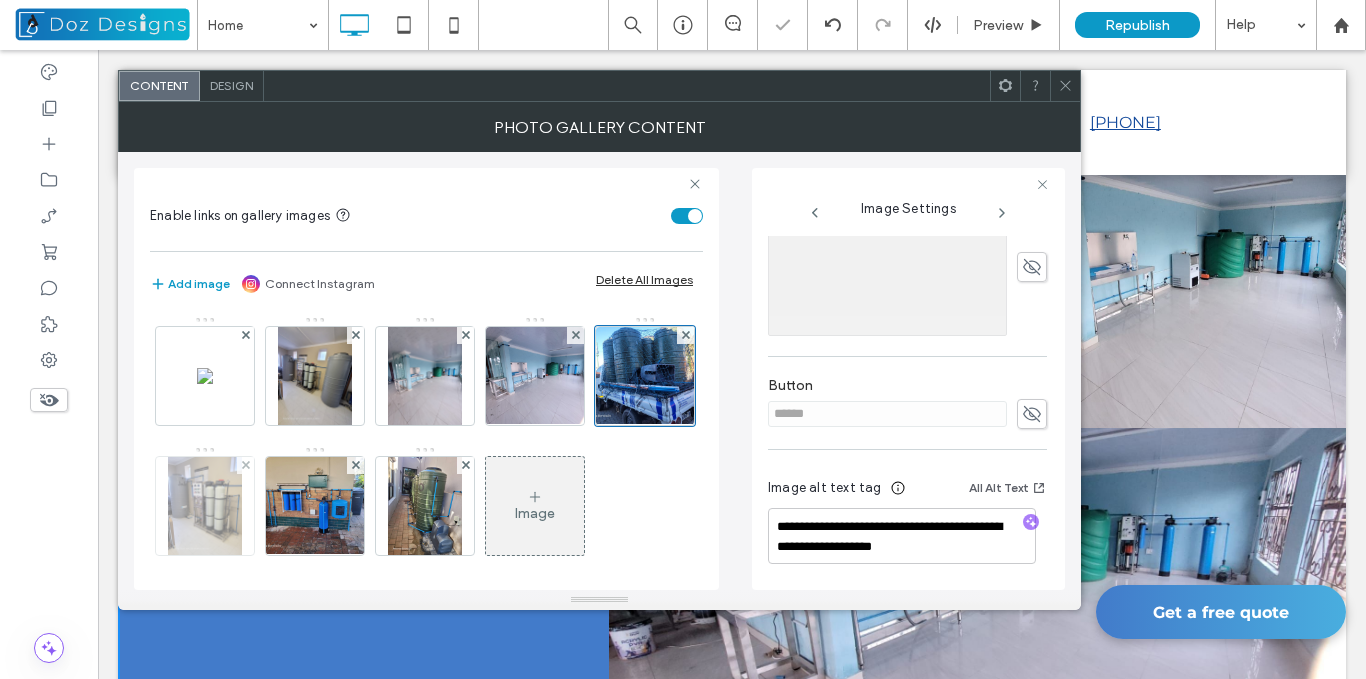click at bounding box center (205, 506) 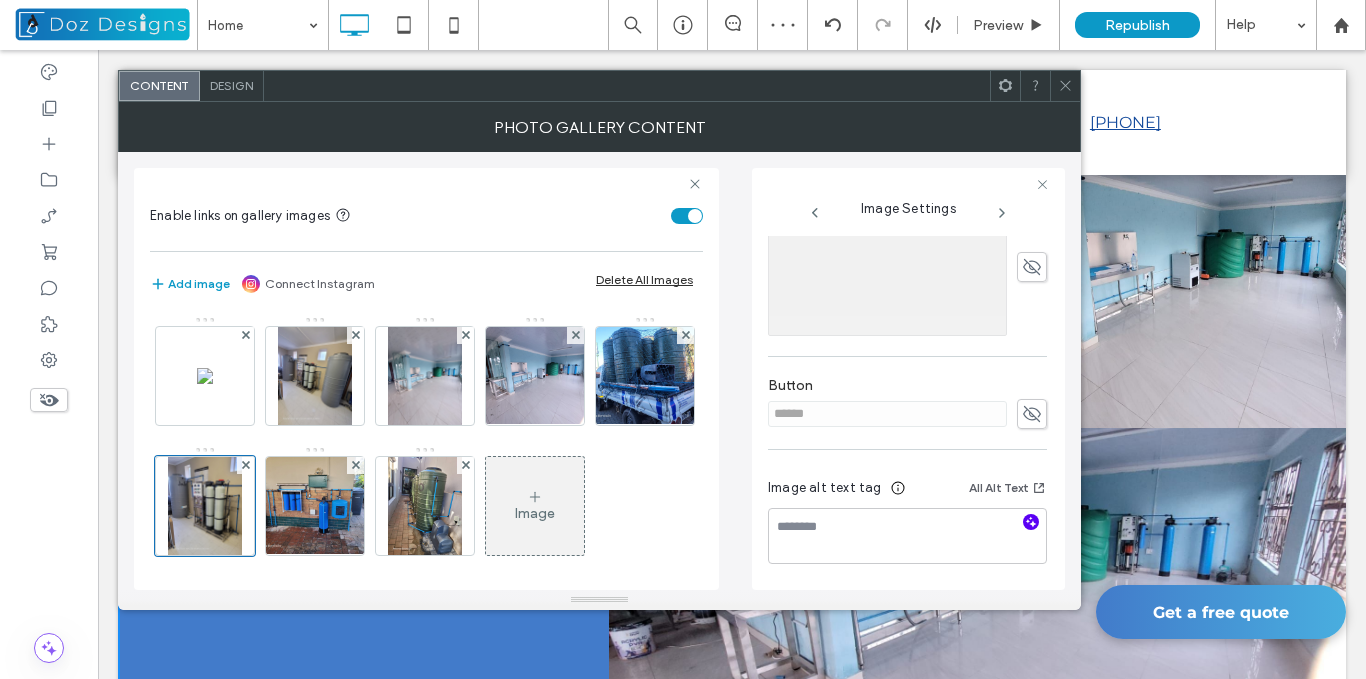 click 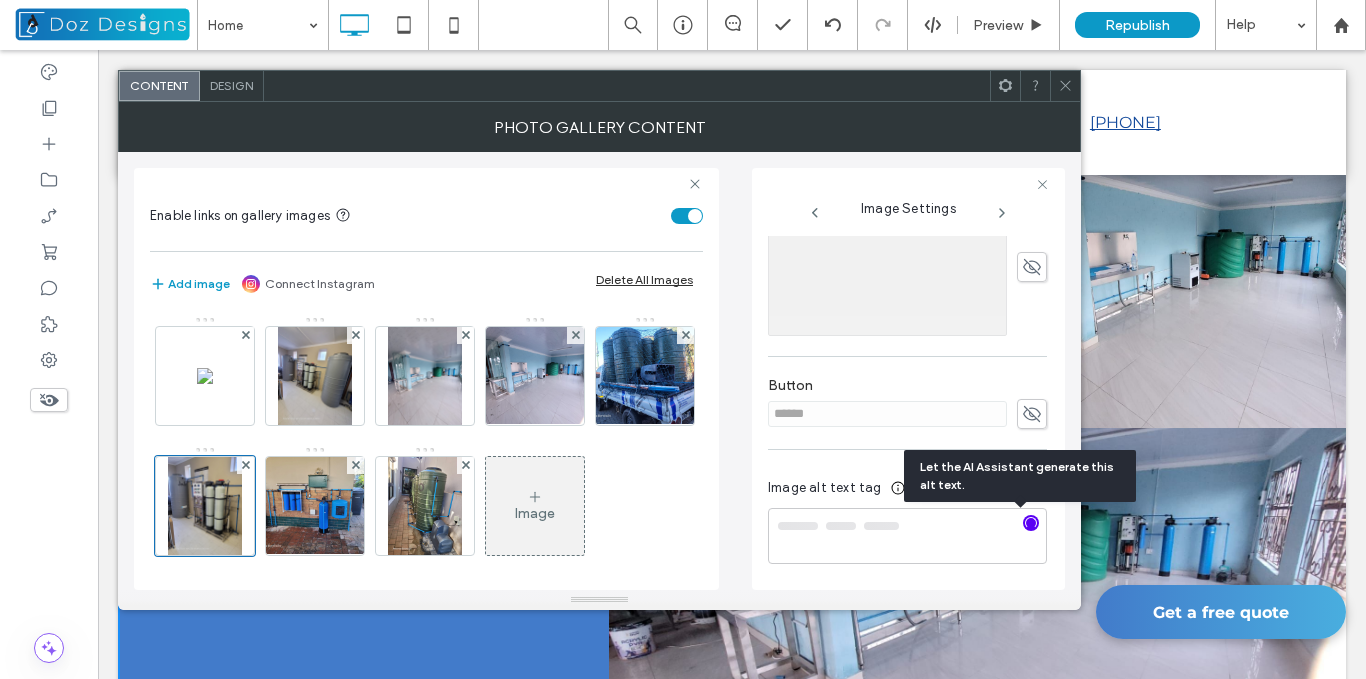 type on "**********" 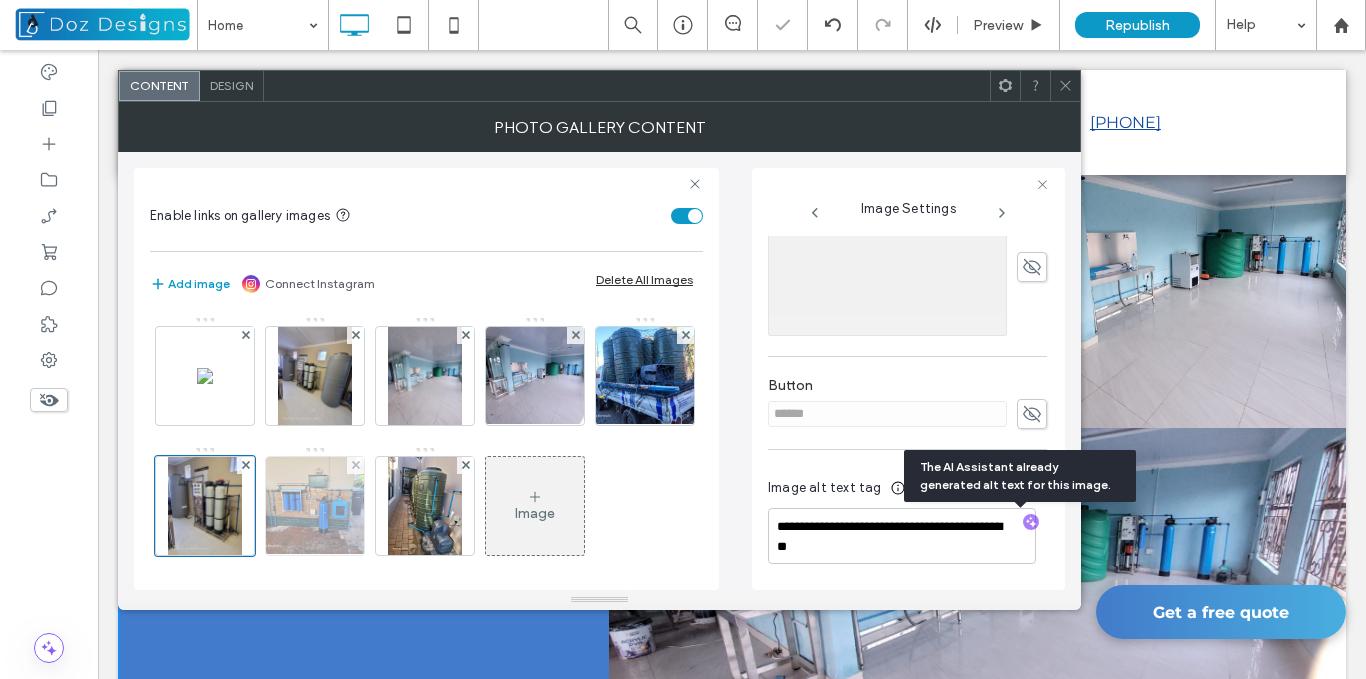 click at bounding box center (315, 506) 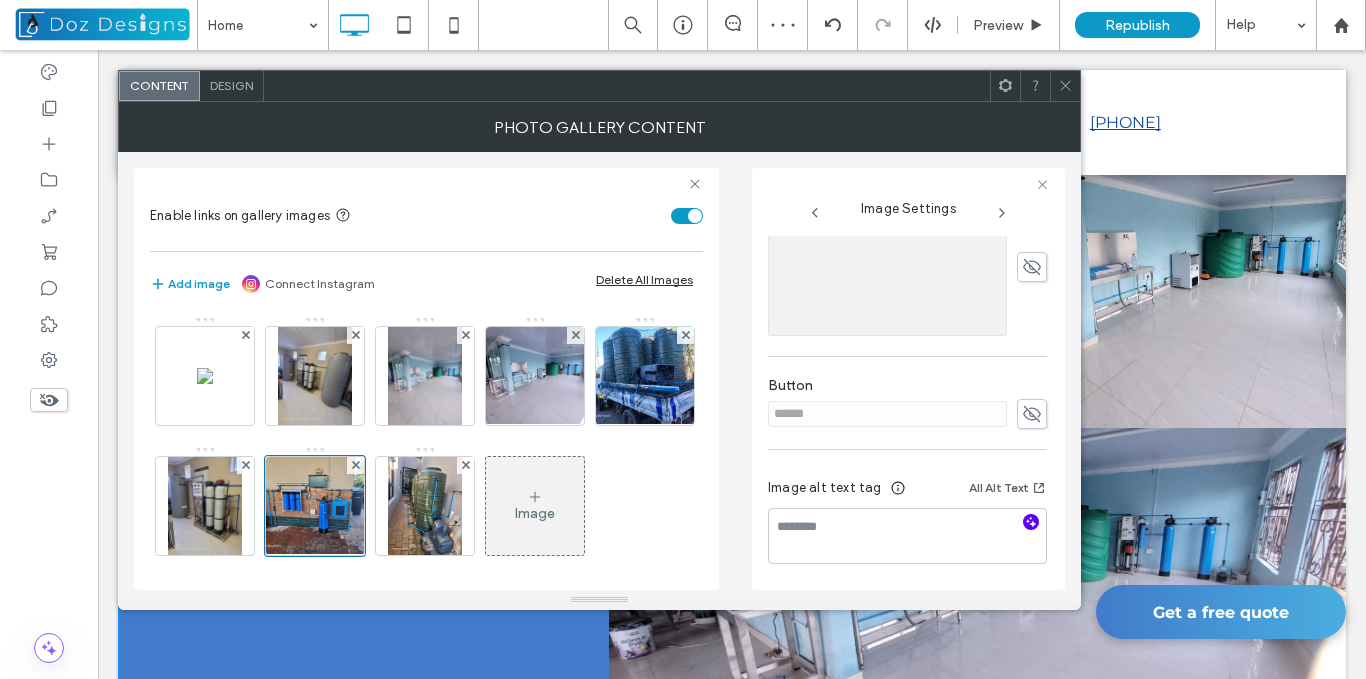 click 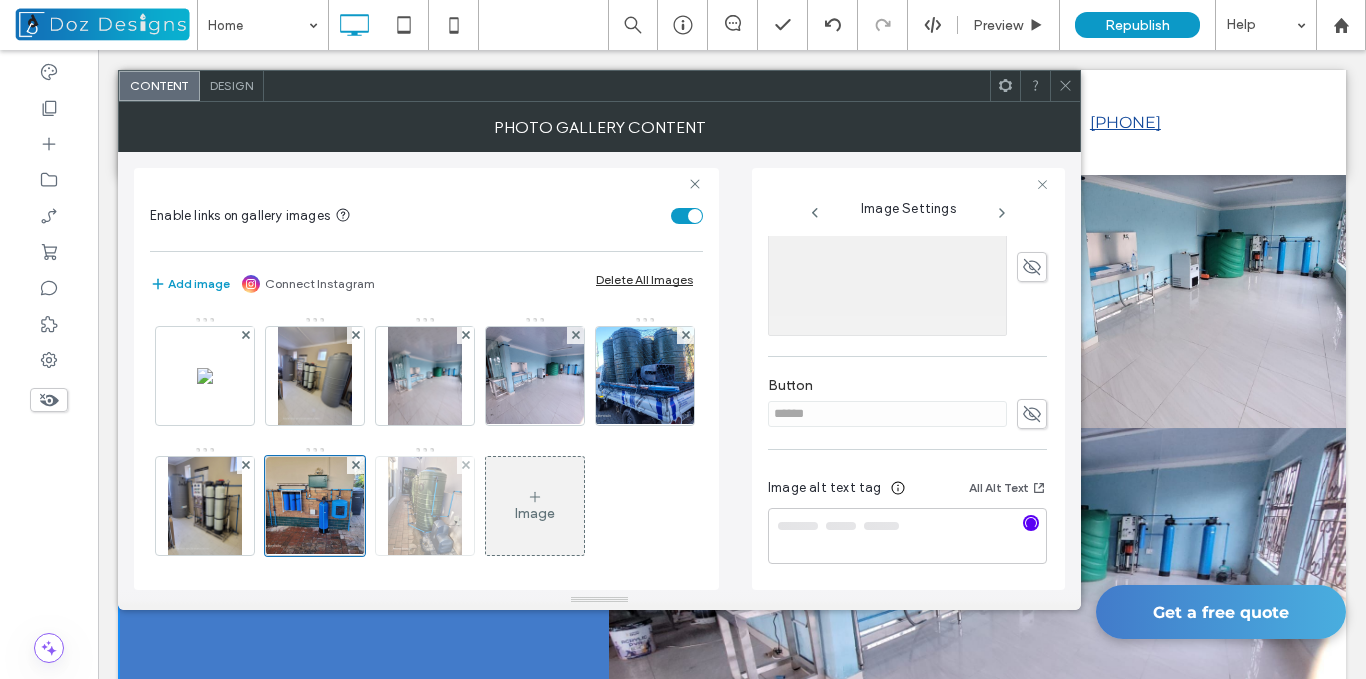 type on "**********" 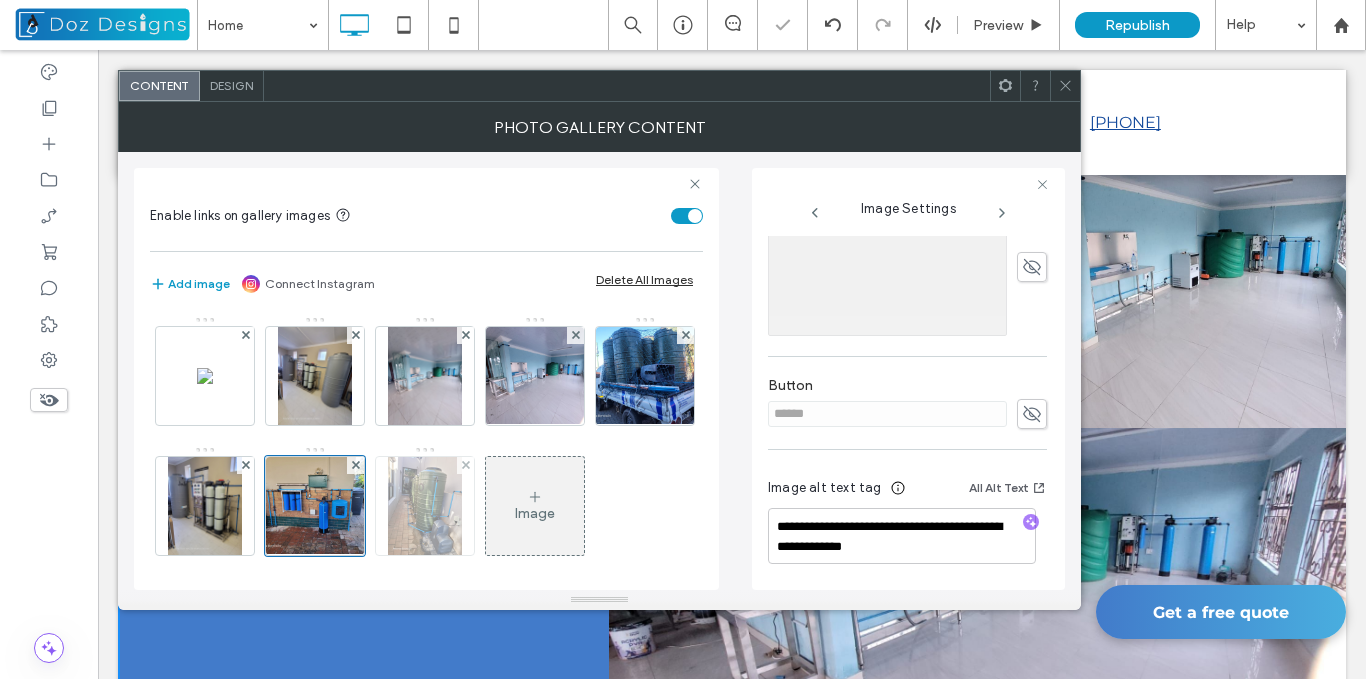 click at bounding box center [425, 506] 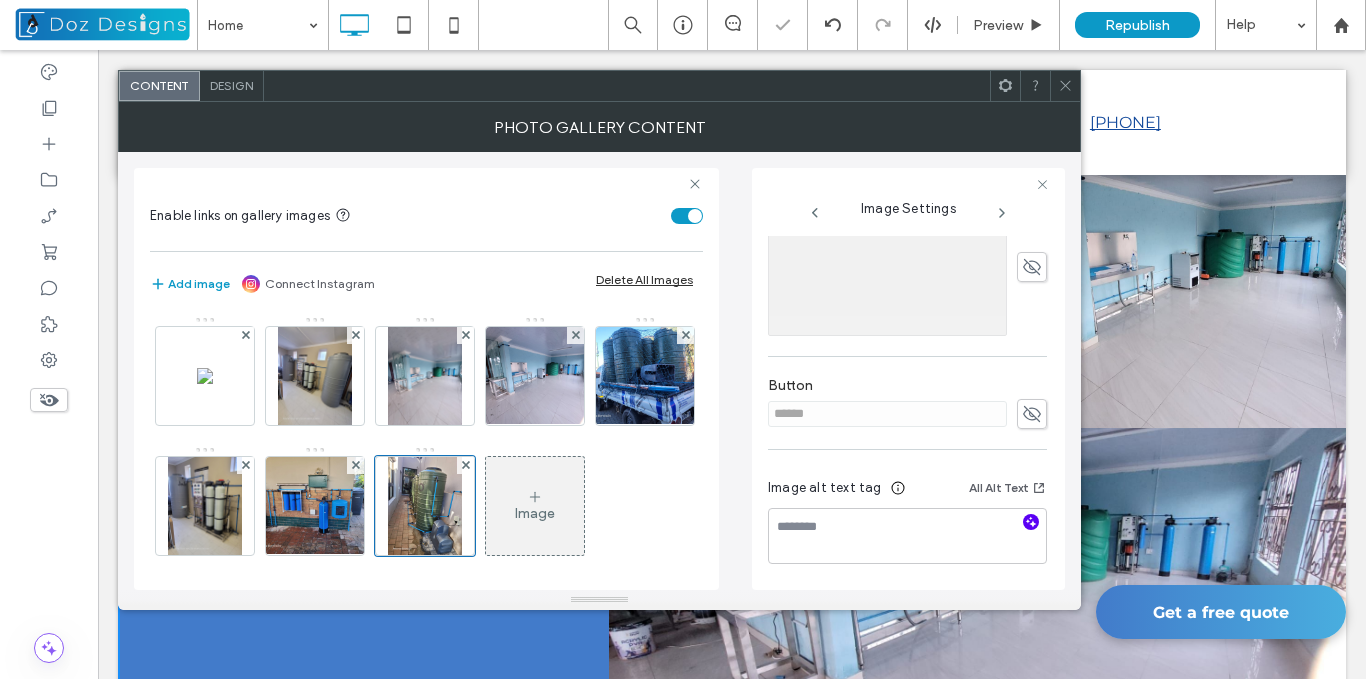 click 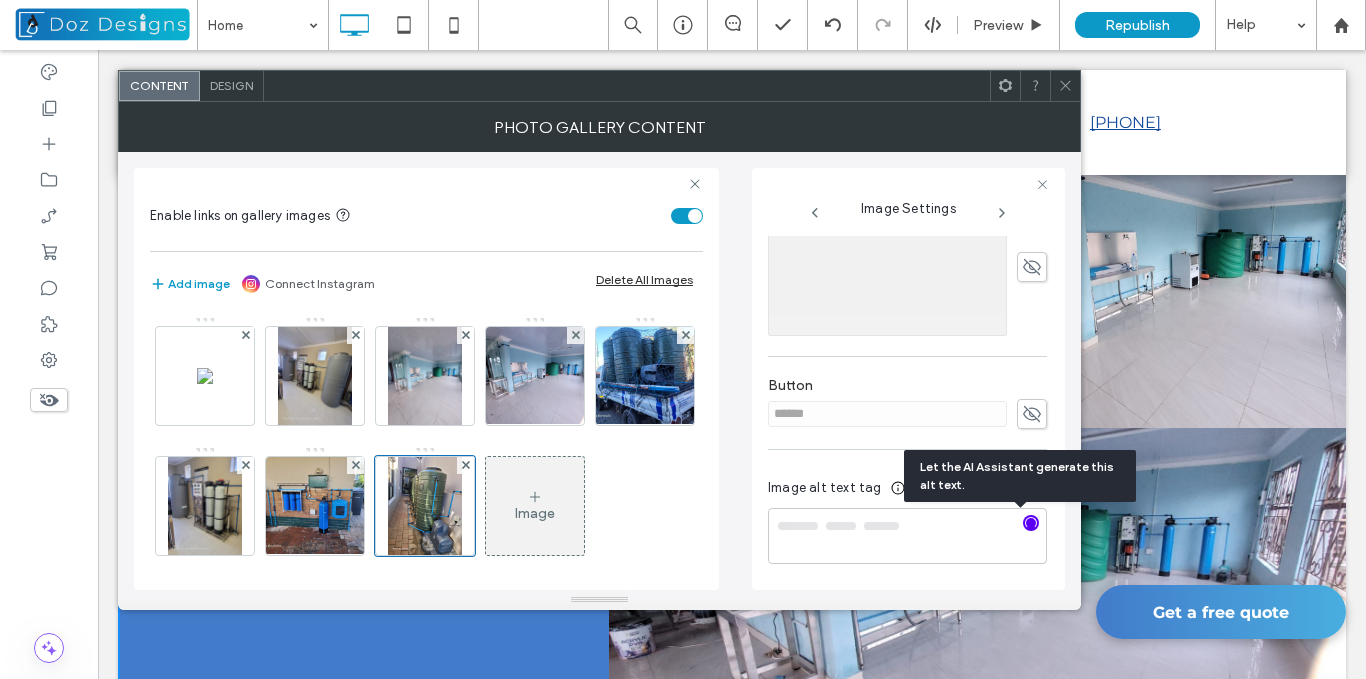type on "**********" 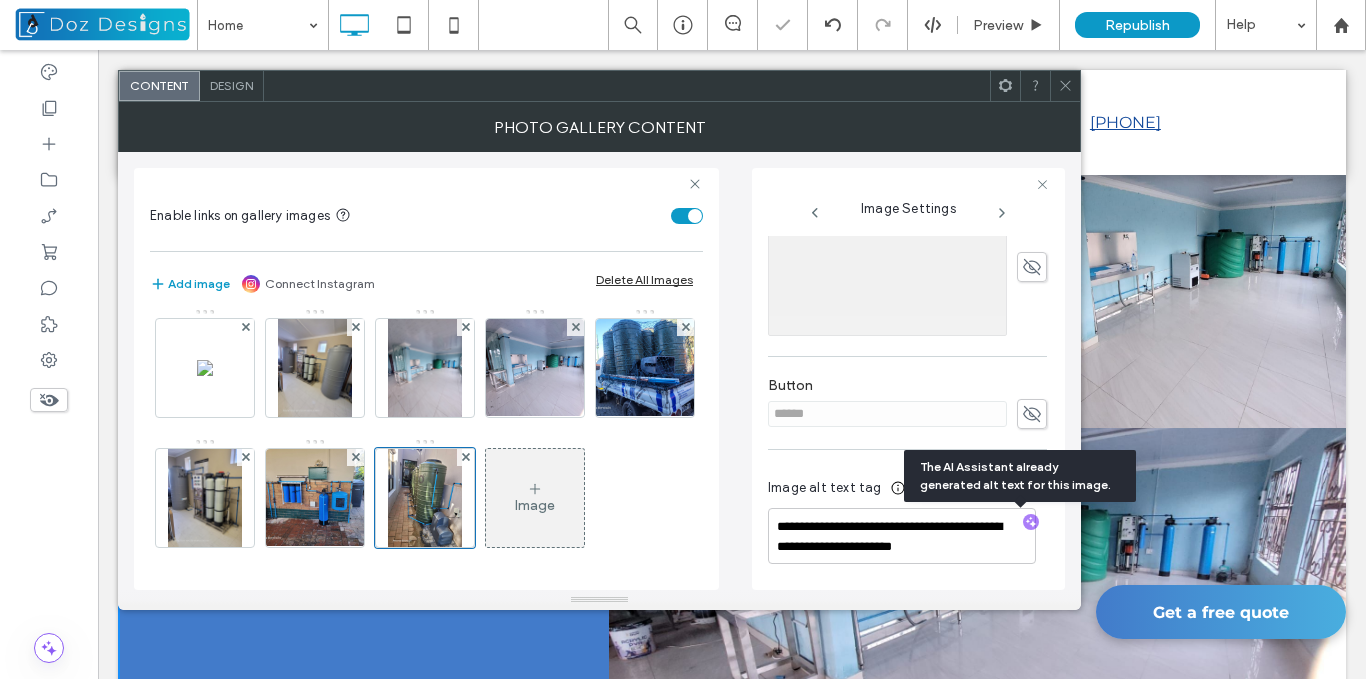 scroll, scrollTop: 100, scrollLeft: 0, axis: vertical 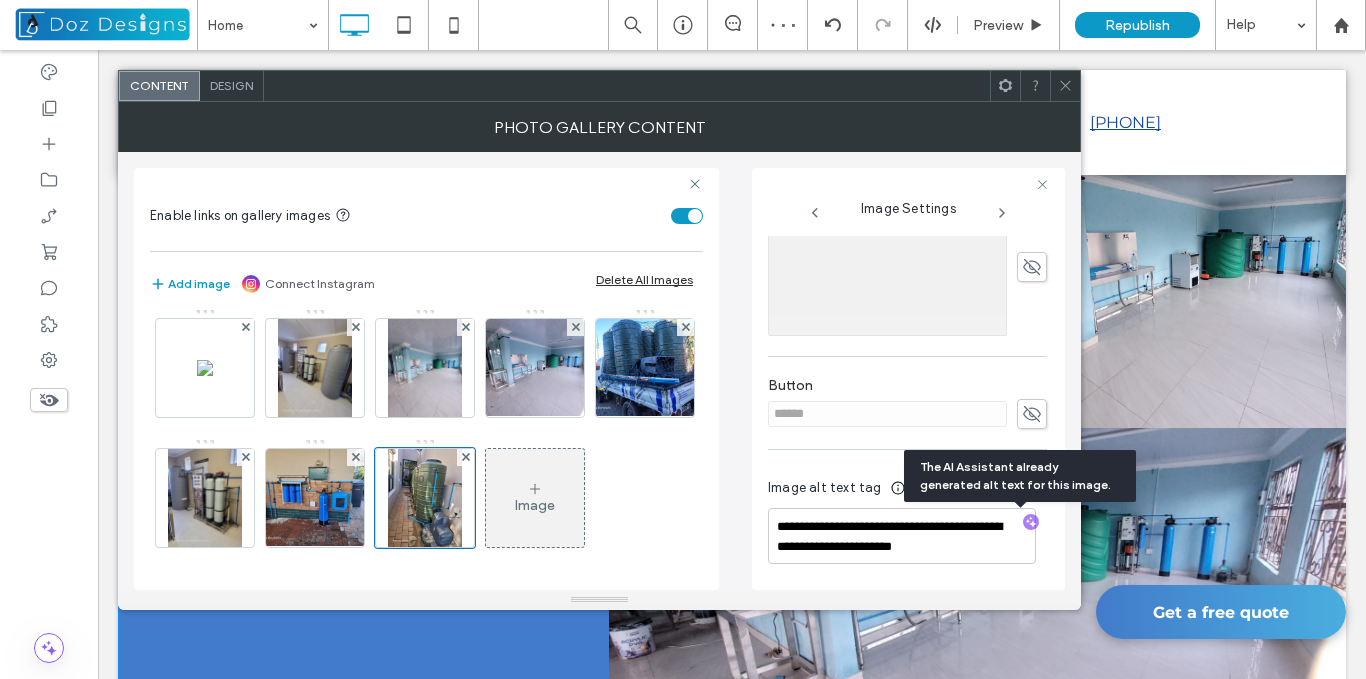 click 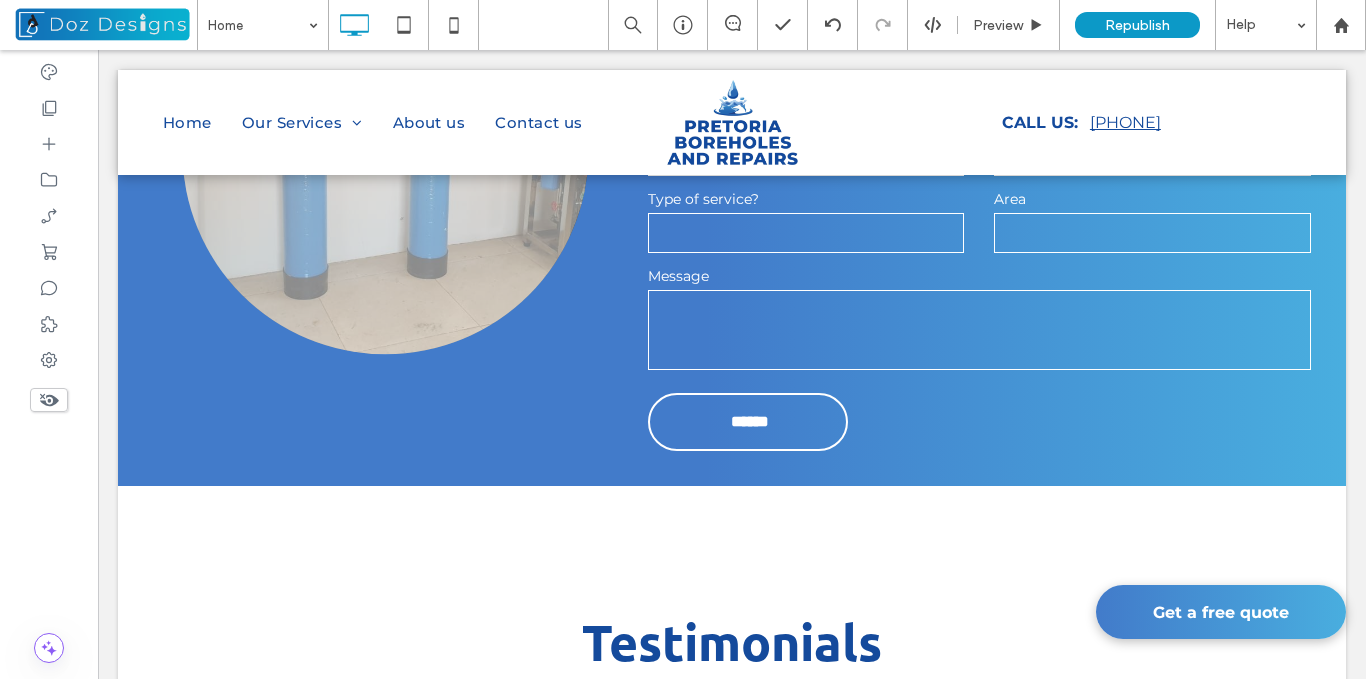scroll, scrollTop: 4097, scrollLeft: 0, axis: vertical 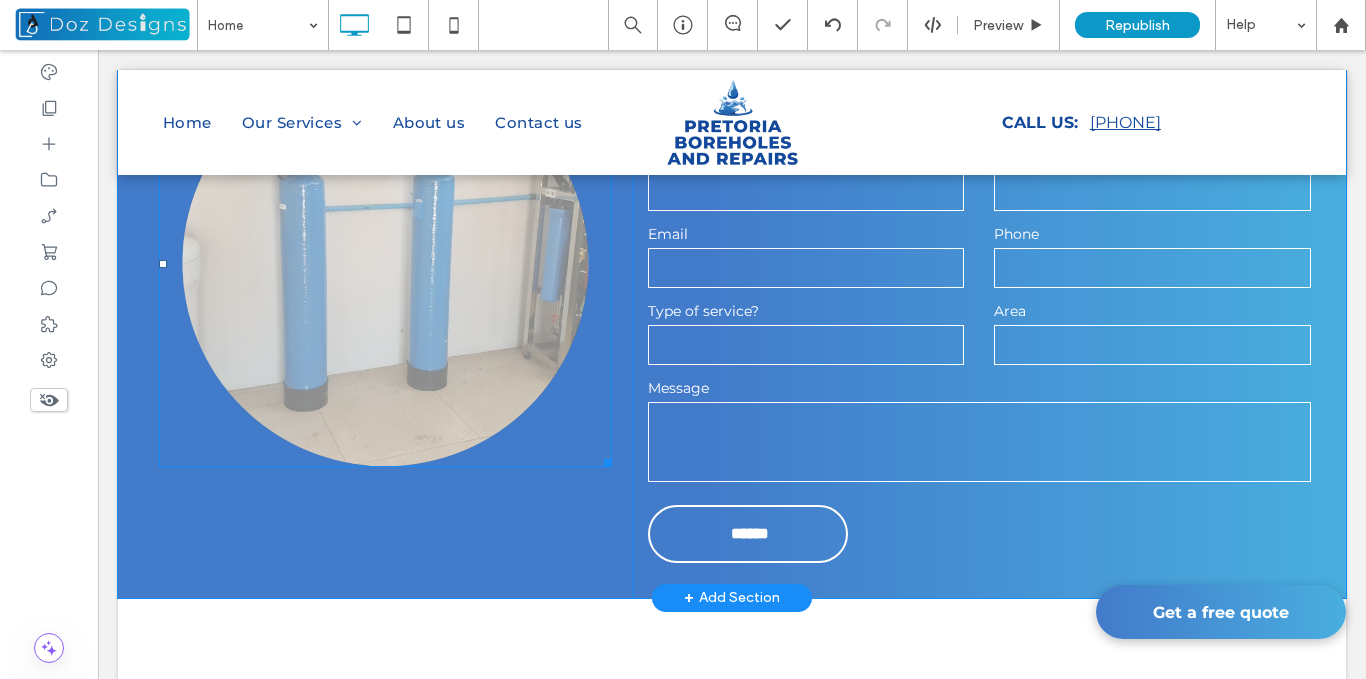click at bounding box center (386, 263) 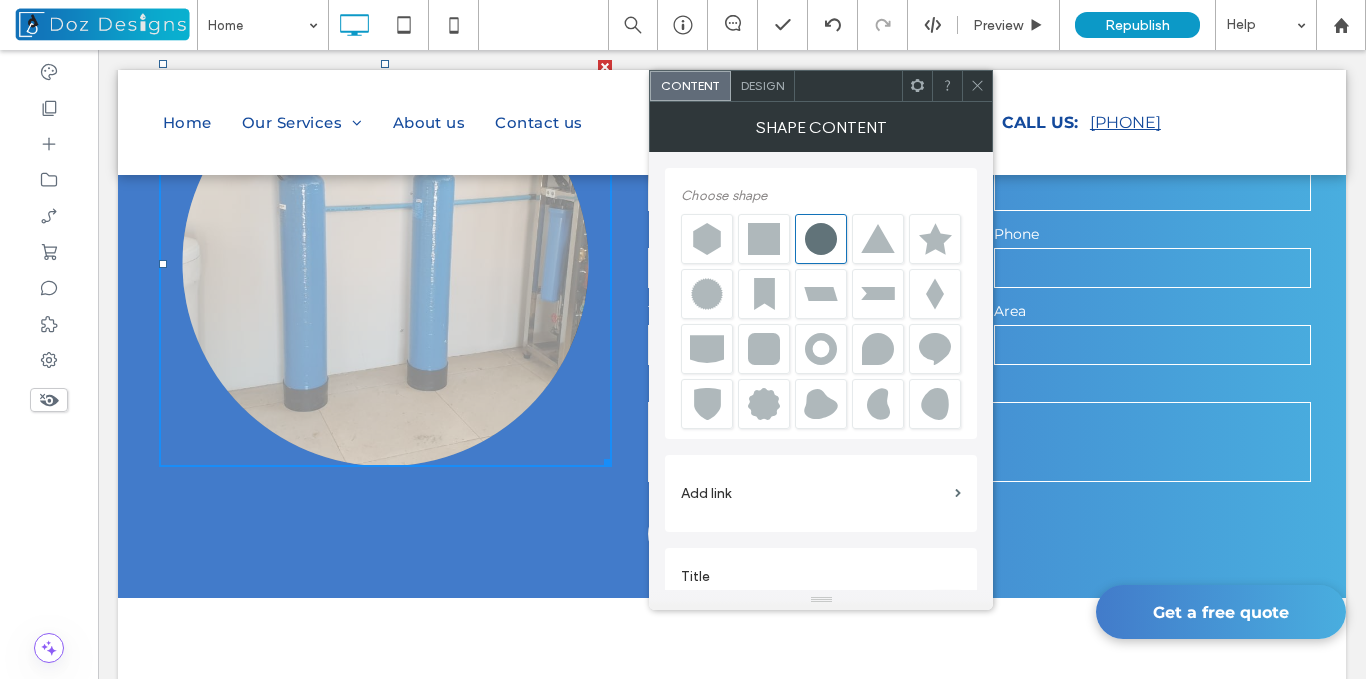click on "Design" at bounding box center (762, 85) 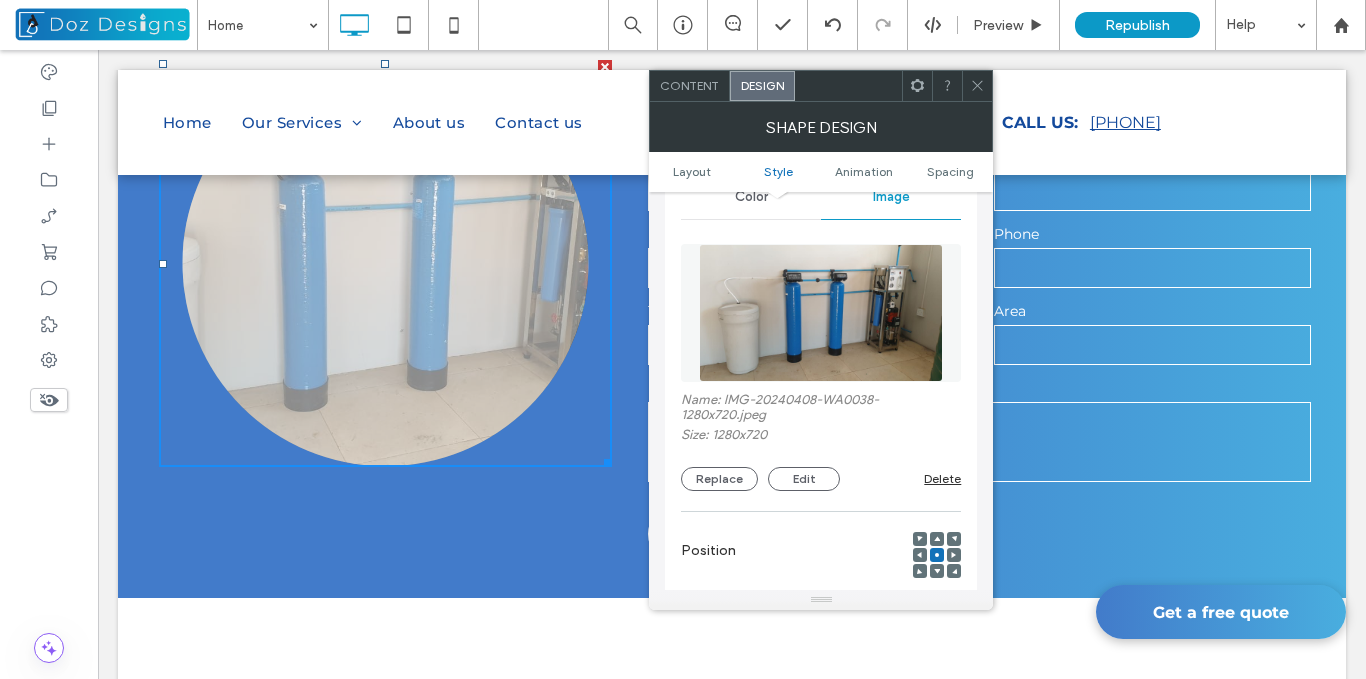 scroll, scrollTop: 800, scrollLeft: 0, axis: vertical 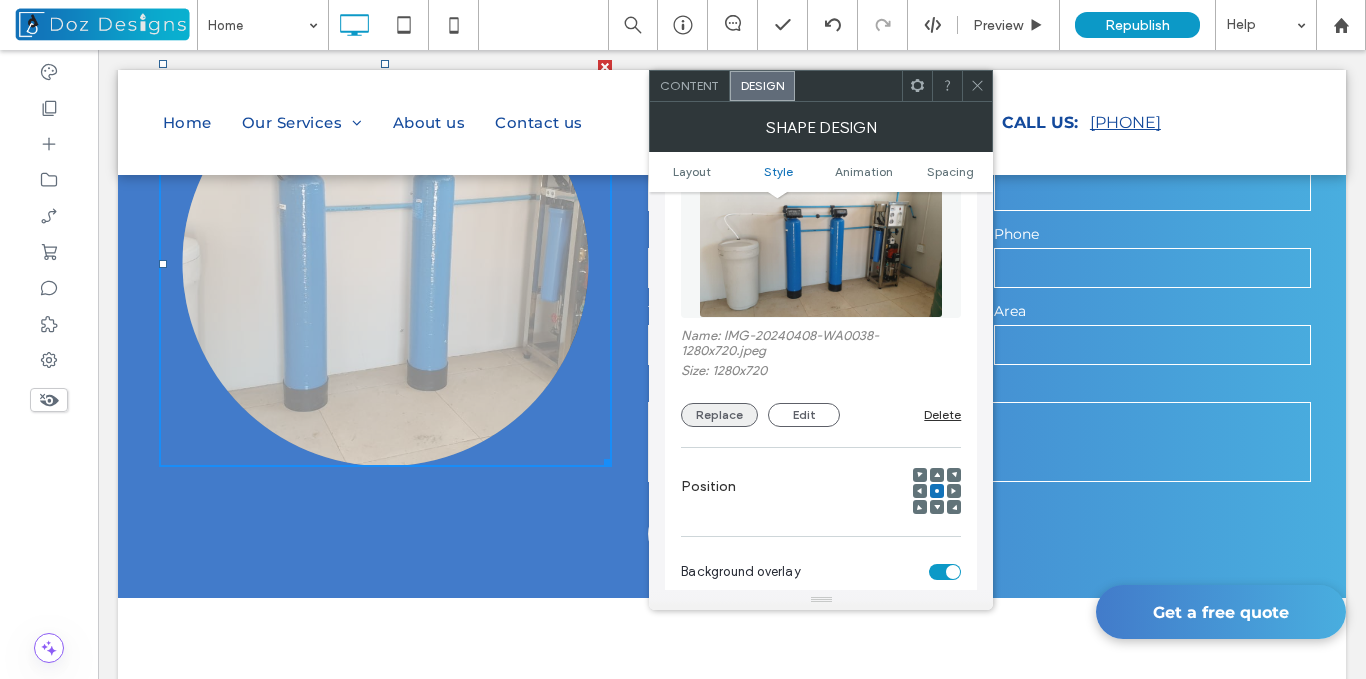 click on "Replace" at bounding box center (719, 415) 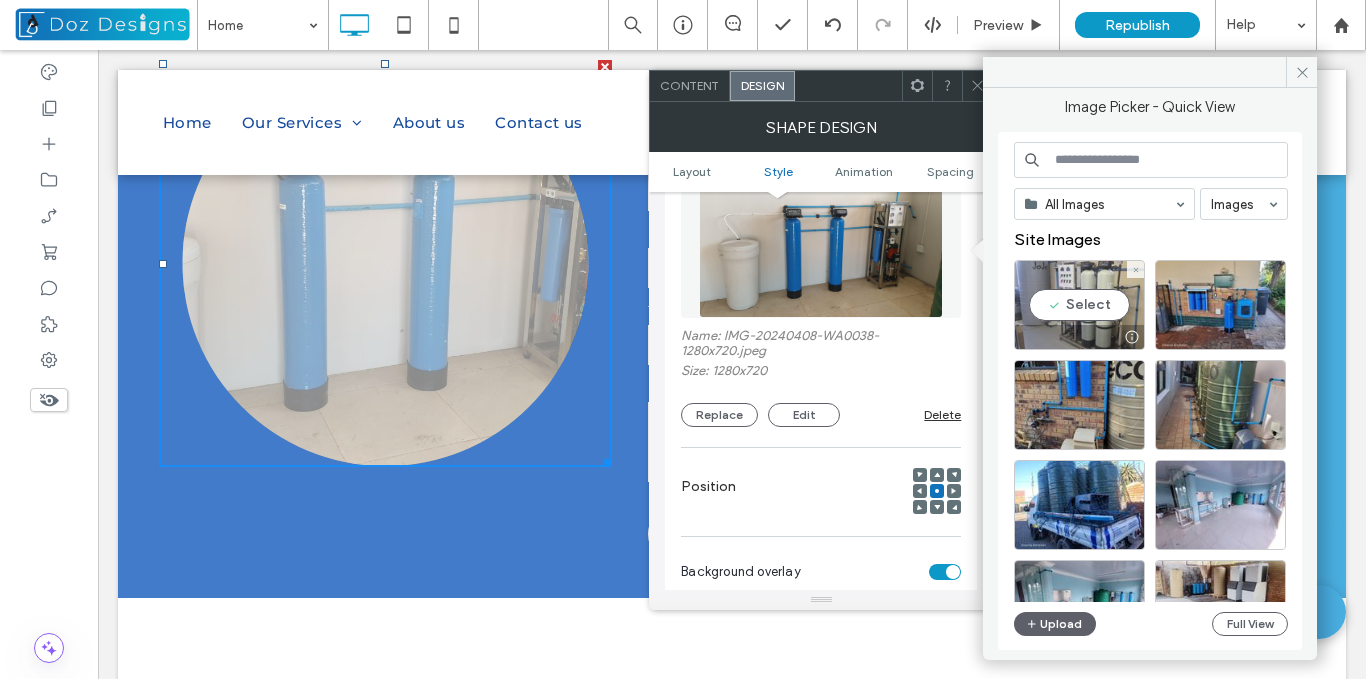 click on "Select" at bounding box center (1079, 305) 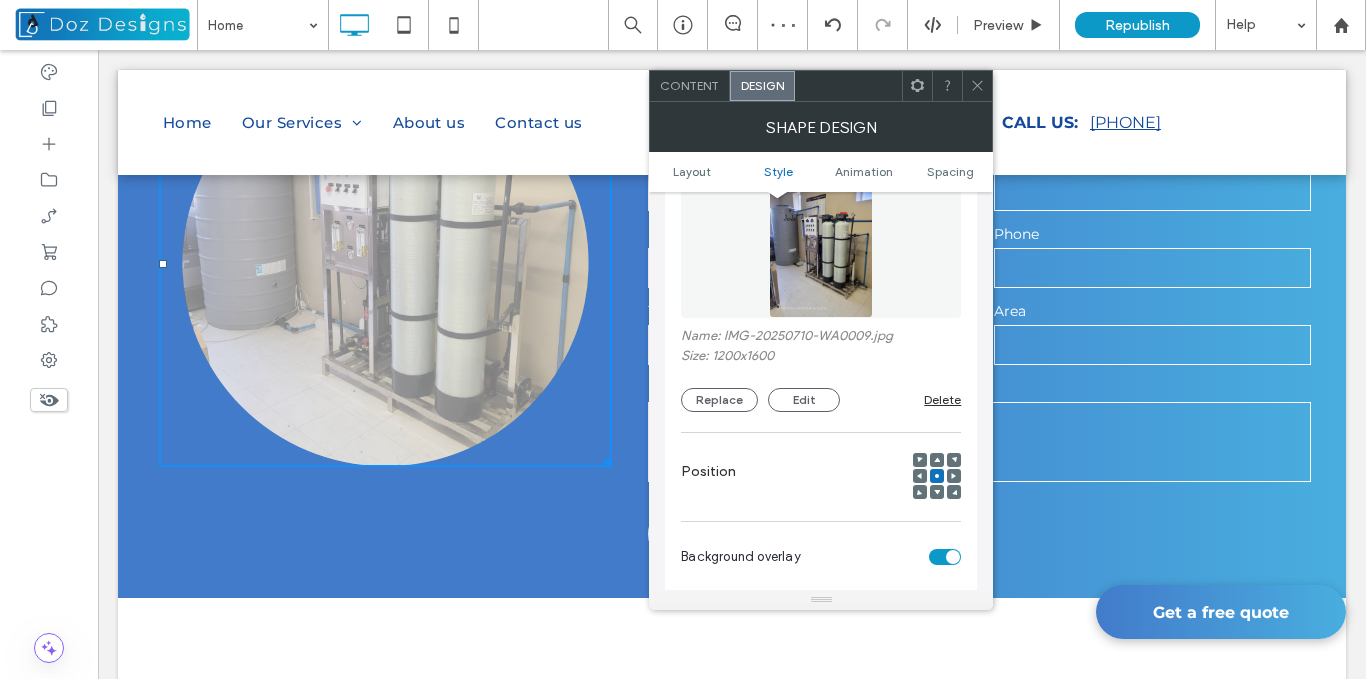 scroll, scrollTop: 3997, scrollLeft: 0, axis: vertical 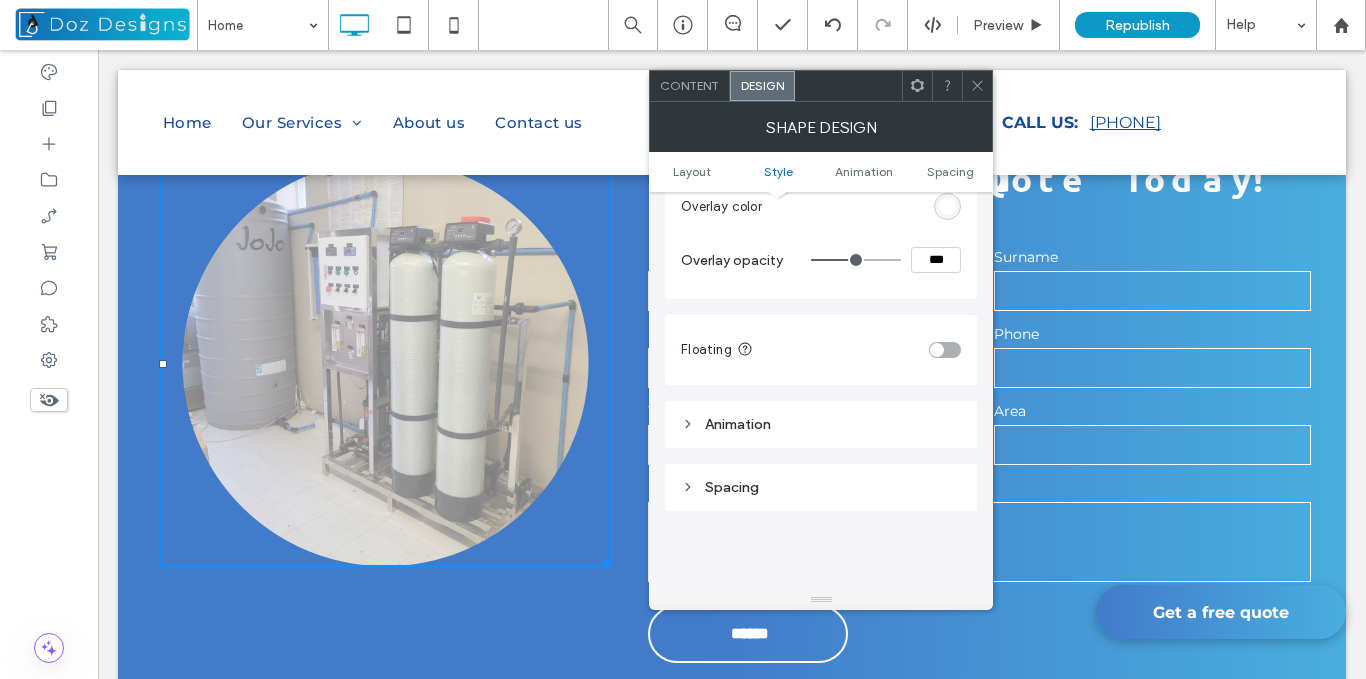 click 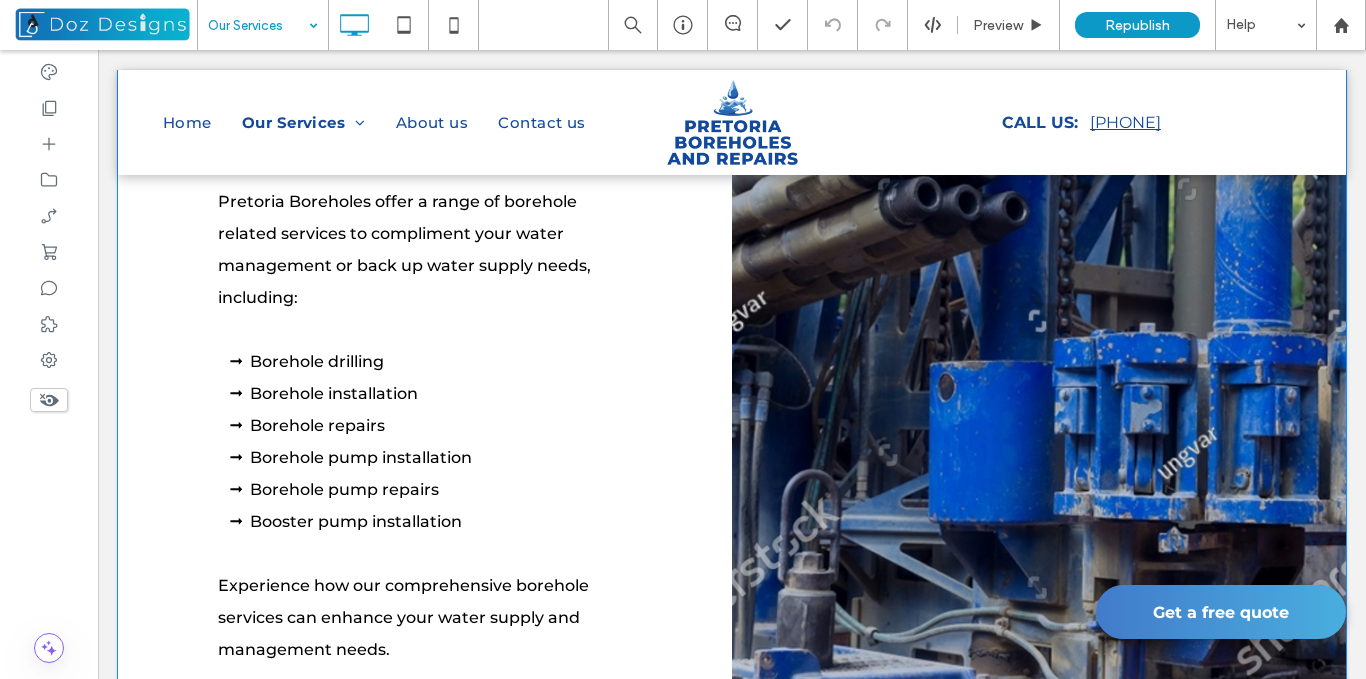 scroll, scrollTop: 864, scrollLeft: 0, axis: vertical 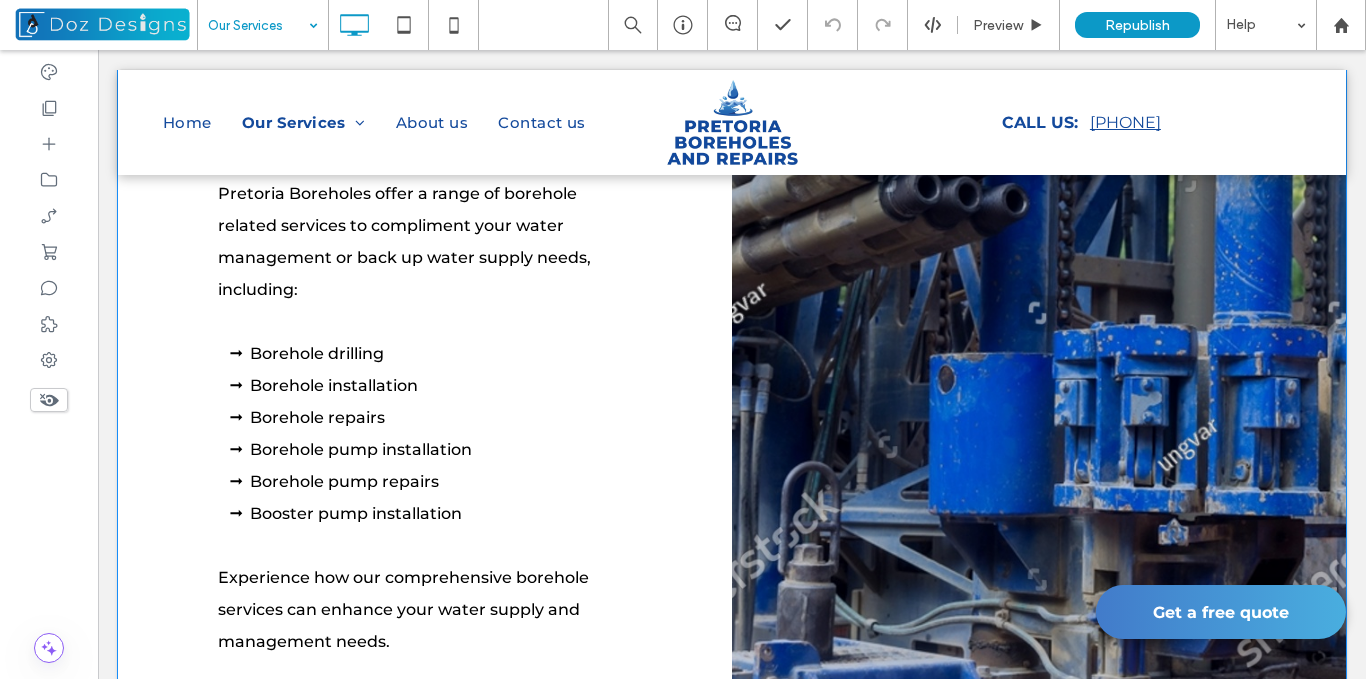 click on "Click To Paste" at bounding box center [1039, 355] 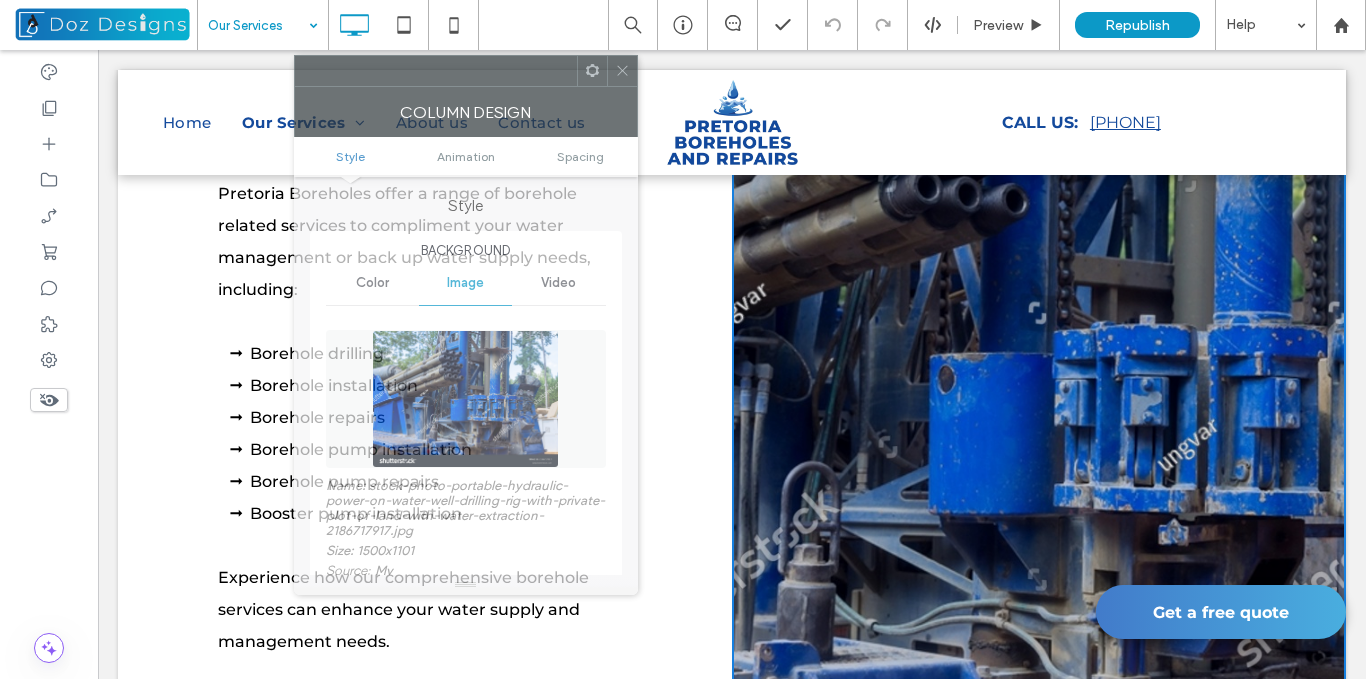 drag, startPoint x: 565, startPoint y: 93, endPoint x: 517, endPoint y: 77, distance: 50.596443 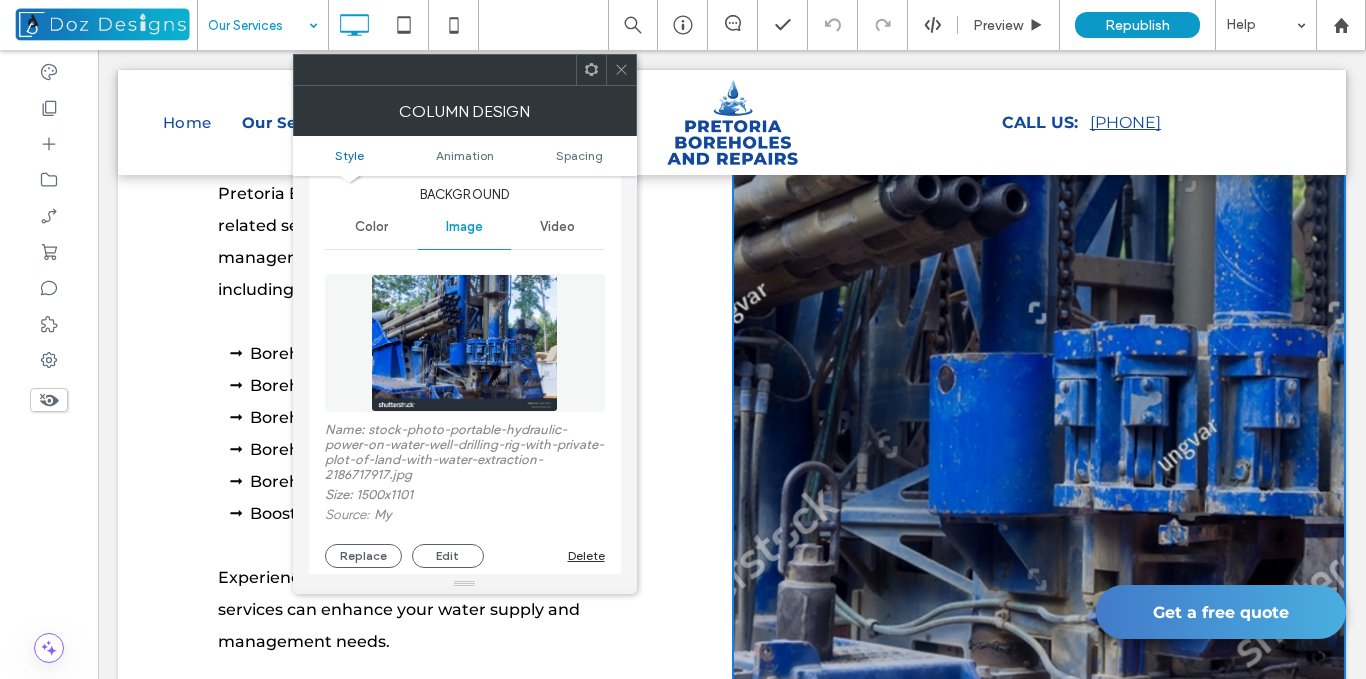 scroll, scrollTop: 100, scrollLeft: 0, axis: vertical 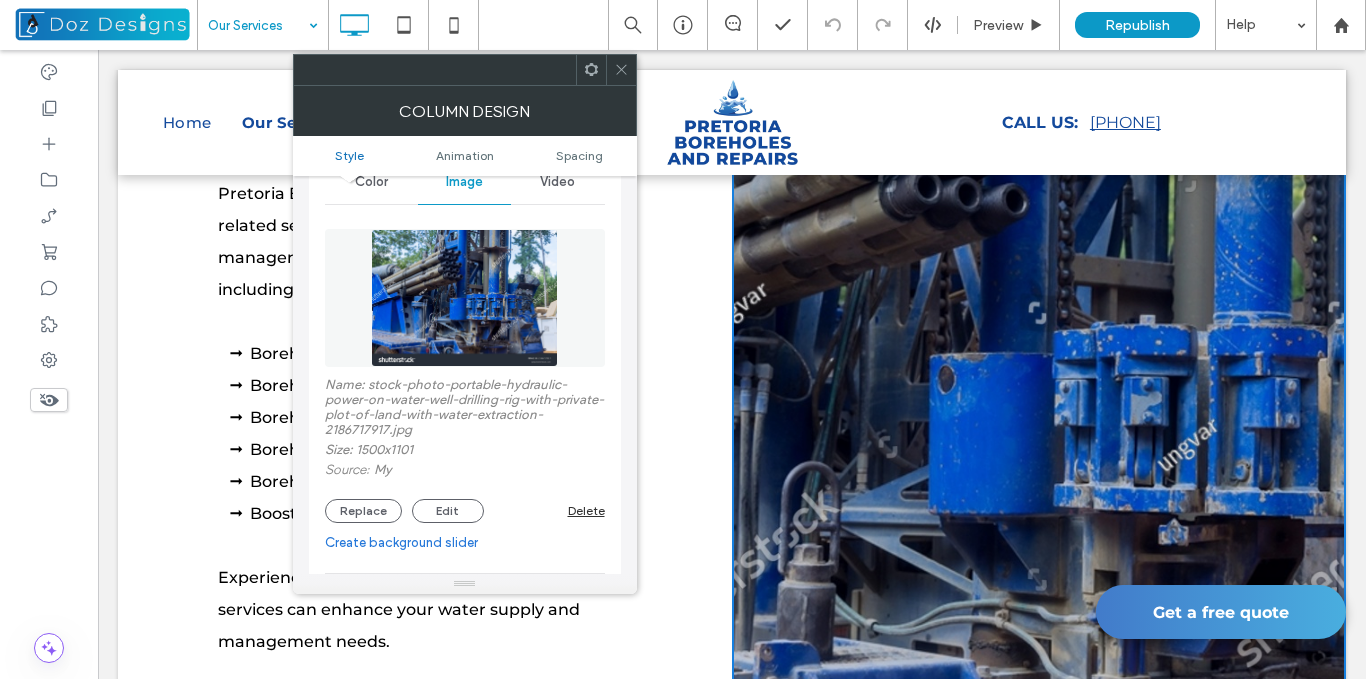 click 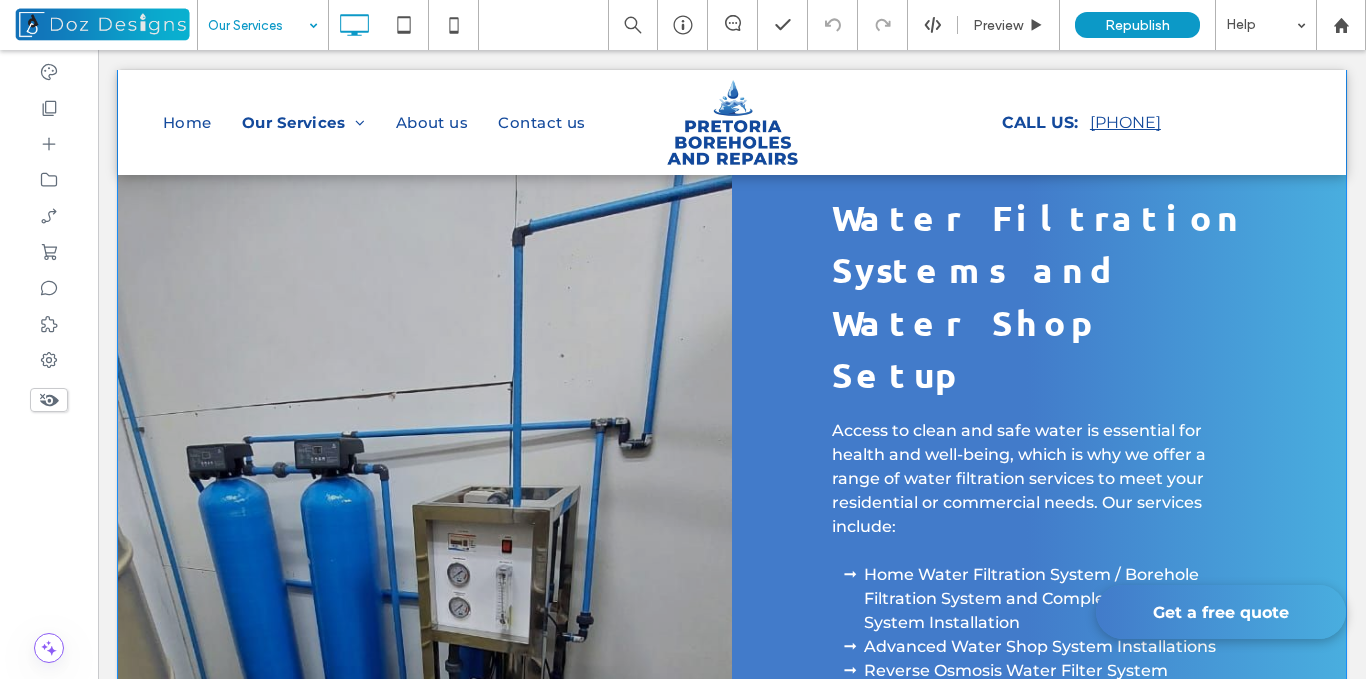 scroll, scrollTop: 1664, scrollLeft: 0, axis: vertical 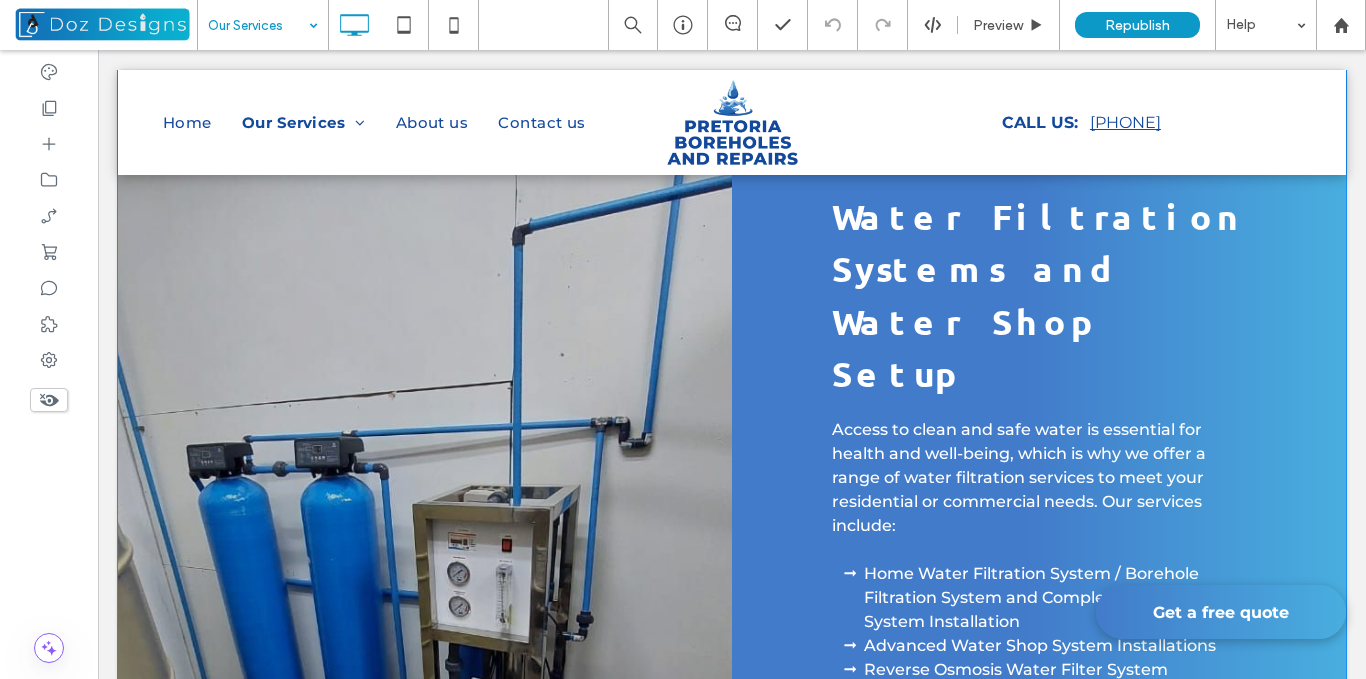 click on "Click To Paste" at bounding box center (425, 573) 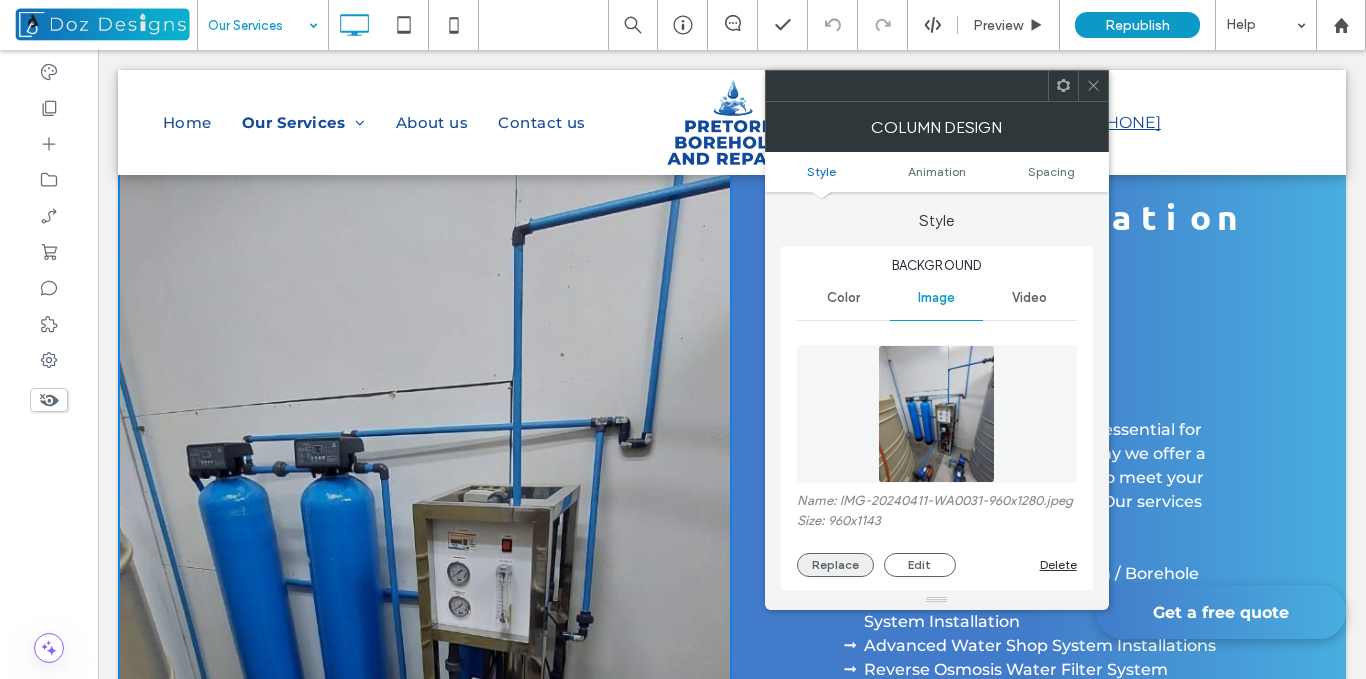 click on "Replace" at bounding box center (835, 565) 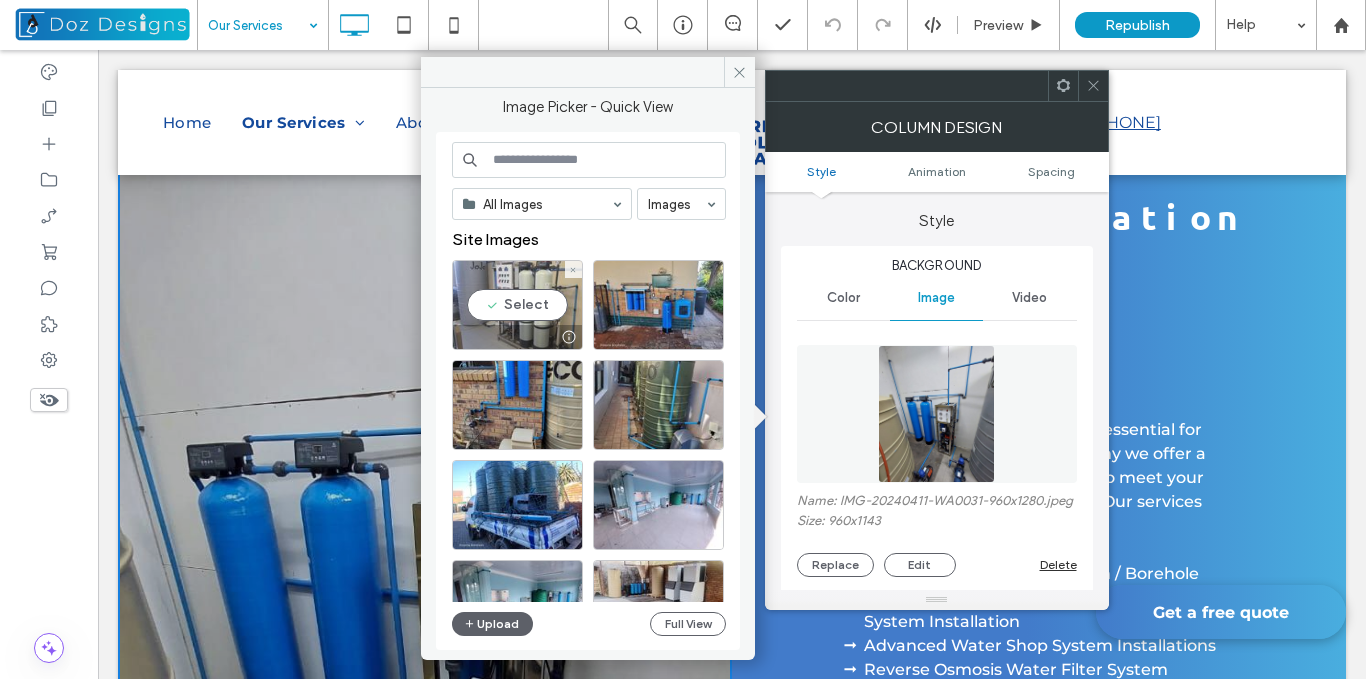 click on "Select" at bounding box center [517, 305] 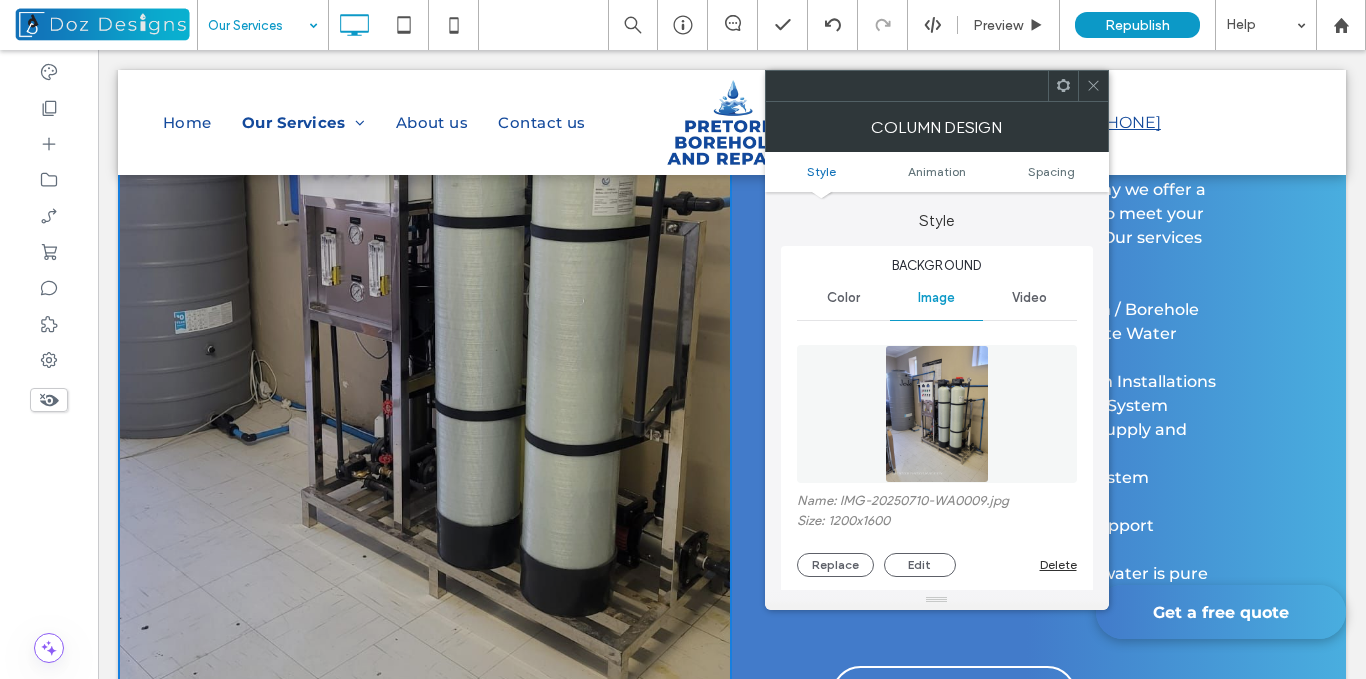 scroll, scrollTop: 1964, scrollLeft: 0, axis: vertical 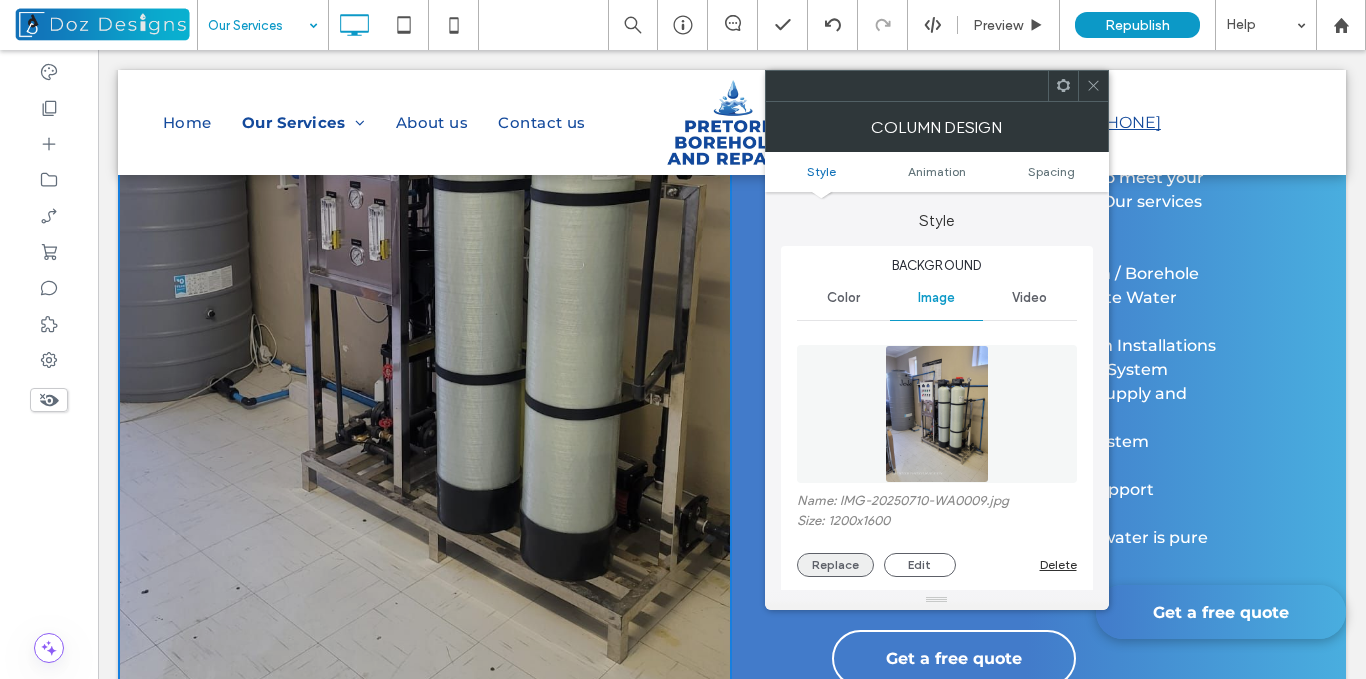 click on "Replace" at bounding box center (835, 565) 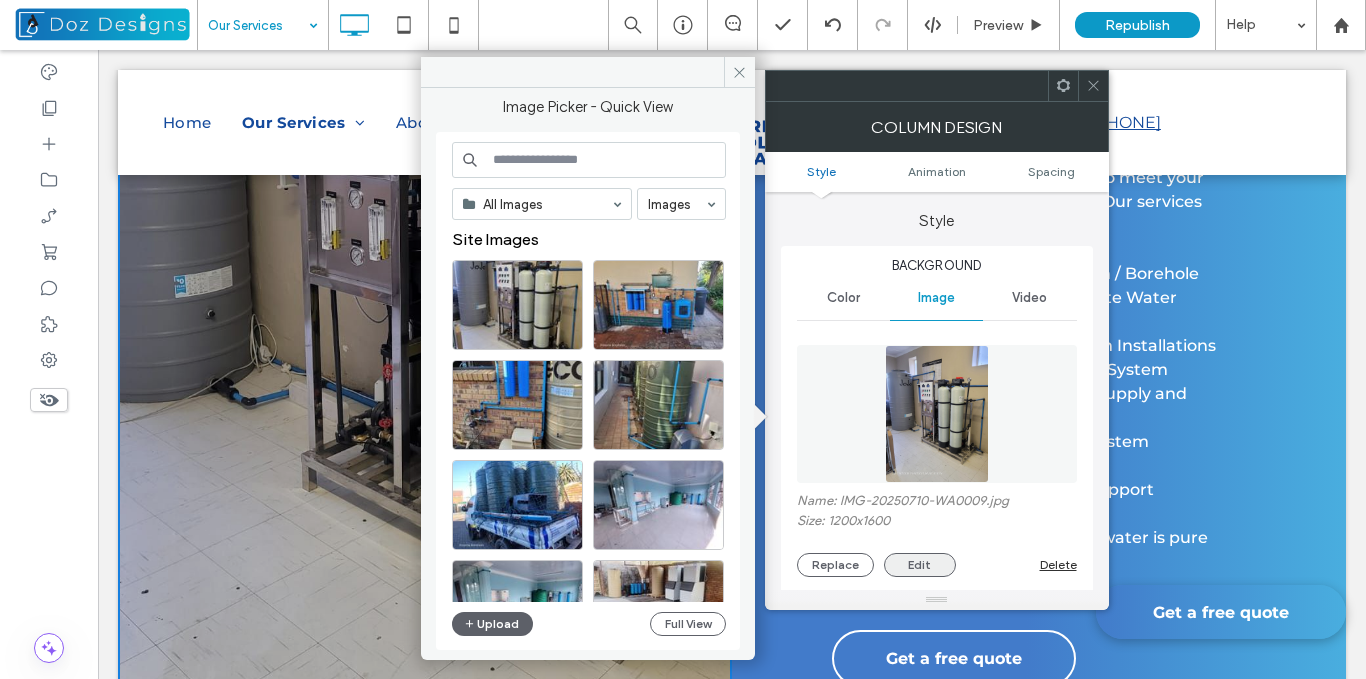 click on "Edit" at bounding box center (920, 565) 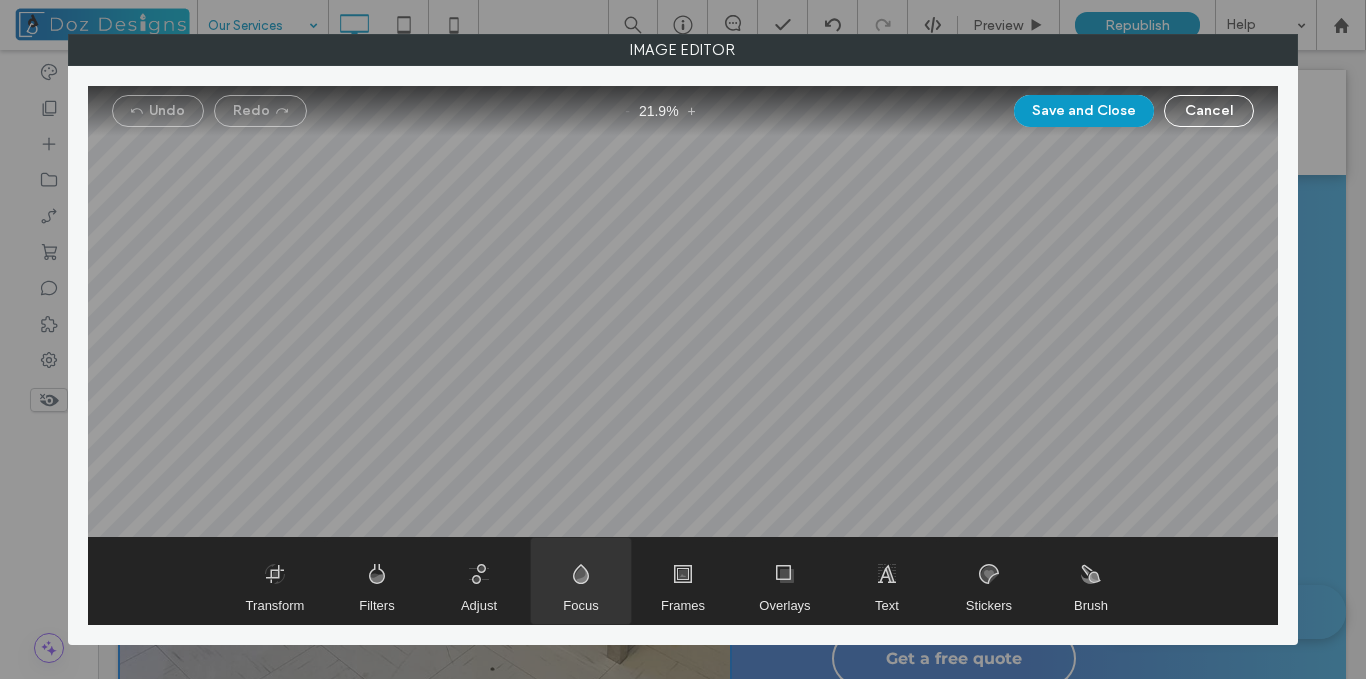 click at bounding box center (581, 581) 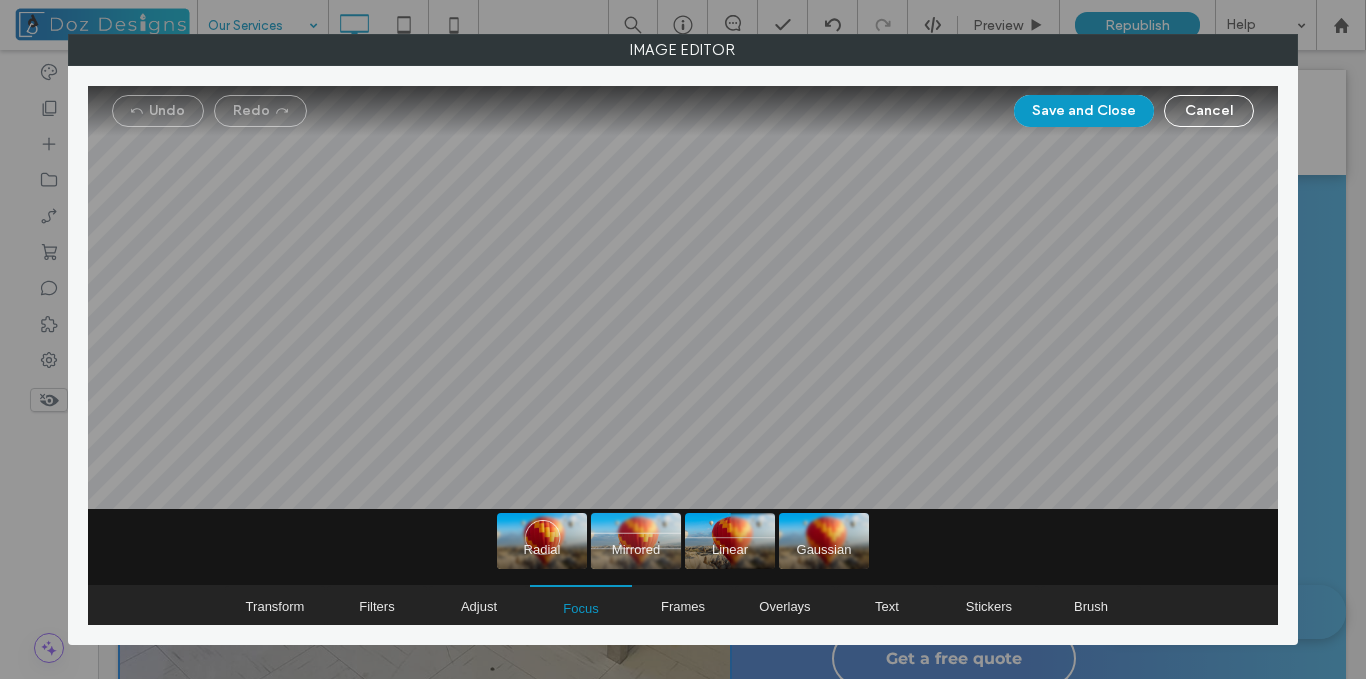 click at bounding box center (636, 541) 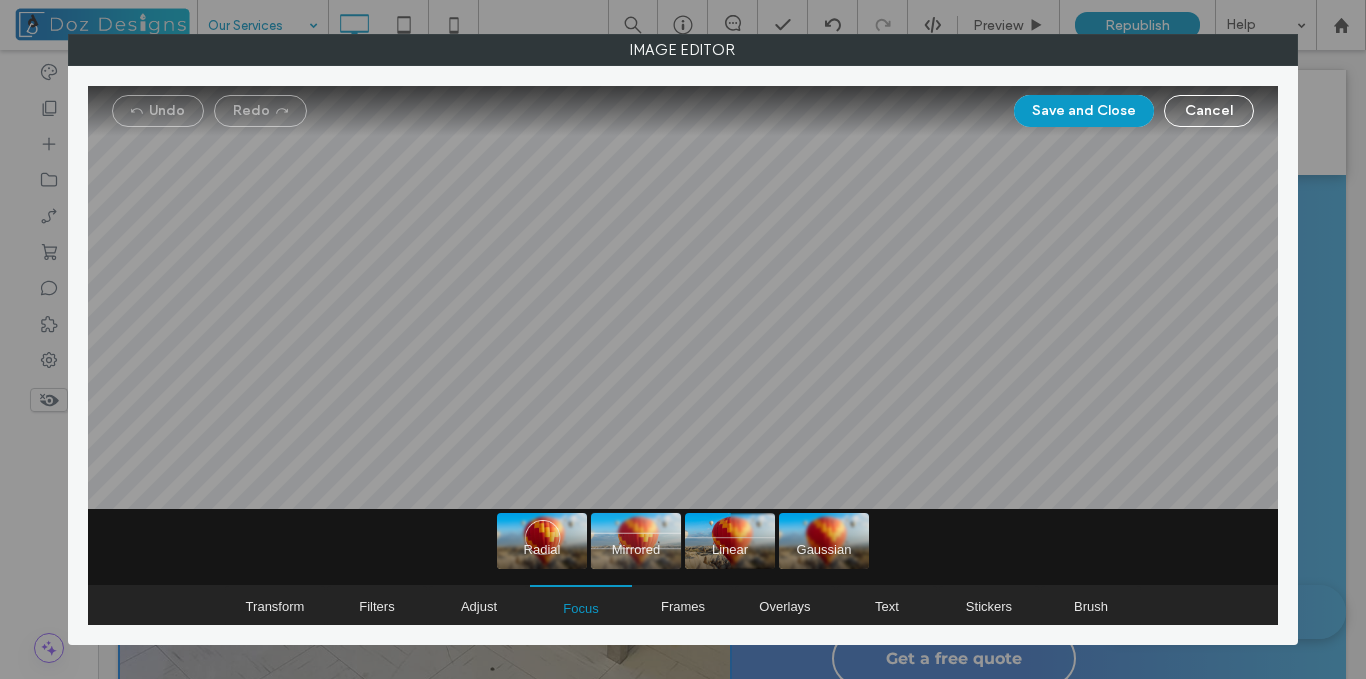 type on "**" 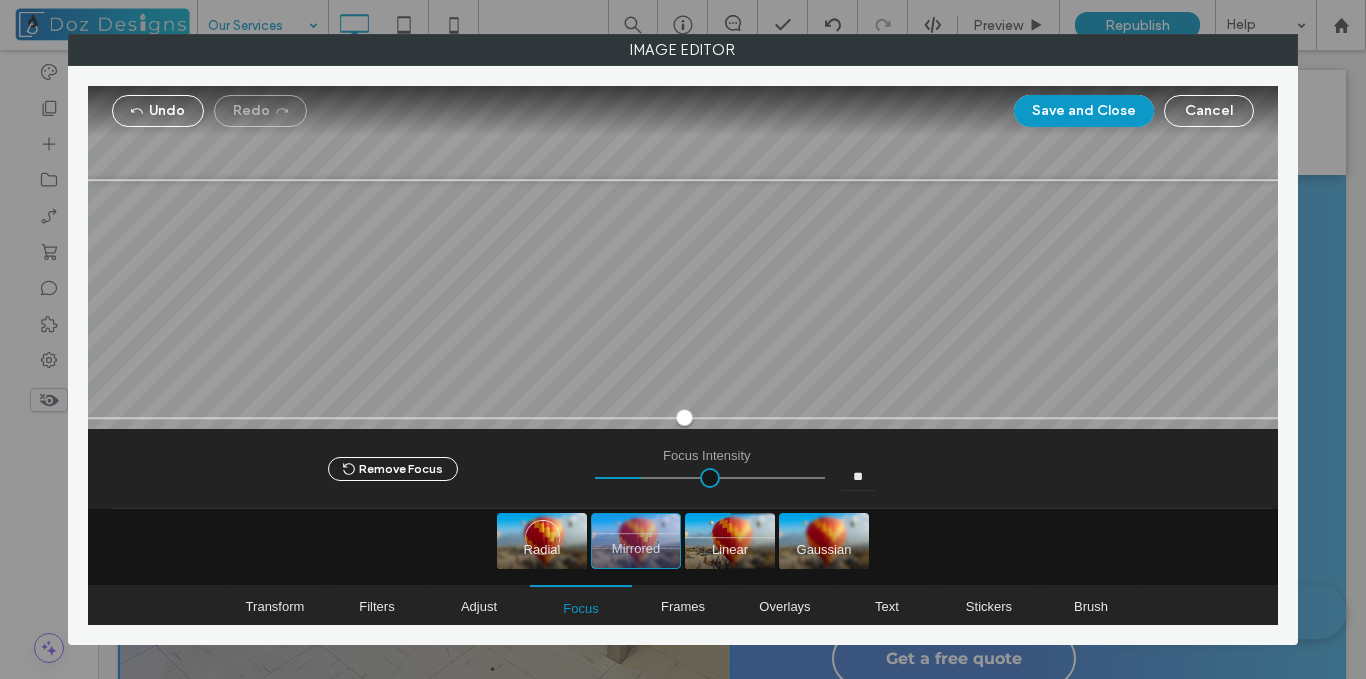 drag, startPoint x: 686, startPoint y: 325, endPoint x: 686, endPoint y: 419, distance: 94 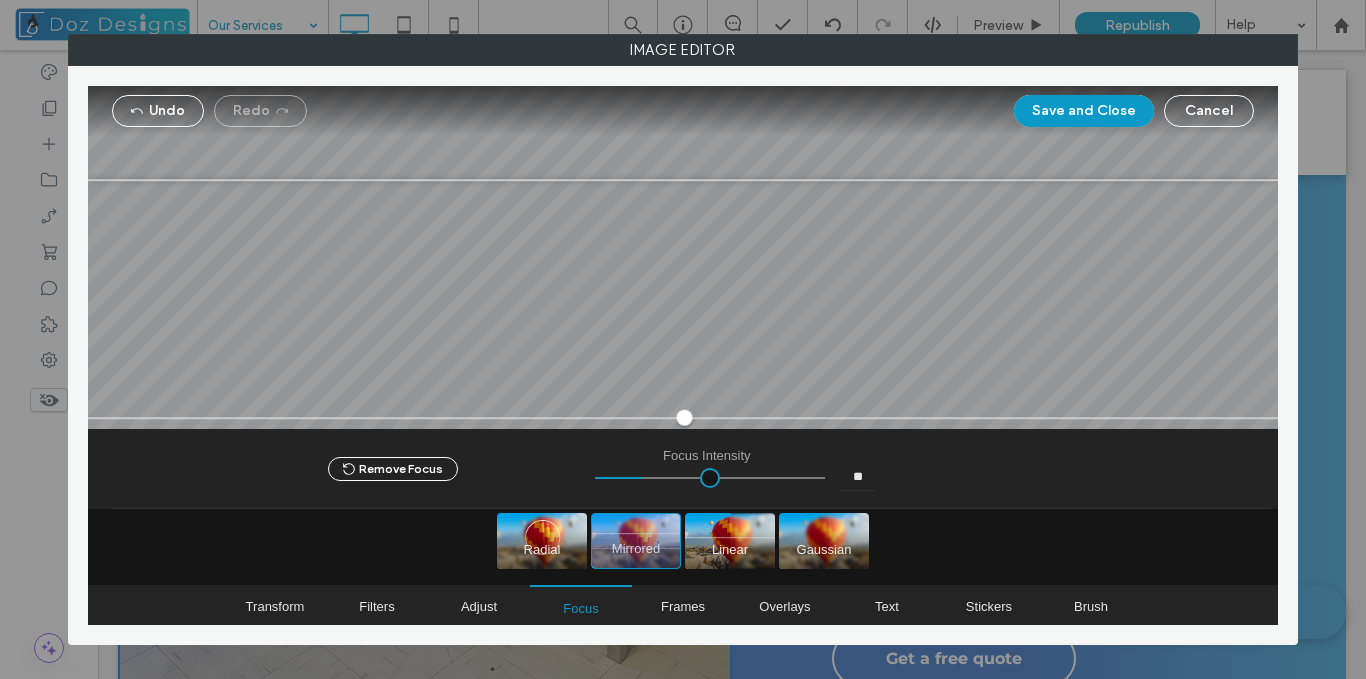 click at bounding box center [685, 418] 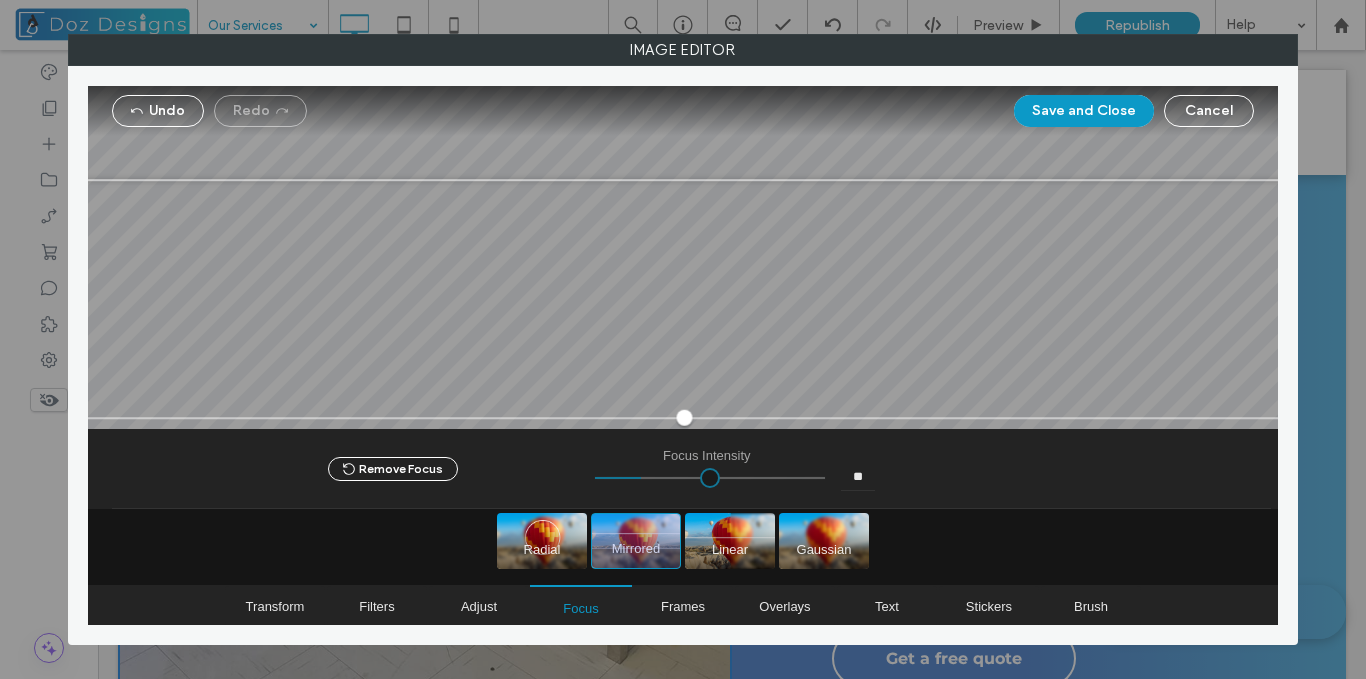 type on "*****" 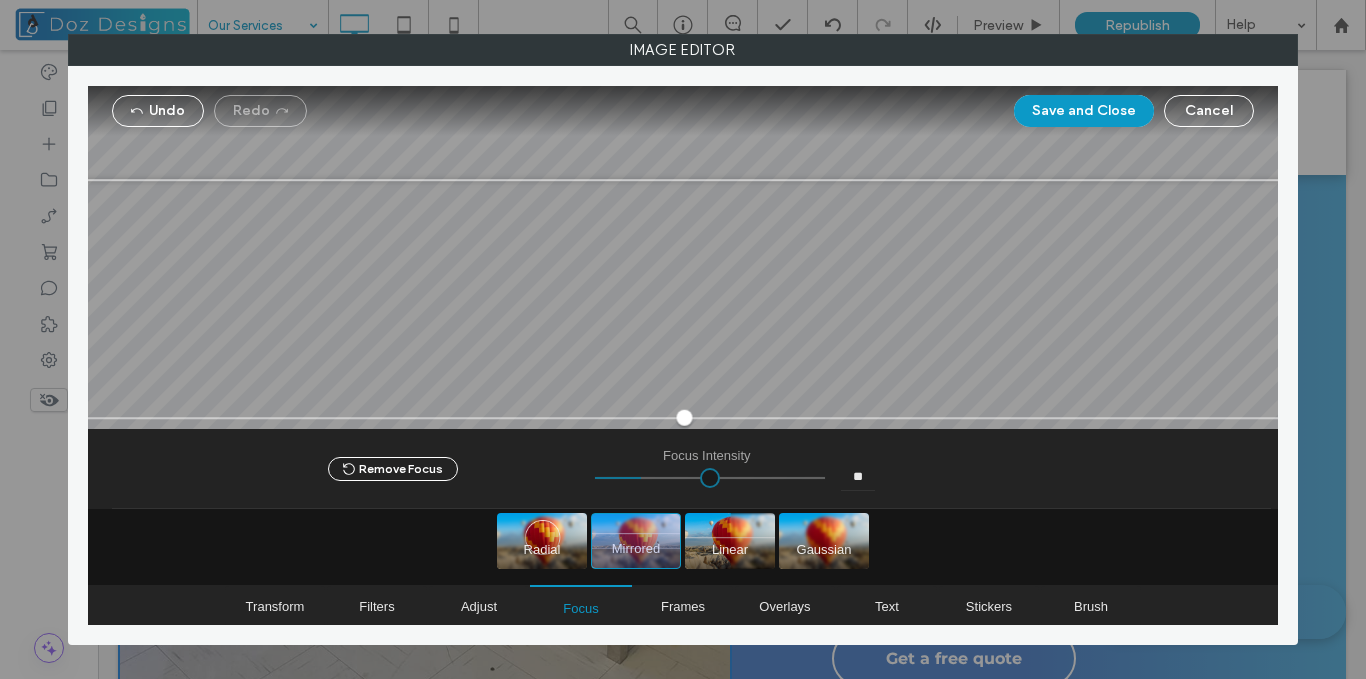 type on "**" 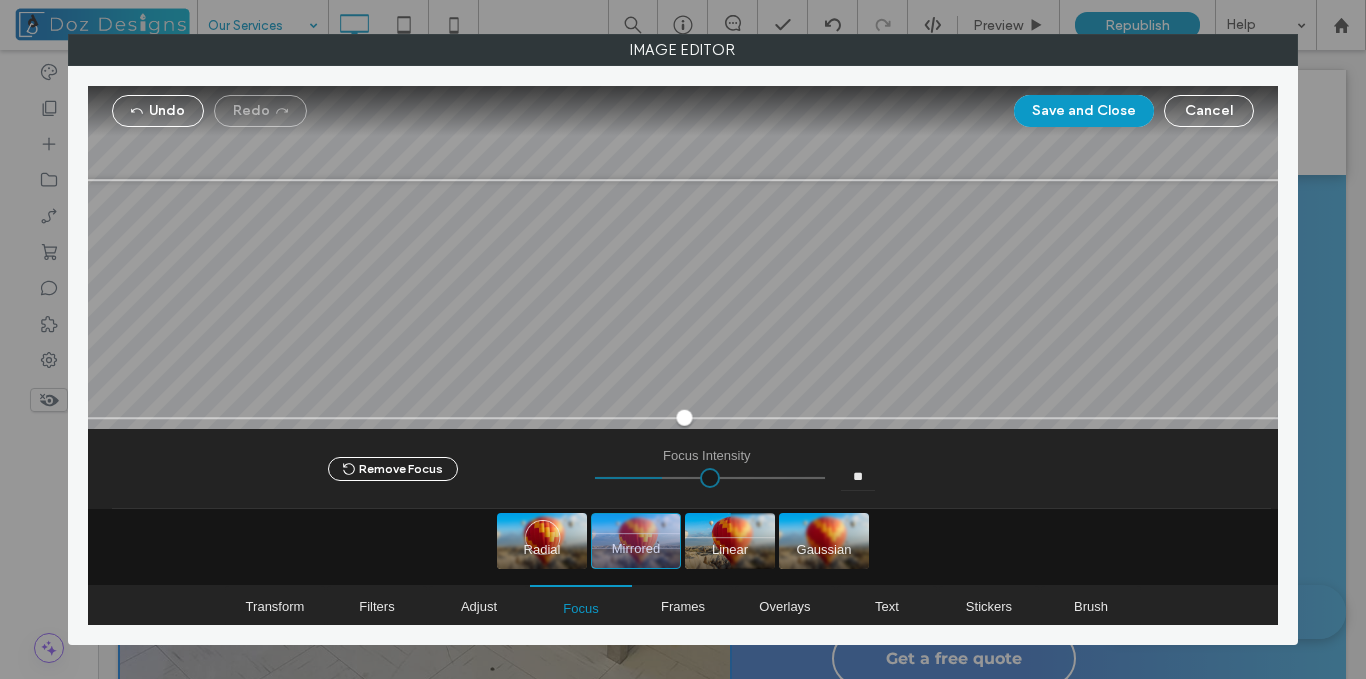 type on "*****" 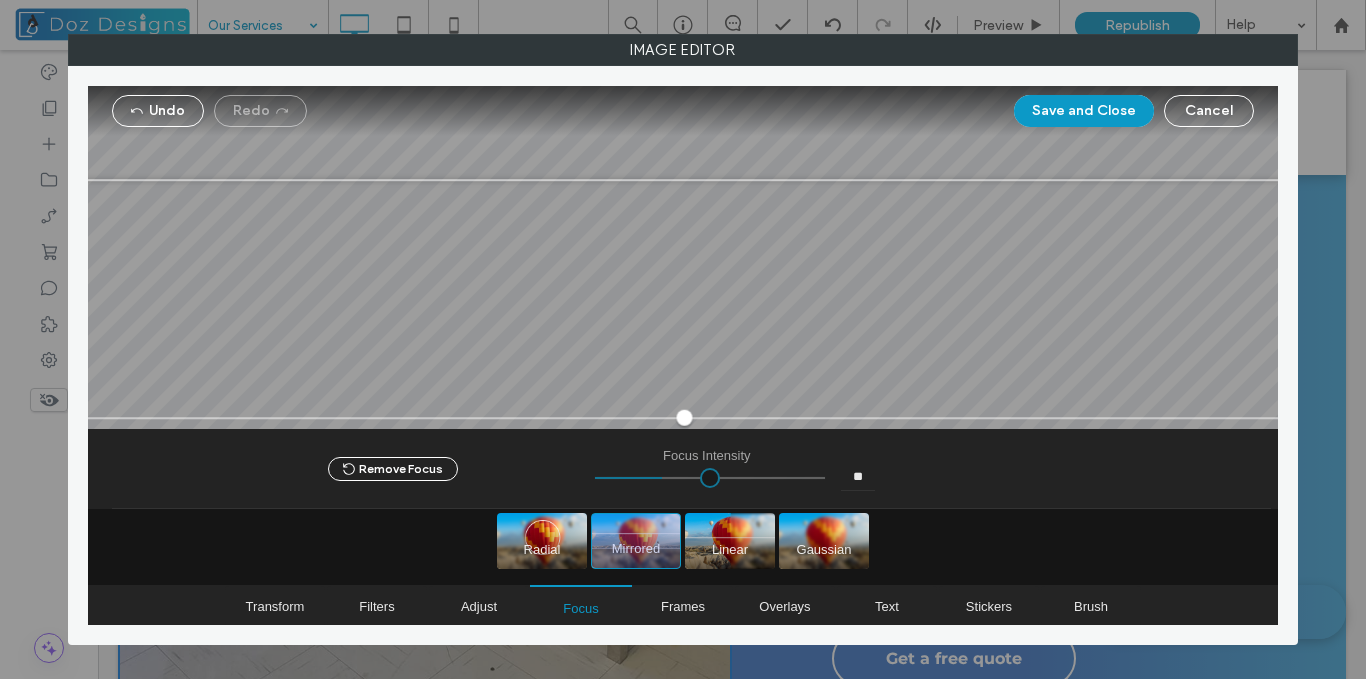 type on "**" 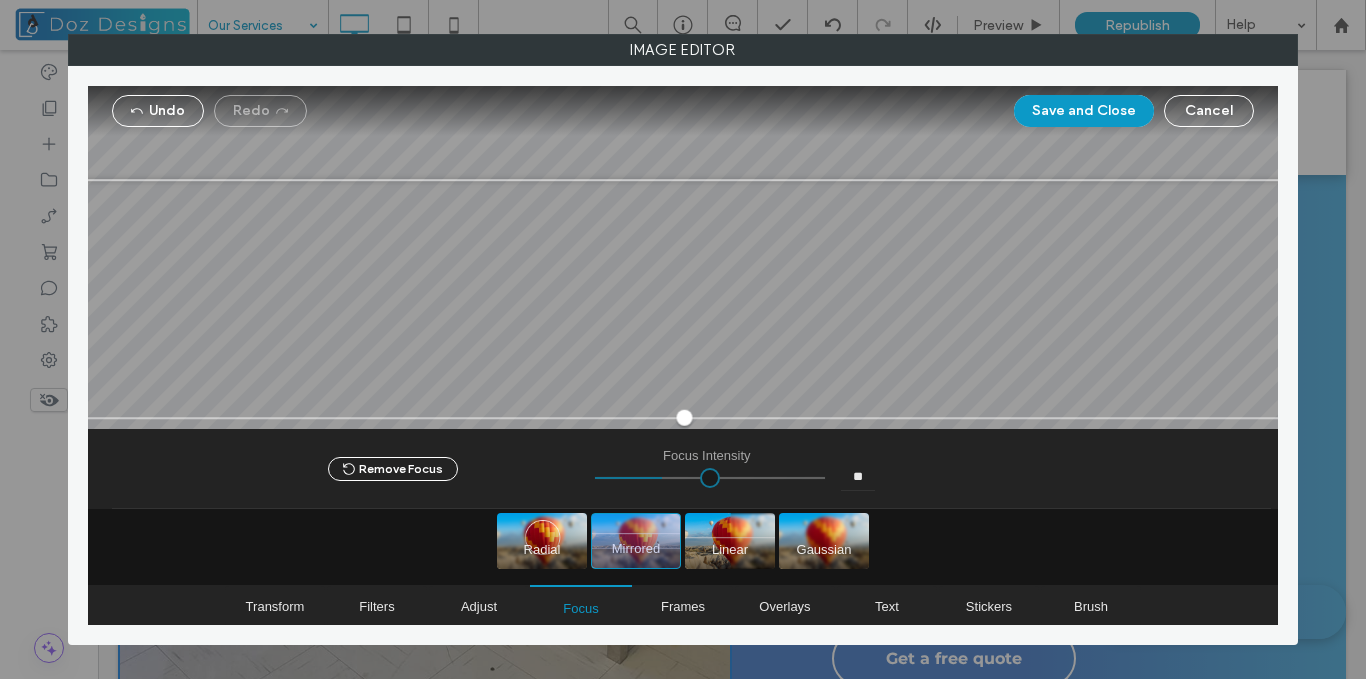 type on "*****" 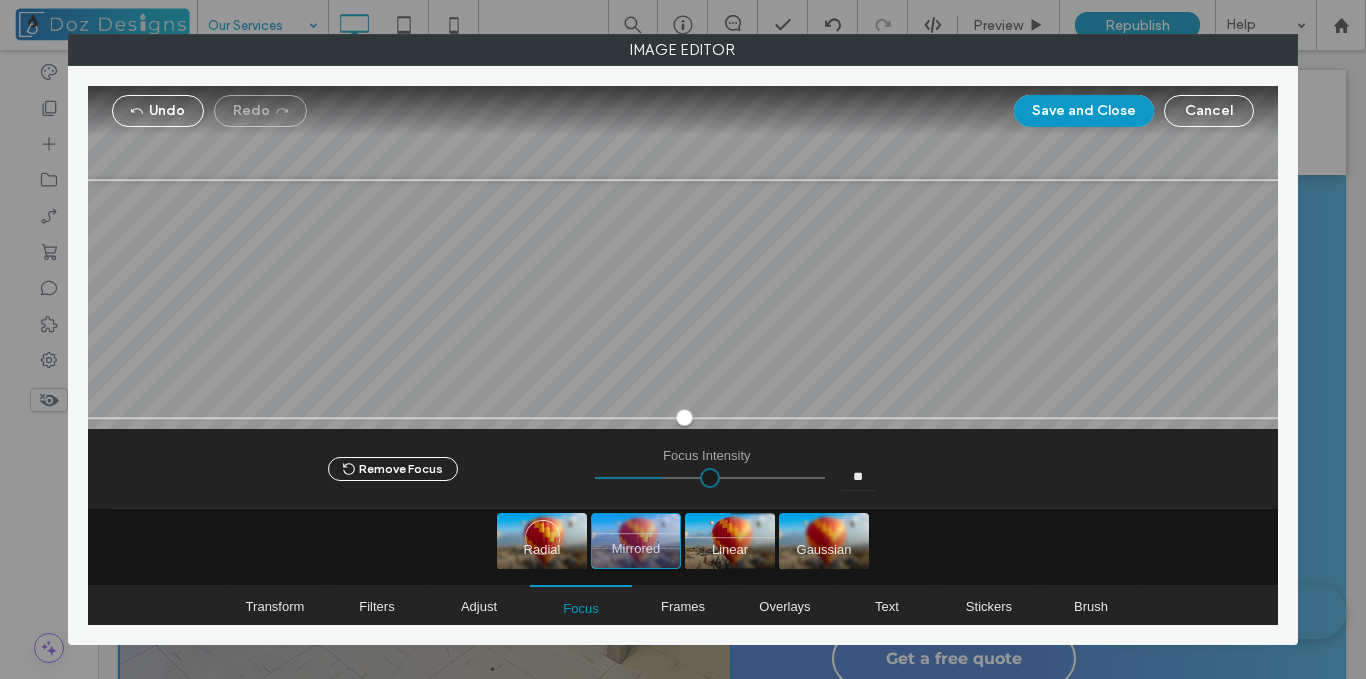 type on "**" 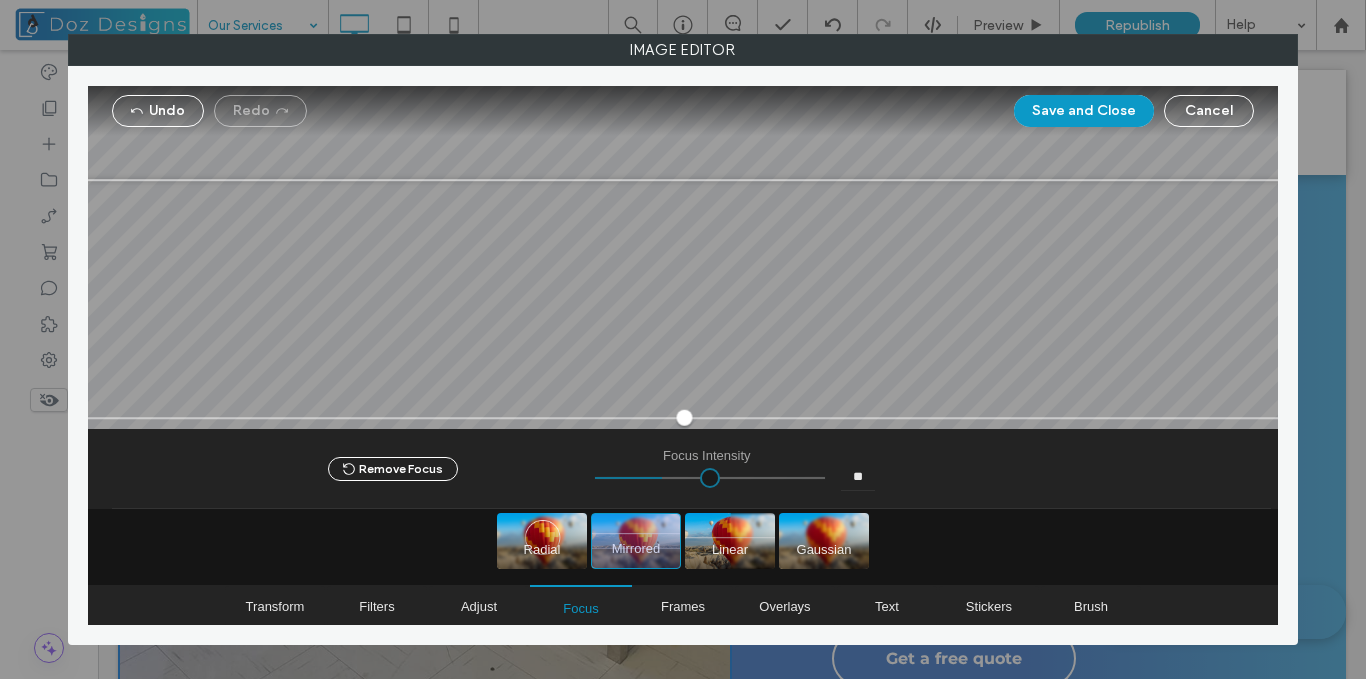 type on "**" 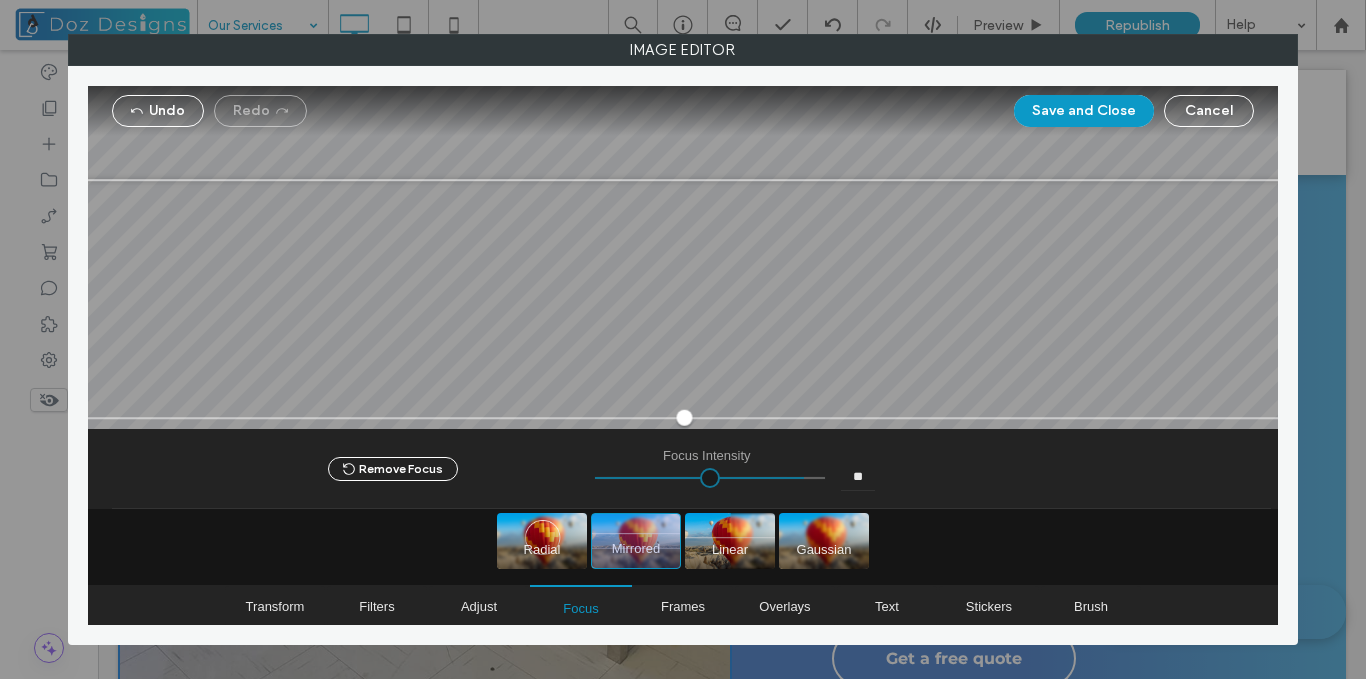 type on "*****" 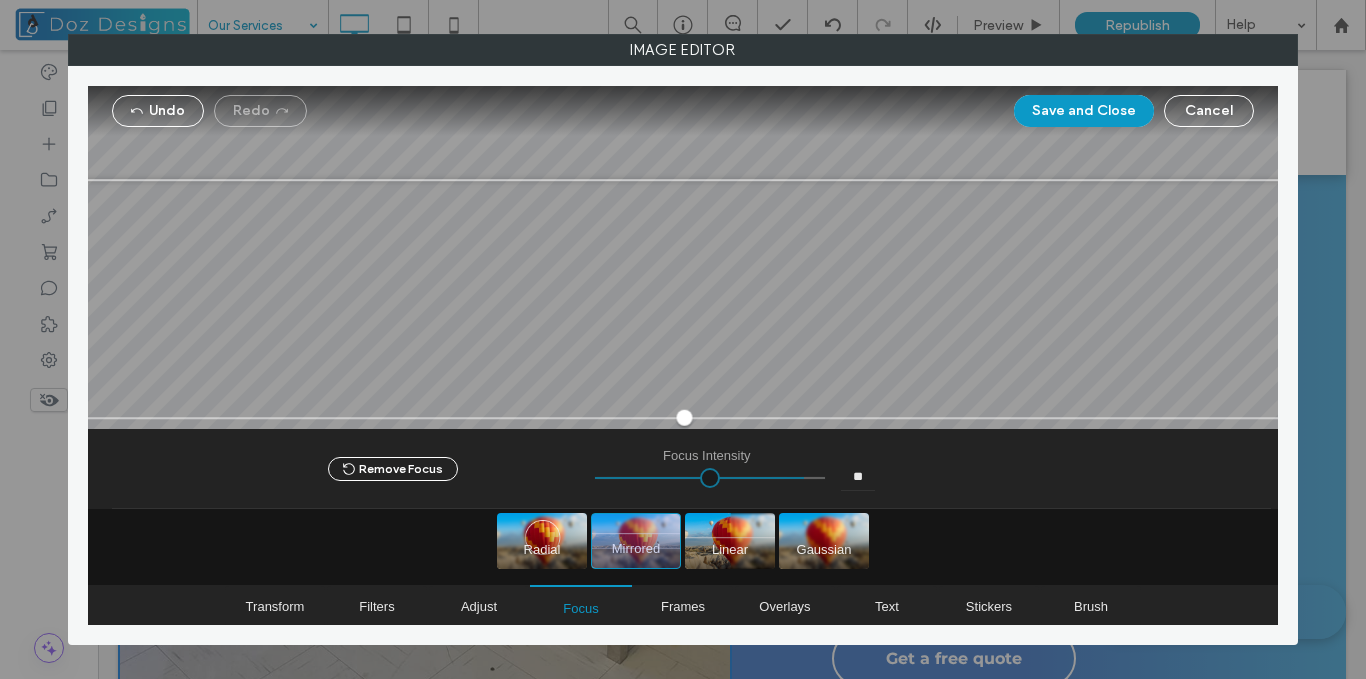 type on "**" 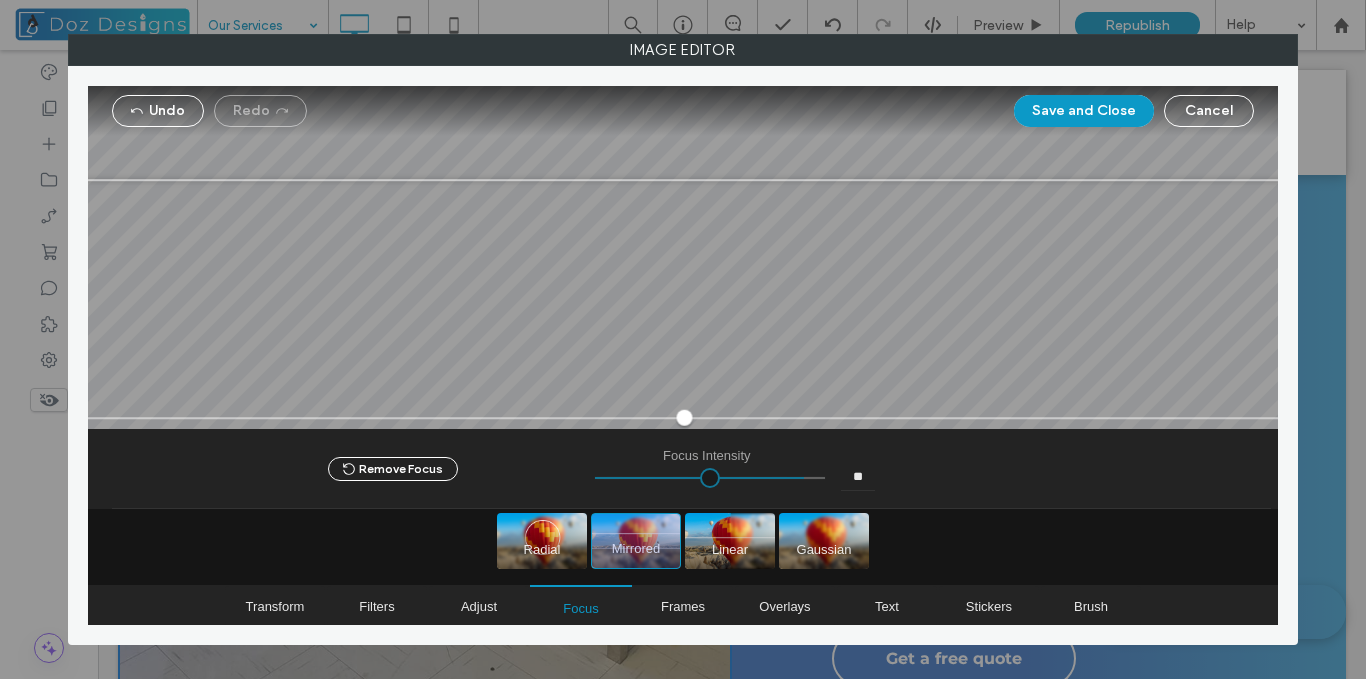 type on "*****" 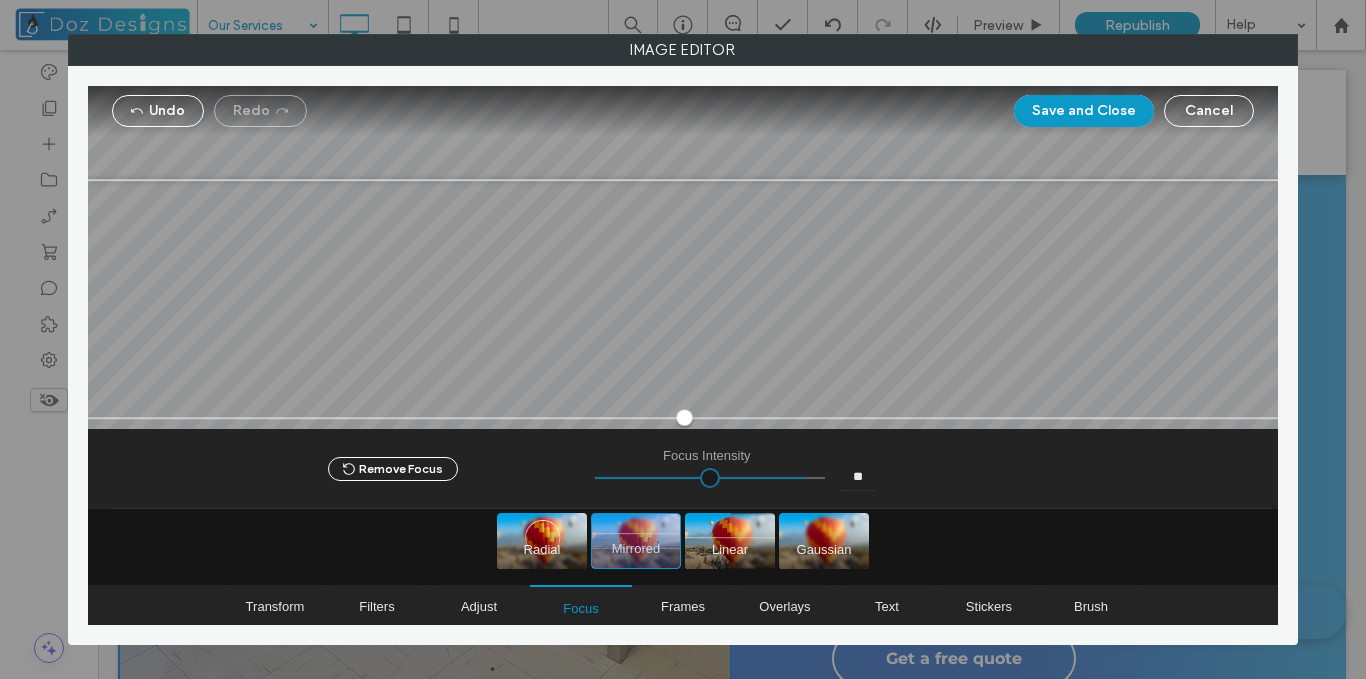type on "**" 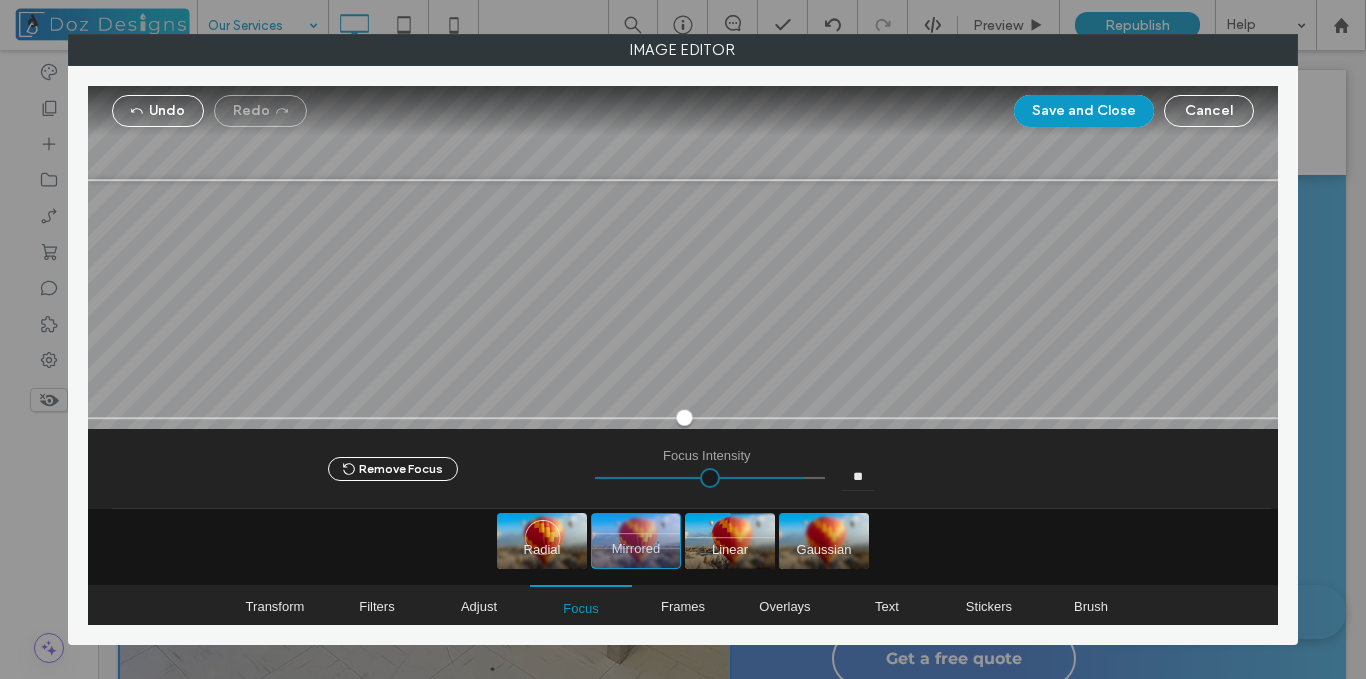 type on "*****" 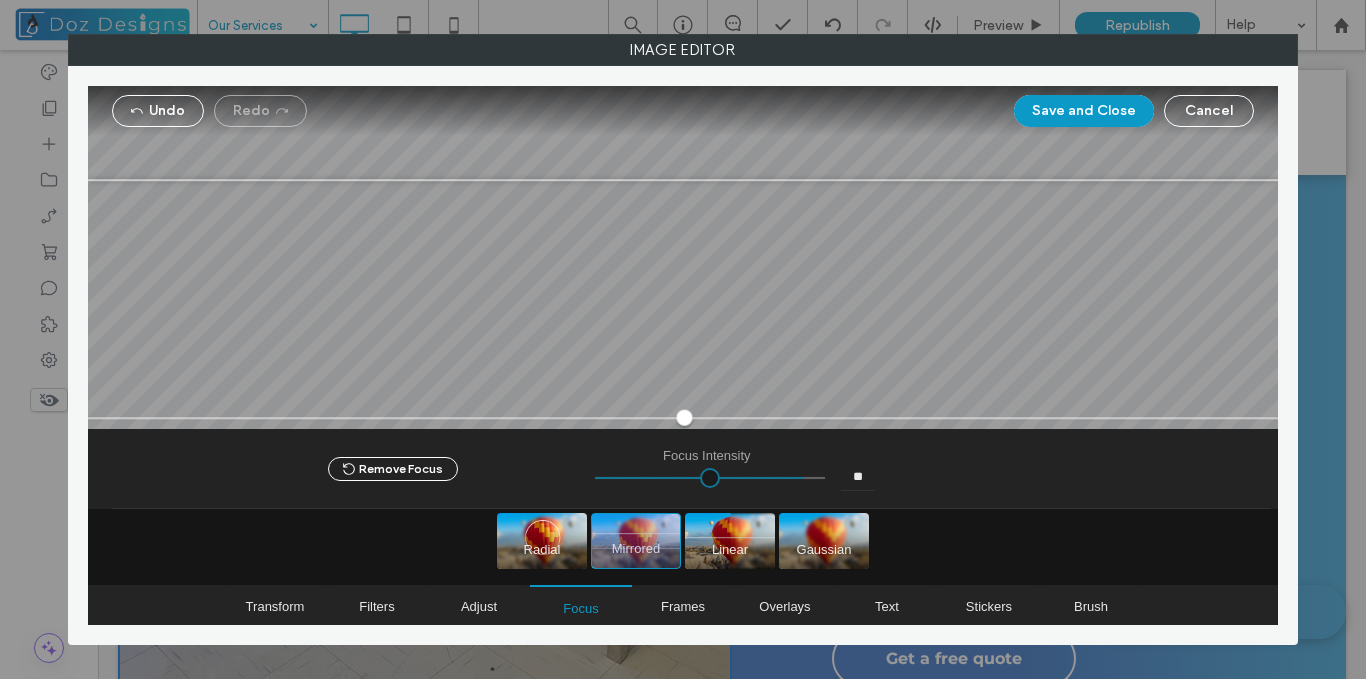 type on "**" 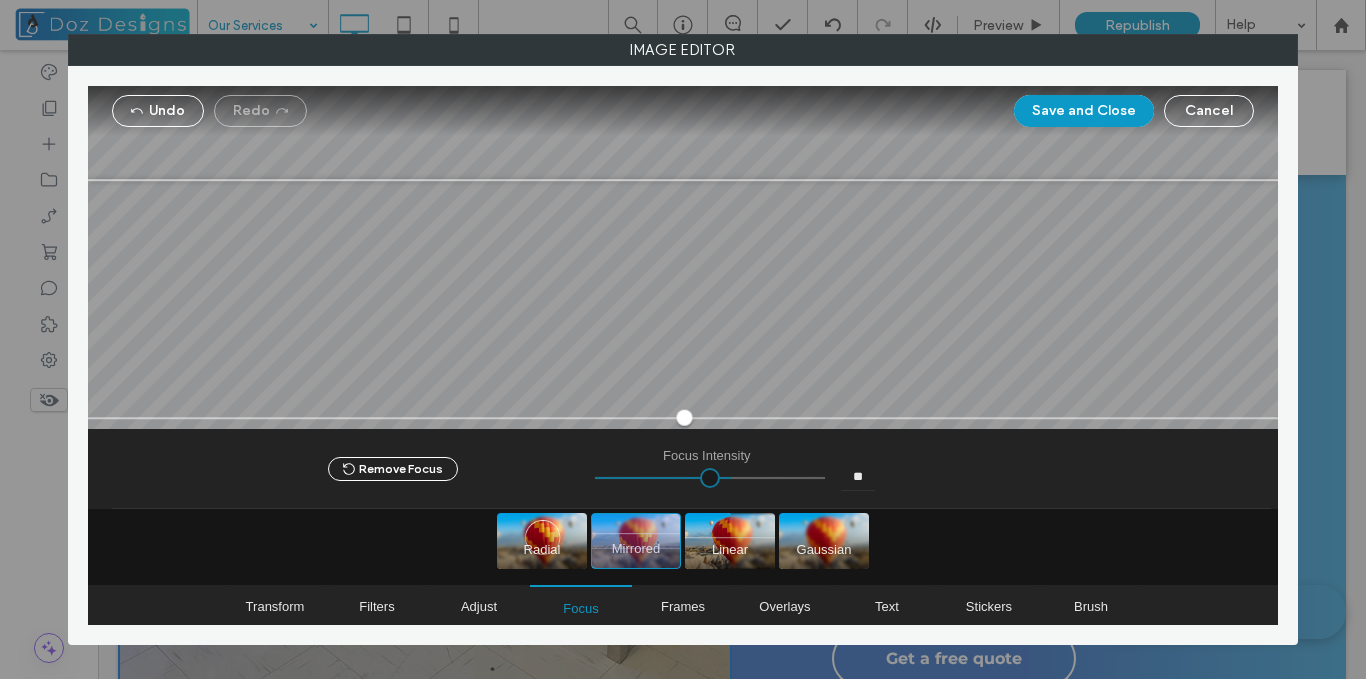 type on "*****" 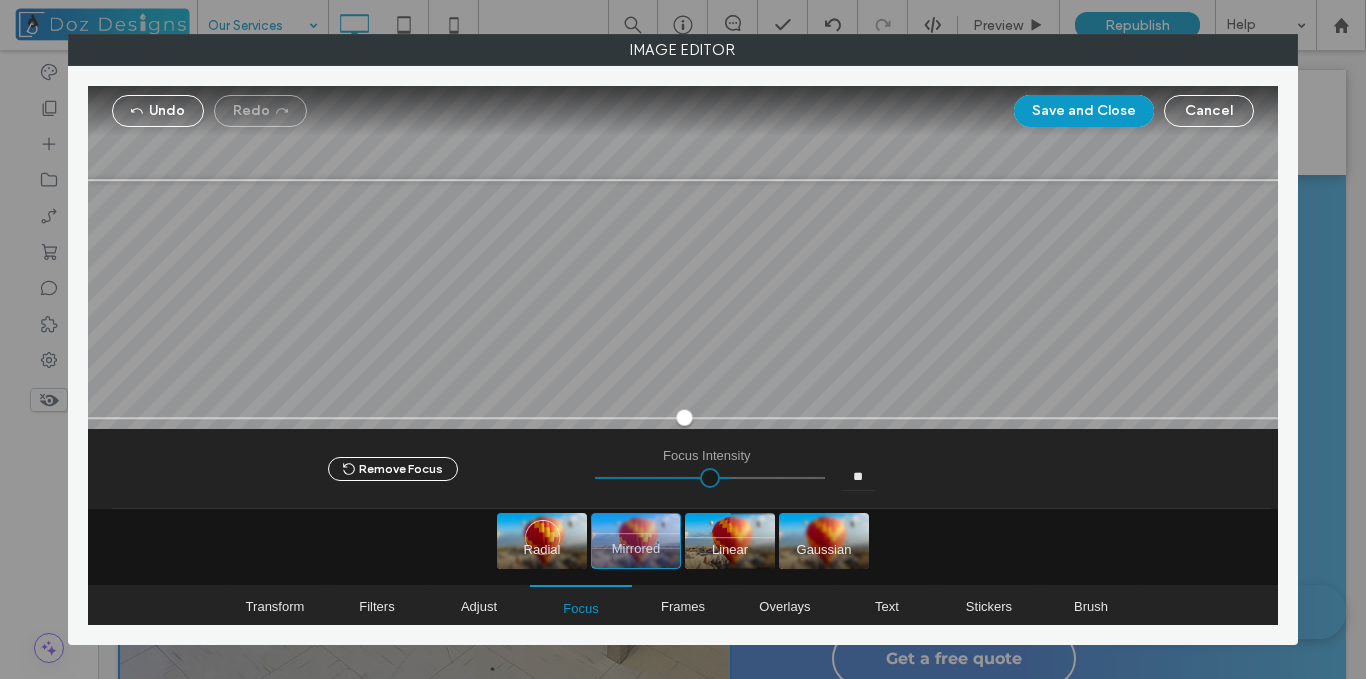 type on "*****" 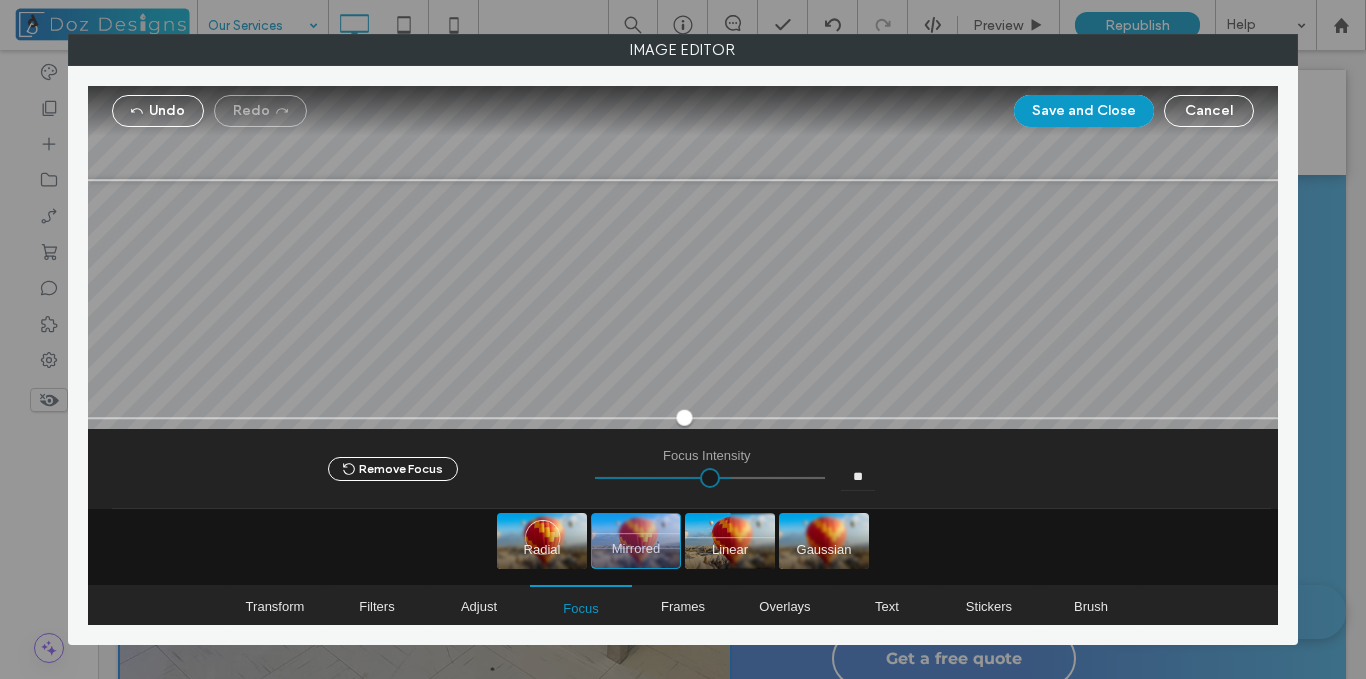 type on "**" 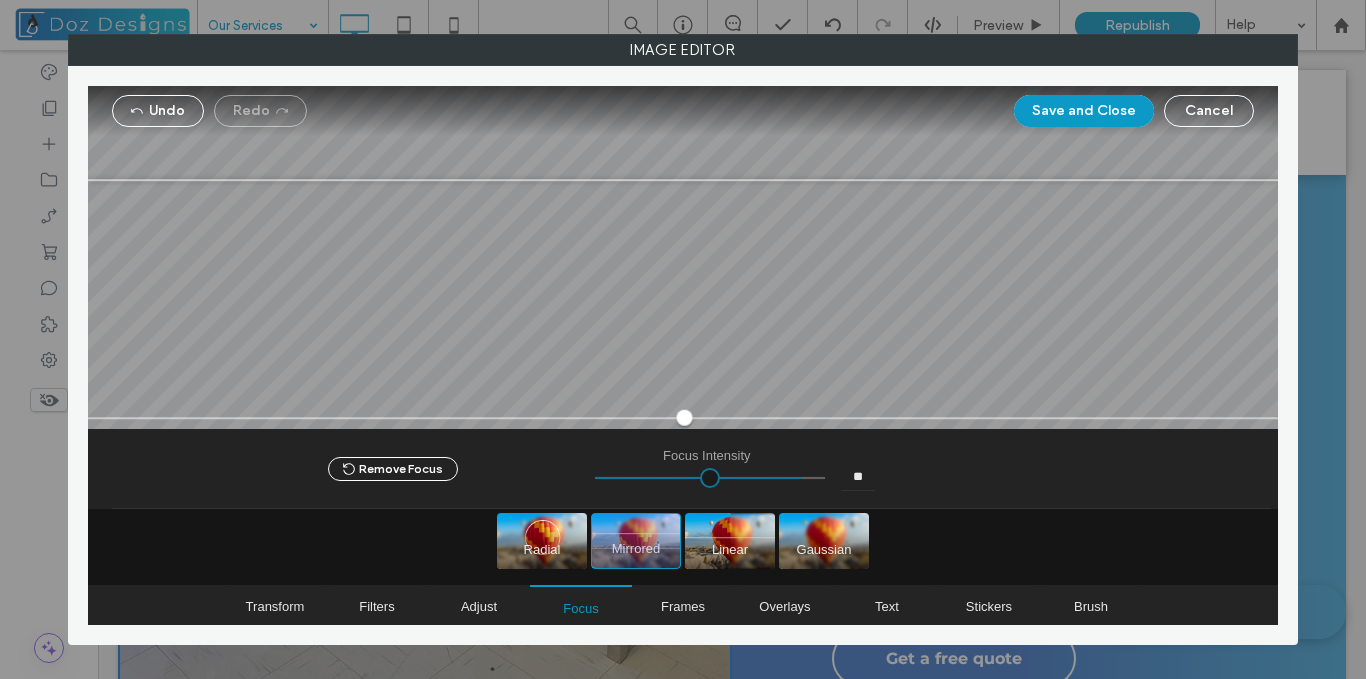 type on "*****" 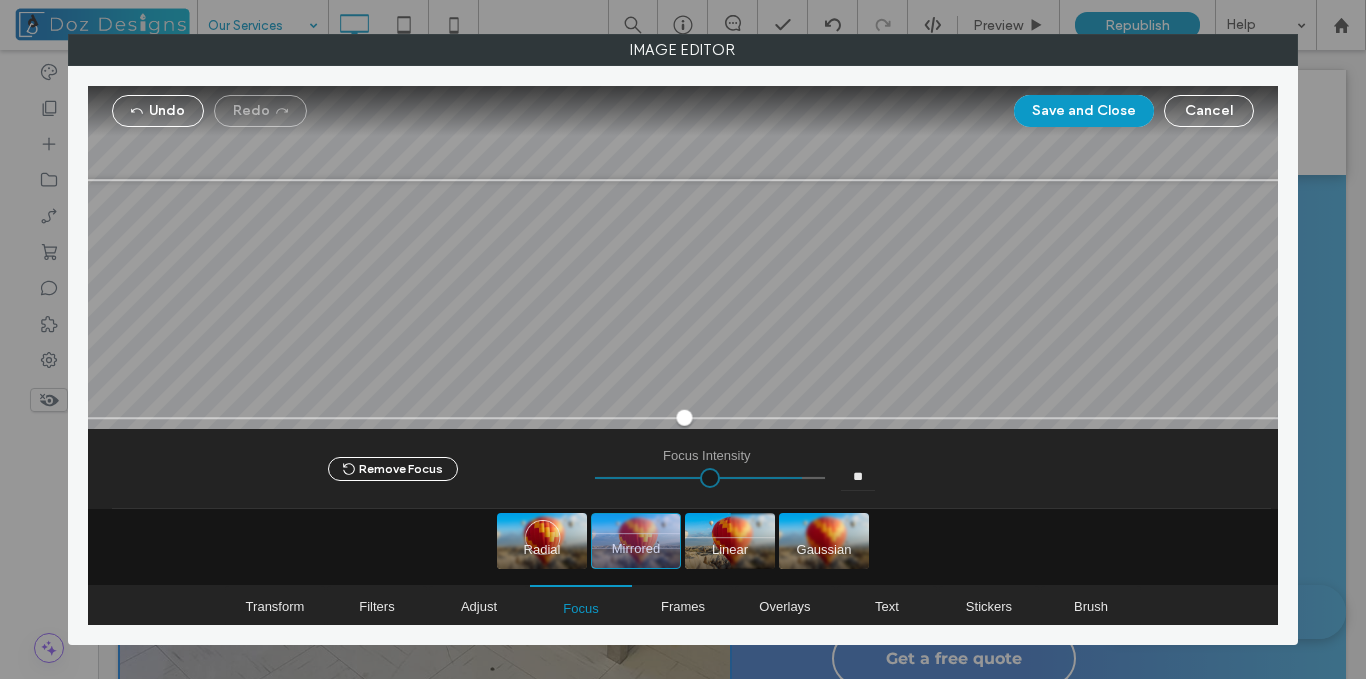 type on "**" 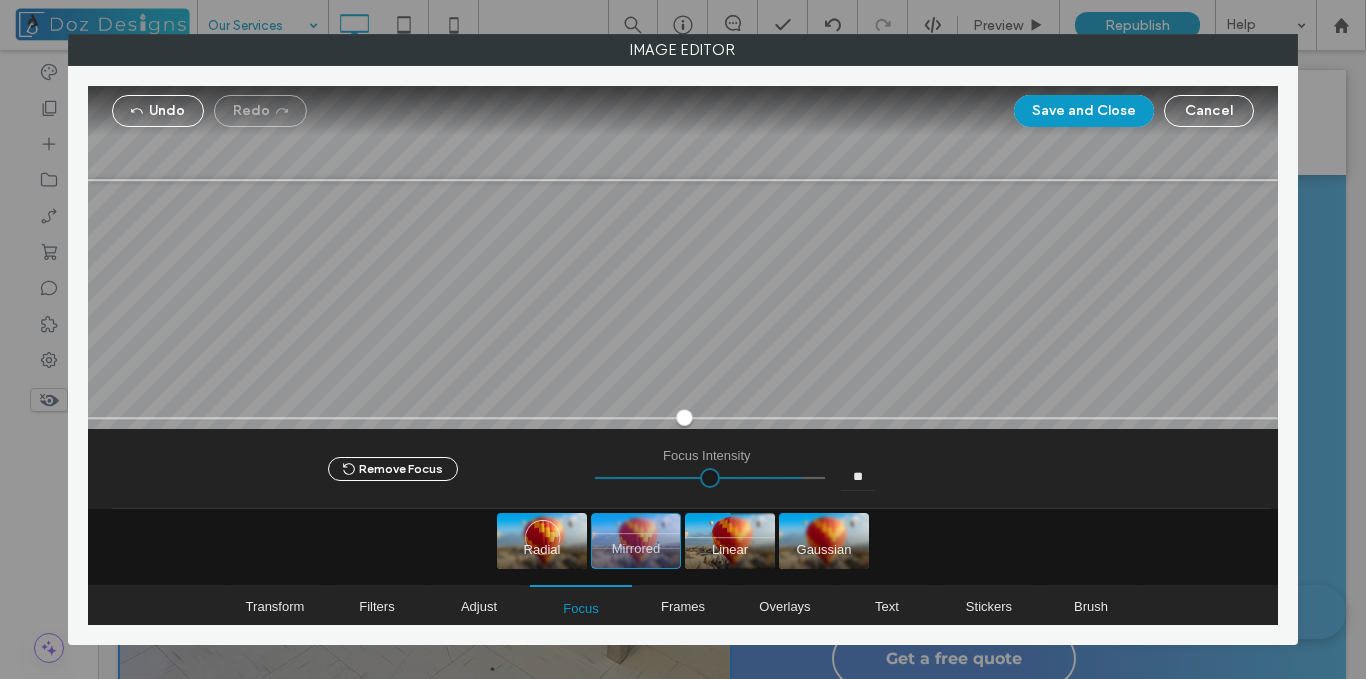 type on "**" 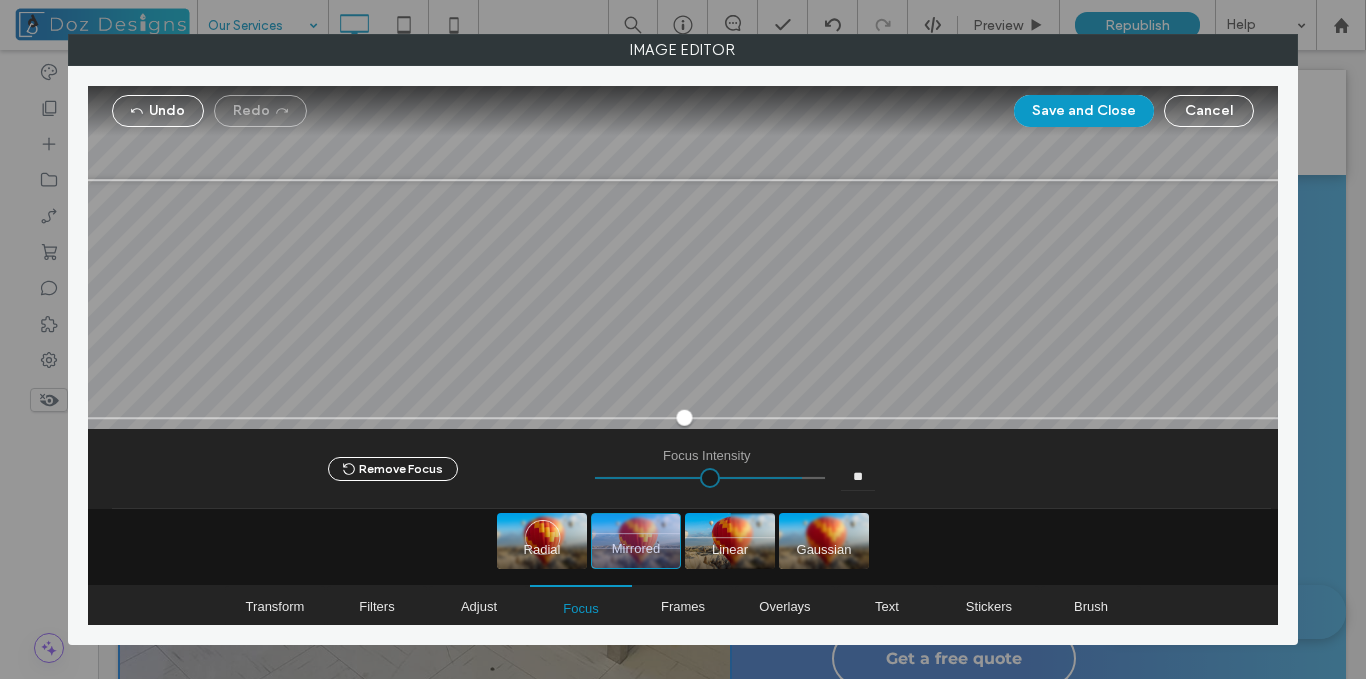 type on "**" 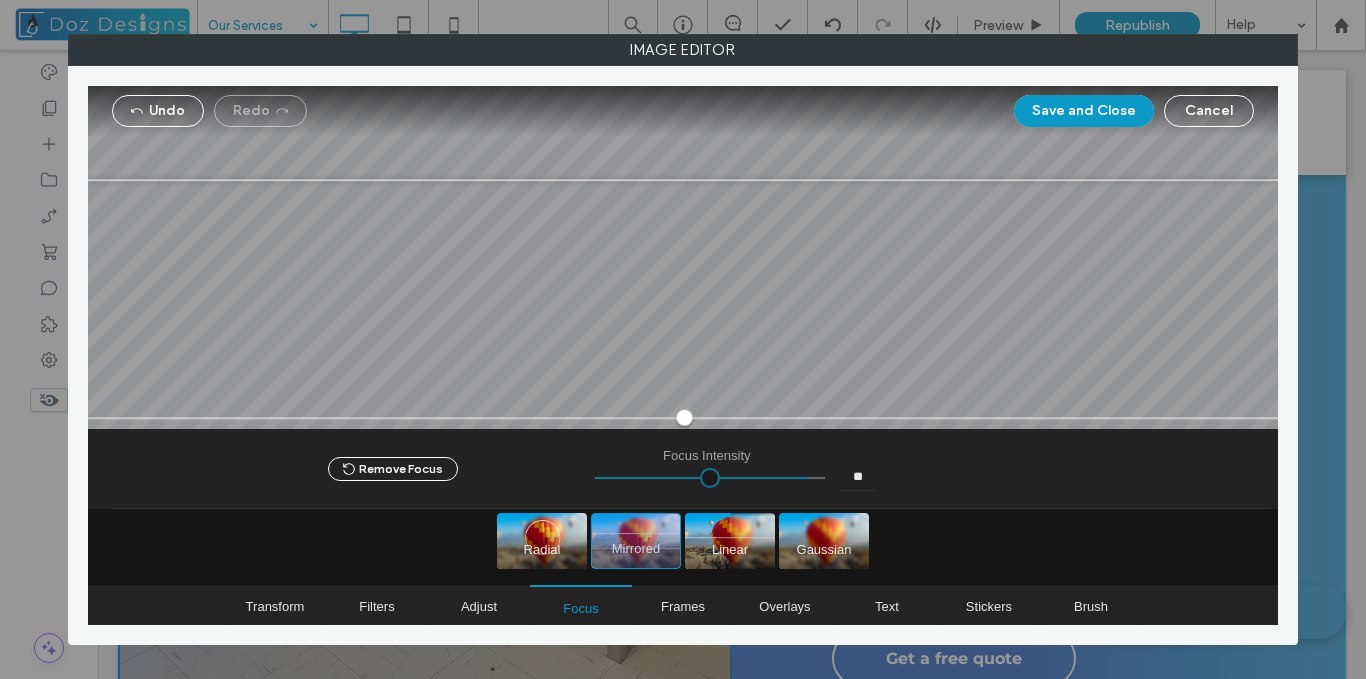 type on "*****" 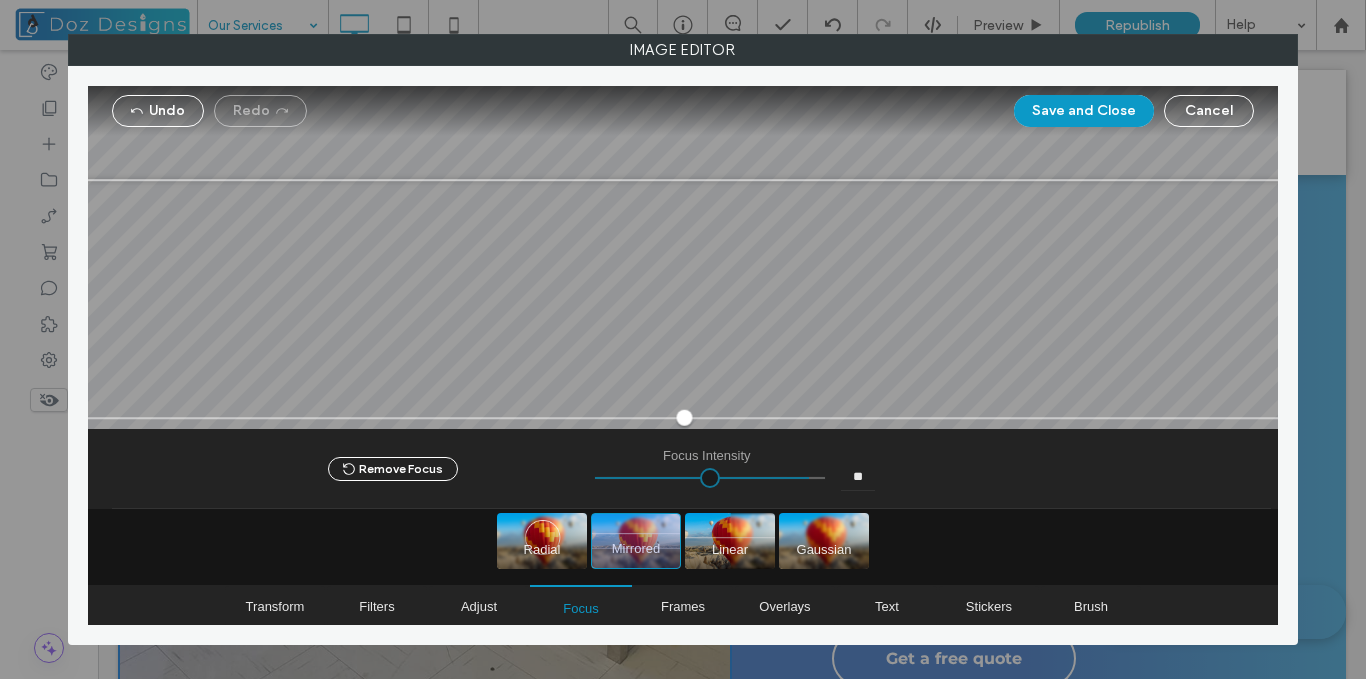 type on "**" 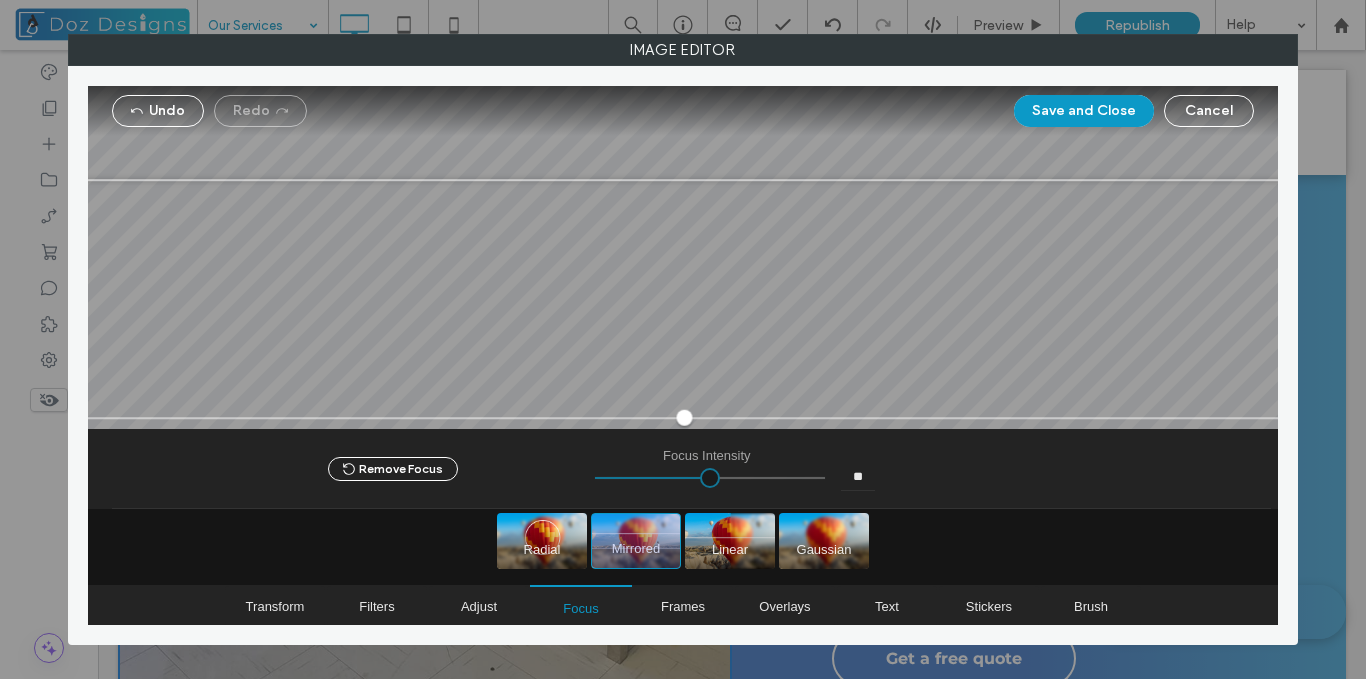 type on "****" 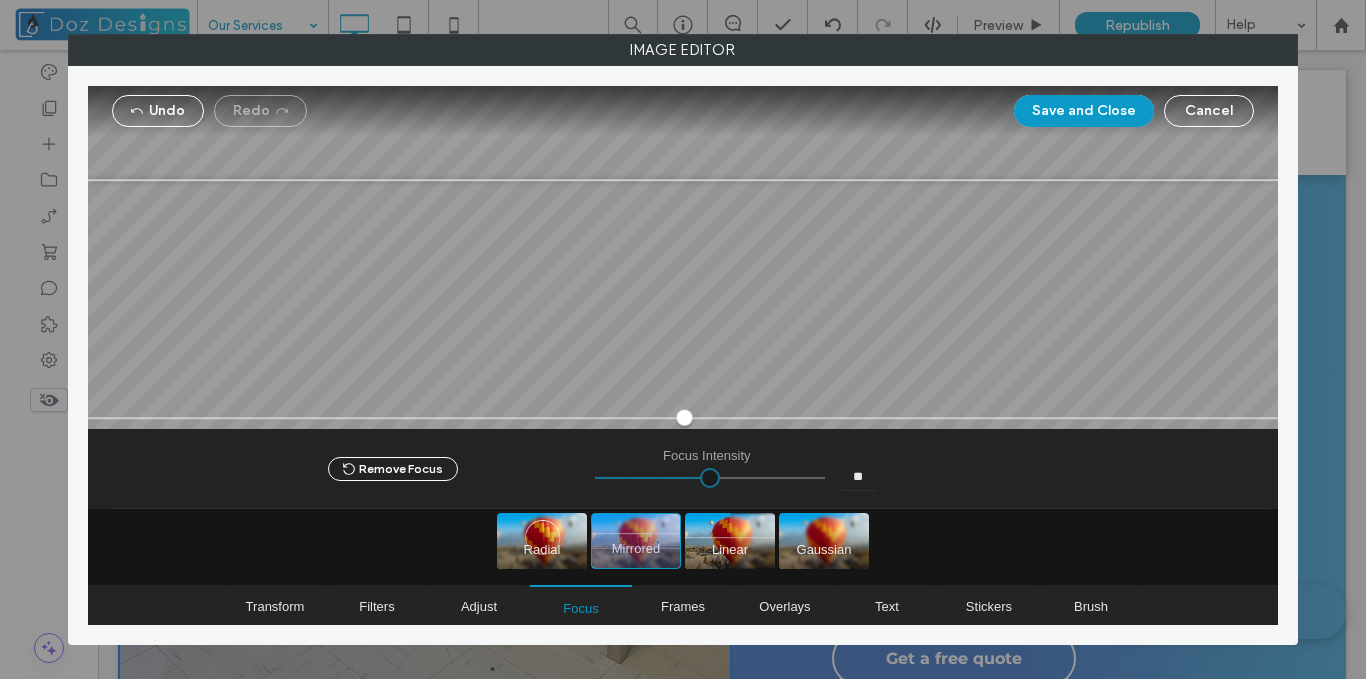 type on "**" 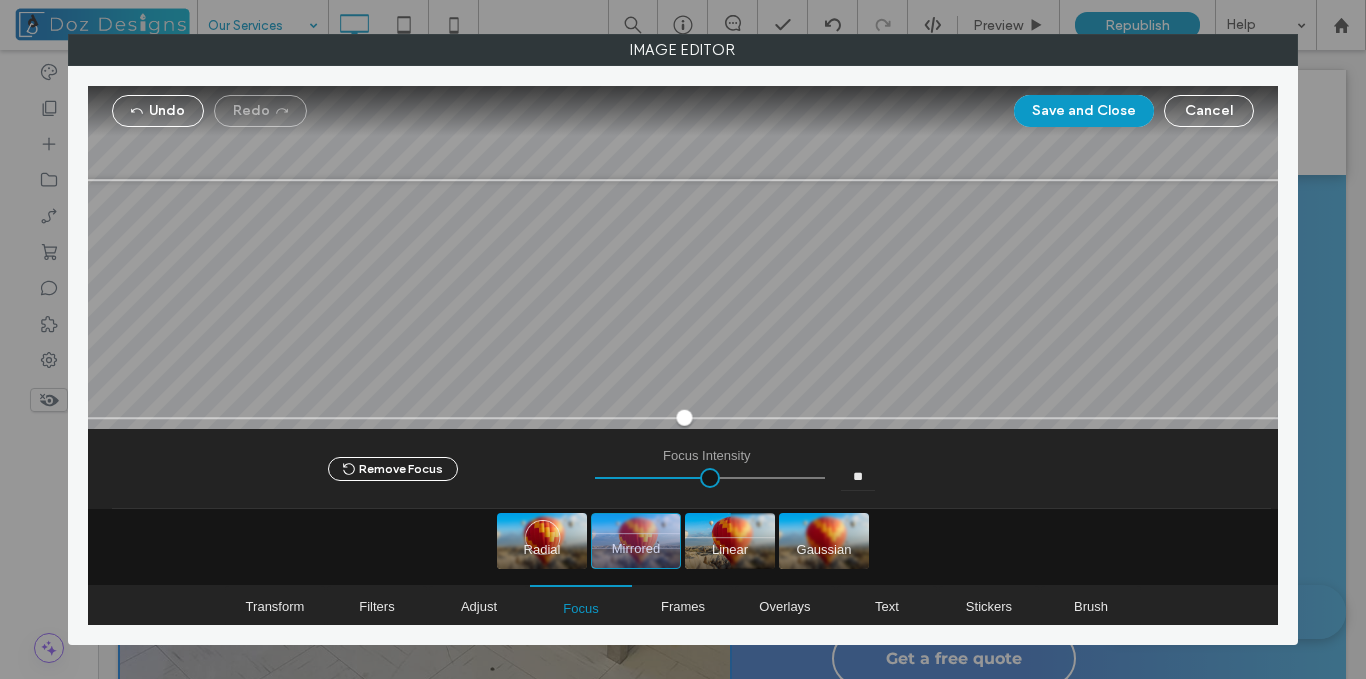 click on "Save and Close" at bounding box center (1084, 111) 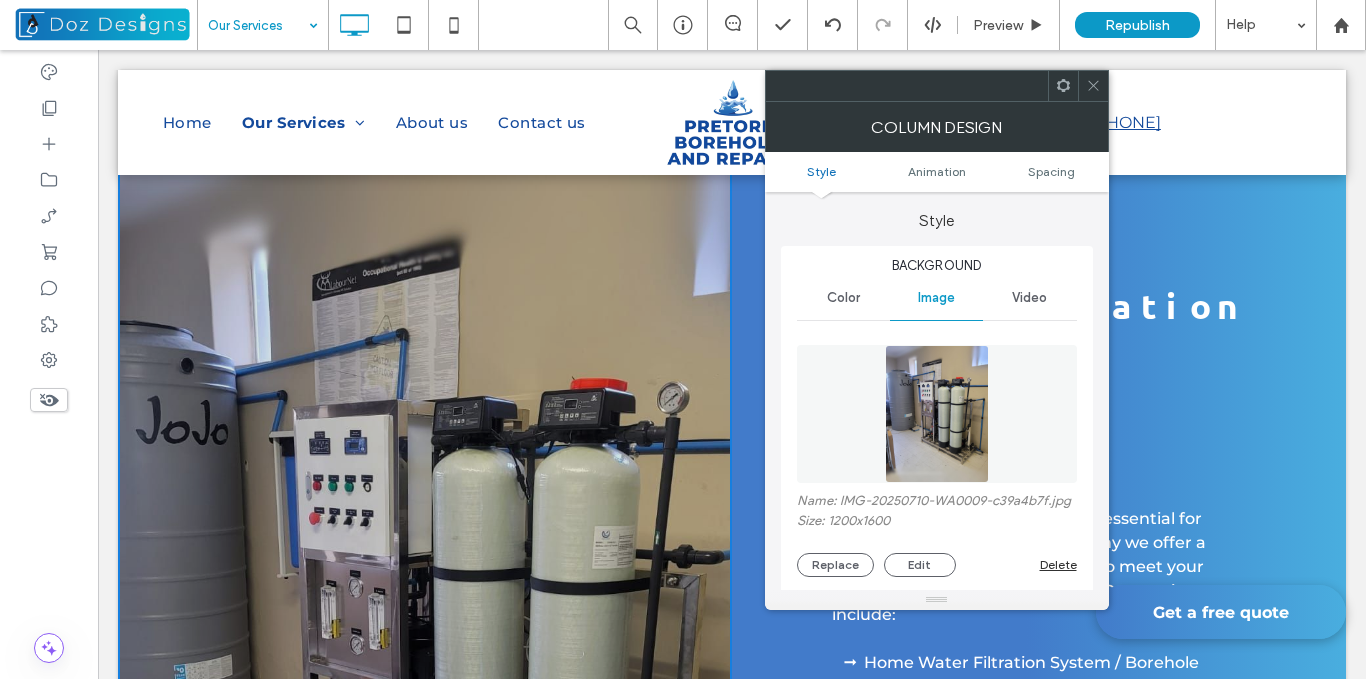 scroll, scrollTop: 1464, scrollLeft: 0, axis: vertical 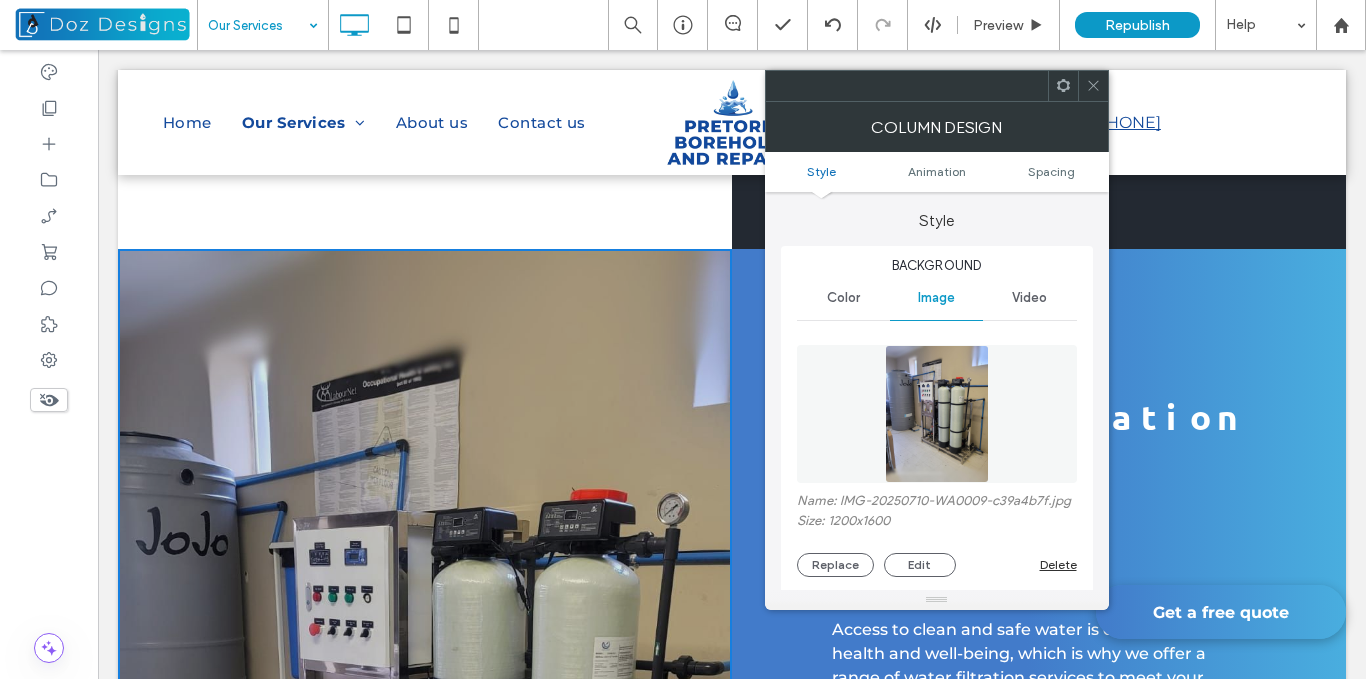 click 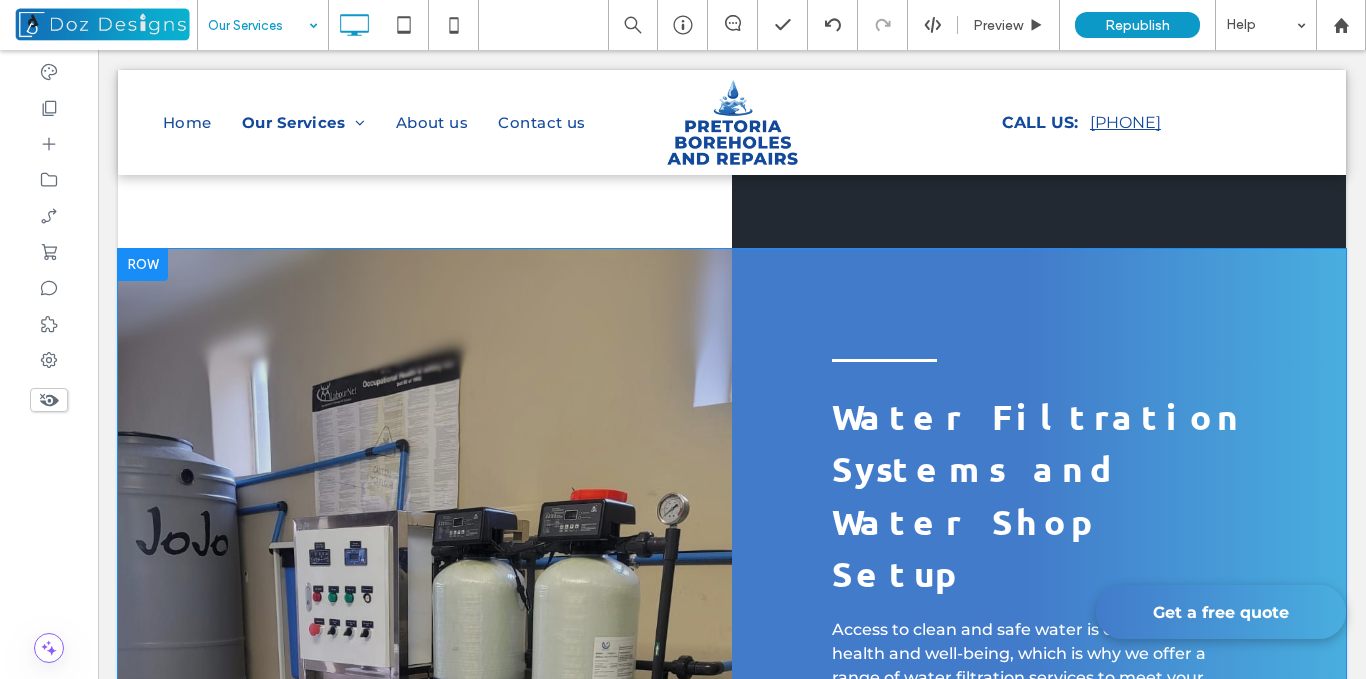 click on "Click To Paste" at bounding box center (425, 773) 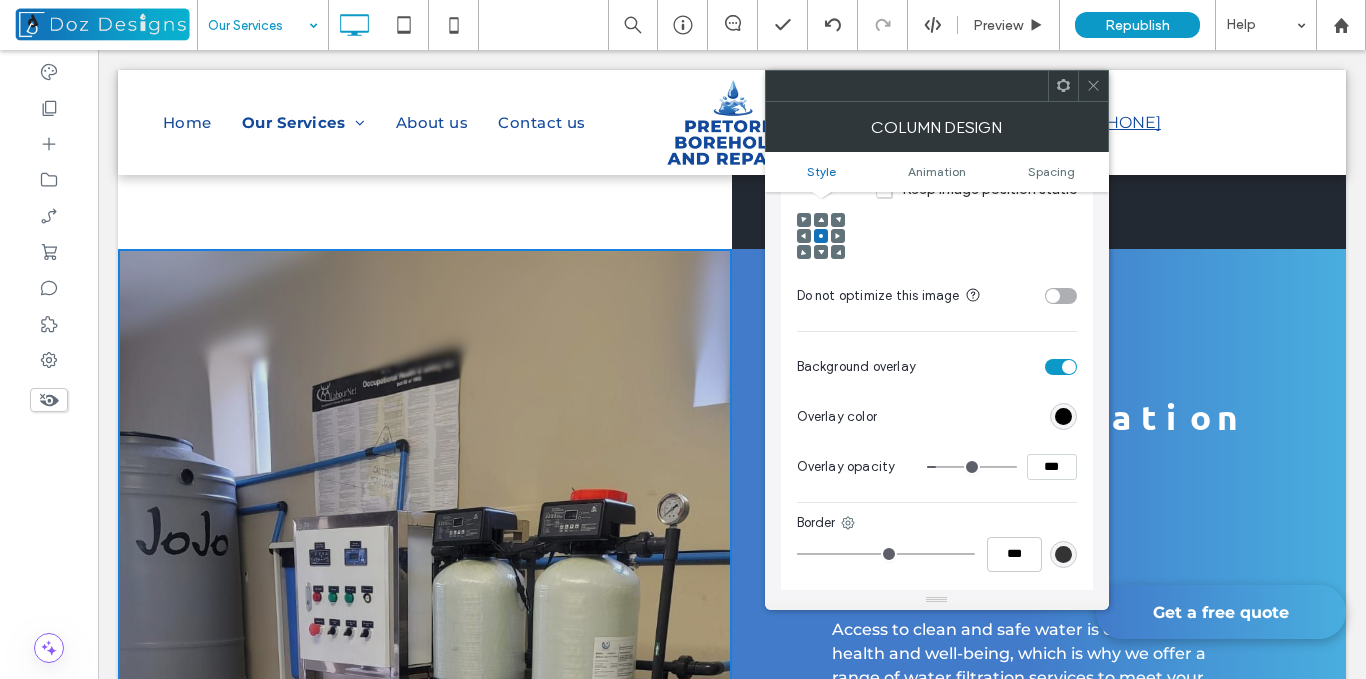 scroll, scrollTop: 600, scrollLeft: 0, axis: vertical 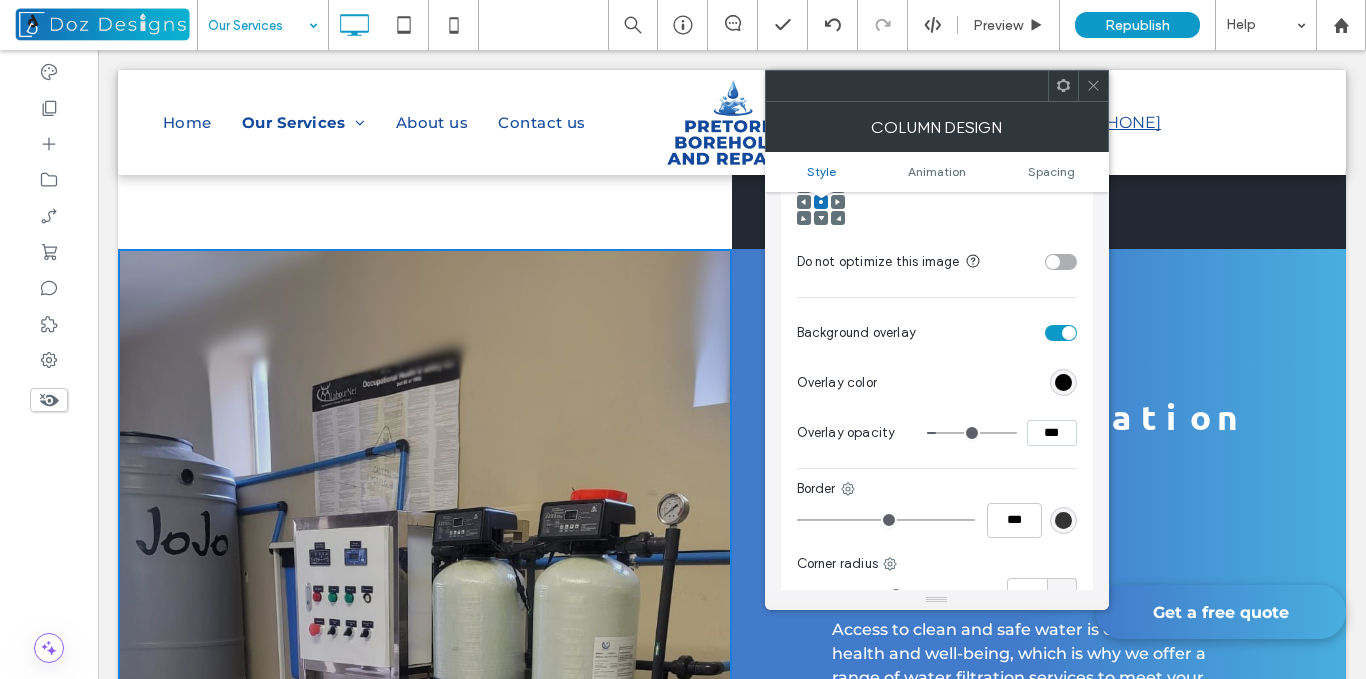 click on "***" at bounding box center (1052, 433) 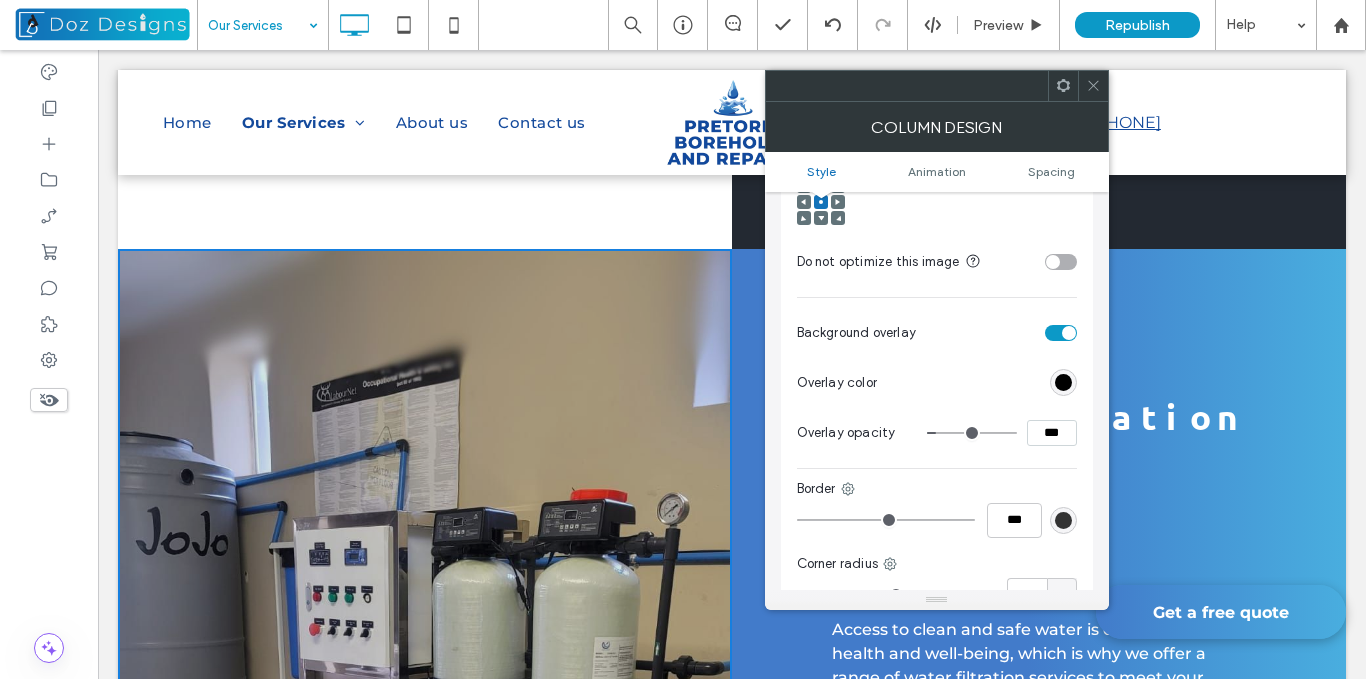 click on "***" at bounding box center [1052, 433] 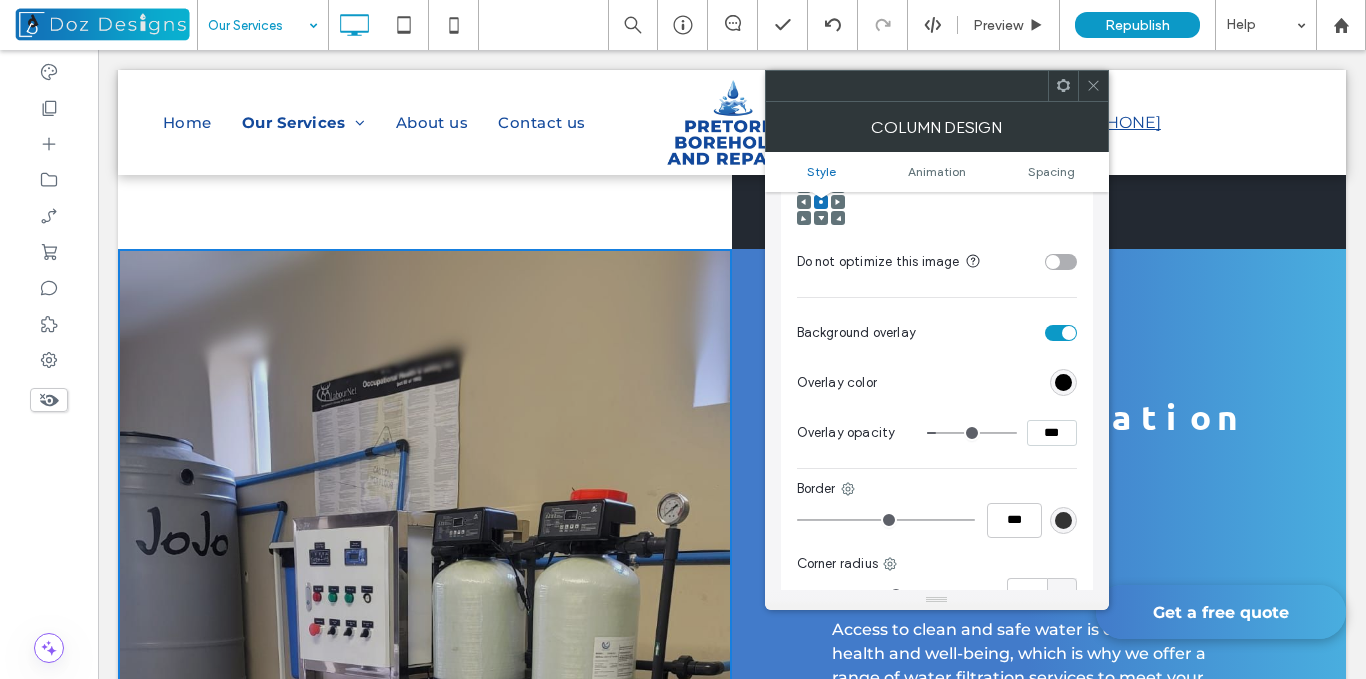 click on "***" at bounding box center (1052, 433) 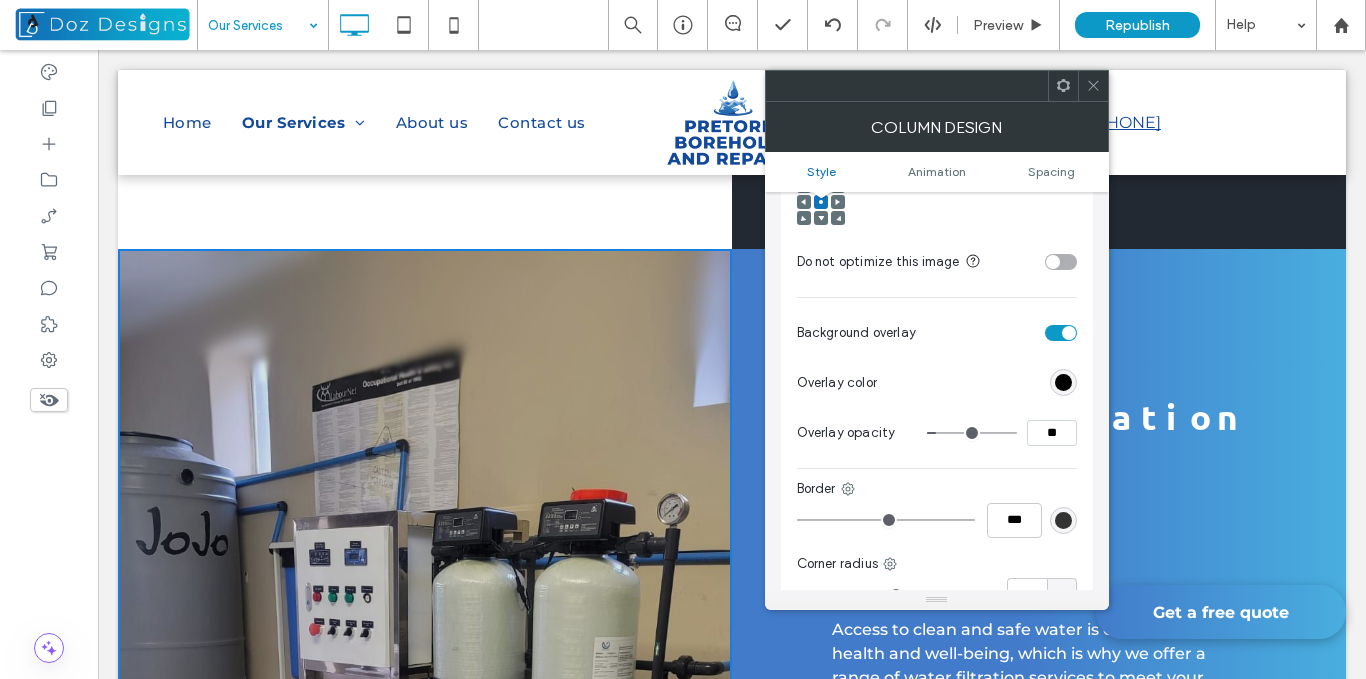 type on "***" 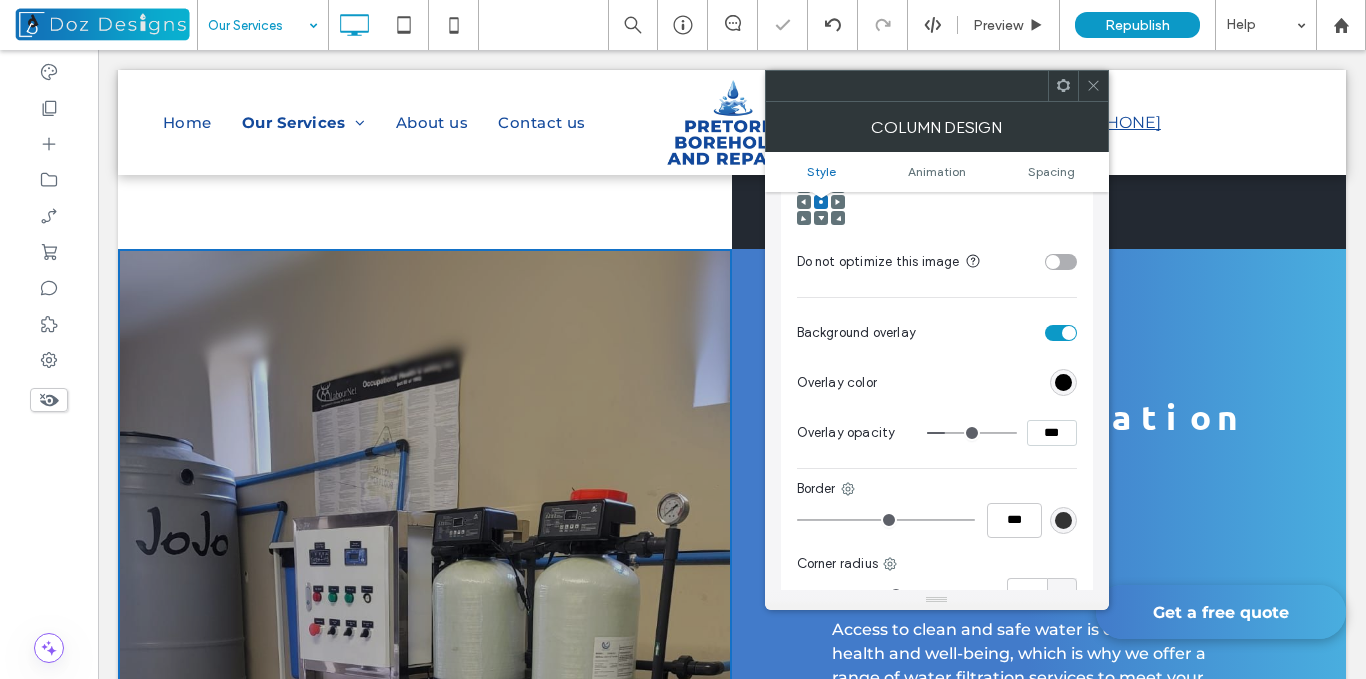 type on "**" 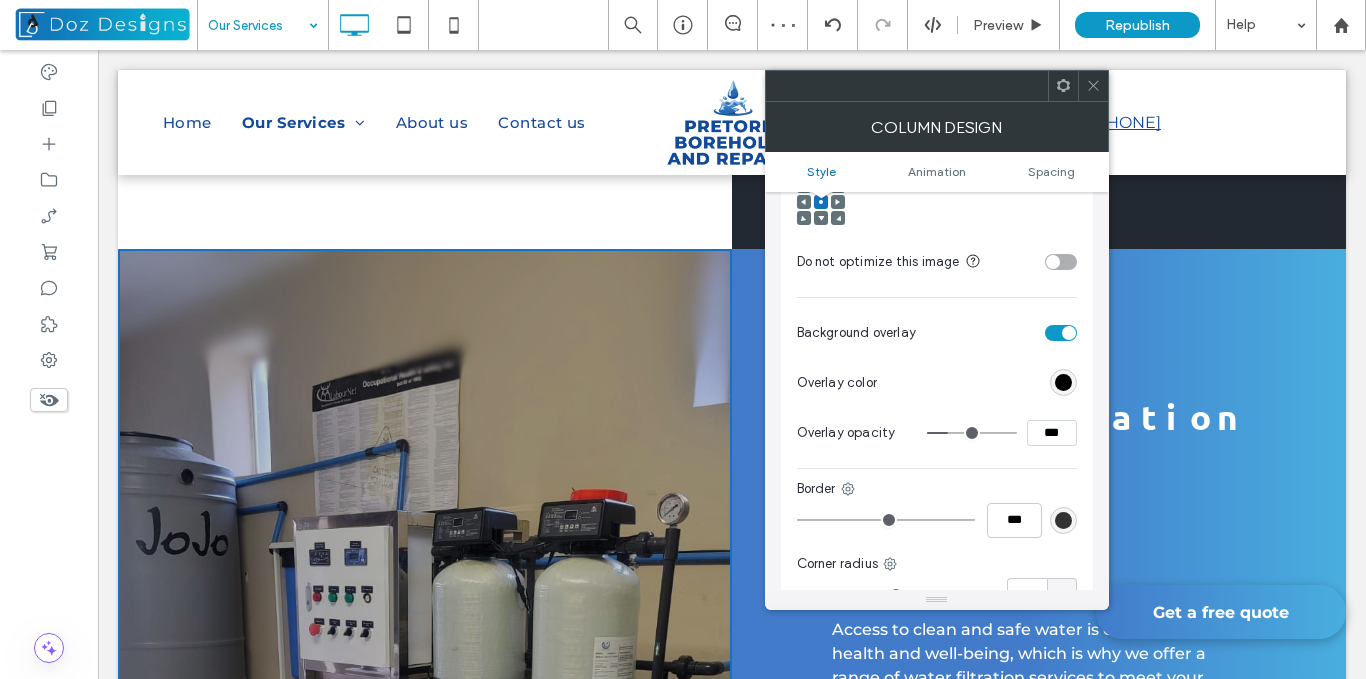 type on "**" 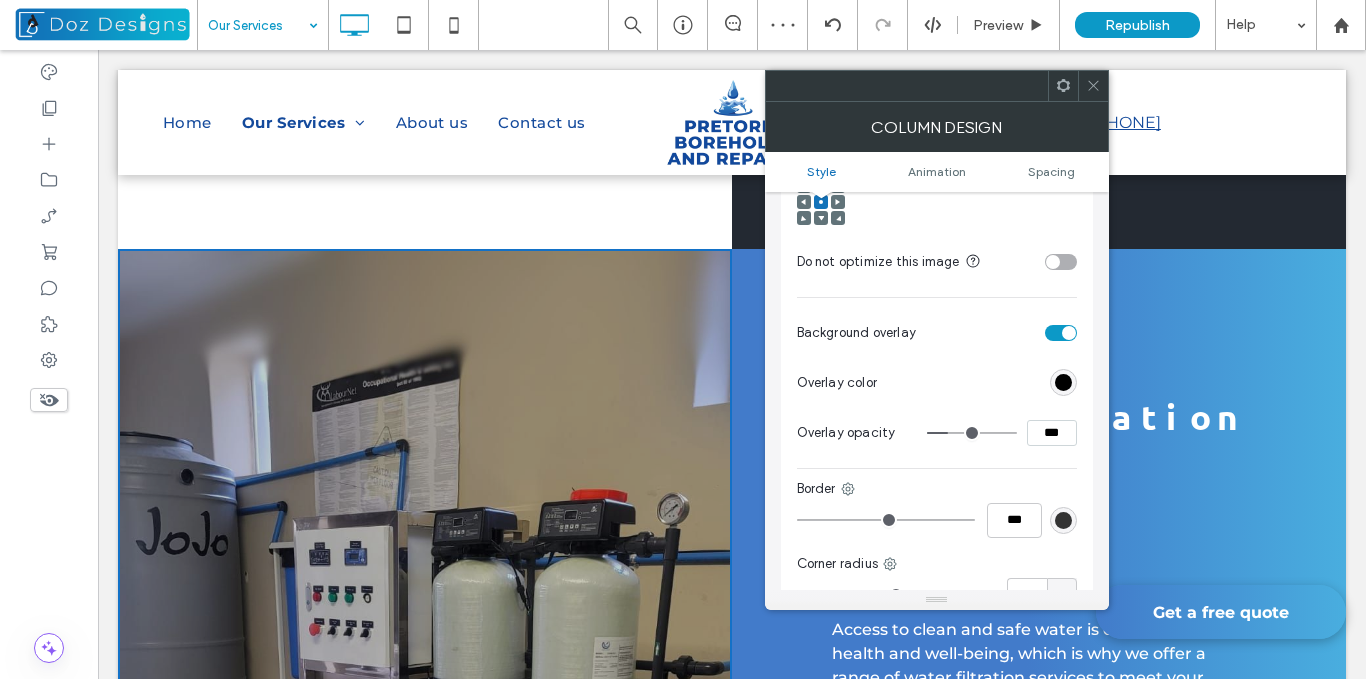 type on "***" 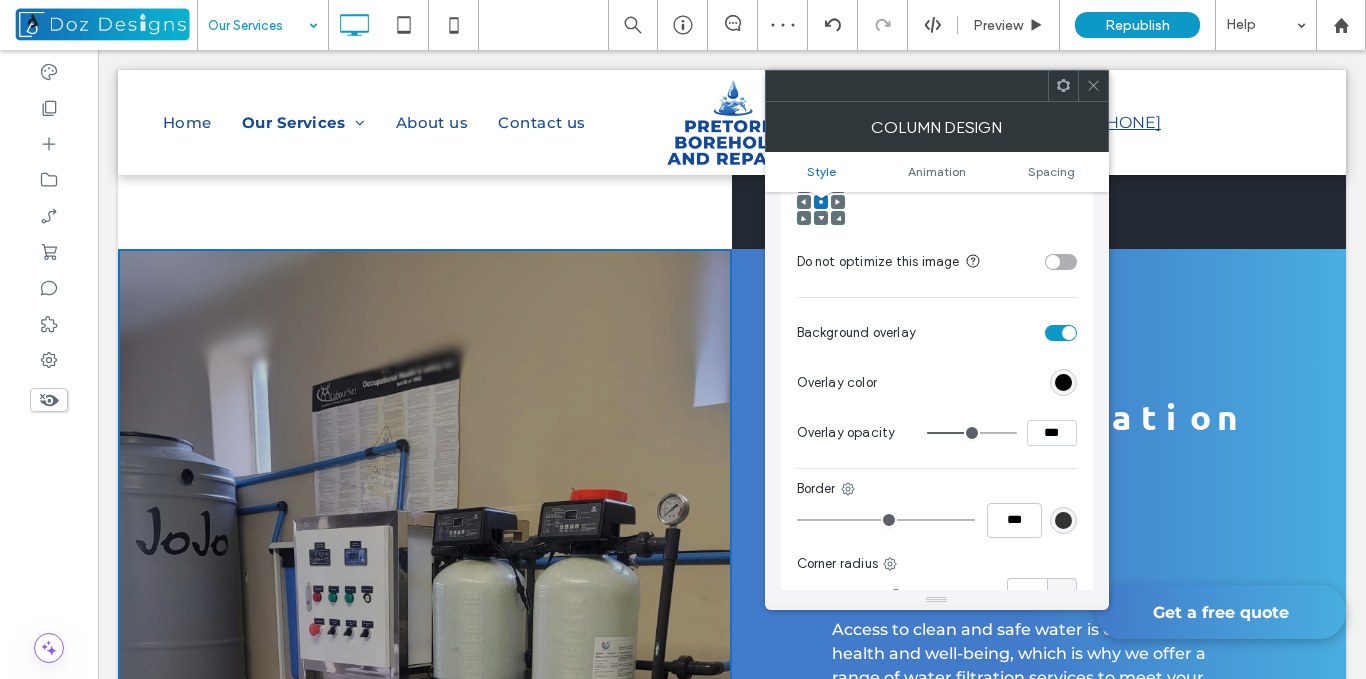 type on "**" 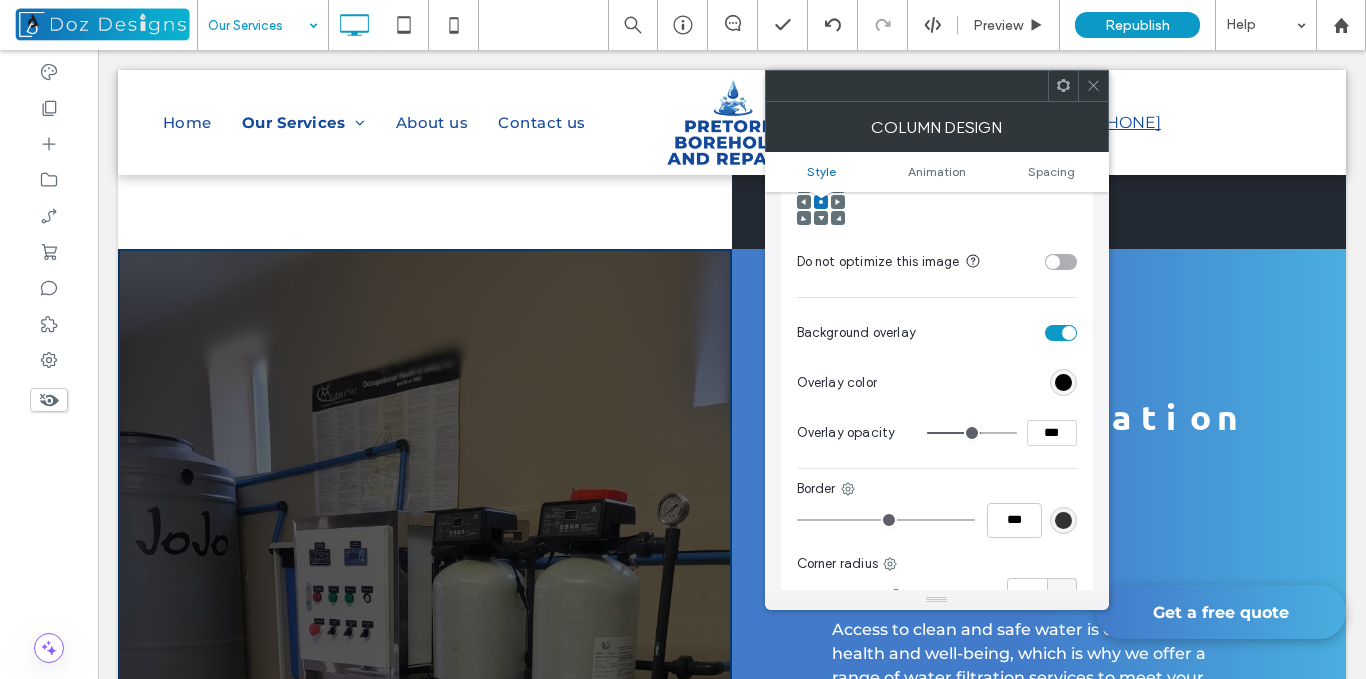 click on "***" at bounding box center [1052, 433] 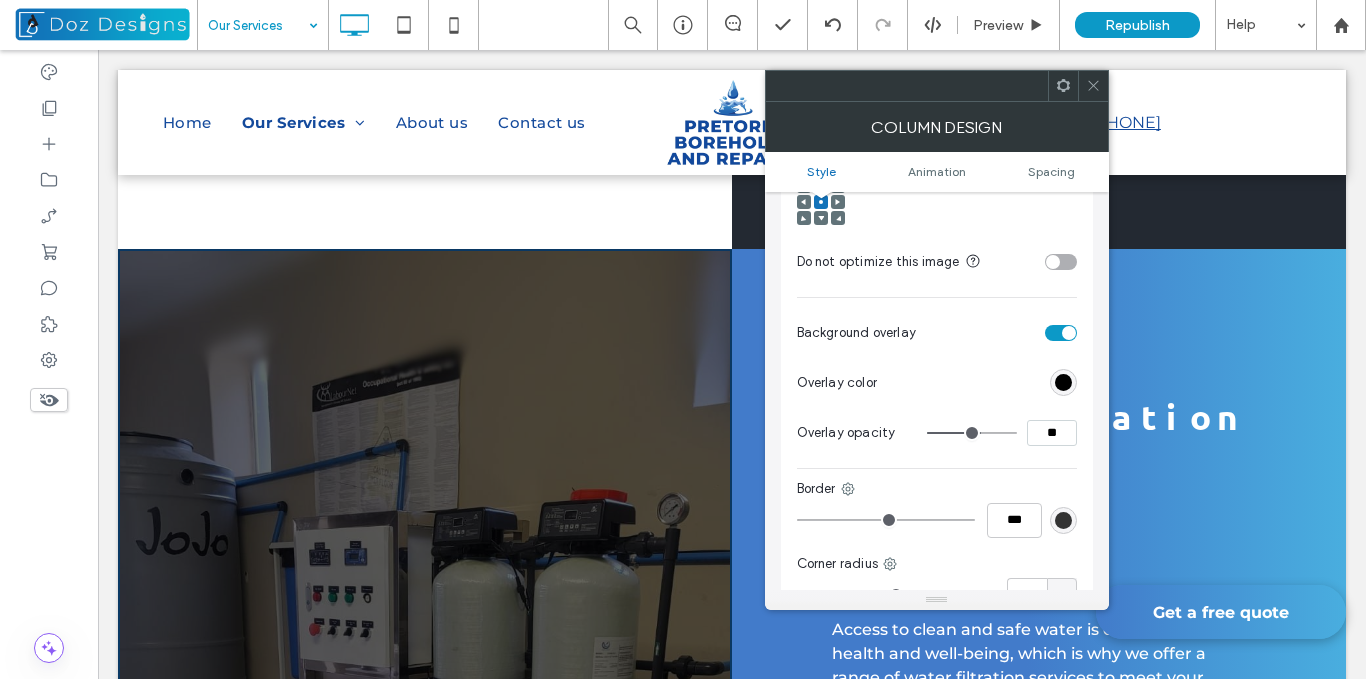 type on "***" 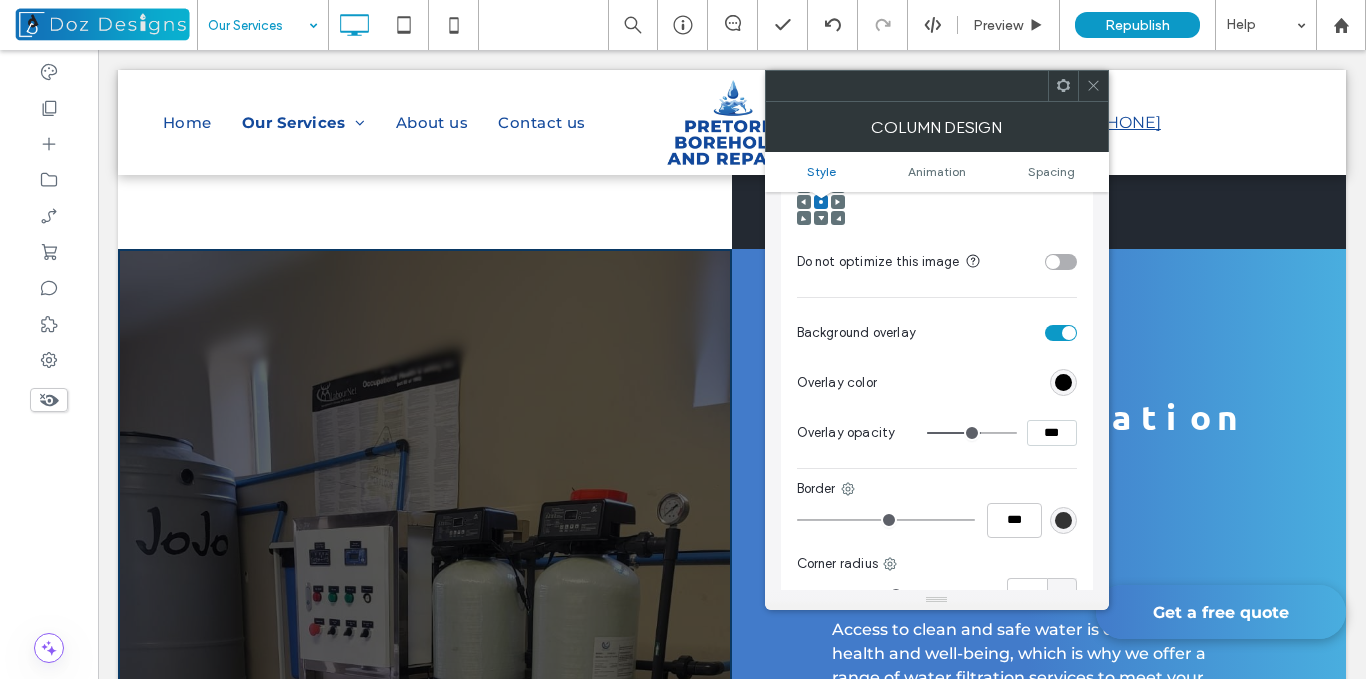 type on "**" 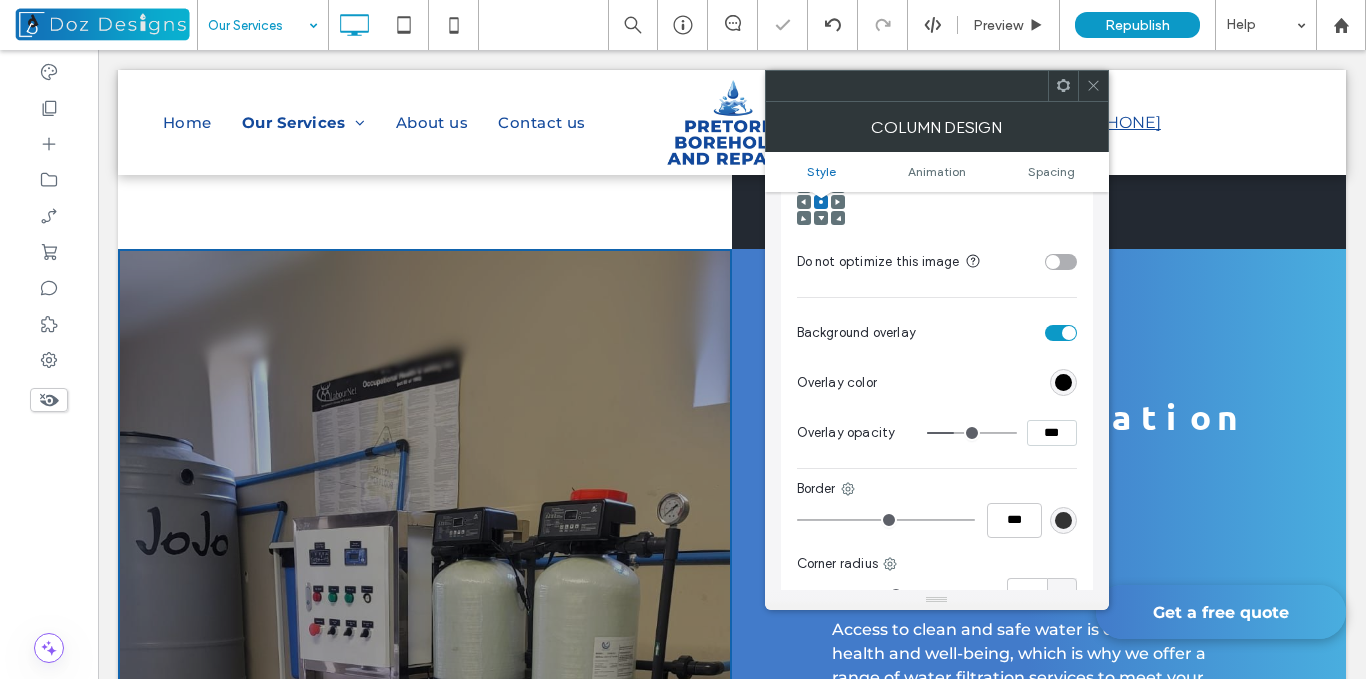 click 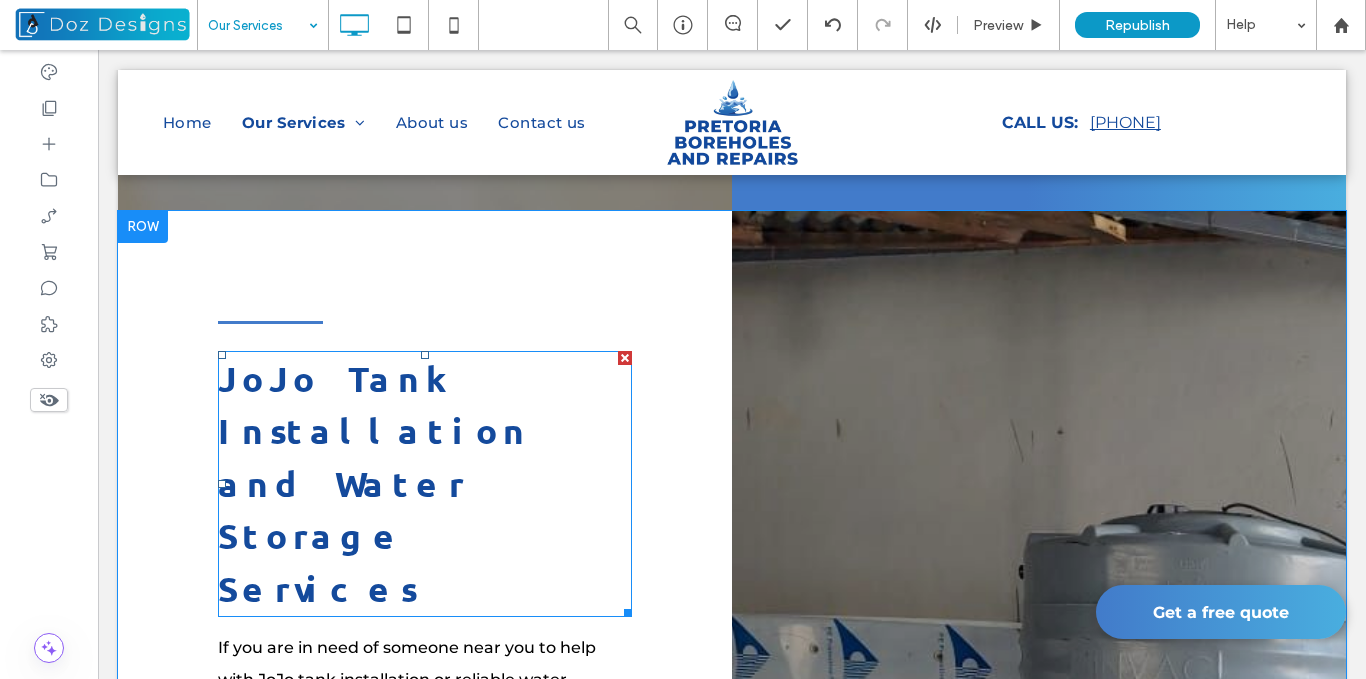 scroll, scrollTop: 2664, scrollLeft: 0, axis: vertical 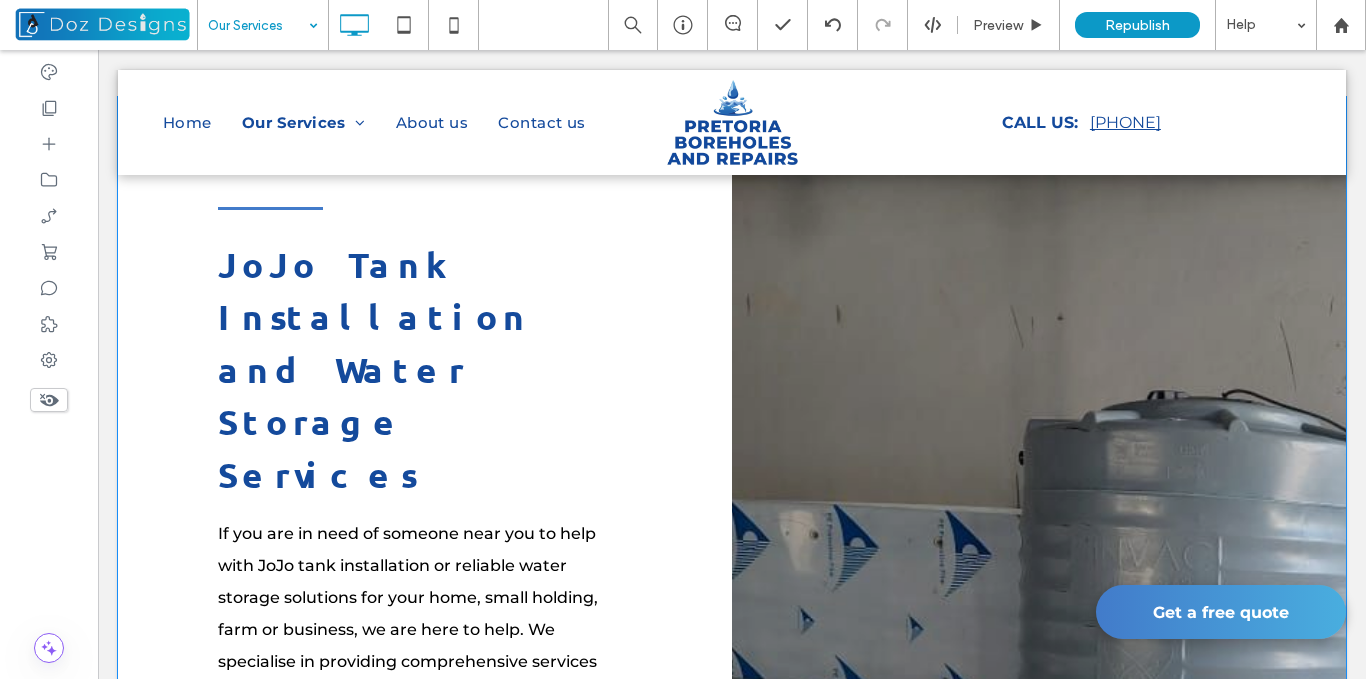 click on "Click To Paste" at bounding box center [1039, 723] 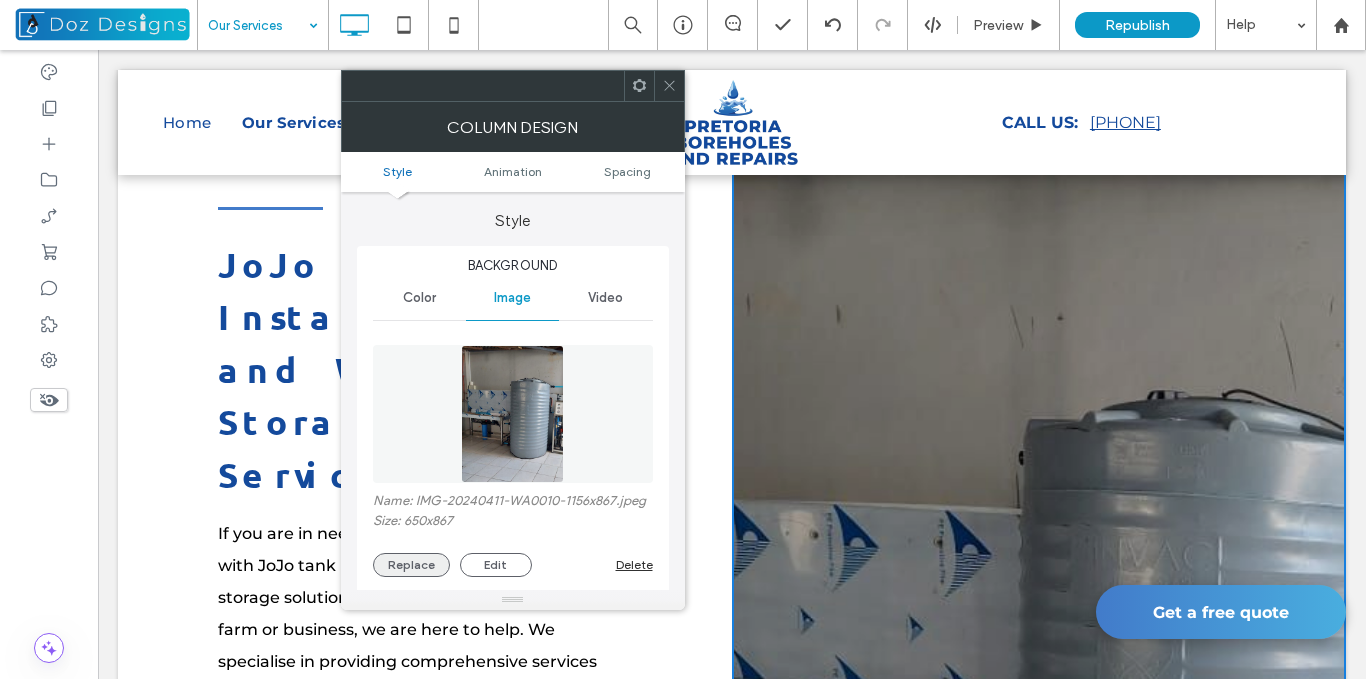 click on "Replace" at bounding box center [411, 565] 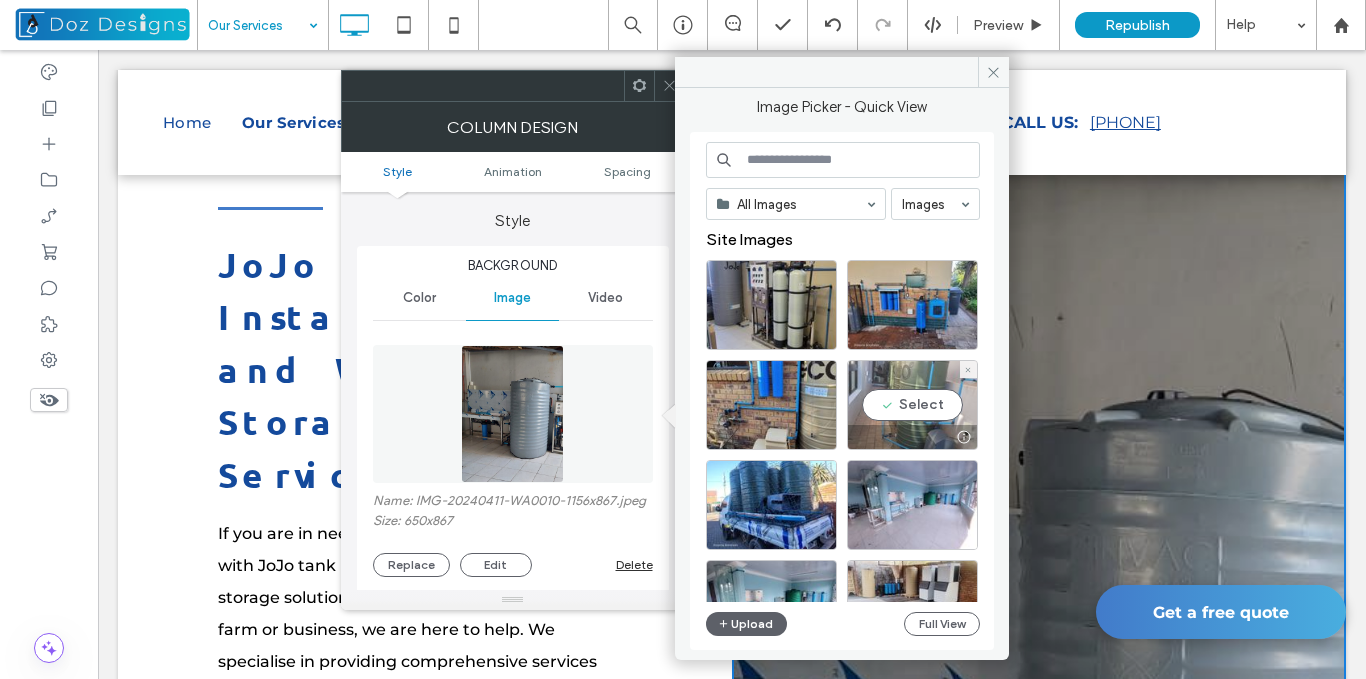 click on "Select" at bounding box center [912, 405] 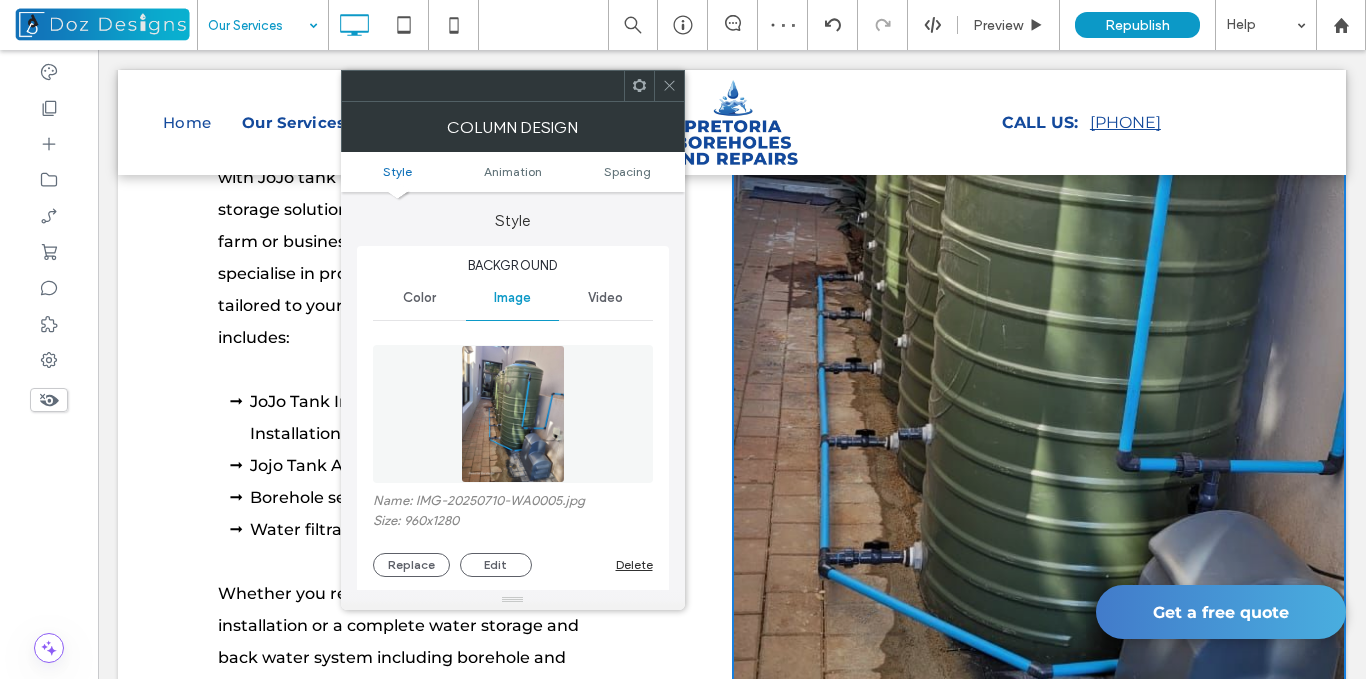 scroll, scrollTop: 3064, scrollLeft: 0, axis: vertical 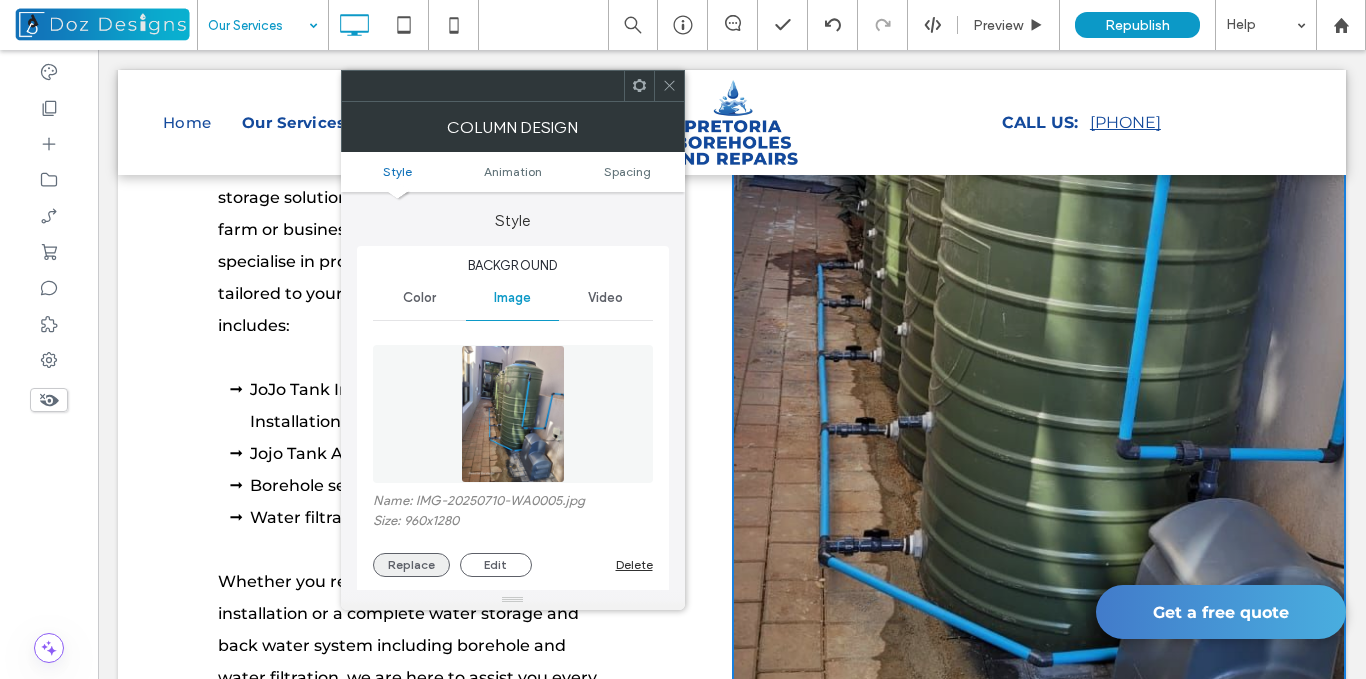 click on "Replace" at bounding box center [411, 565] 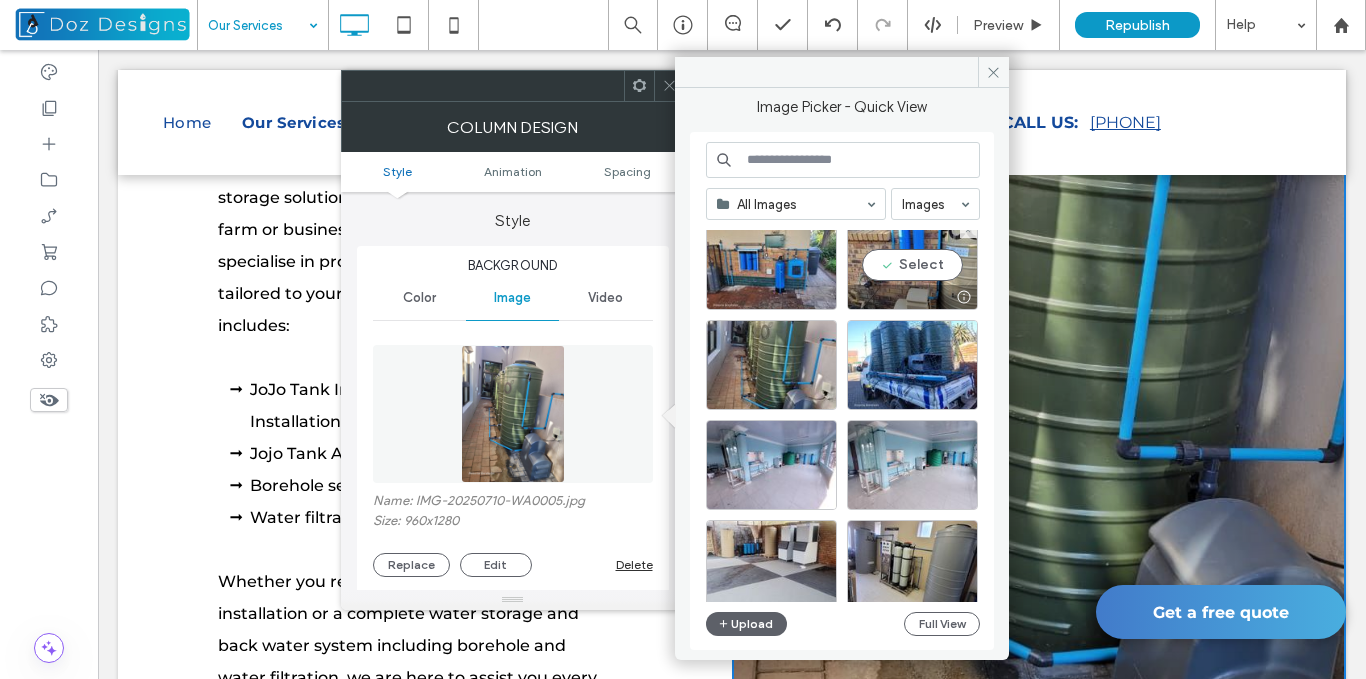 scroll, scrollTop: 200, scrollLeft: 0, axis: vertical 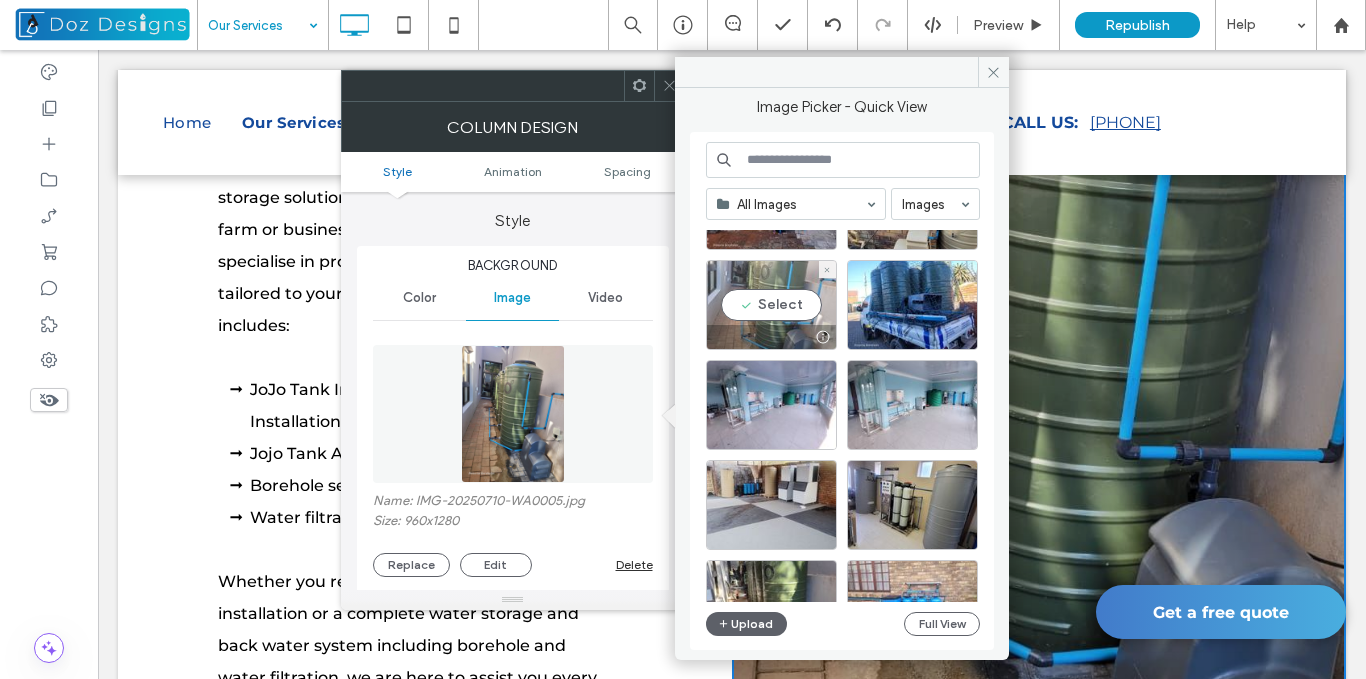 click on "Select" at bounding box center (771, 305) 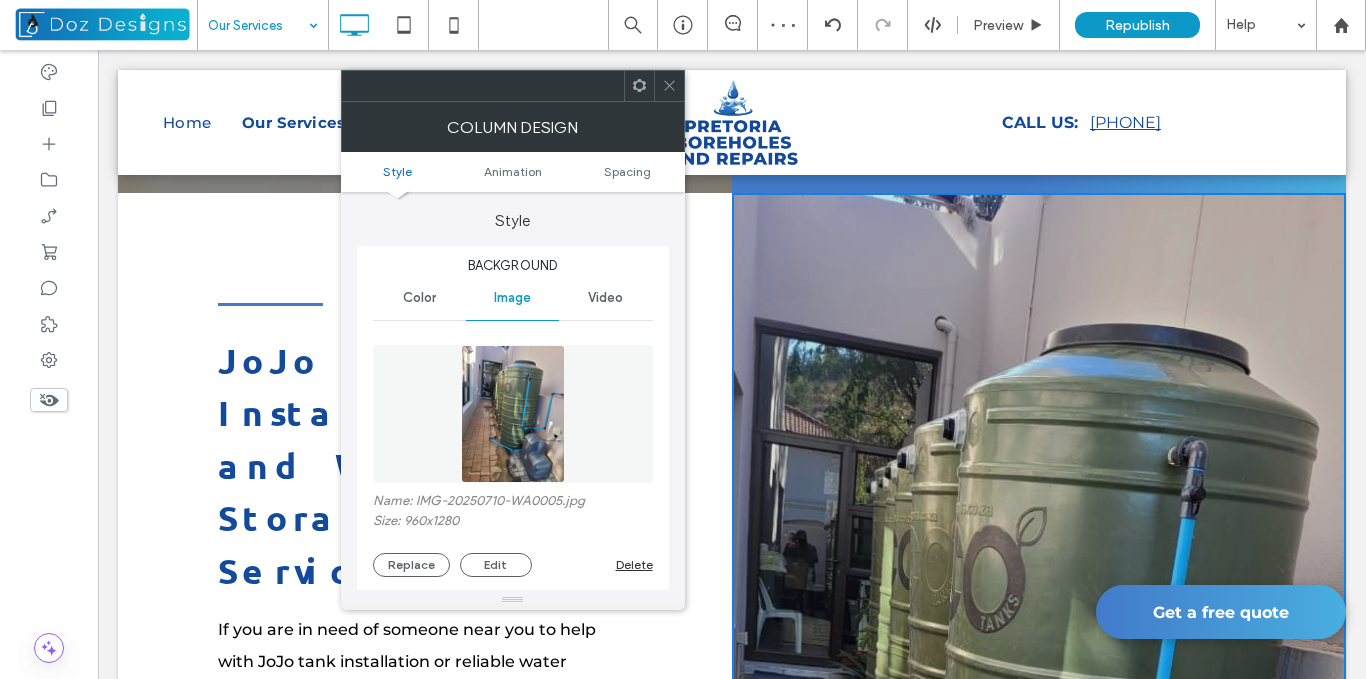 scroll, scrollTop: 2564, scrollLeft: 0, axis: vertical 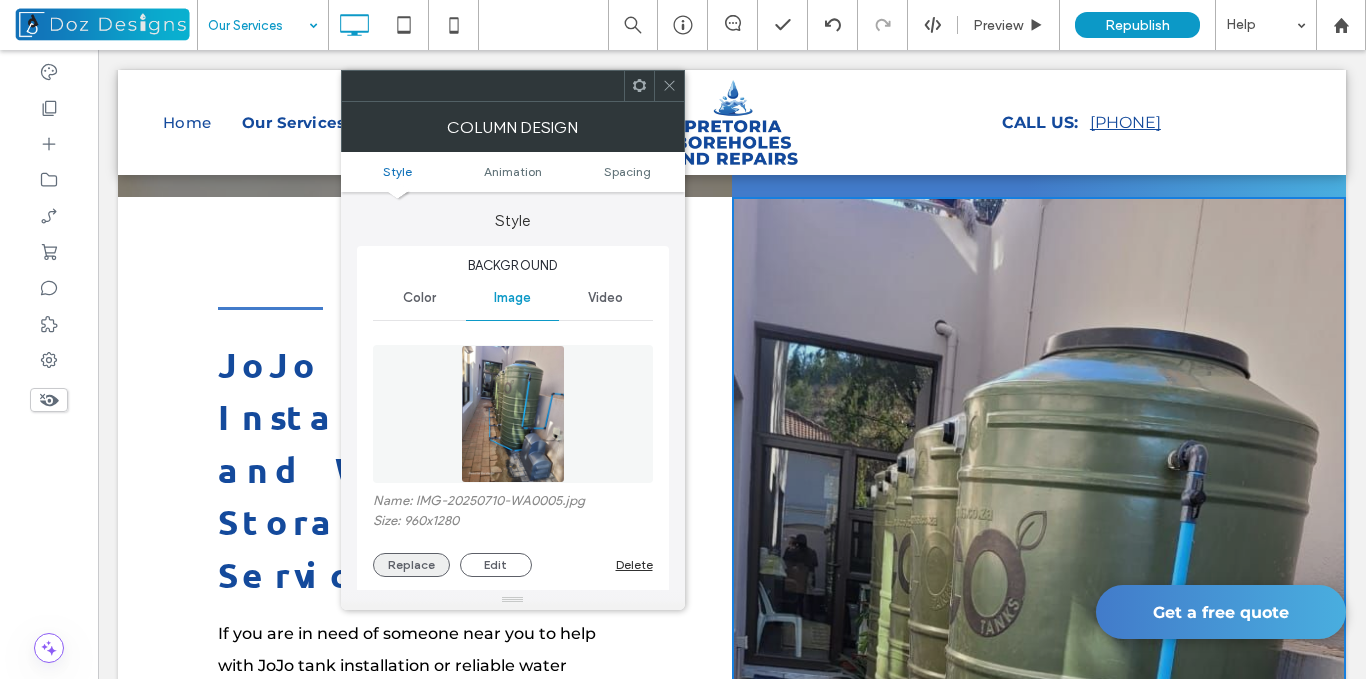 click on "Replace" at bounding box center [411, 565] 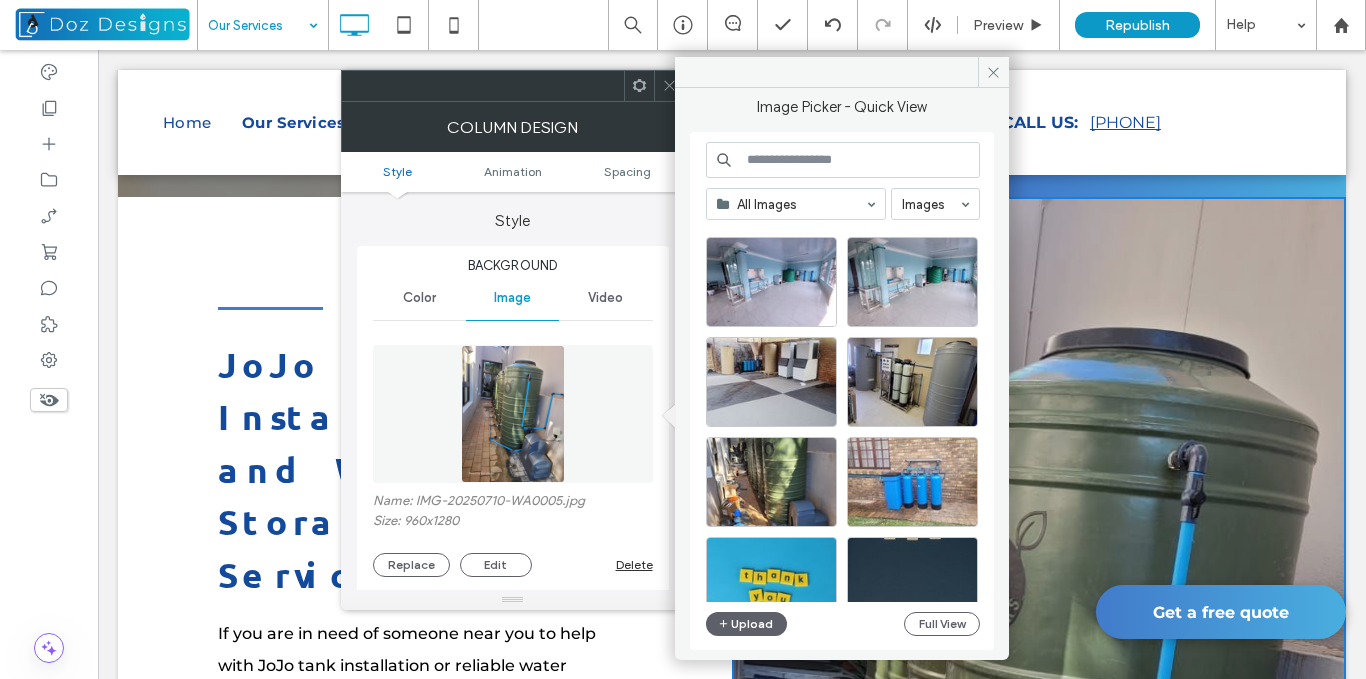 scroll, scrollTop: 300, scrollLeft: 0, axis: vertical 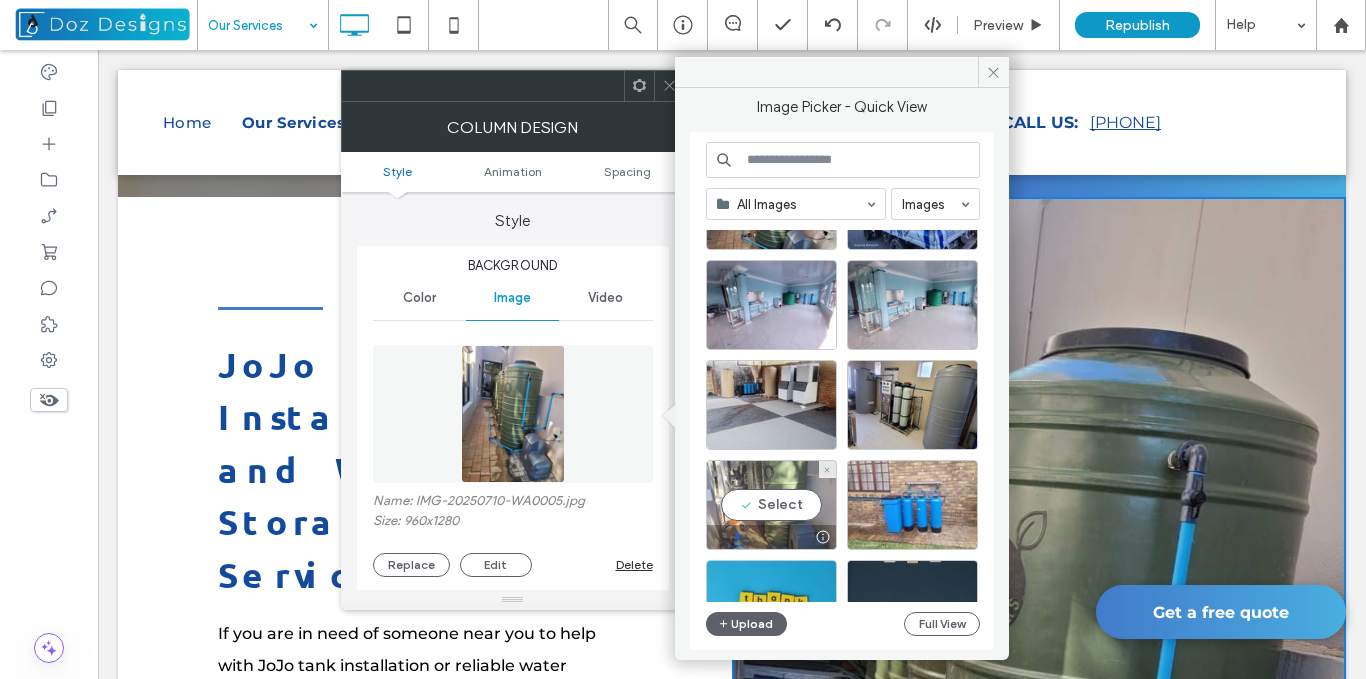 click on "Select" at bounding box center (771, 505) 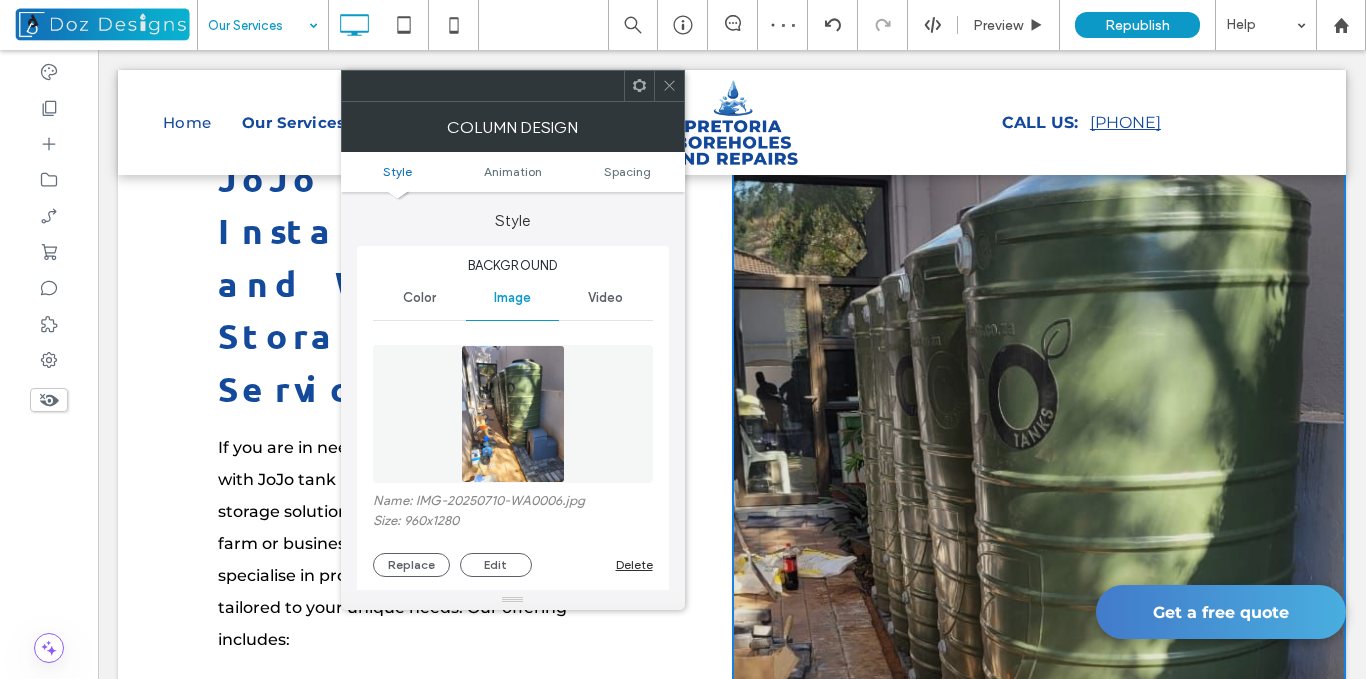 scroll, scrollTop: 2664, scrollLeft: 0, axis: vertical 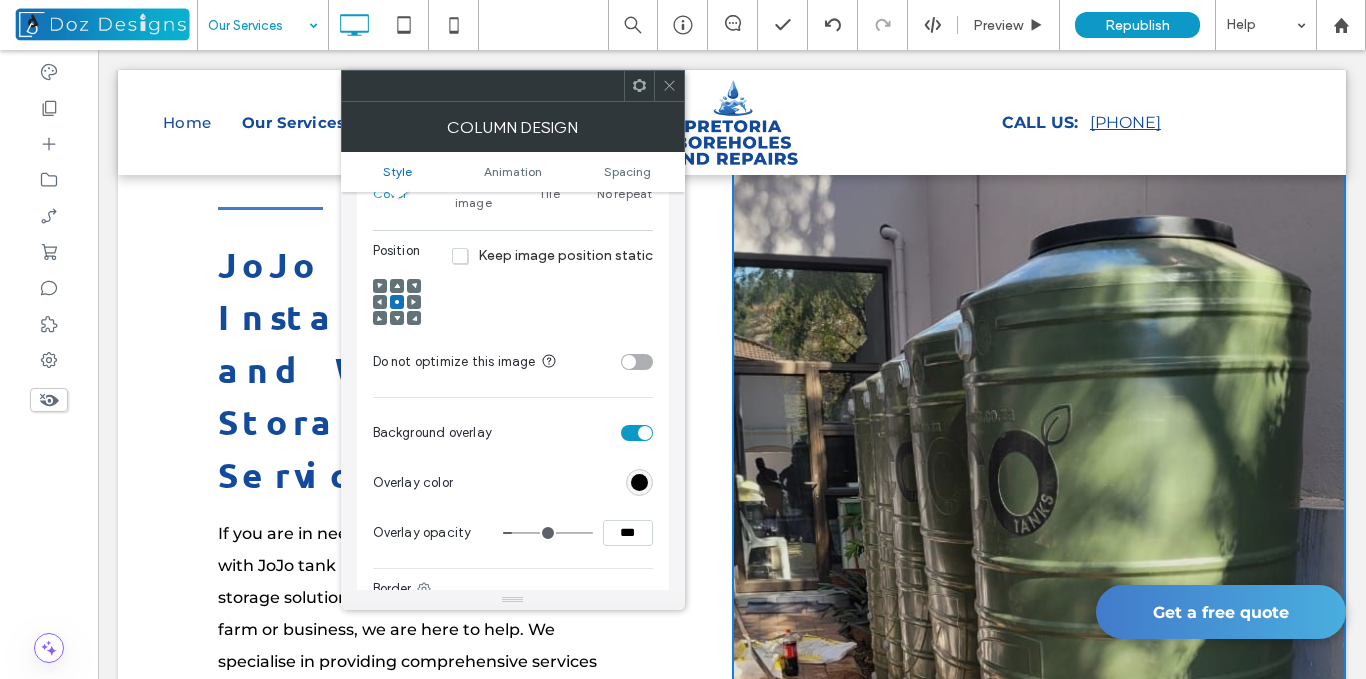 click 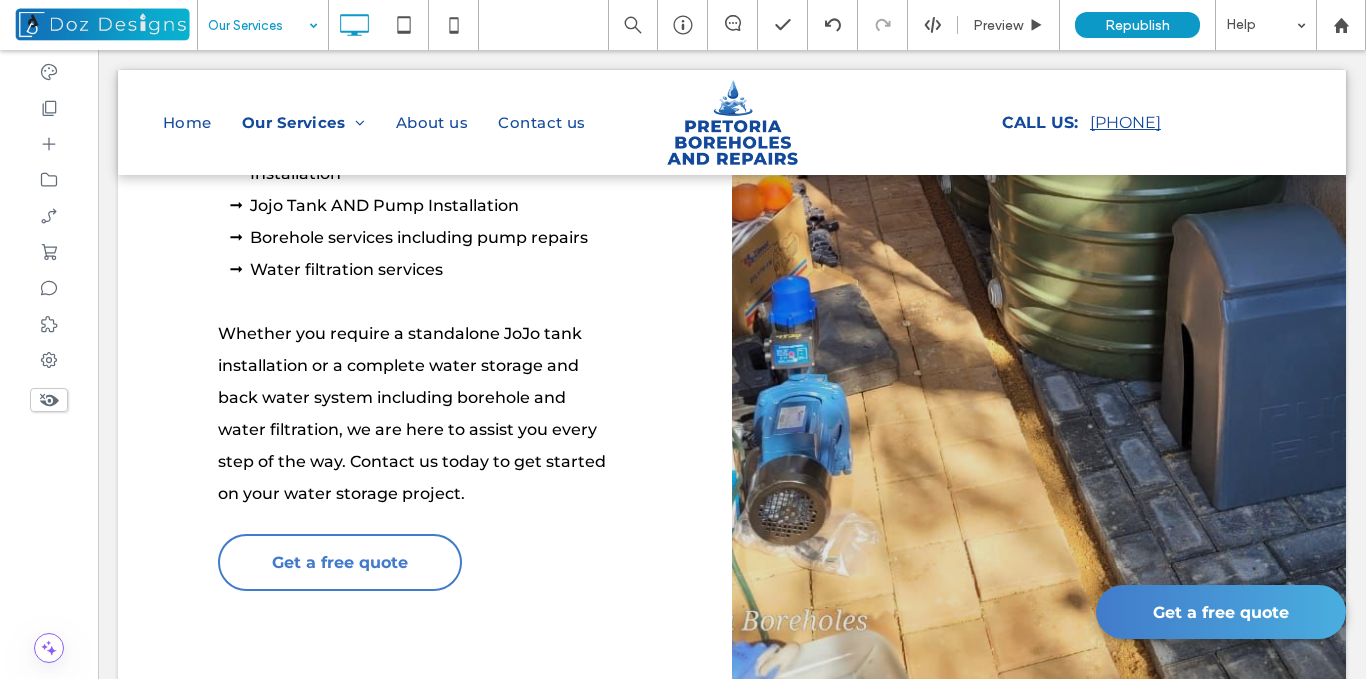 scroll, scrollTop: 3254, scrollLeft: 0, axis: vertical 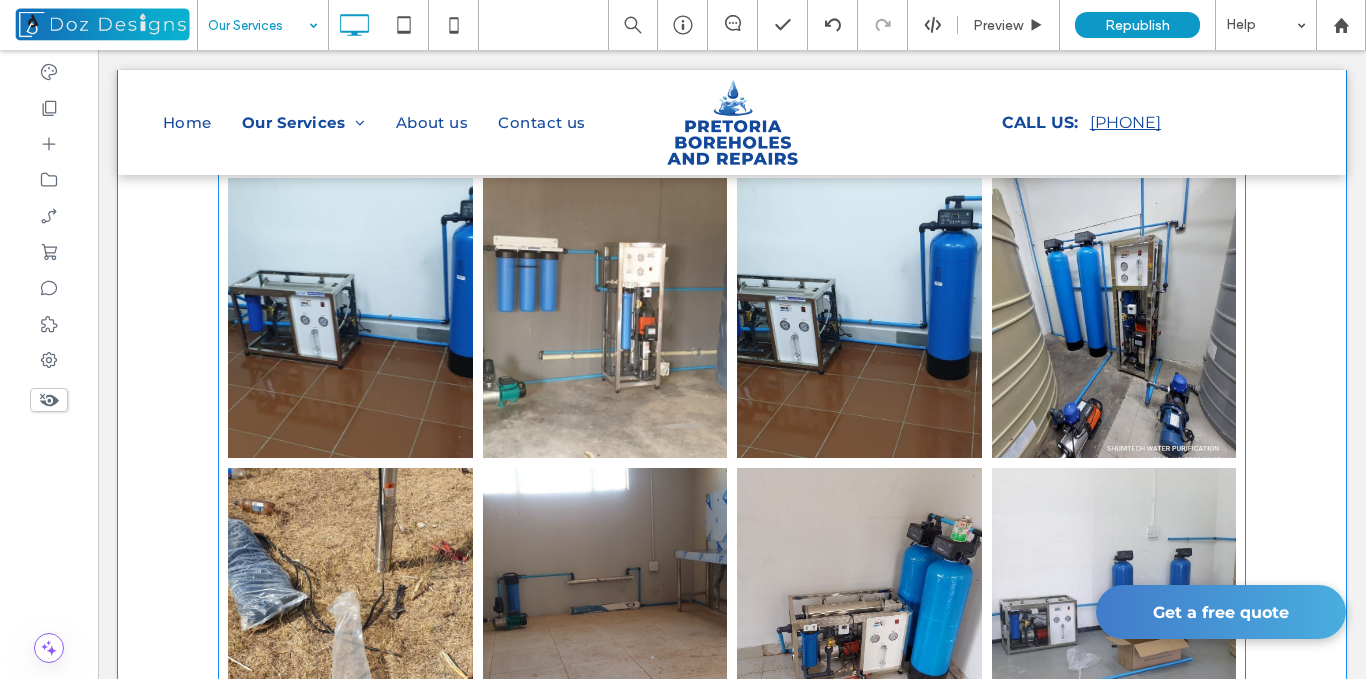 click at bounding box center (859, 608) 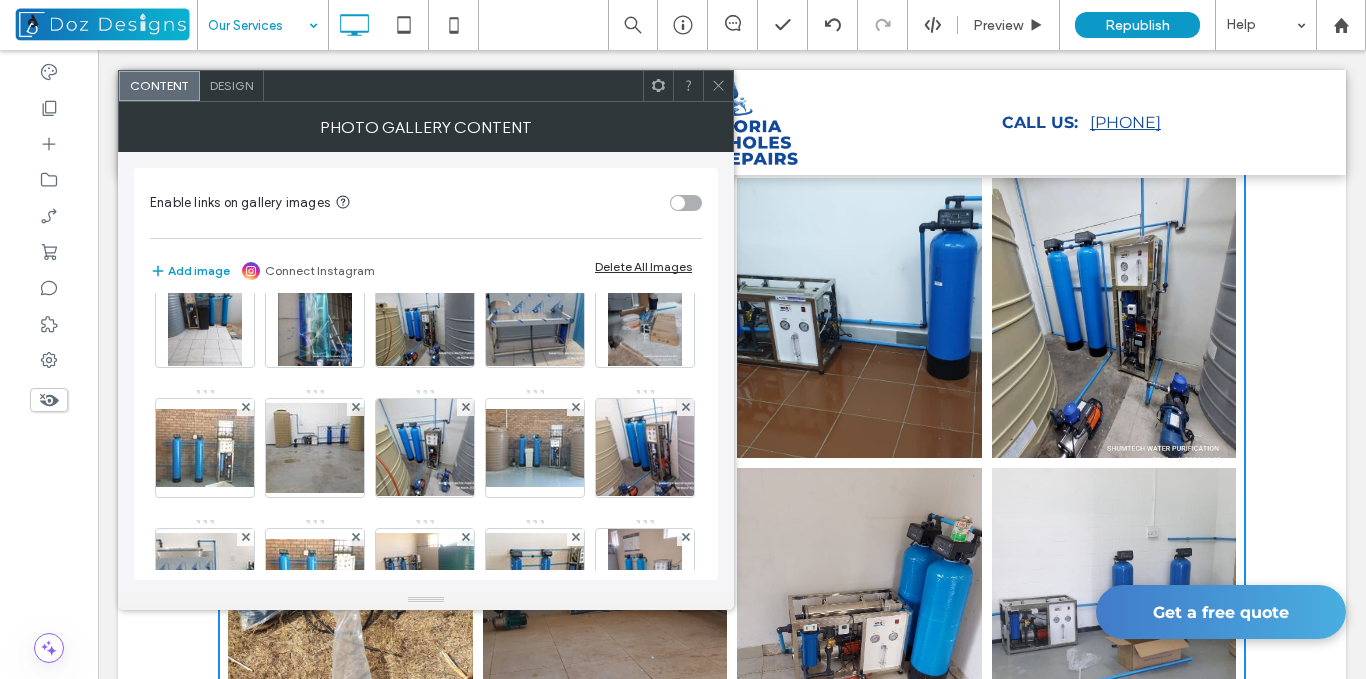 scroll, scrollTop: 0, scrollLeft: 0, axis: both 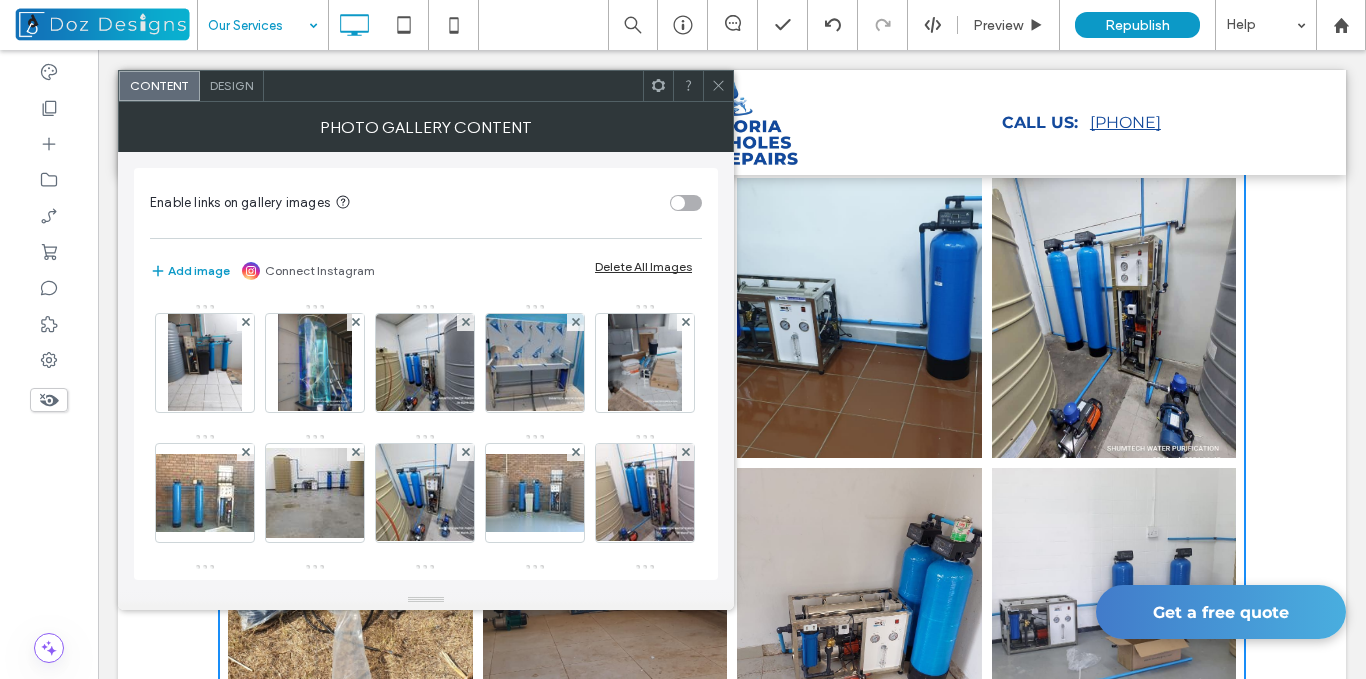 click on "Delete All Images" at bounding box center (643, 266) 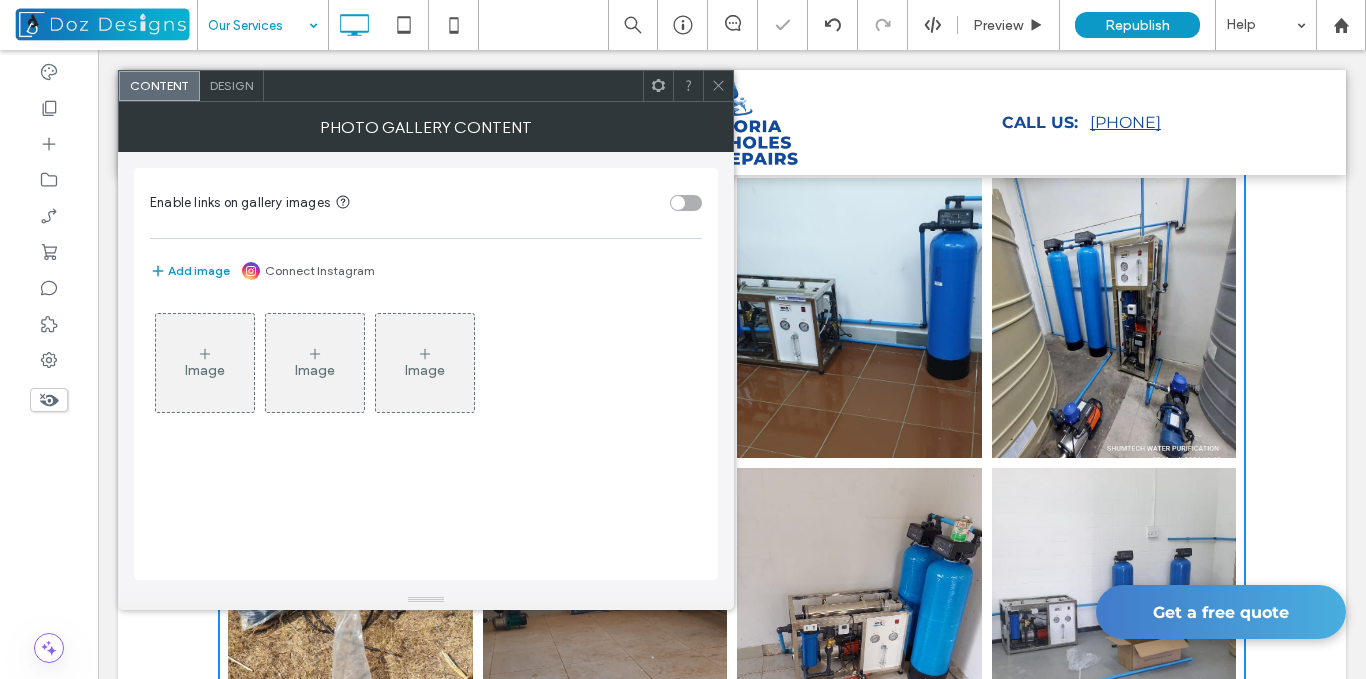 scroll, scrollTop: 7915, scrollLeft: 0, axis: vertical 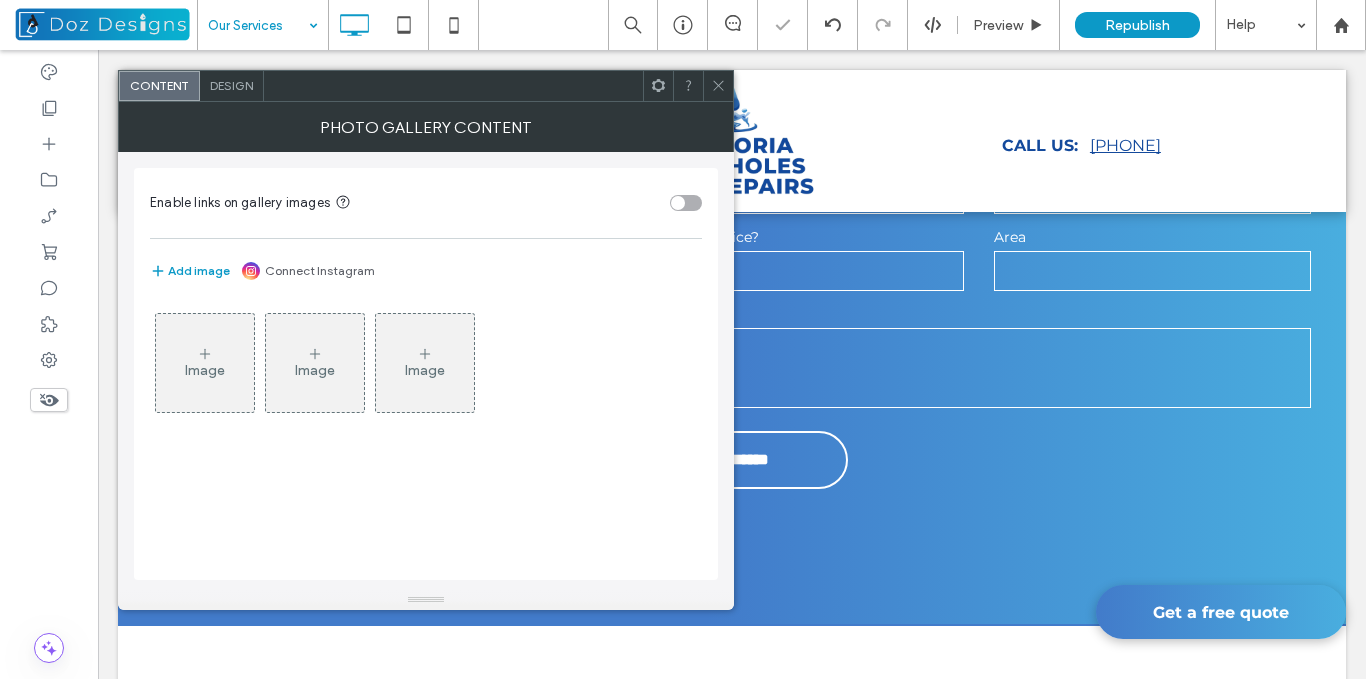 click 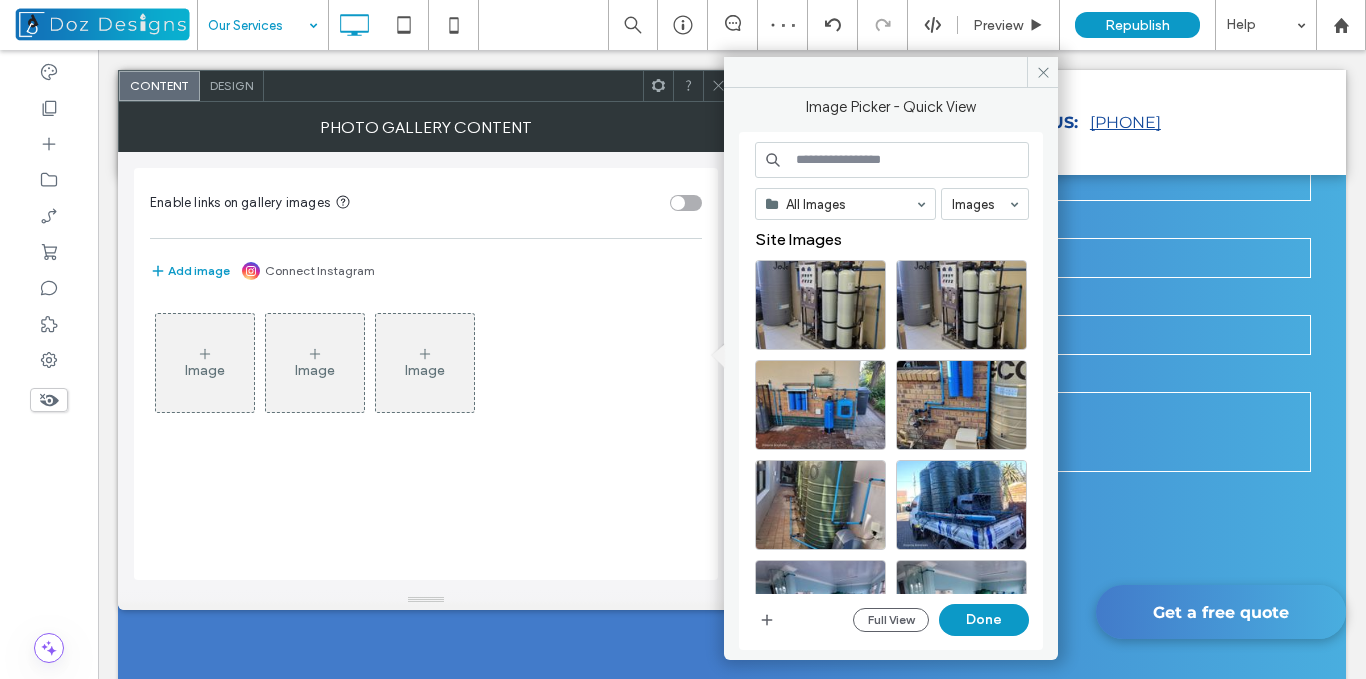 scroll, scrollTop: 7815, scrollLeft: 0, axis: vertical 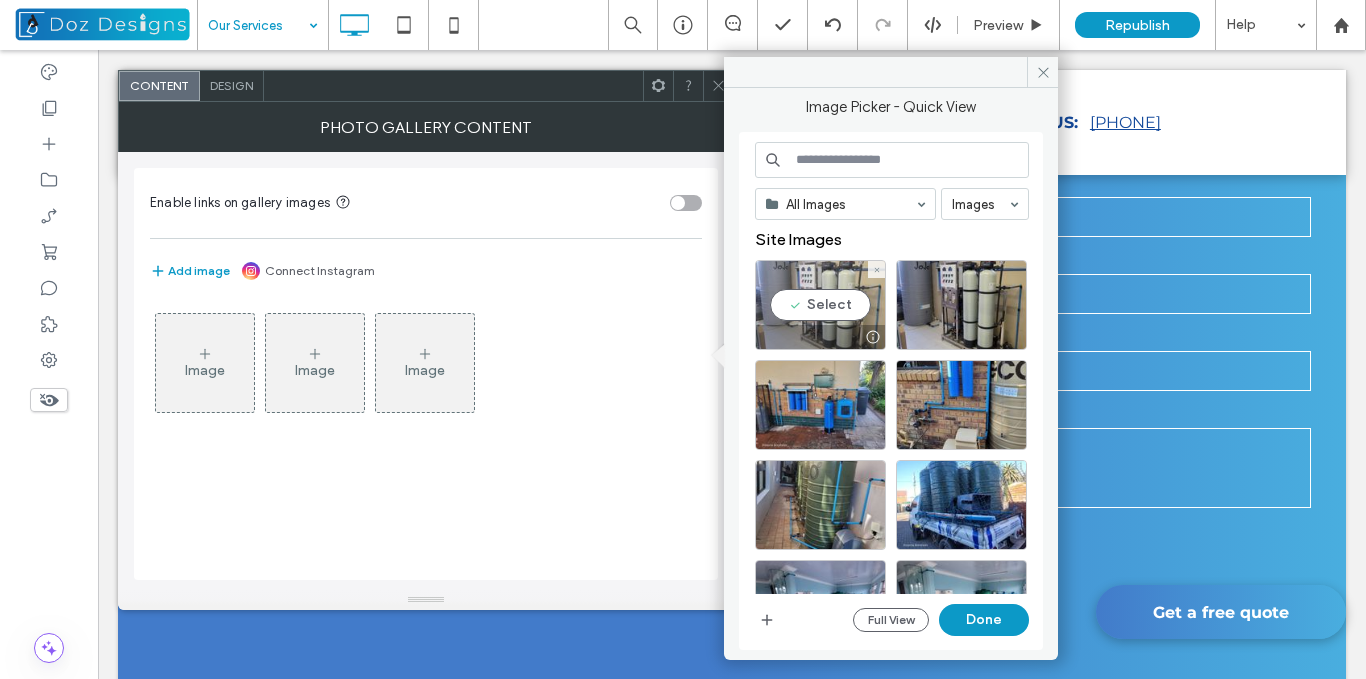 click on "Select" at bounding box center [820, 305] 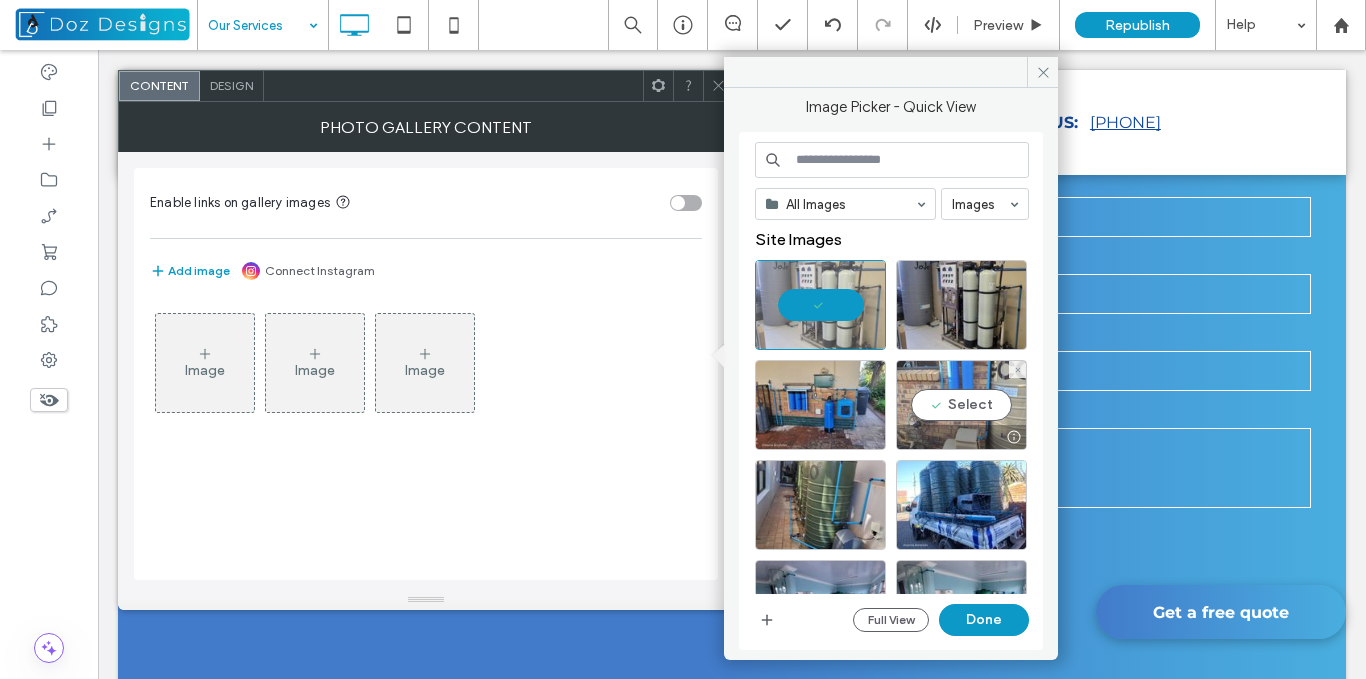 click on "Select" at bounding box center (961, 405) 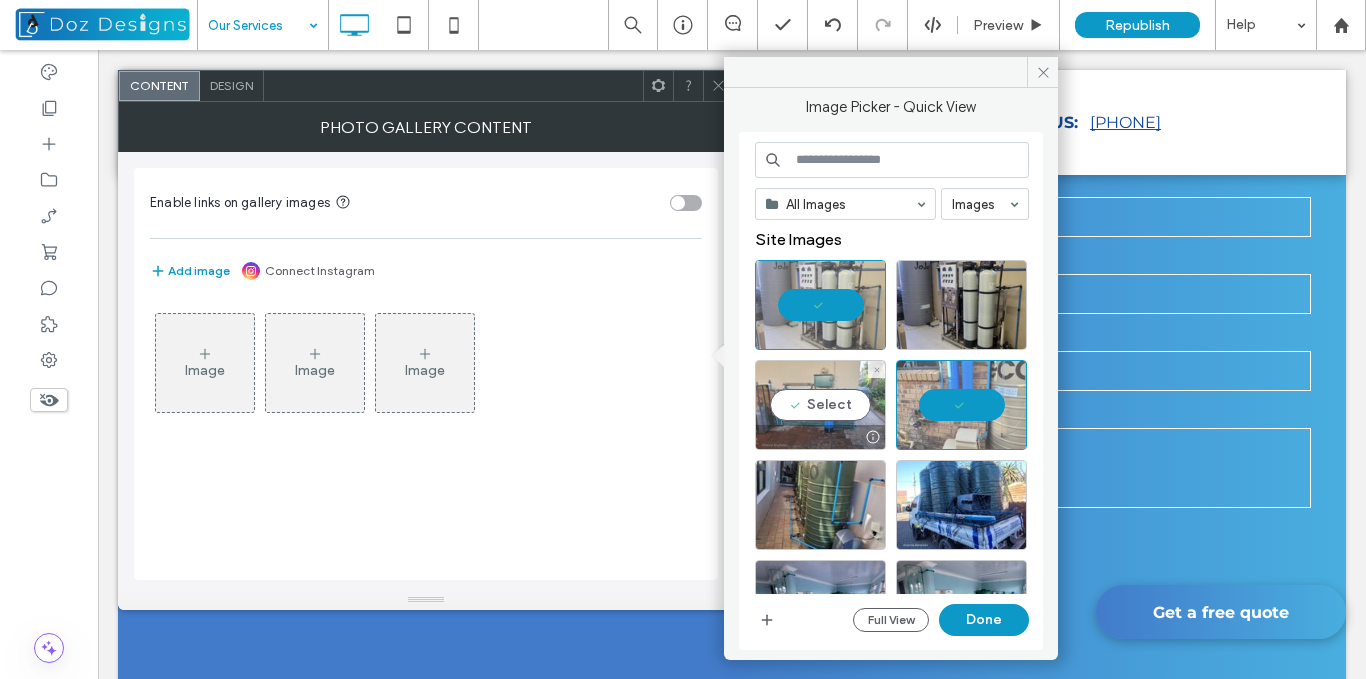 drag, startPoint x: 836, startPoint y: 408, endPoint x: 887, endPoint y: 440, distance: 60.207973 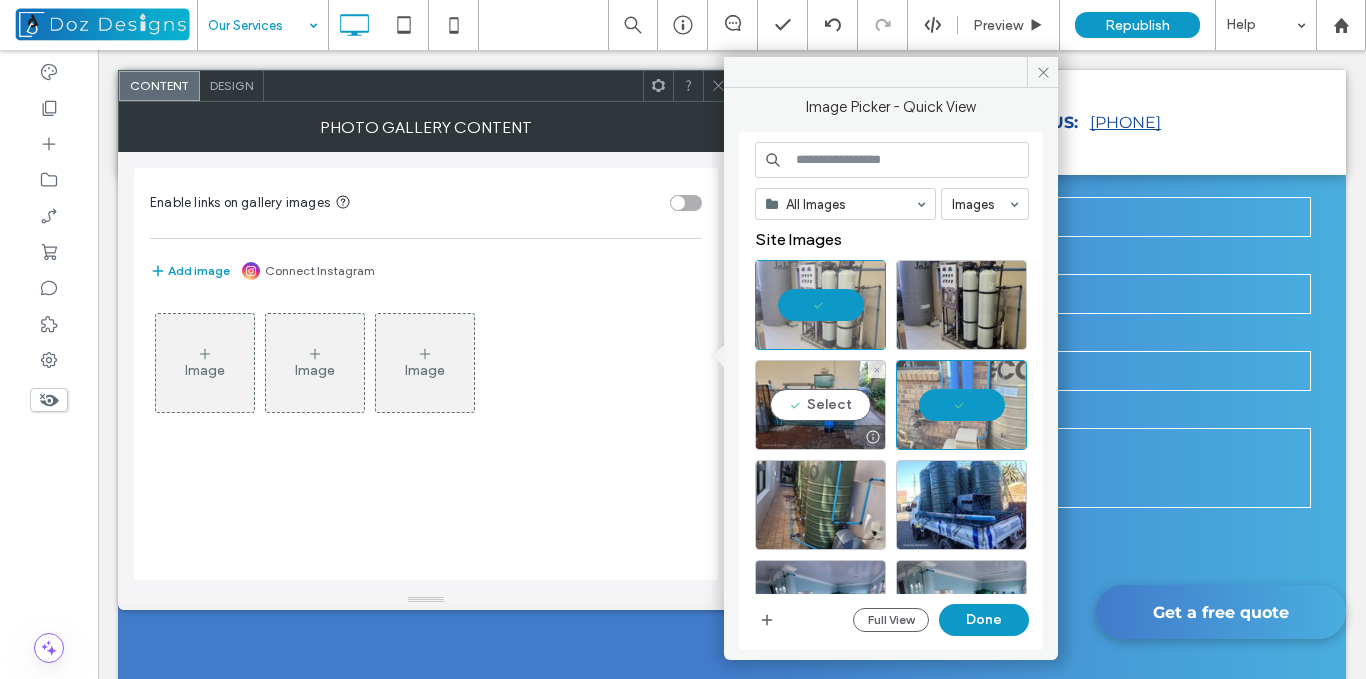 click on "Select" at bounding box center (820, 405) 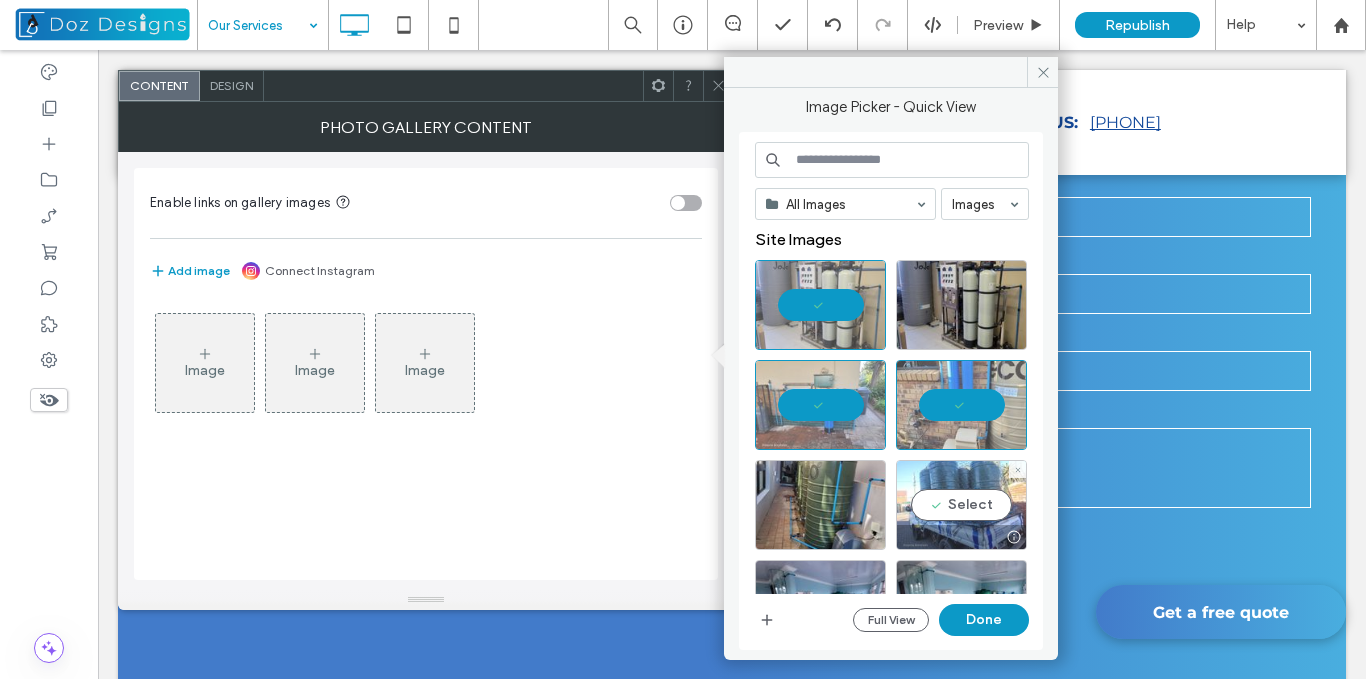 click on "Select" at bounding box center (961, 505) 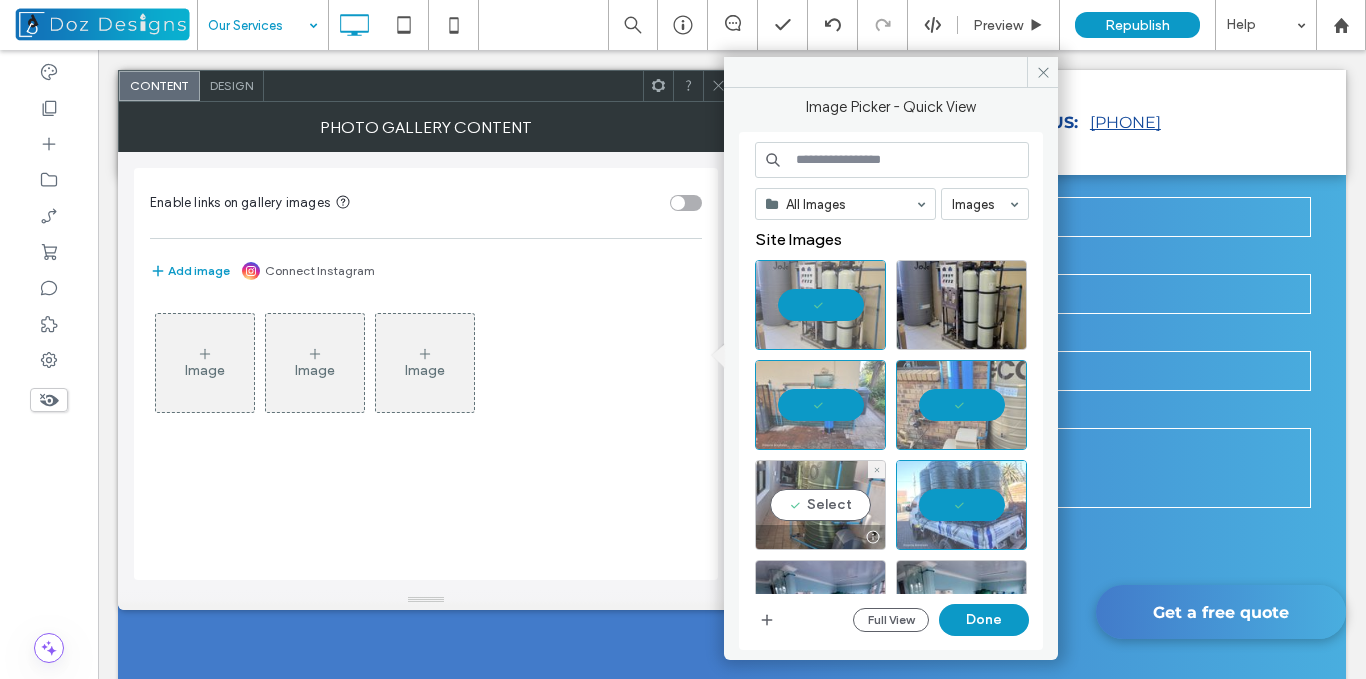 click on "Select" at bounding box center (820, 505) 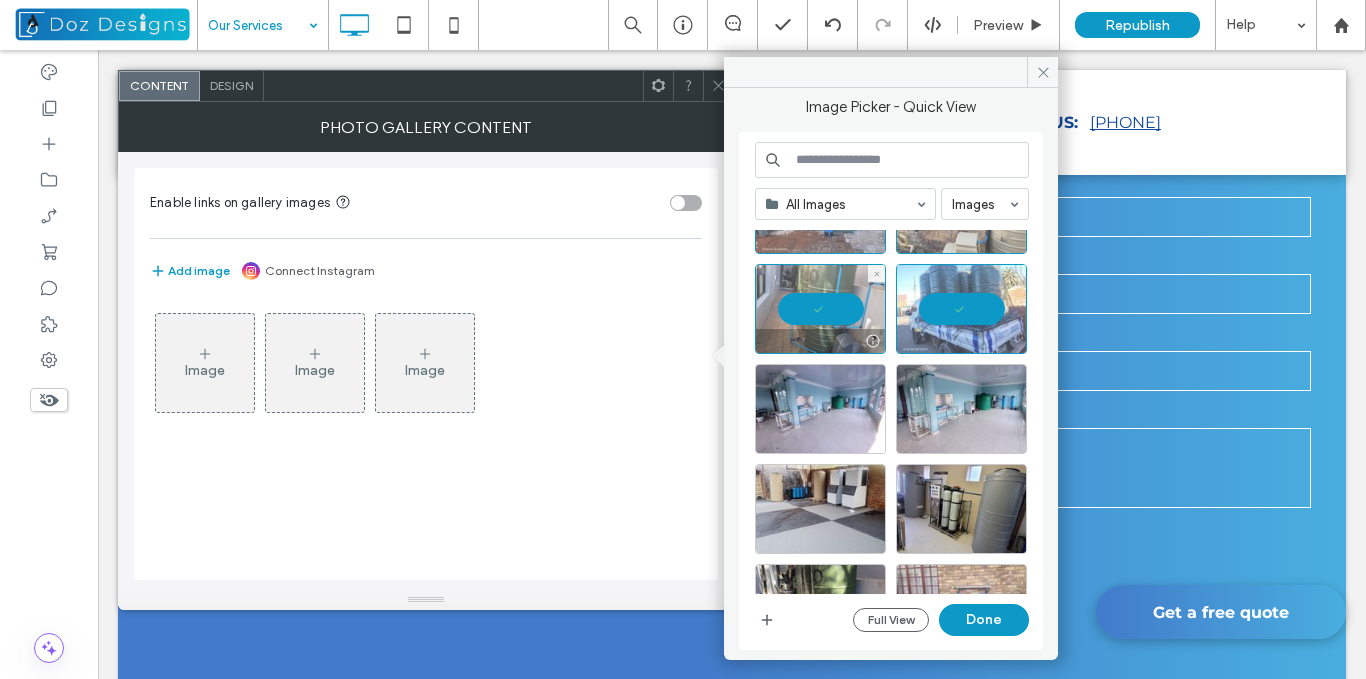 scroll, scrollTop: 200, scrollLeft: 0, axis: vertical 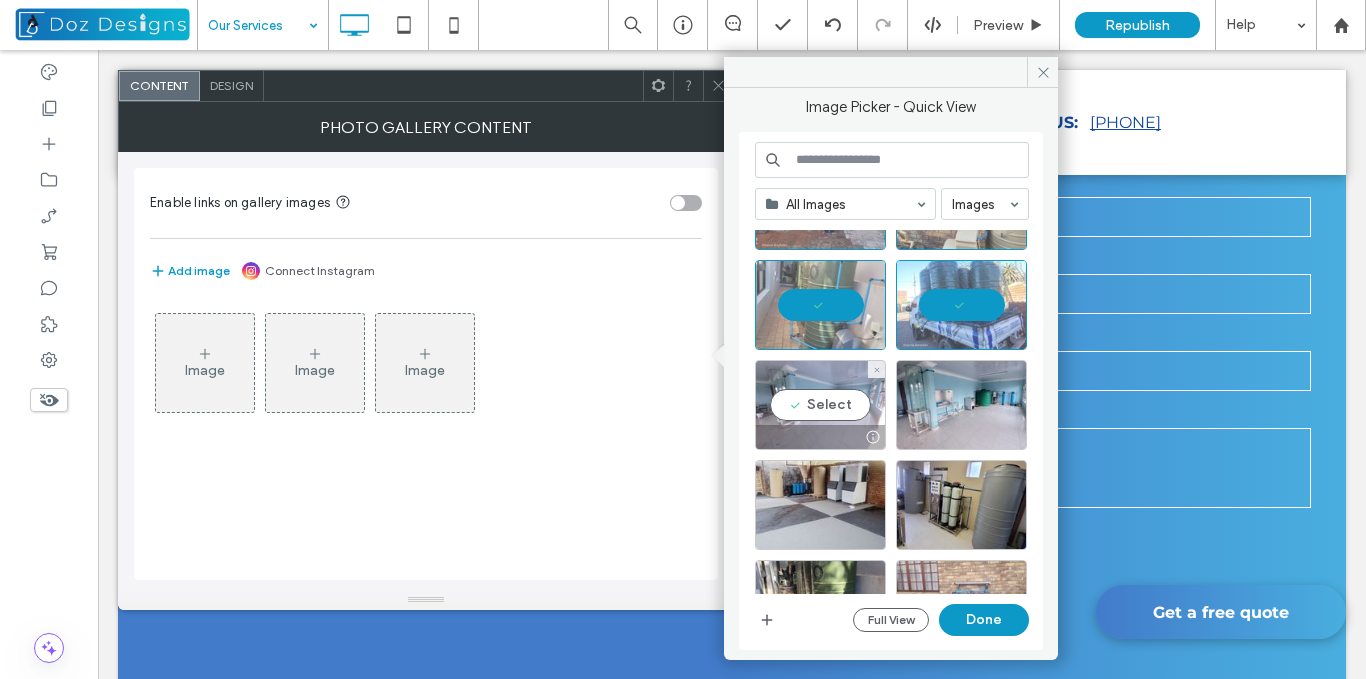 click on "Select" at bounding box center [820, 405] 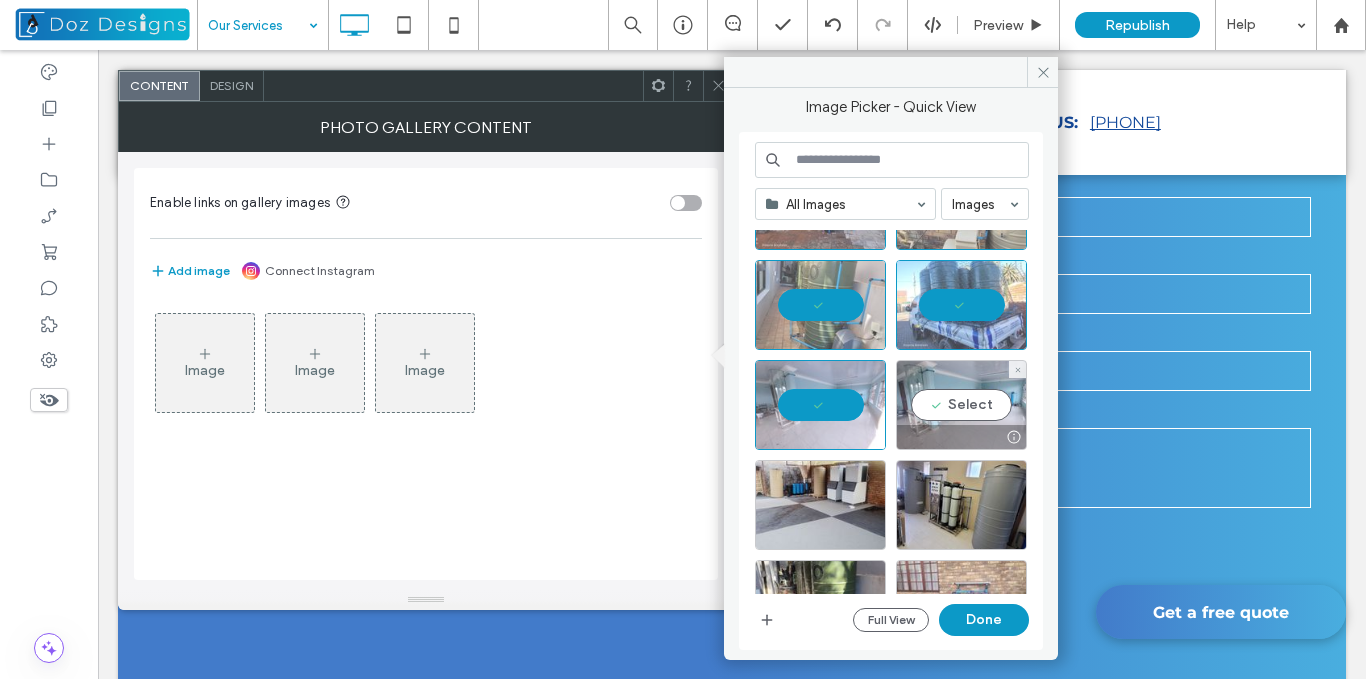 click on "Select" at bounding box center (961, 405) 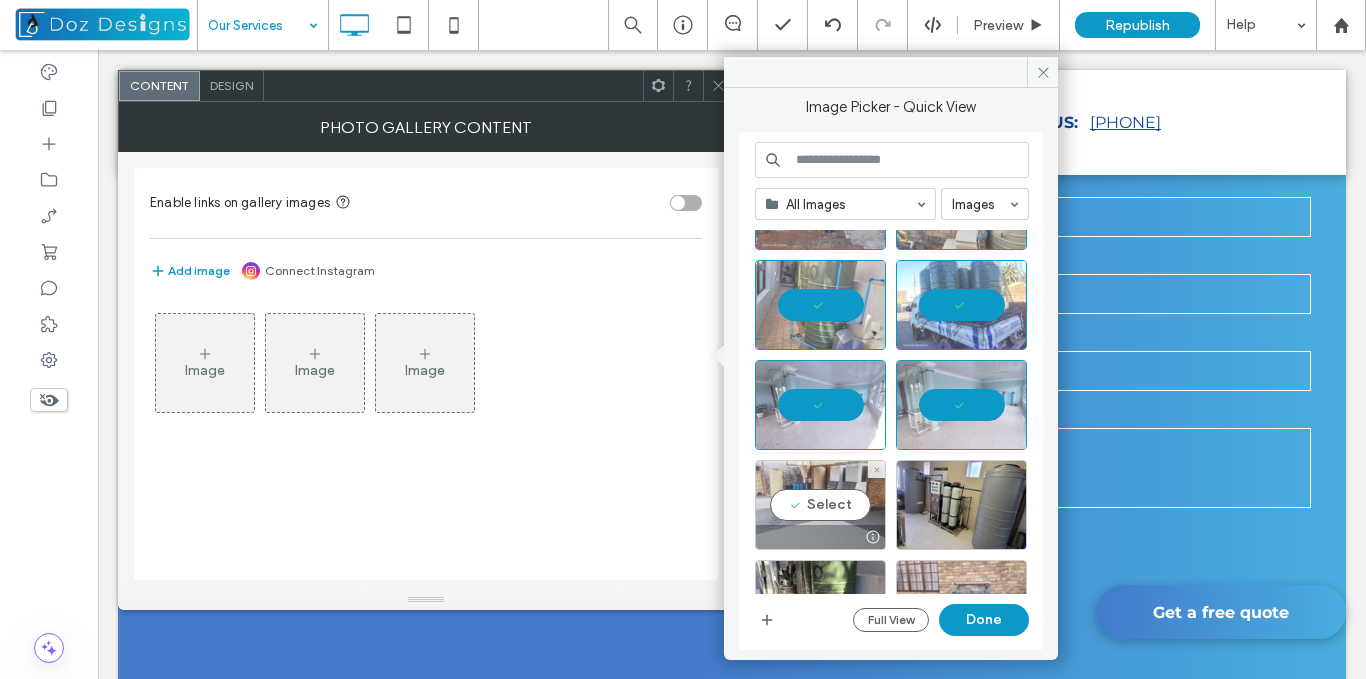 click on "Select" at bounding box center [820, 505] 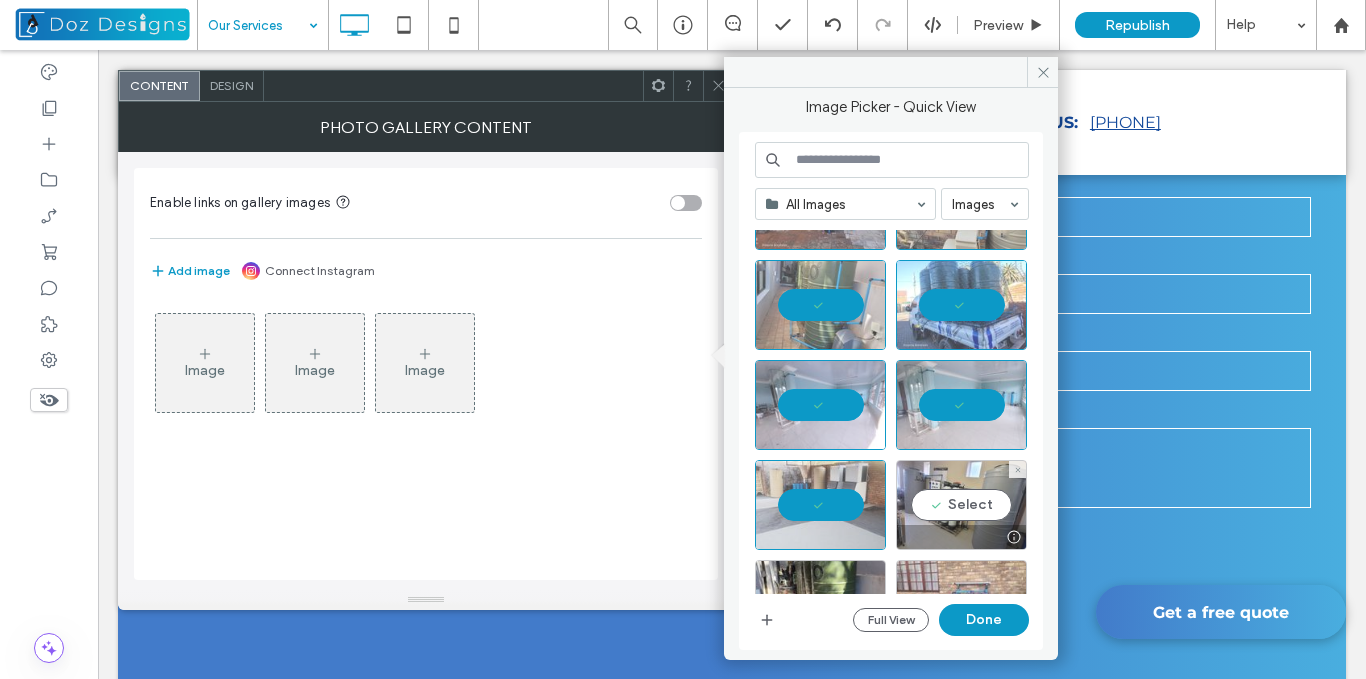 click on "Select" at bounding box center [961, 505] 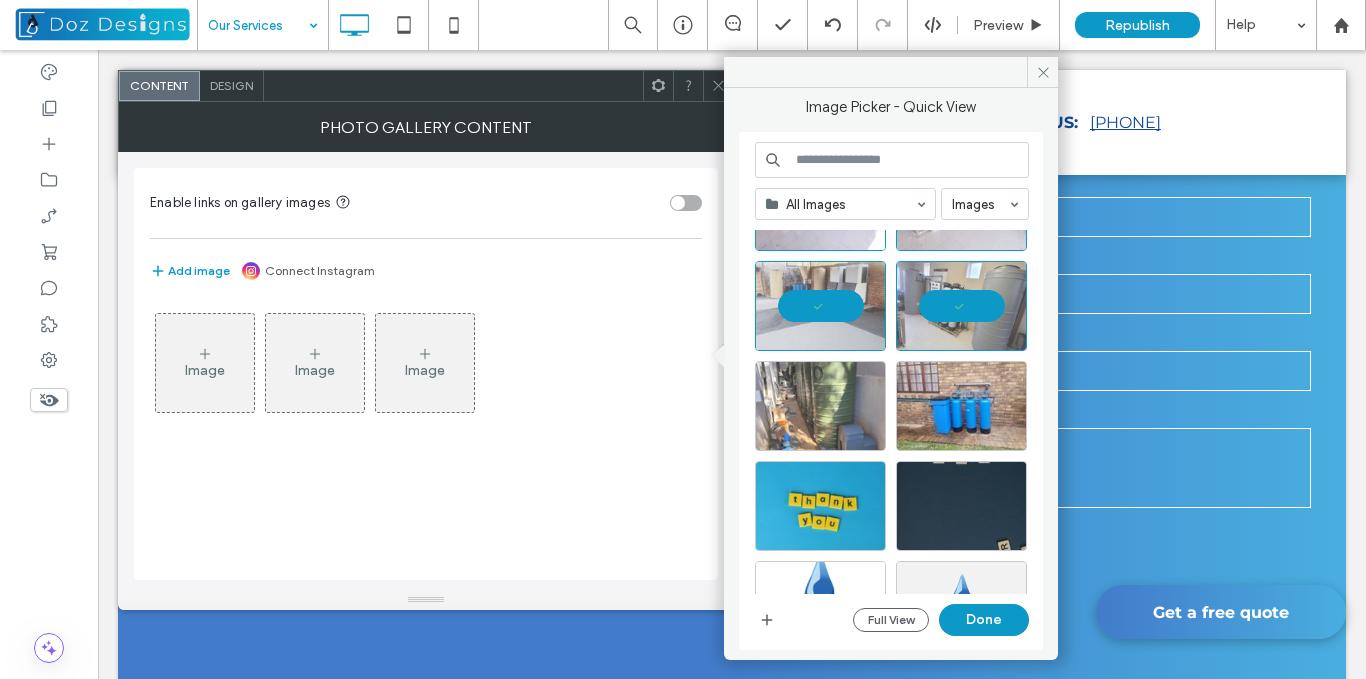 scroll, scrollTop: 400, scrollLeft: 0, axis: vertical 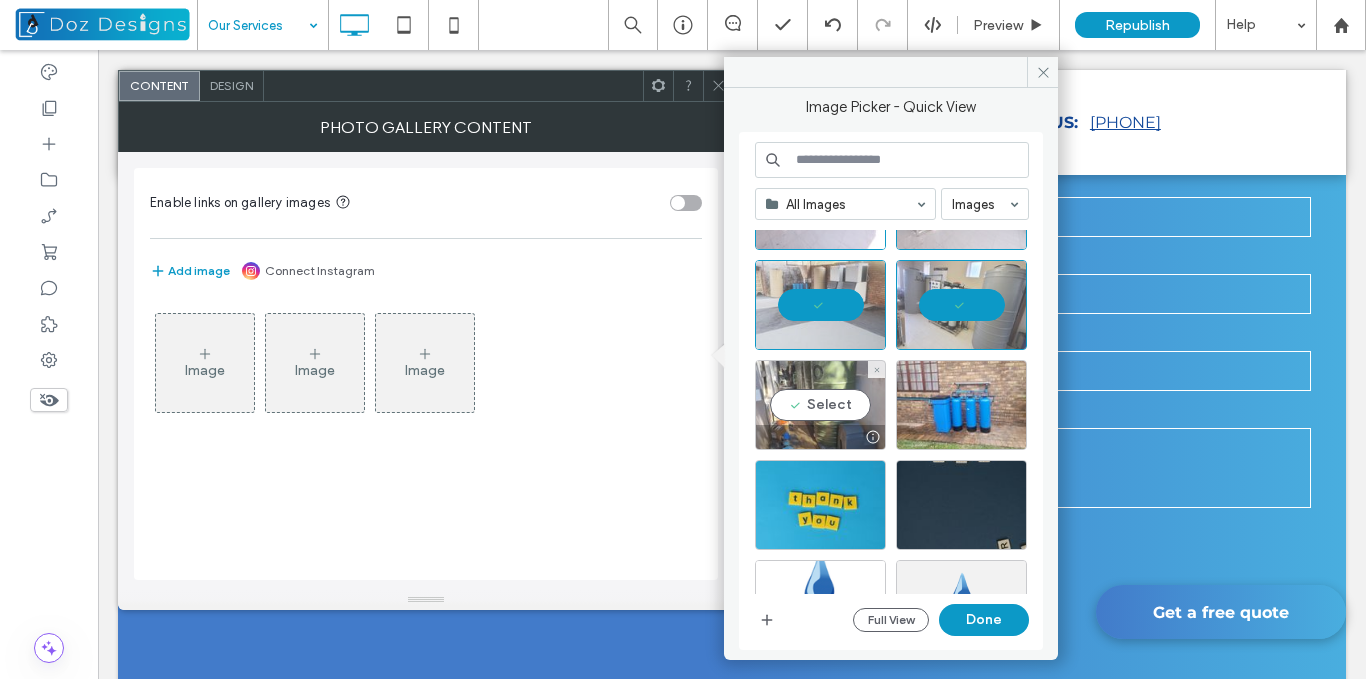click on "Select" at bounding box center [820, 405] 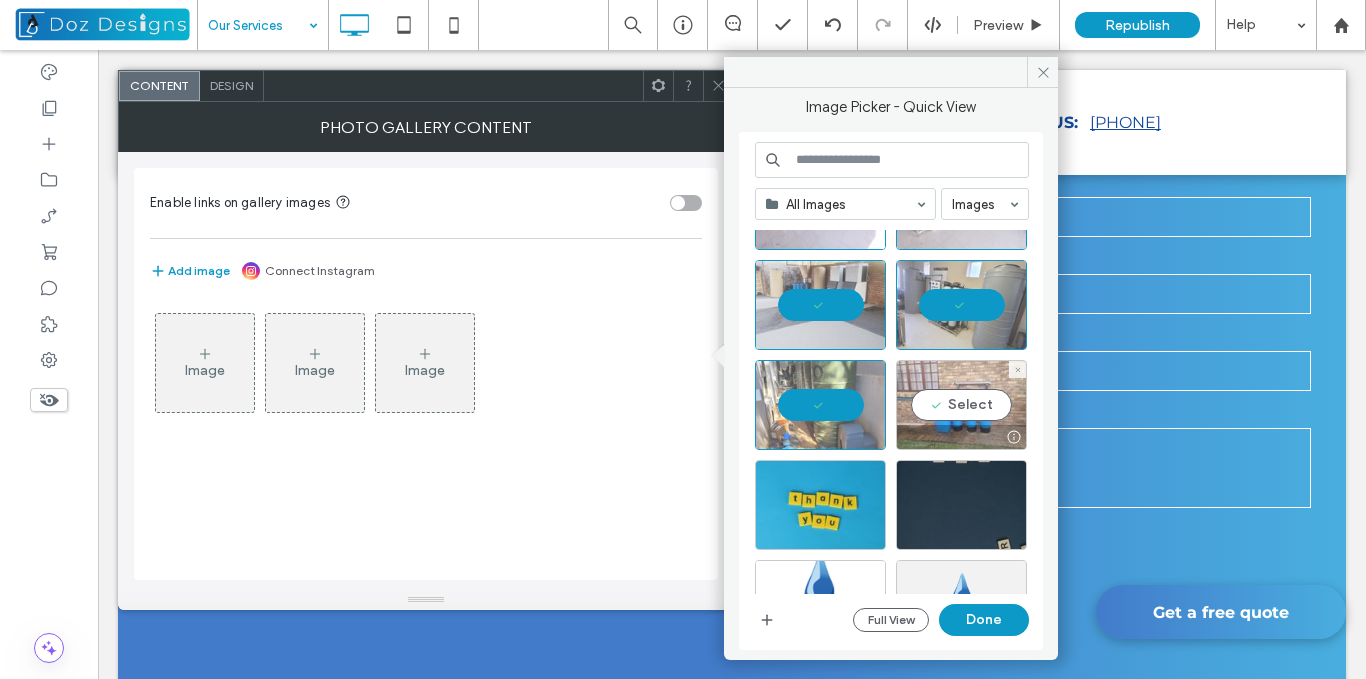 click on "Select" at bounding box center (961, 405) 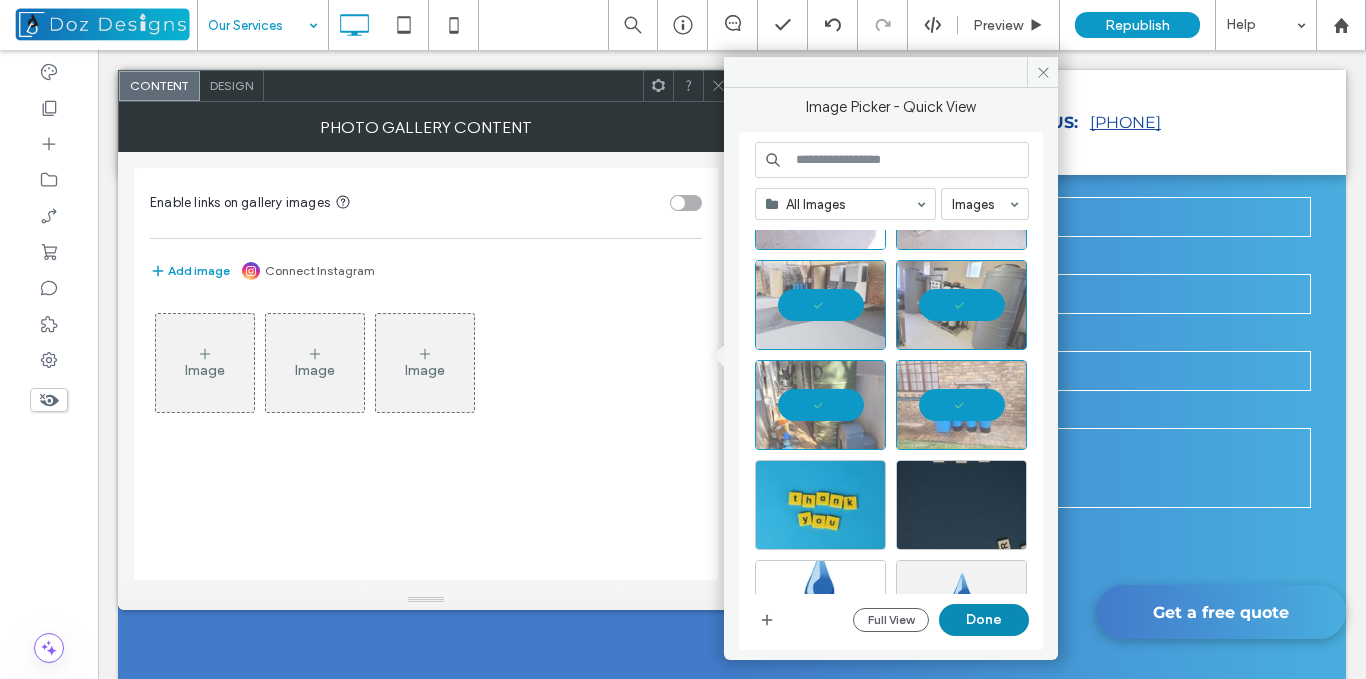 click on "Done" at bounding box center [984, 620] 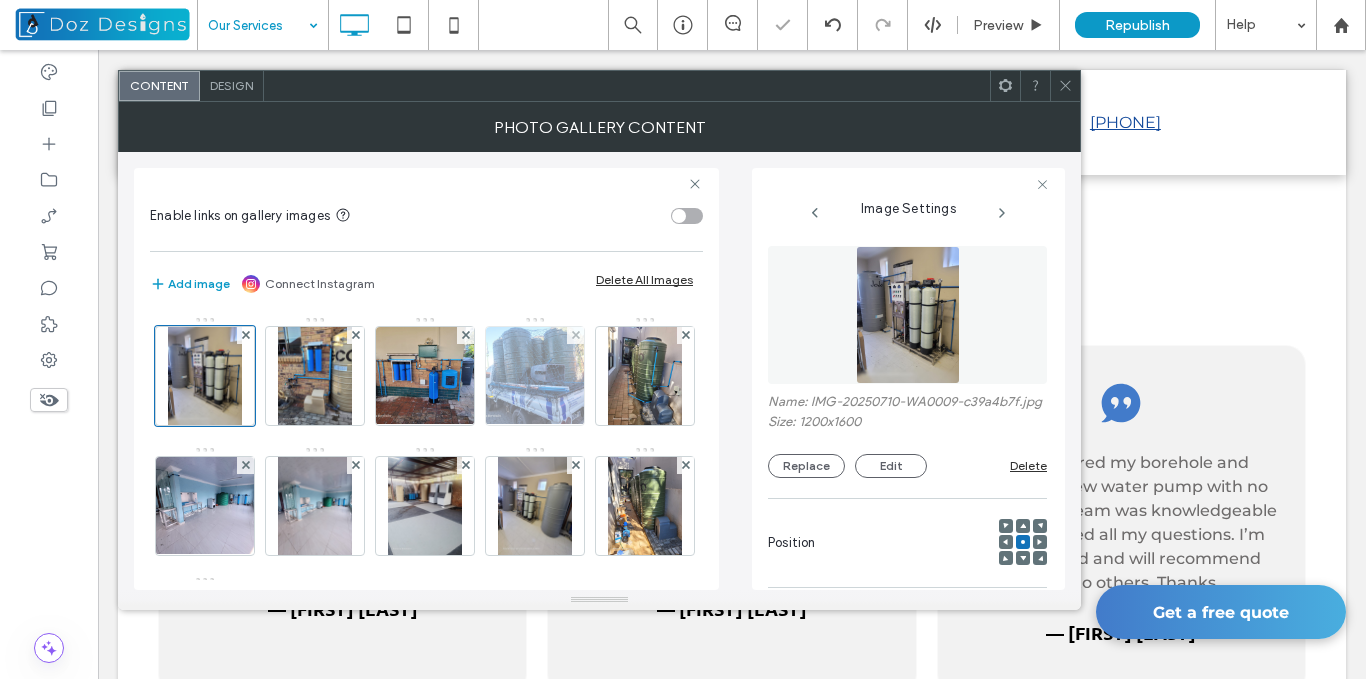 scroll, scrollTop: 8536, scrollLeft: 0, axis: vertical 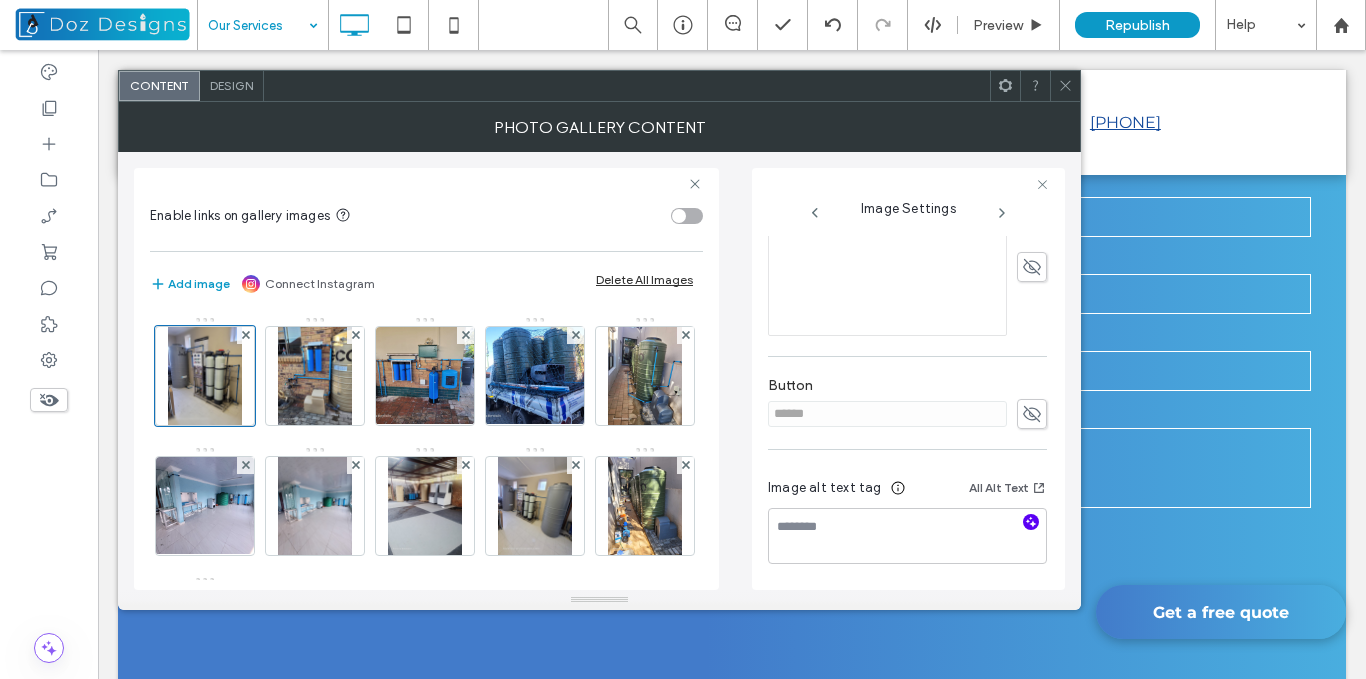 click 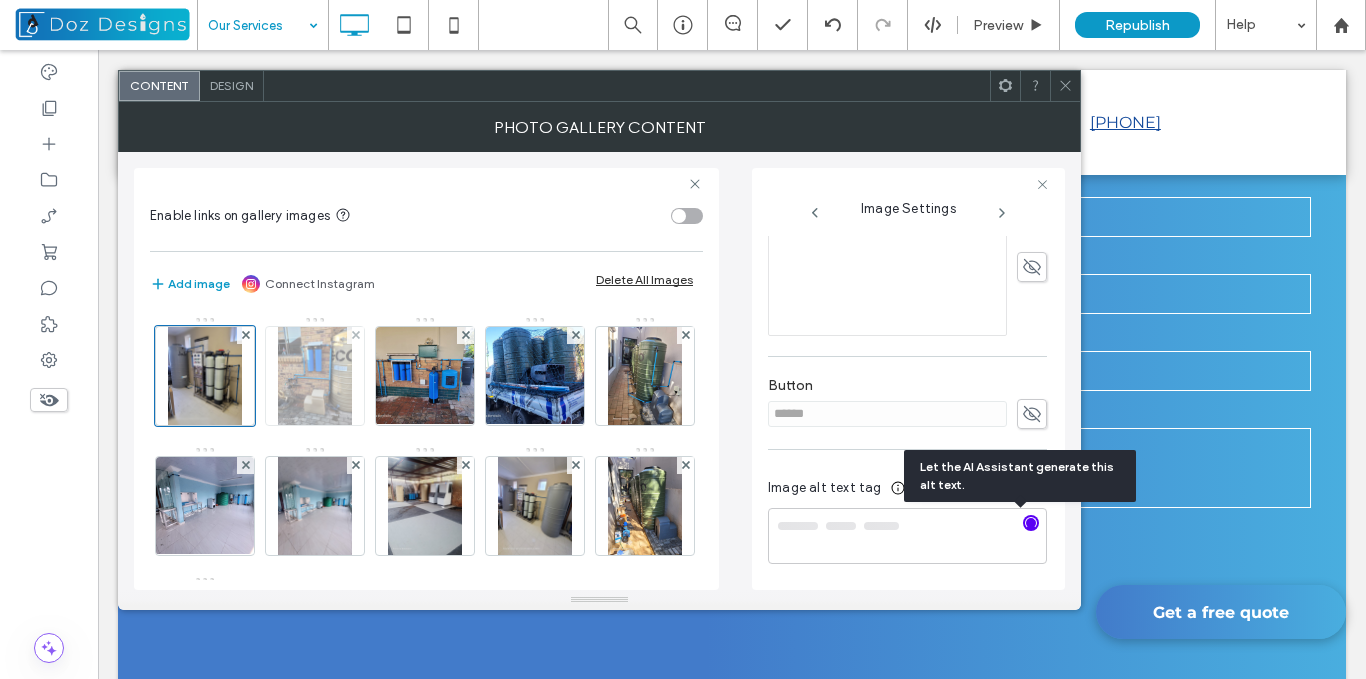 type on "**********" 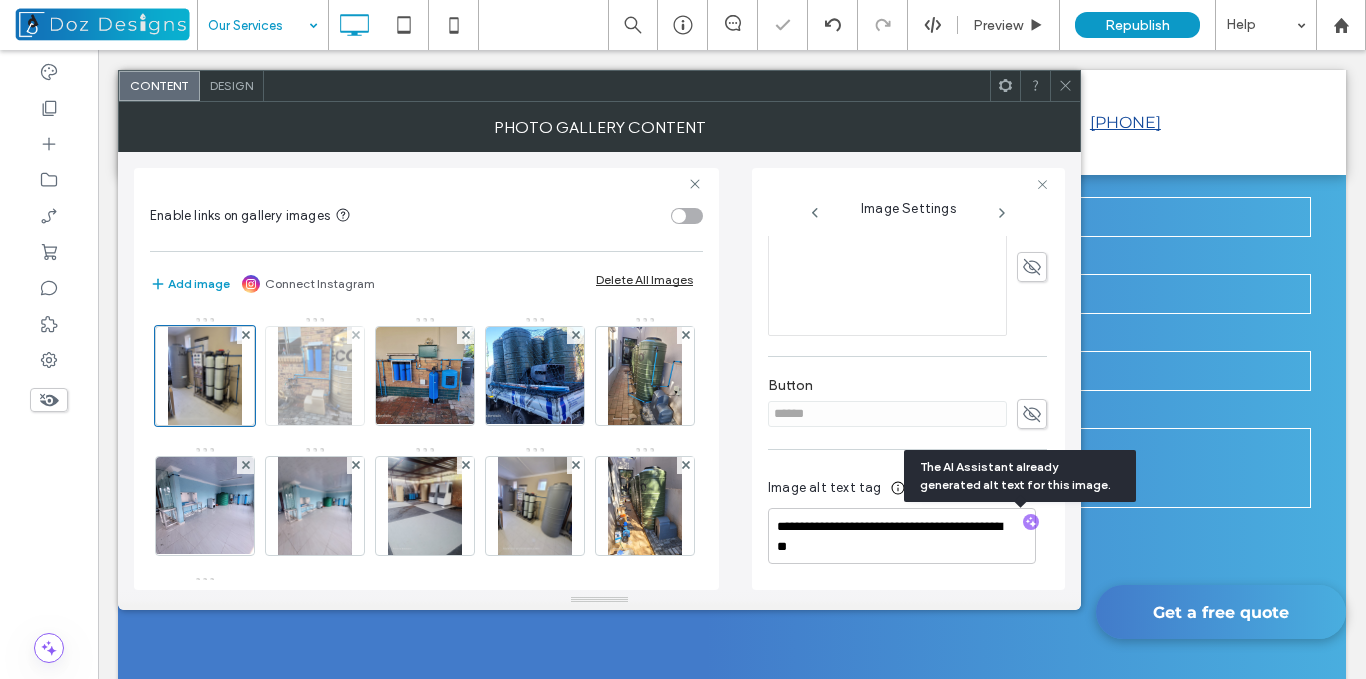 click at bounding box center [315, 376] 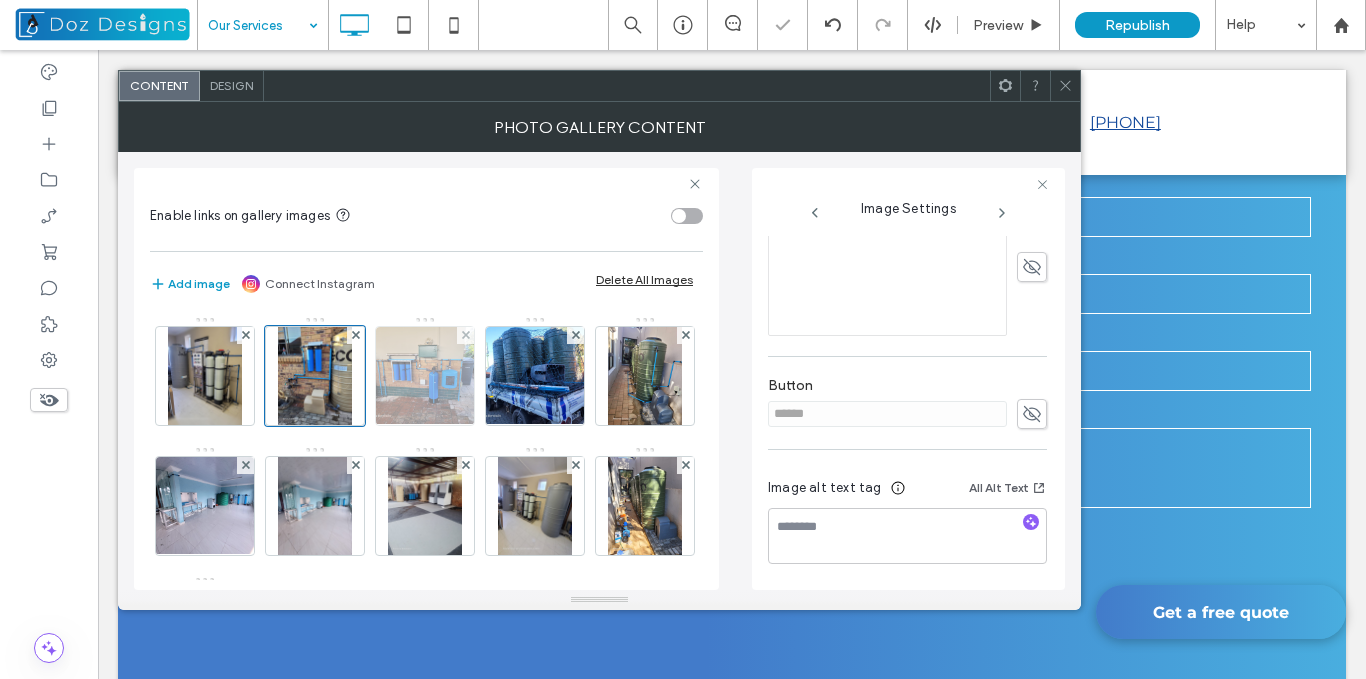 scroll, scrollTop: 503, scrollLeft: 0, axis: vertical 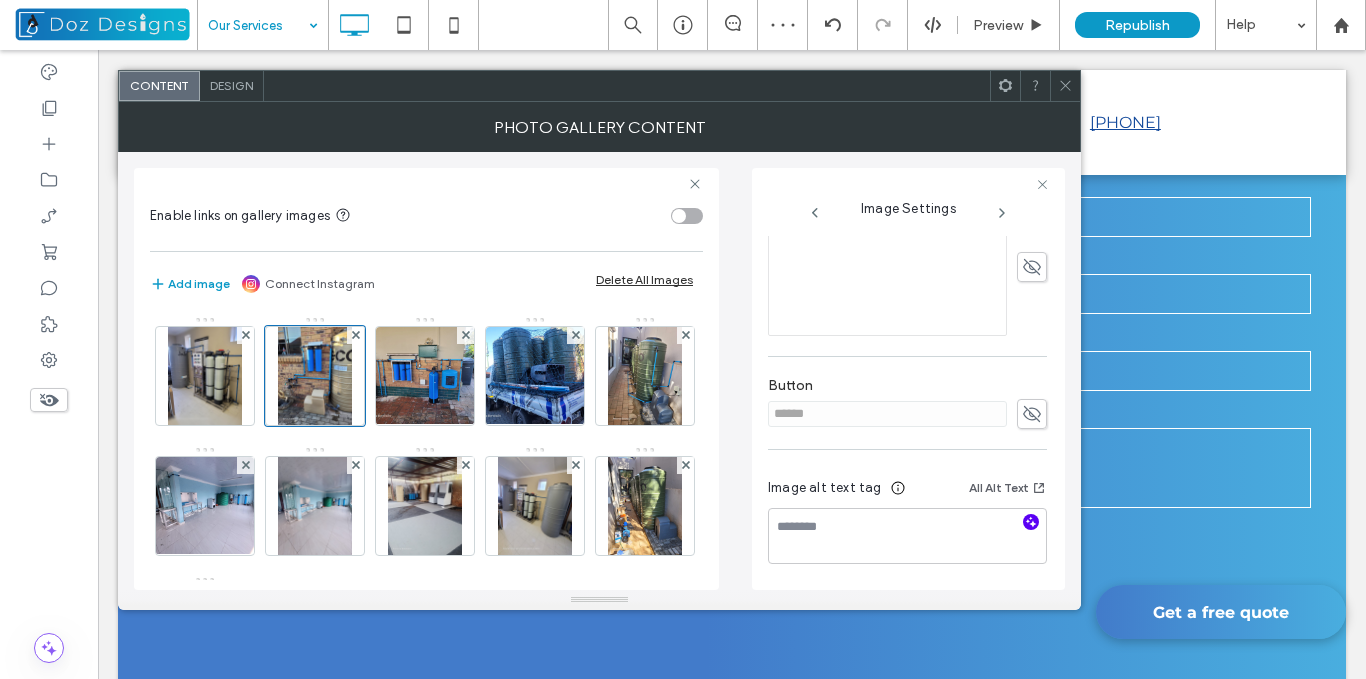 click 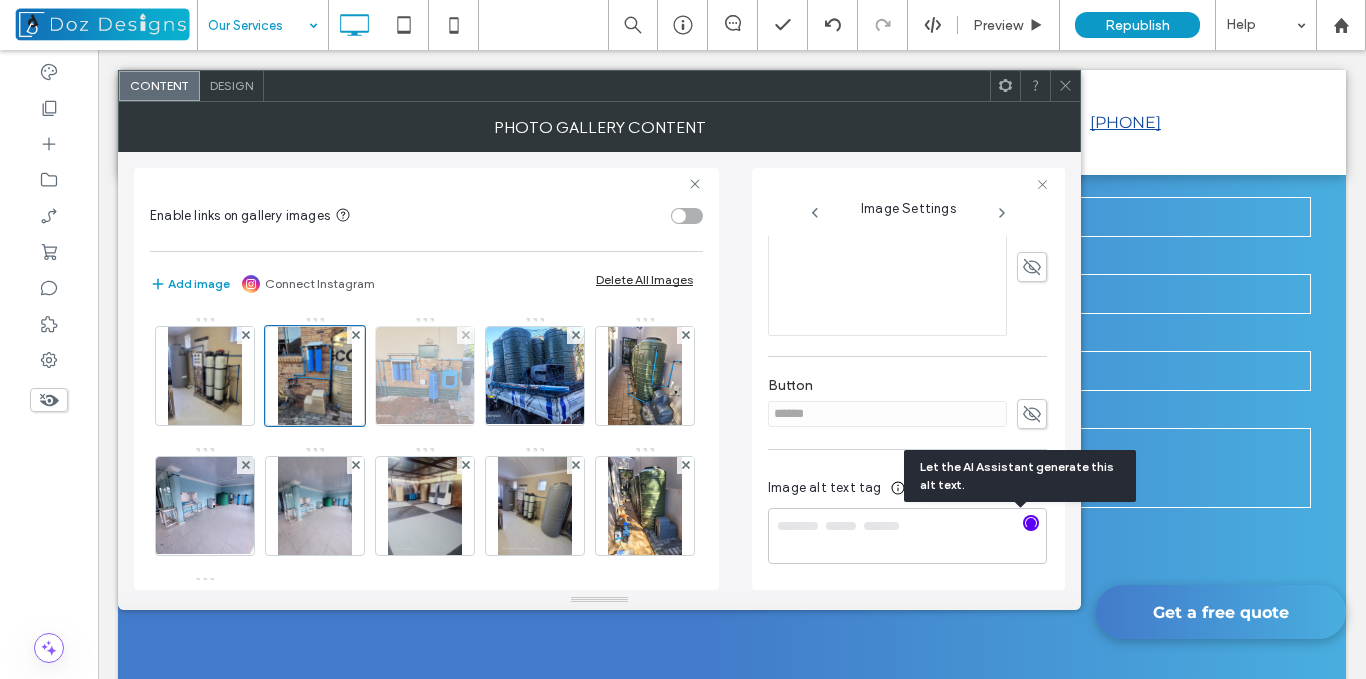 type on "**********" 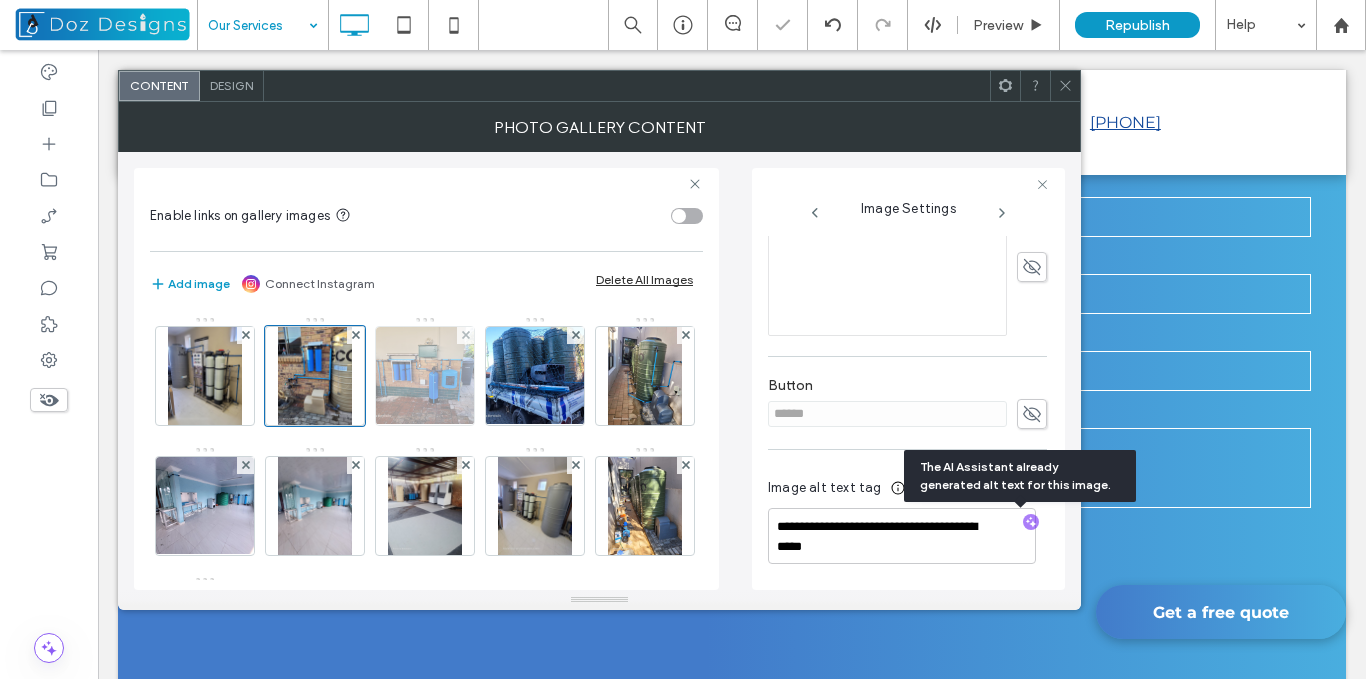 click at bounding box center [425, 376] 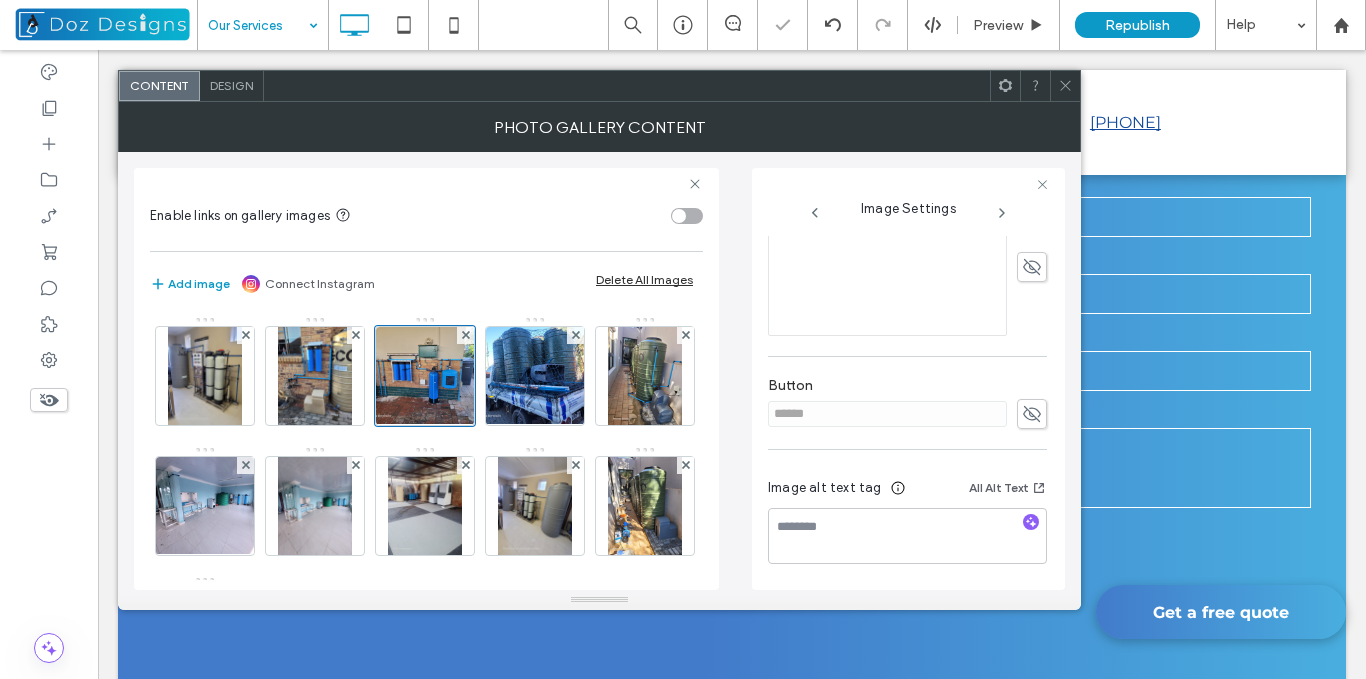 click 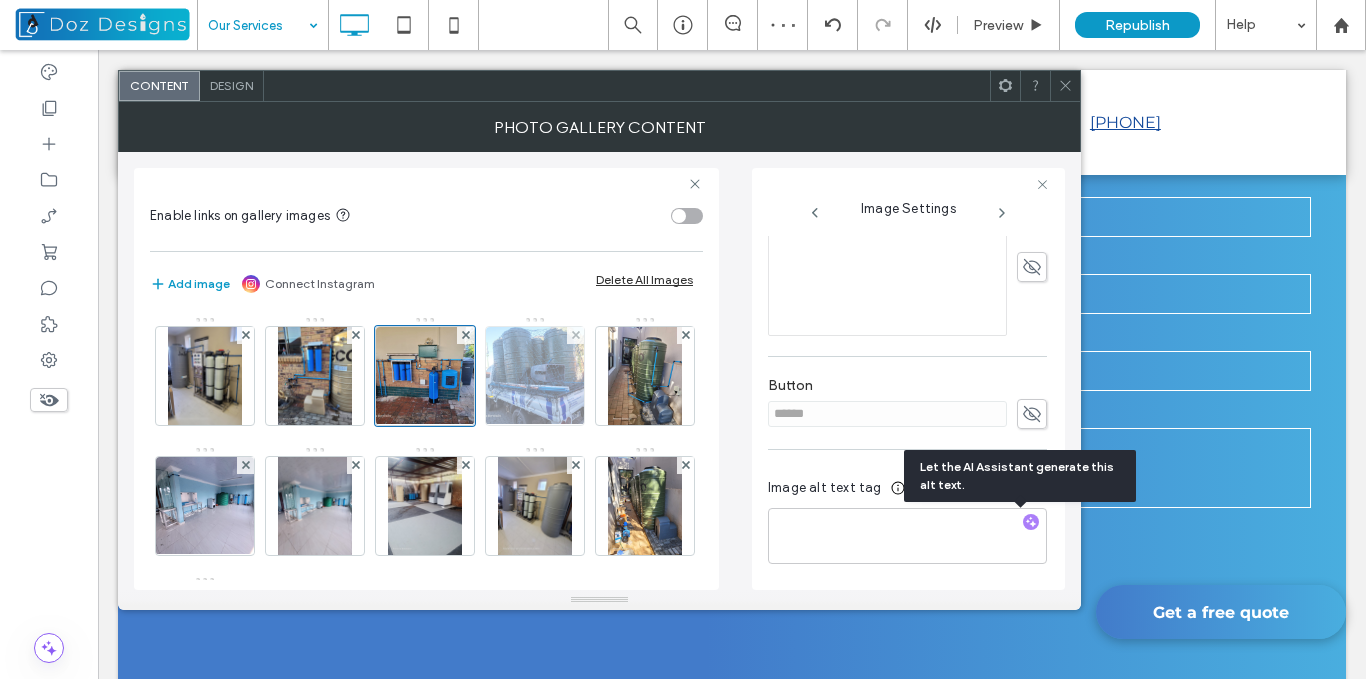 type on "**********" 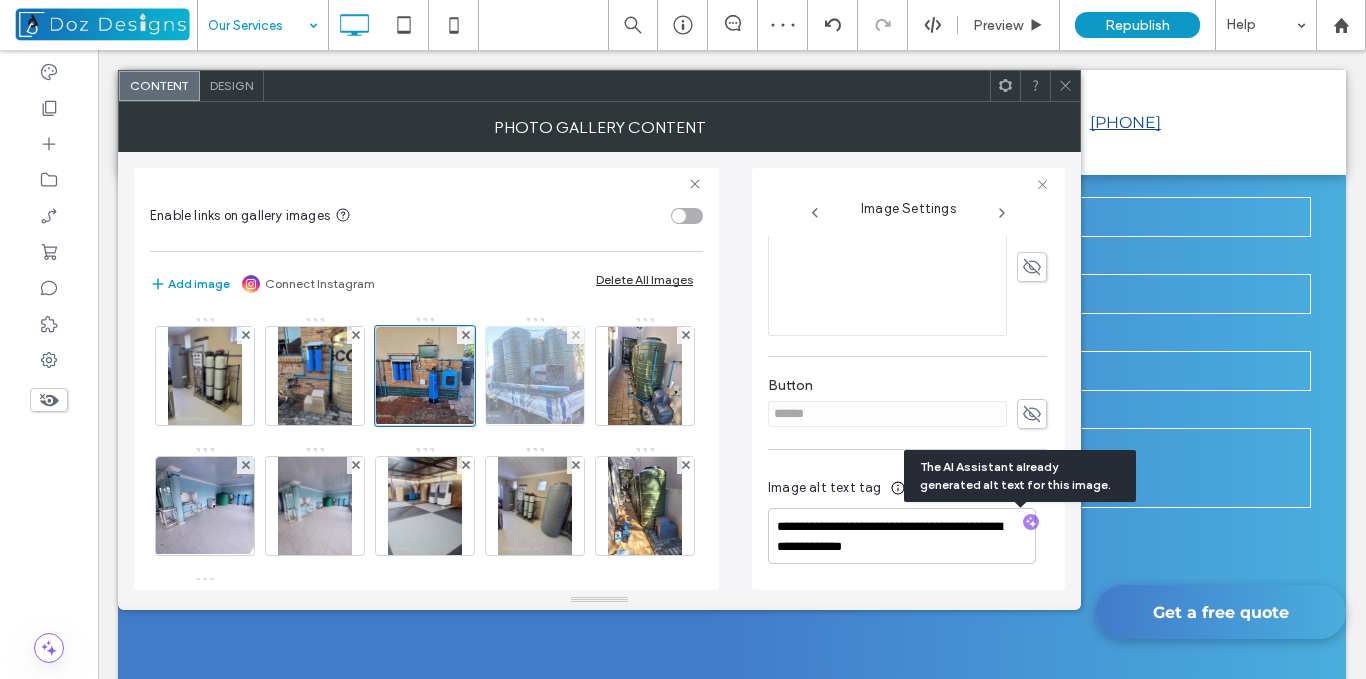 click at bounding box center (535, 376) 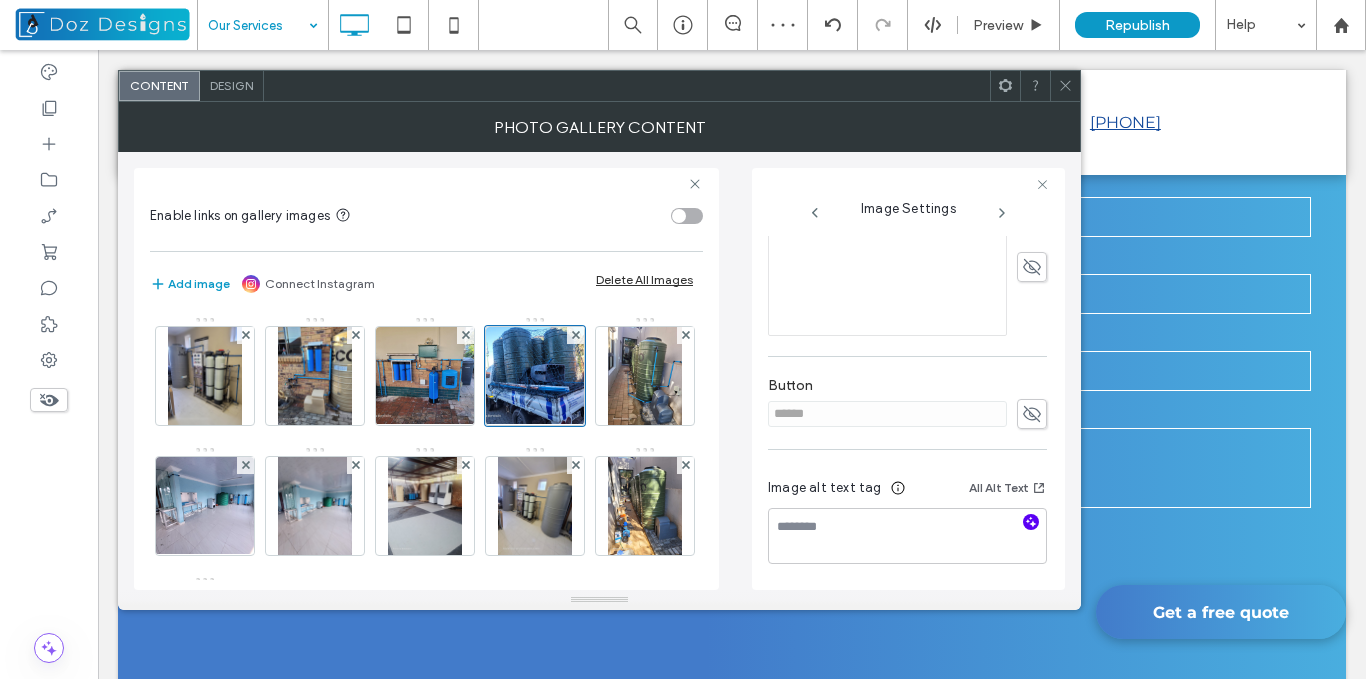 click 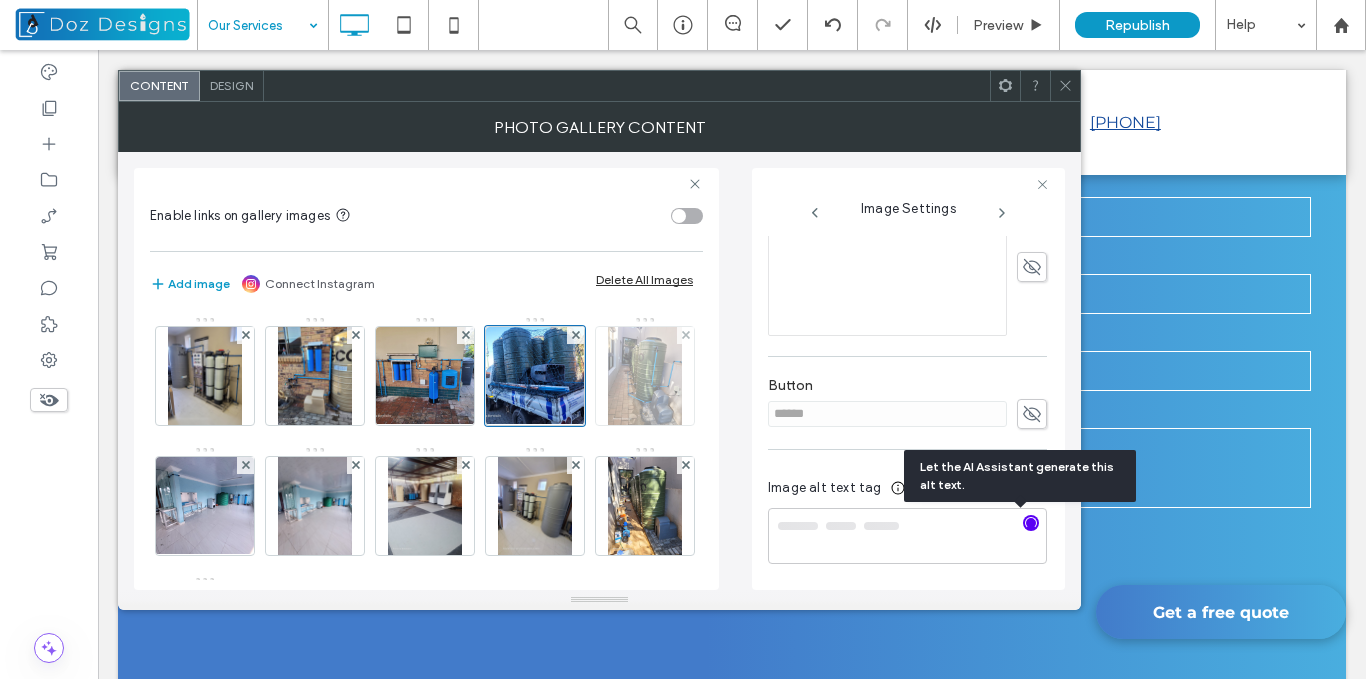 type on "**********" 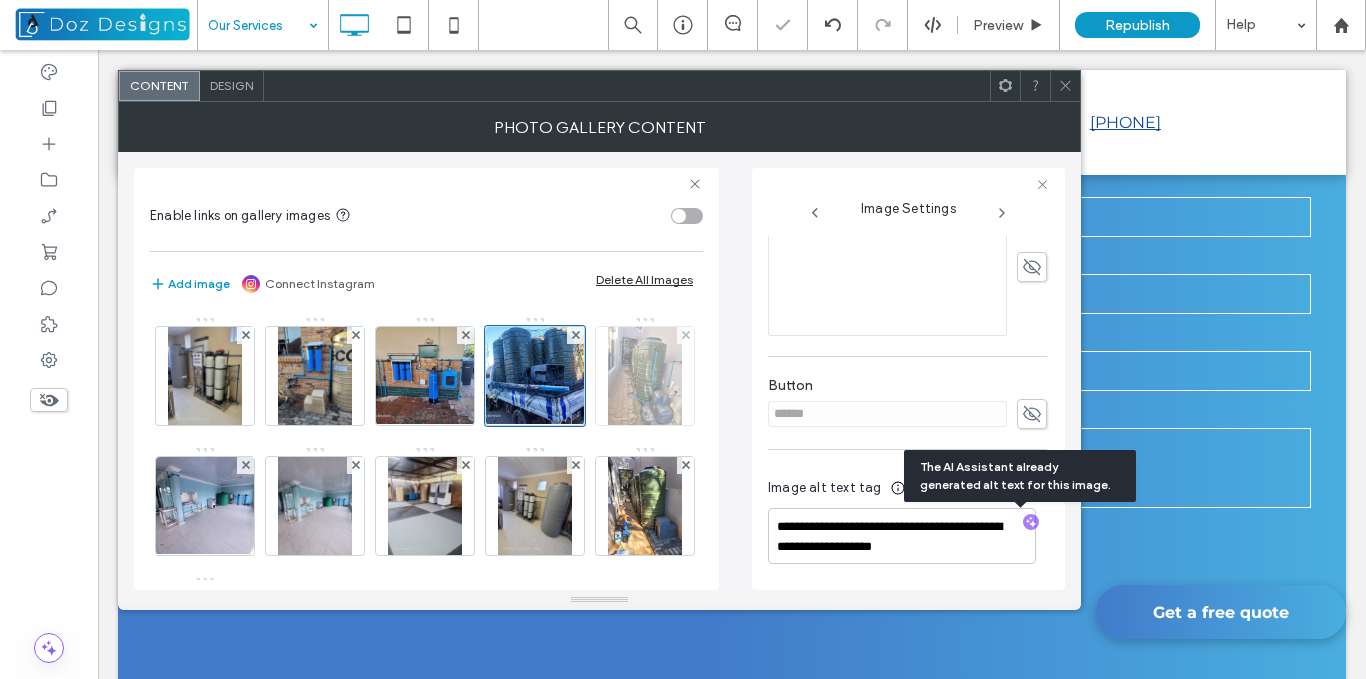 click at bounding box center (645, 376) 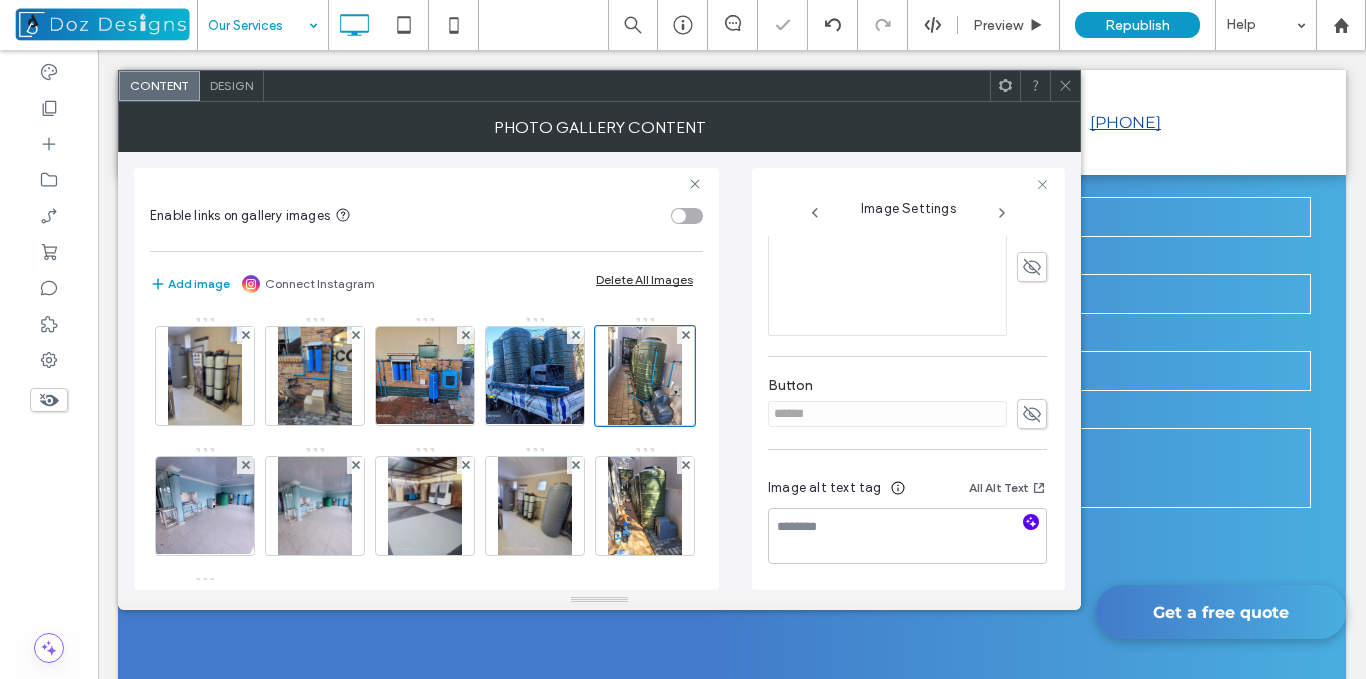 click 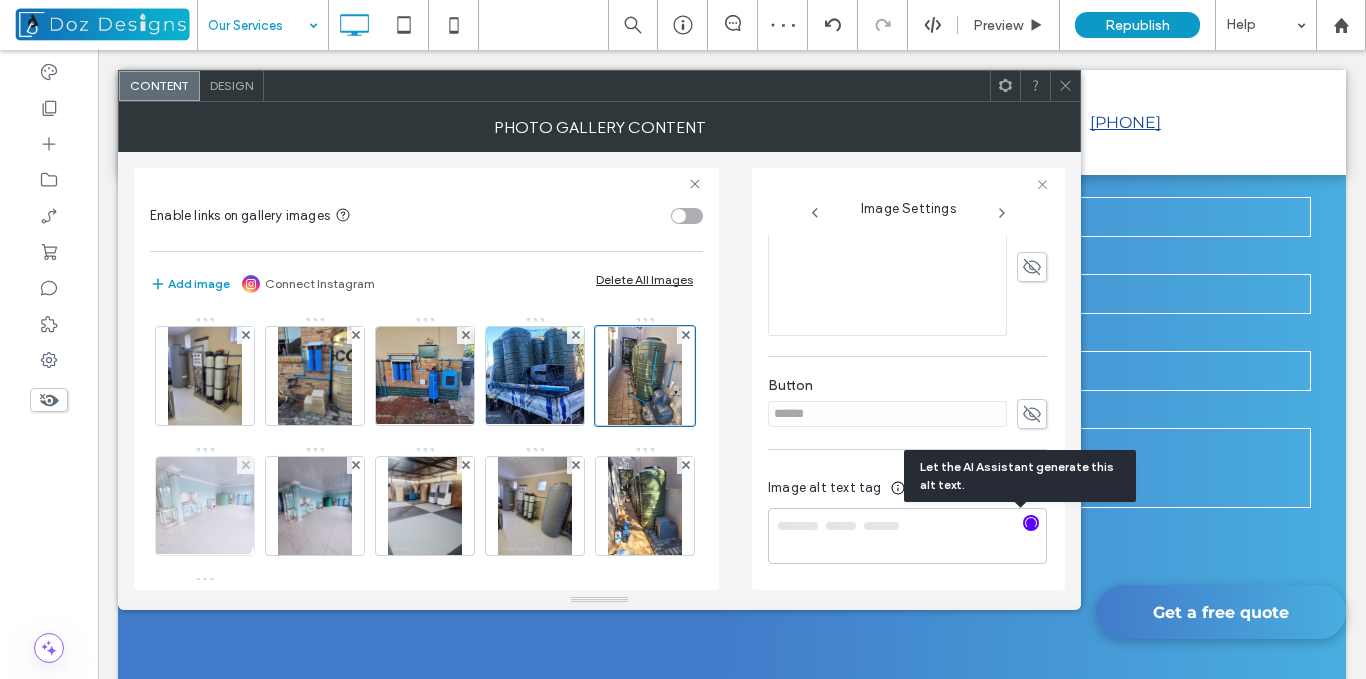 type on "**********" 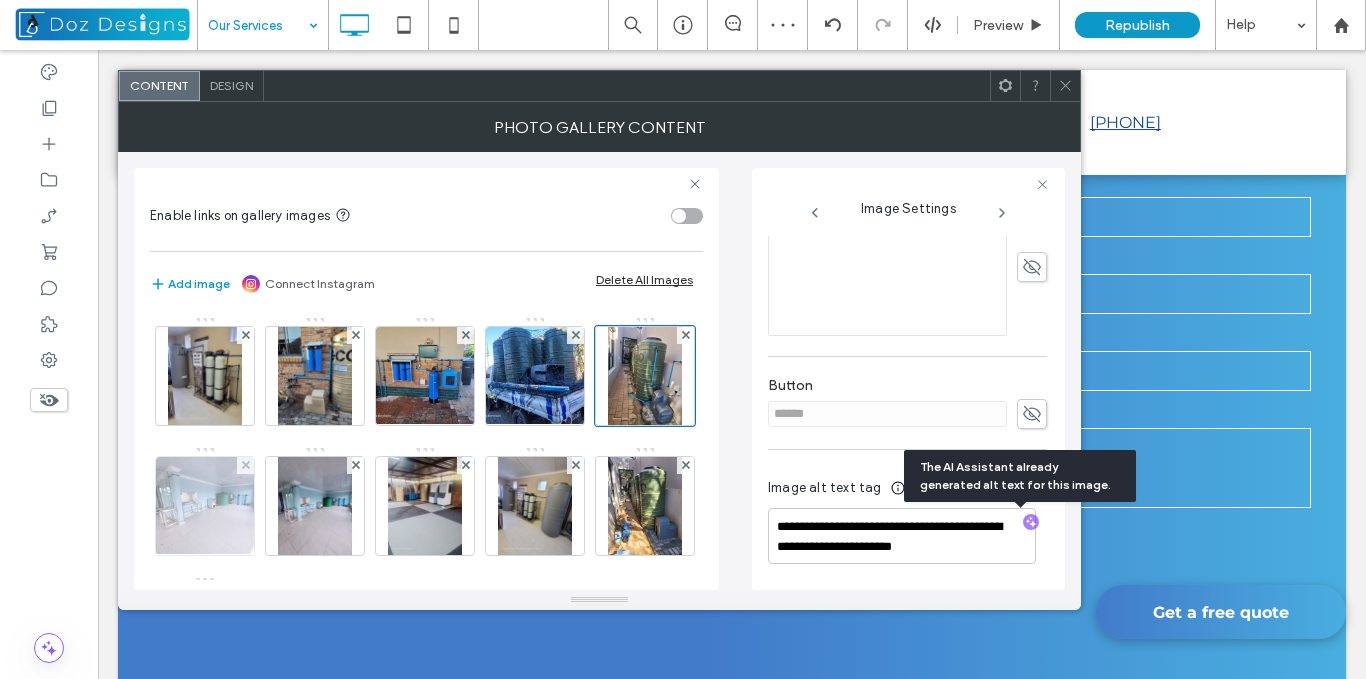click at bounding box center (205, 506) 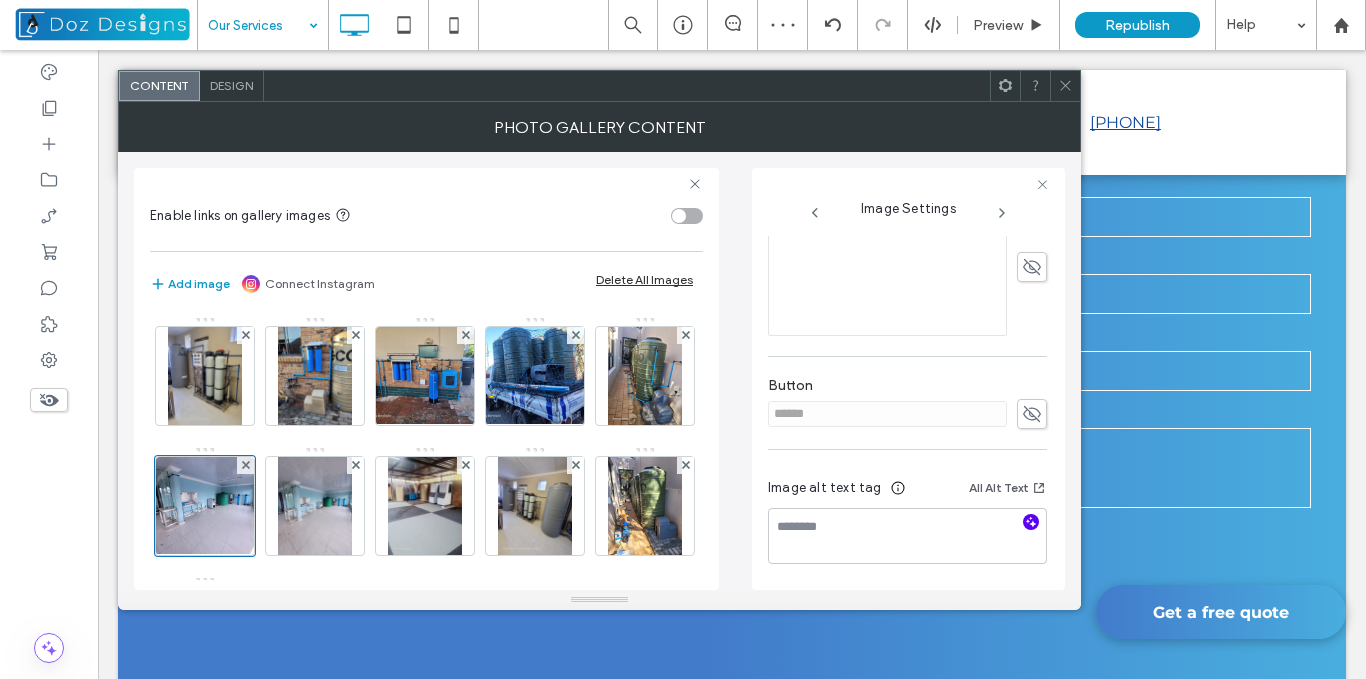 click 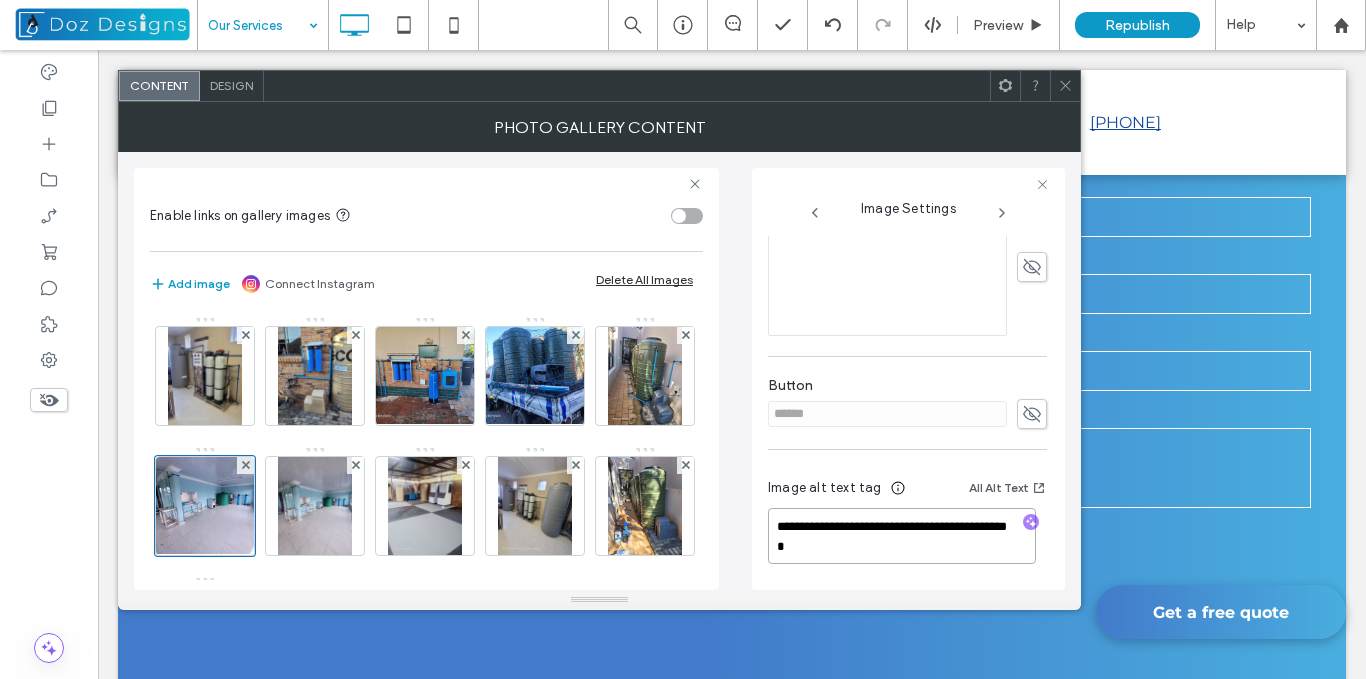 drag, startPoint x: 984, startPoint y: 527, endPoint x: 789, endPoint y: 527, distance: 195 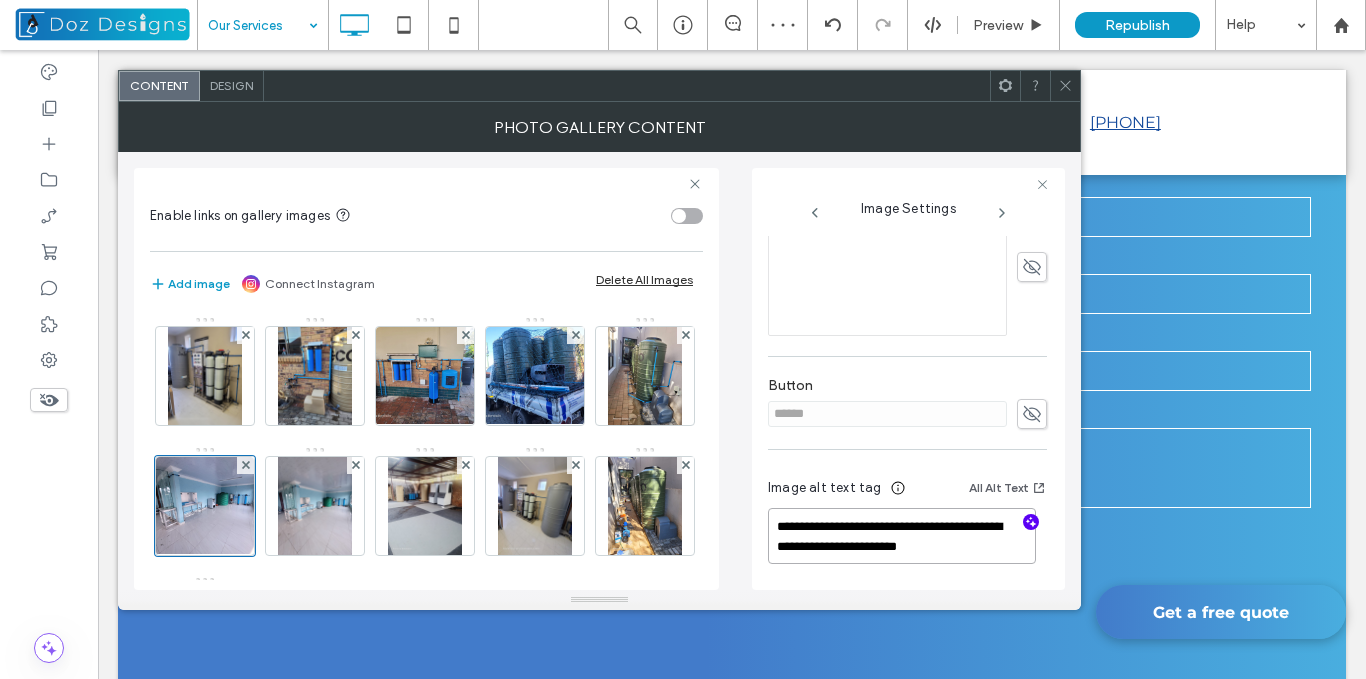 type on "**********" 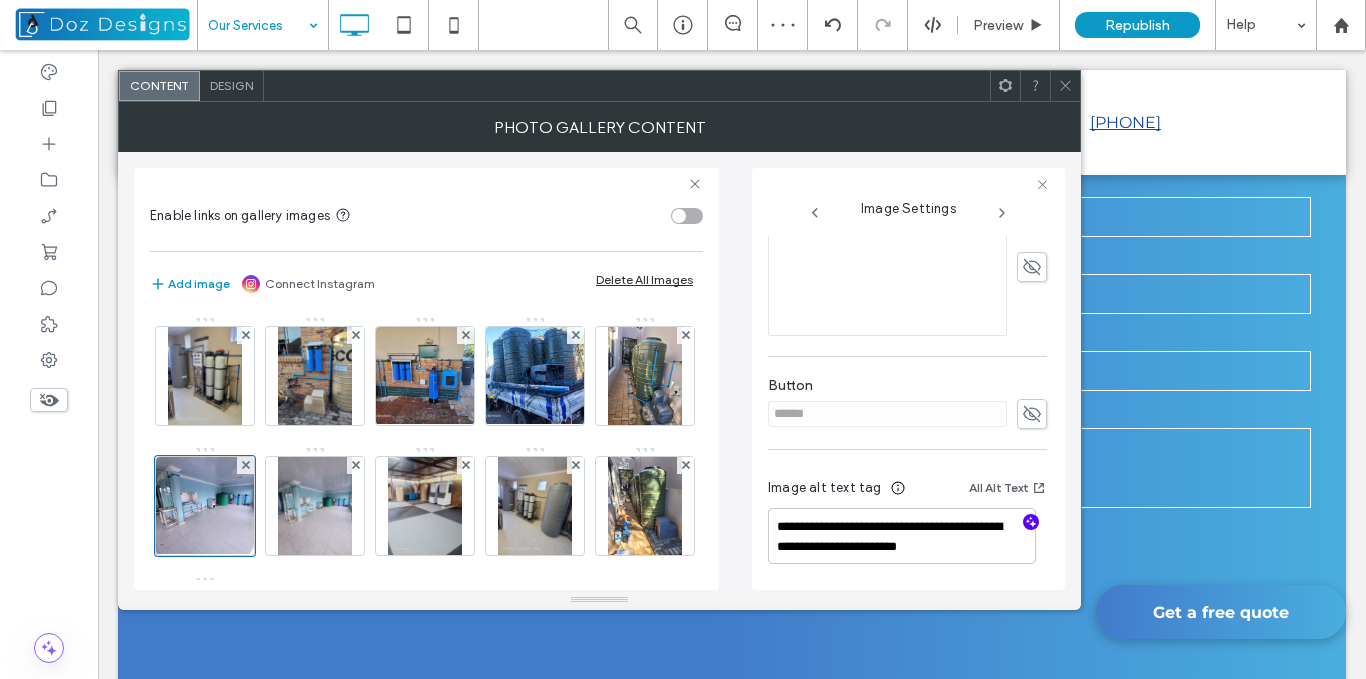 click on "**********" at bounding box center (907, 524) 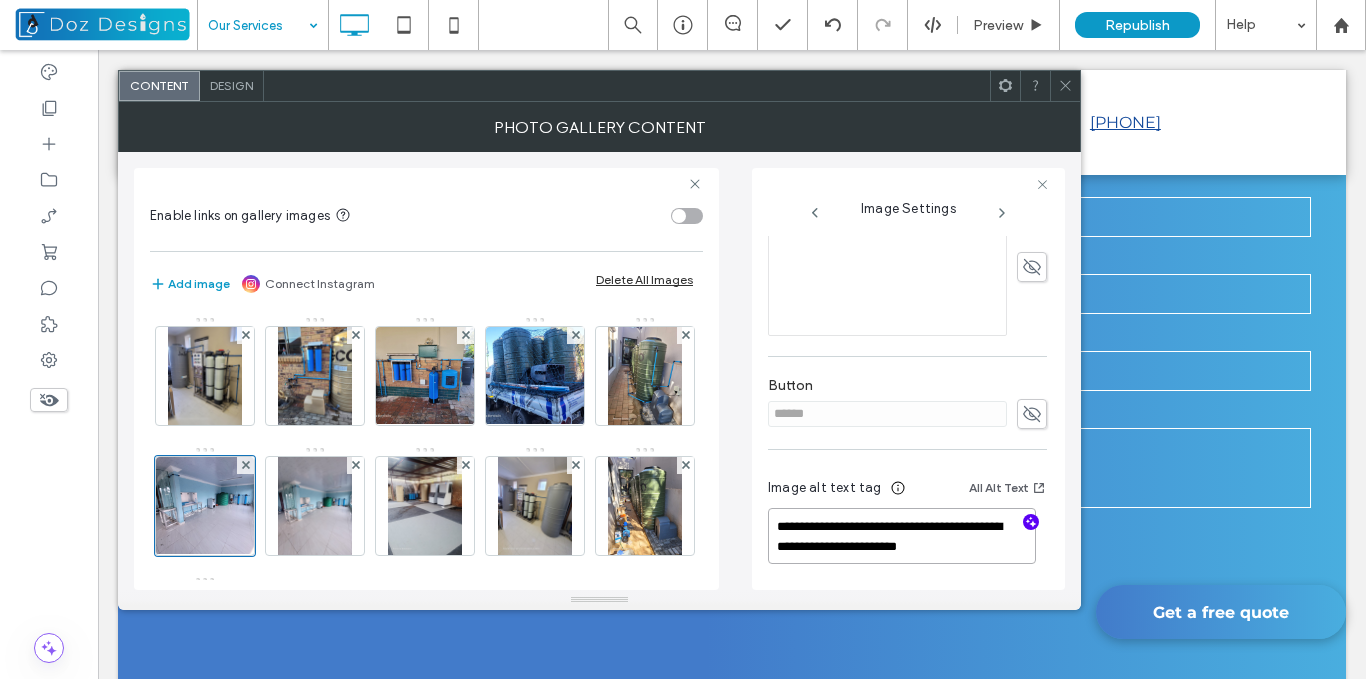 click on "**********" at bounding box center (902, 536) 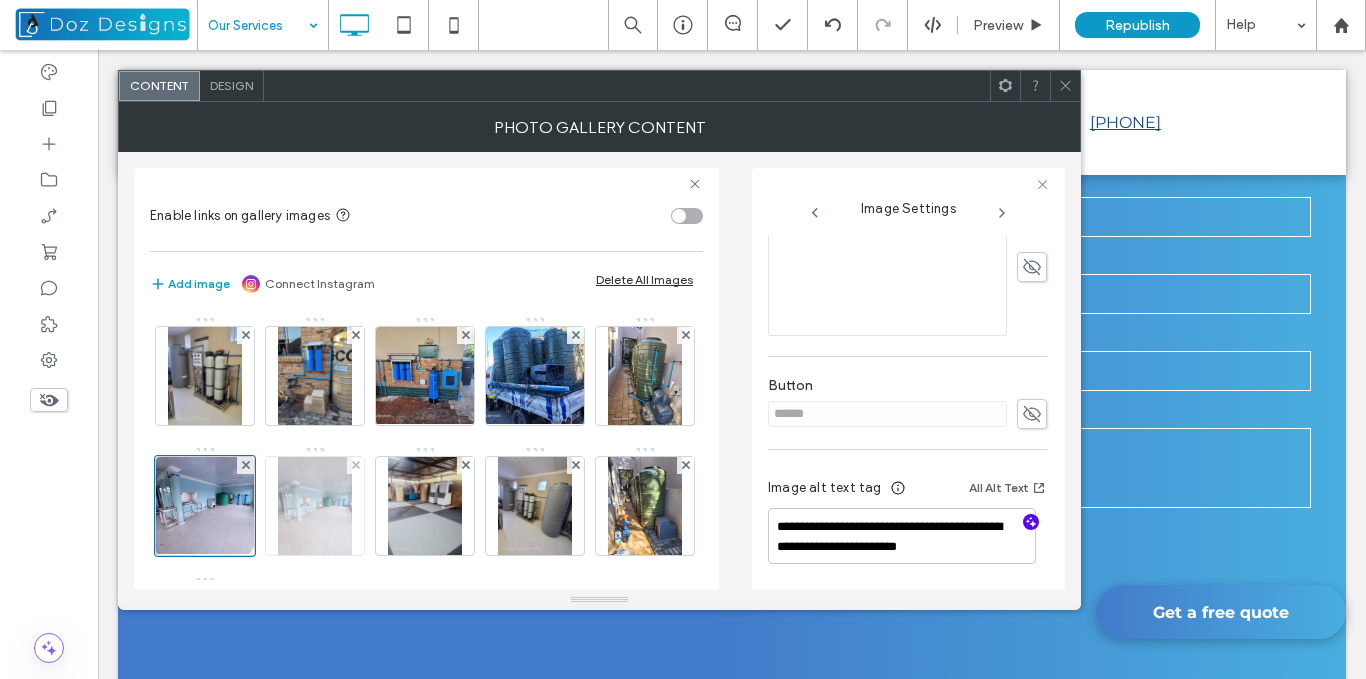 click at bounding box center [315, 506] 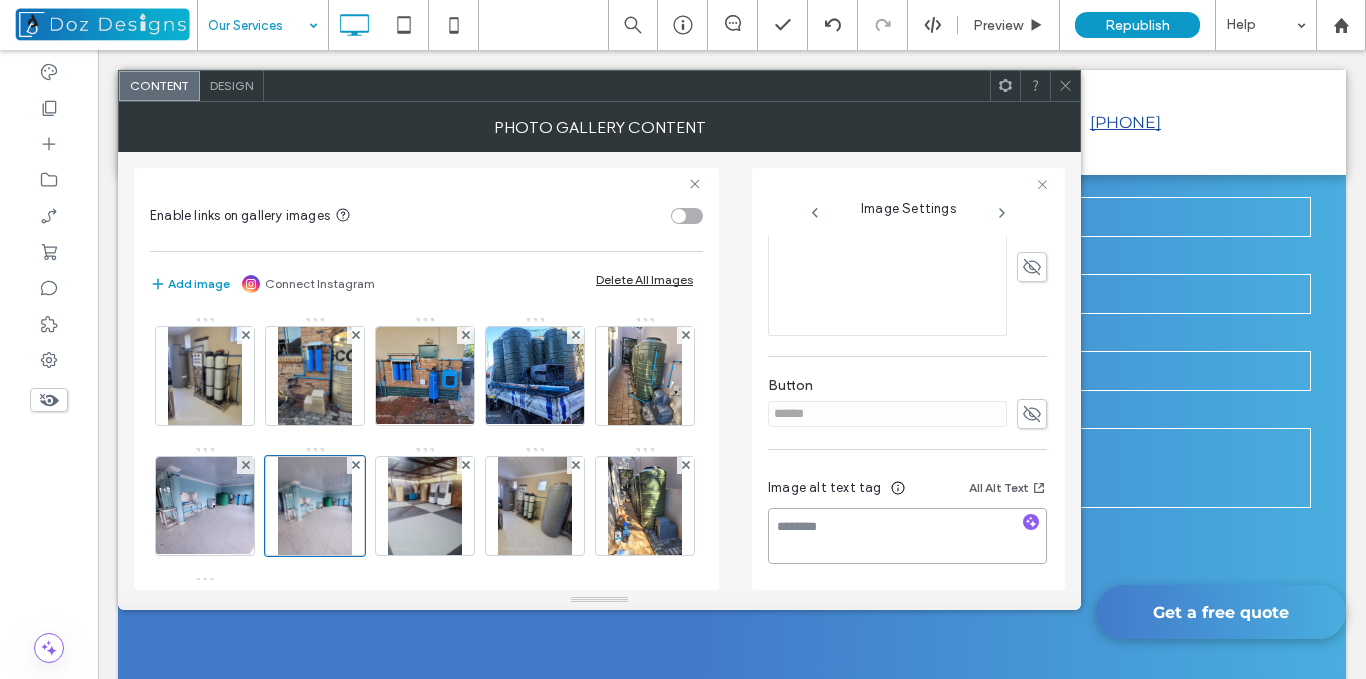 click at bounding box center [907, 536] 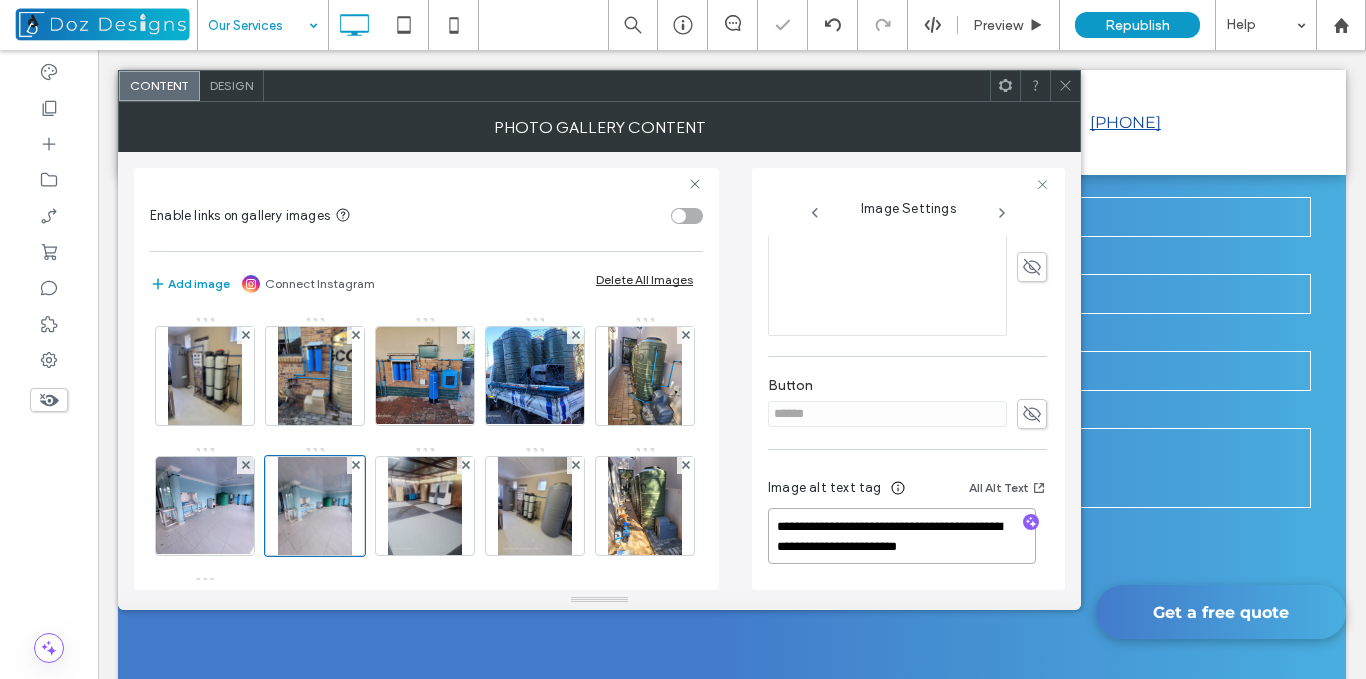 type on "**********" 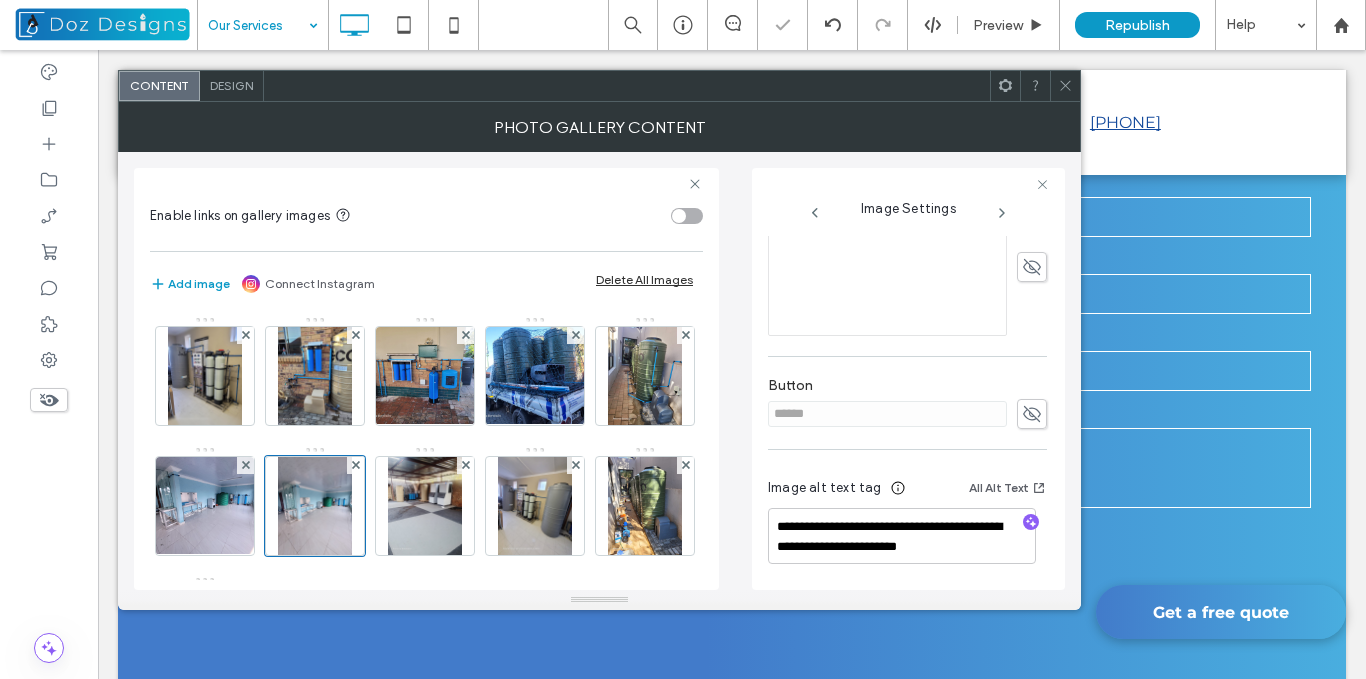 click on "Image alt text tag" at bounding box center [825, 488] 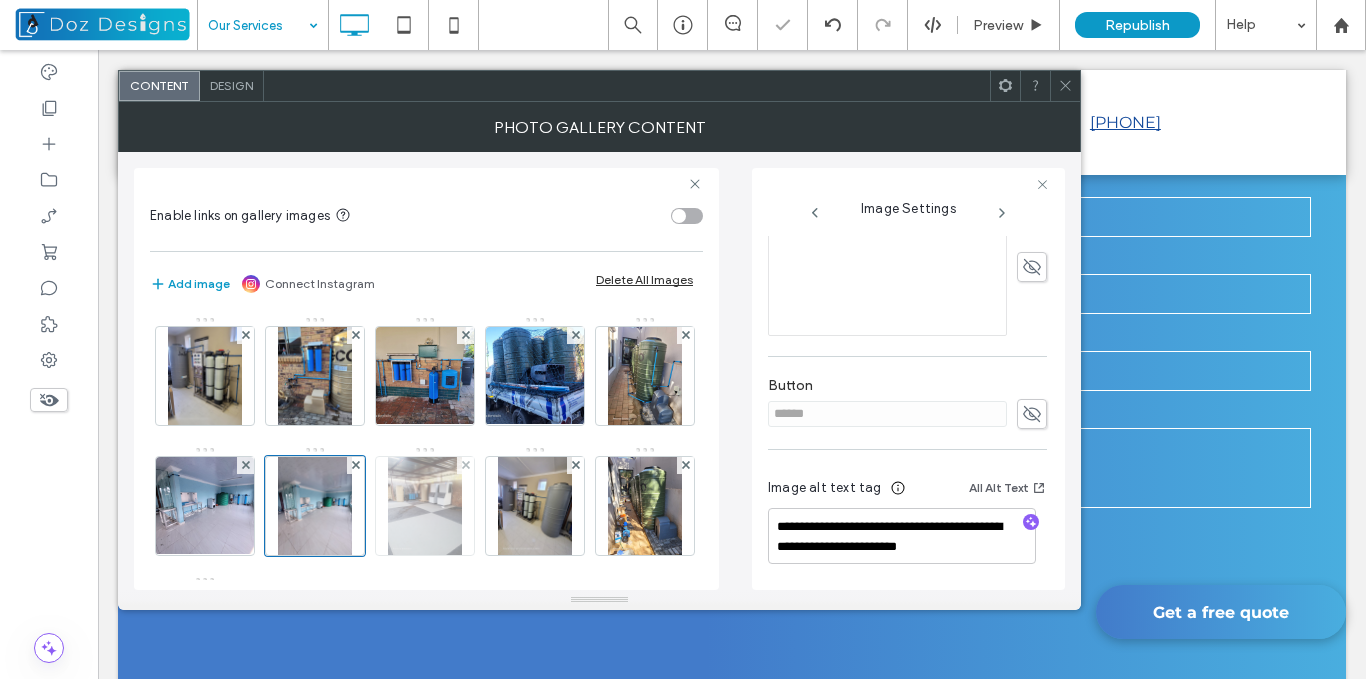 click at bounding box center (425, 506) 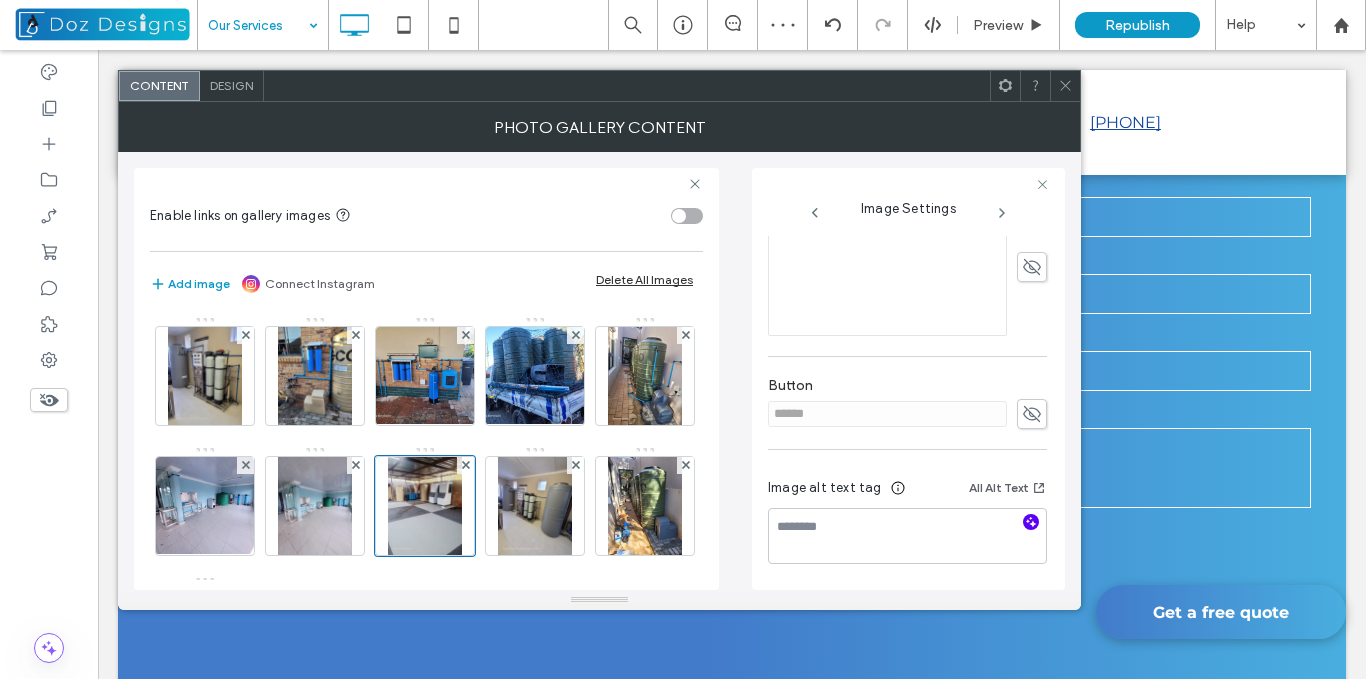 click 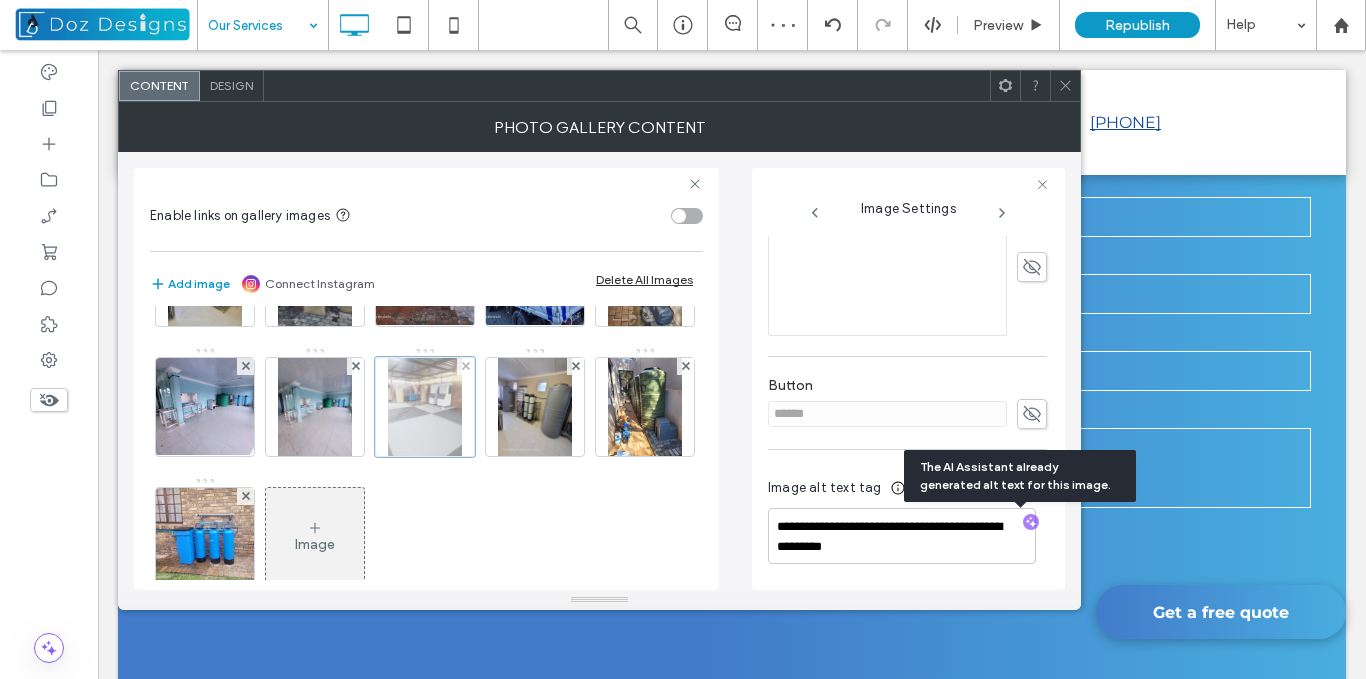 scroll, scrollTop: 100, scrollLeft: 0, axis: vertical 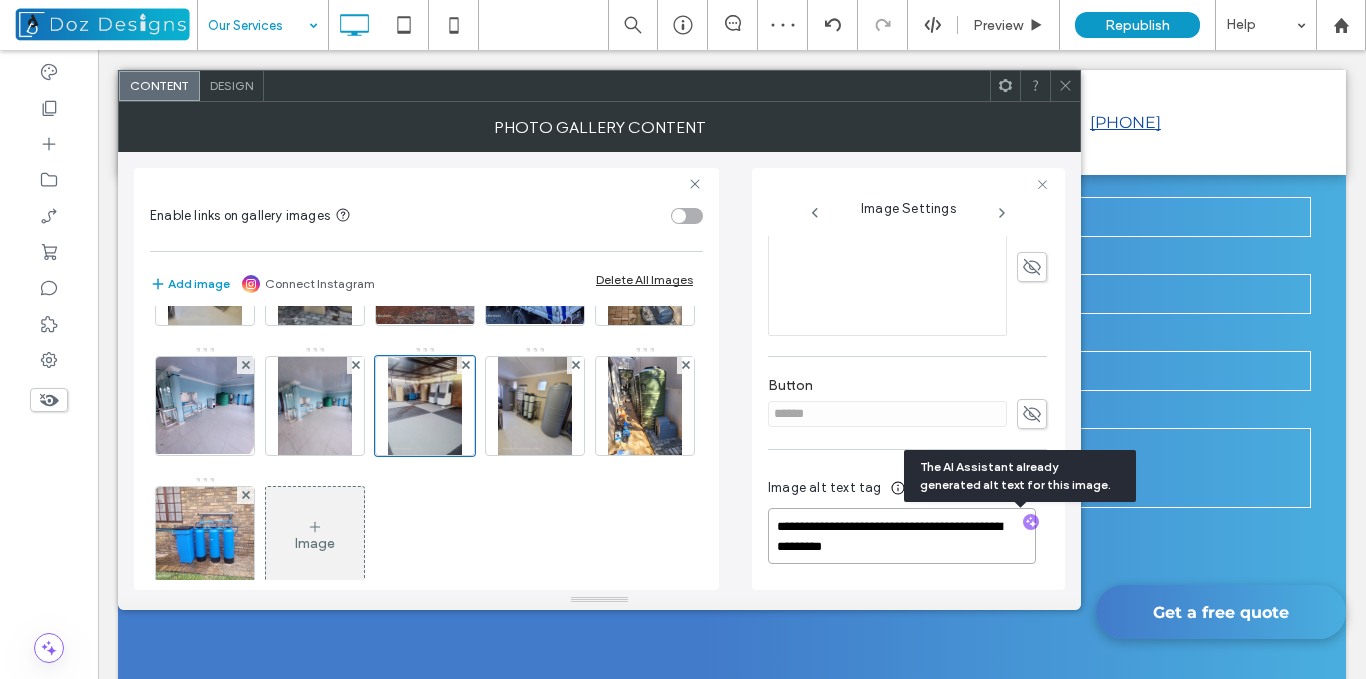 click on "**********" at bounding box center (902, 536) 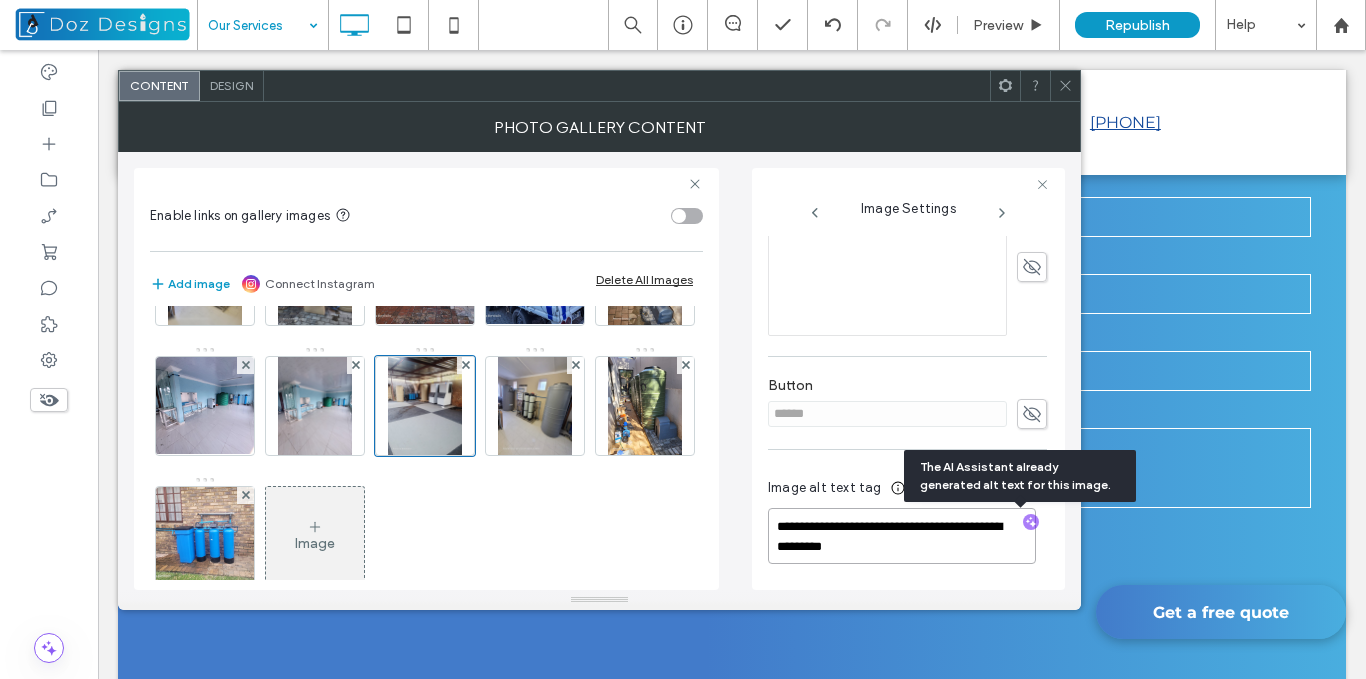 drag, startPoint x: 884, startPoint y: 551, endPoint x: 803, endPoint y: 549, distance: 81.02469 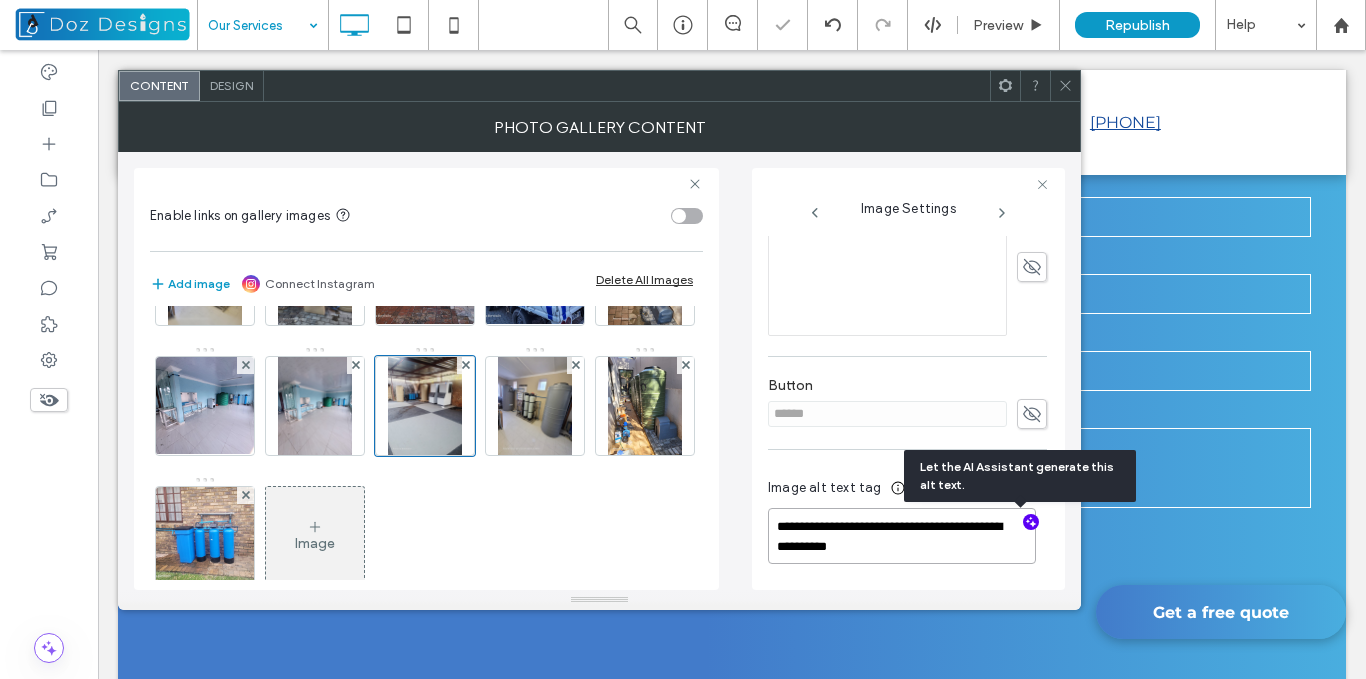 type on "**********" 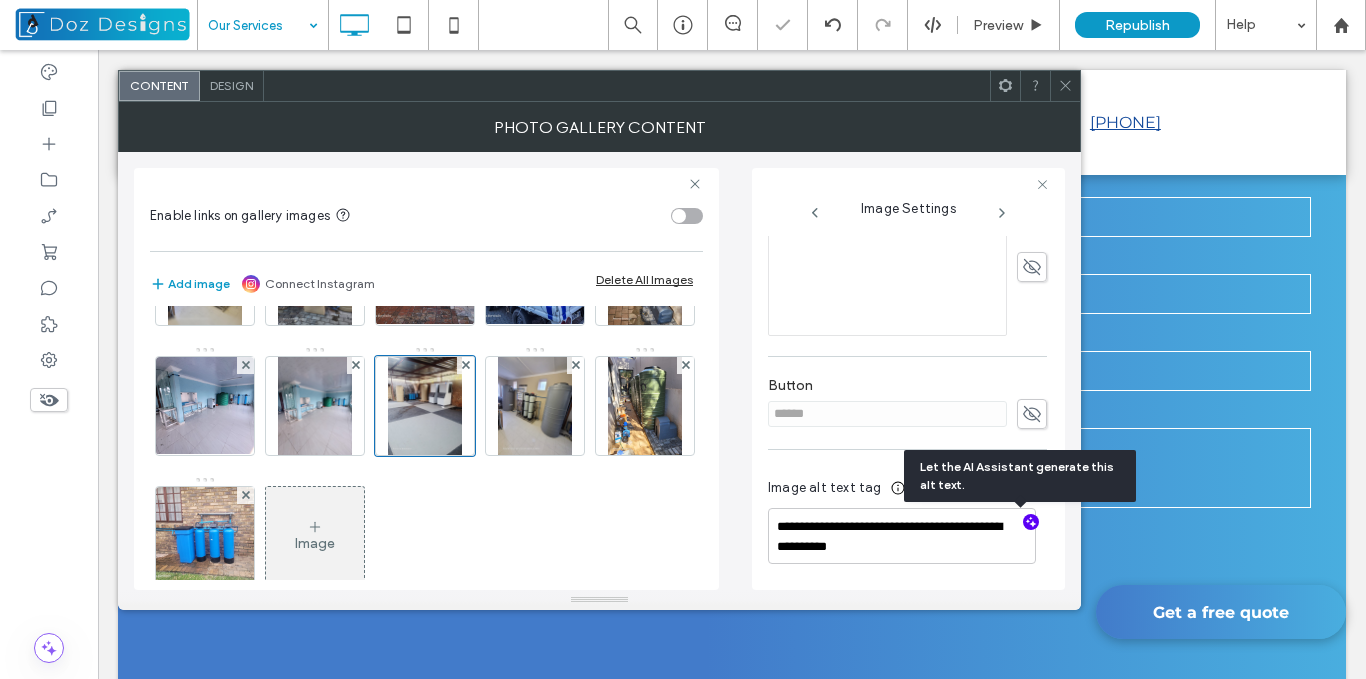 click on "**********" at bounding box center (908, 379) 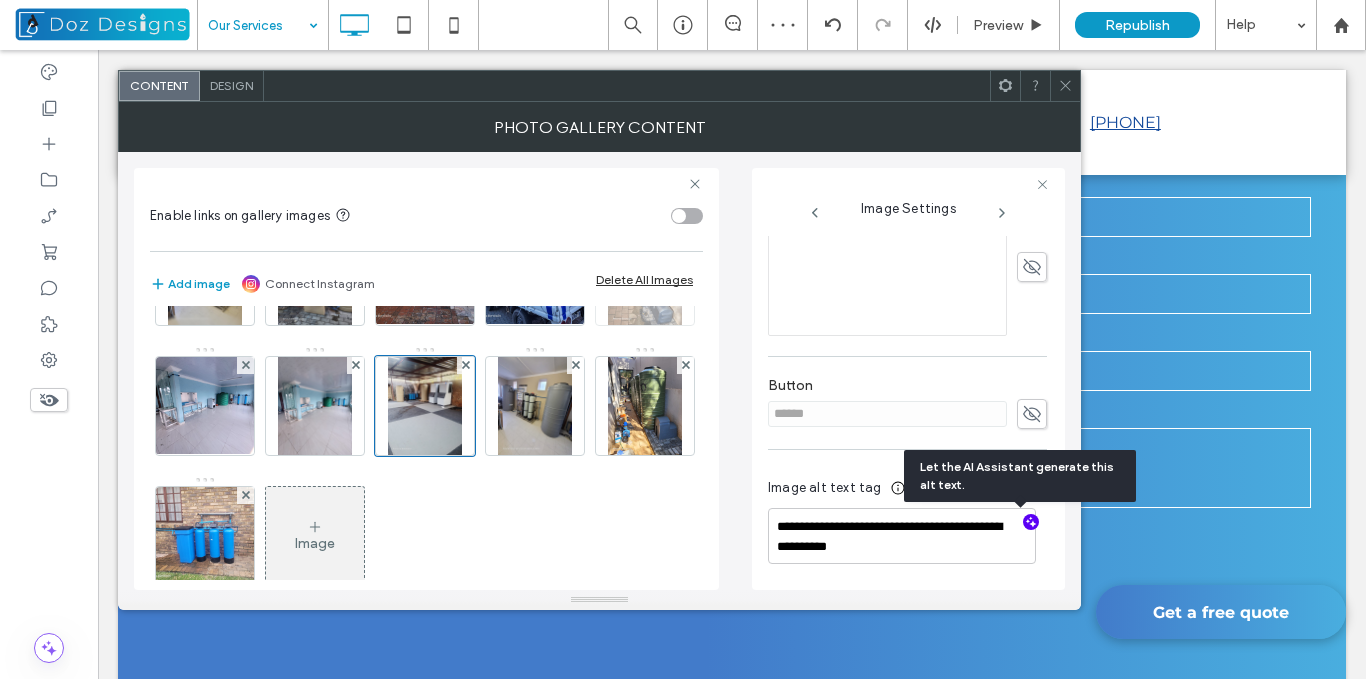 click at bounding box center (645, 276) 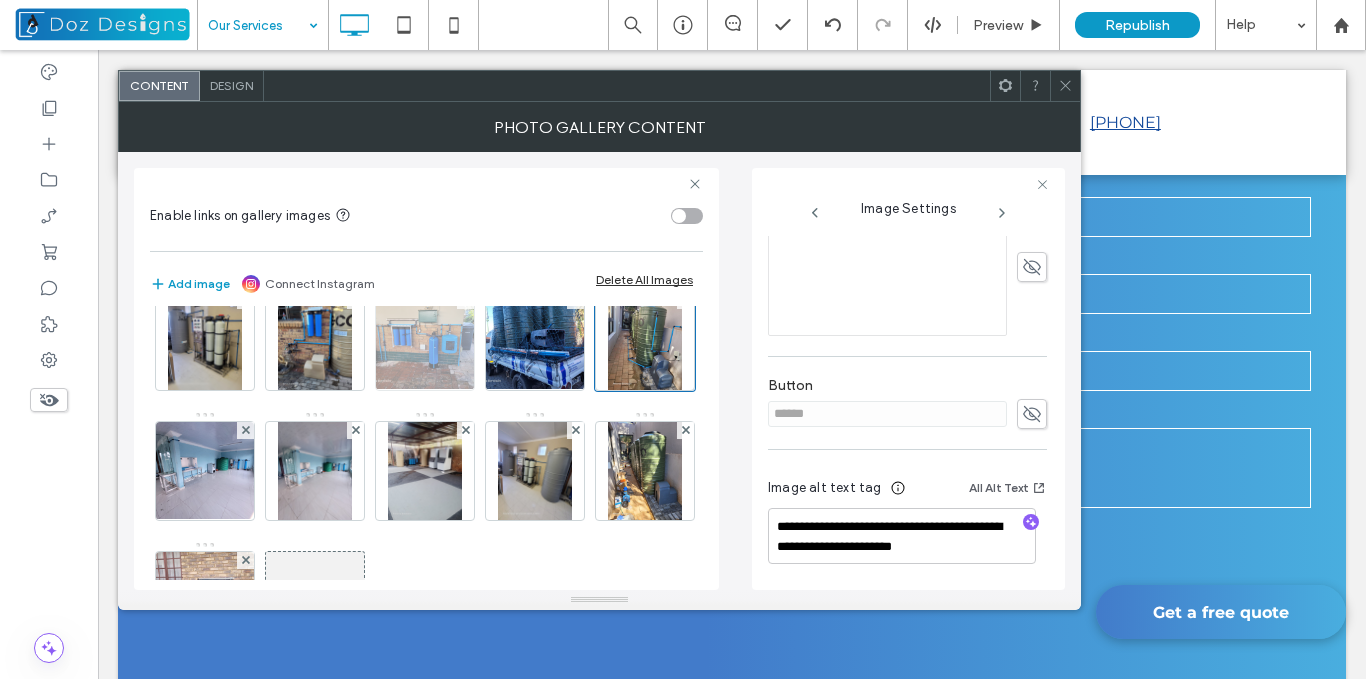 scroll, scrollTop: 0, scrollLeft: 0, axis: both 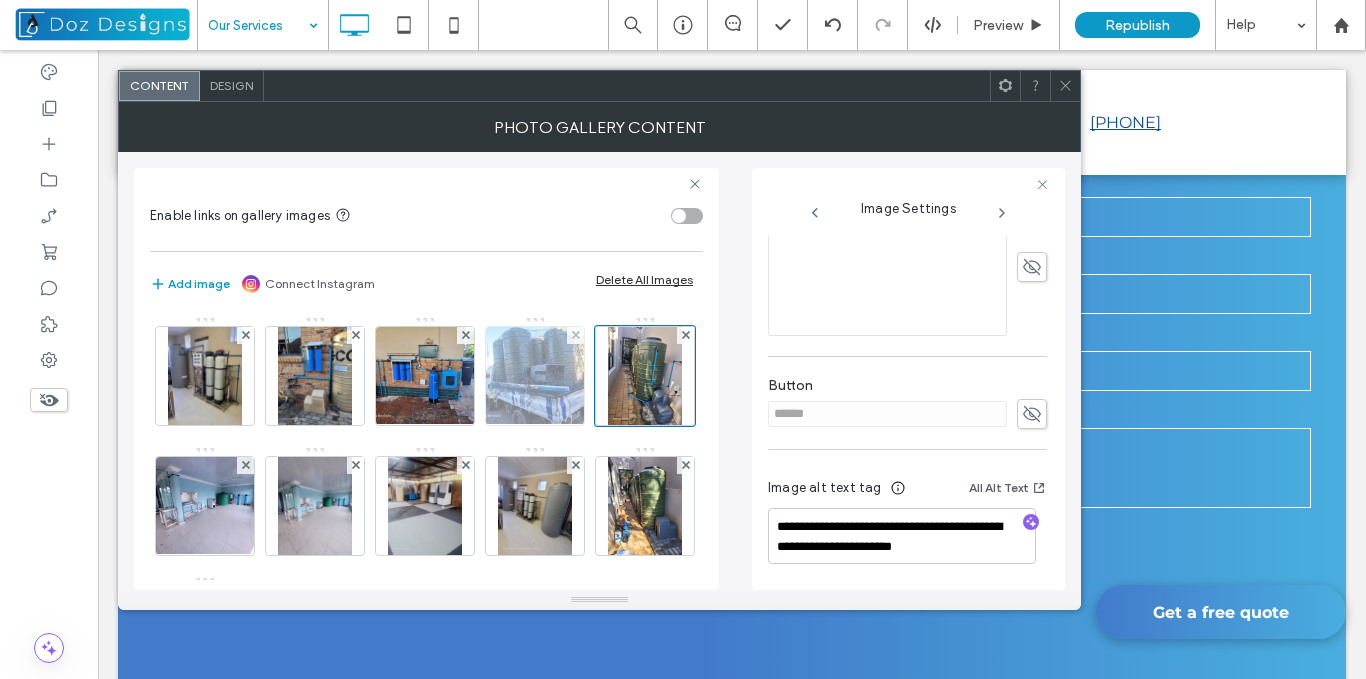 click at bounding box center [535, 376] 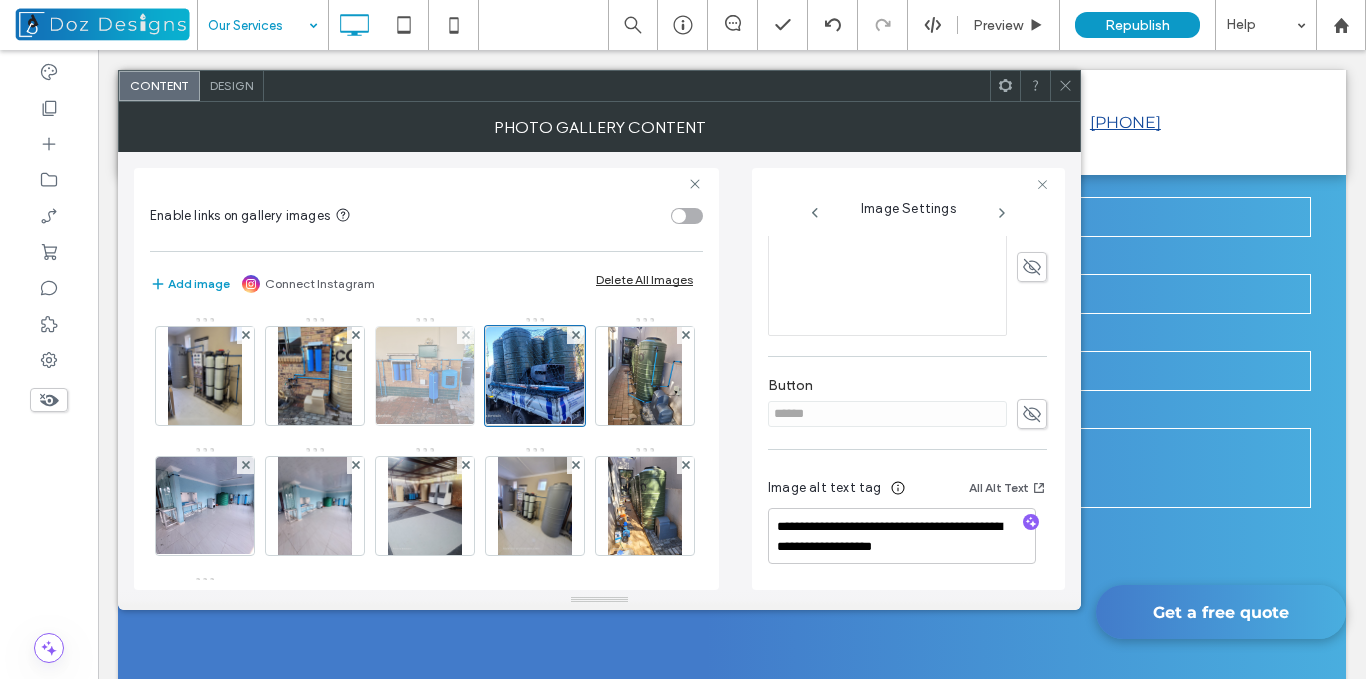 click at bounding box center (425, 376) 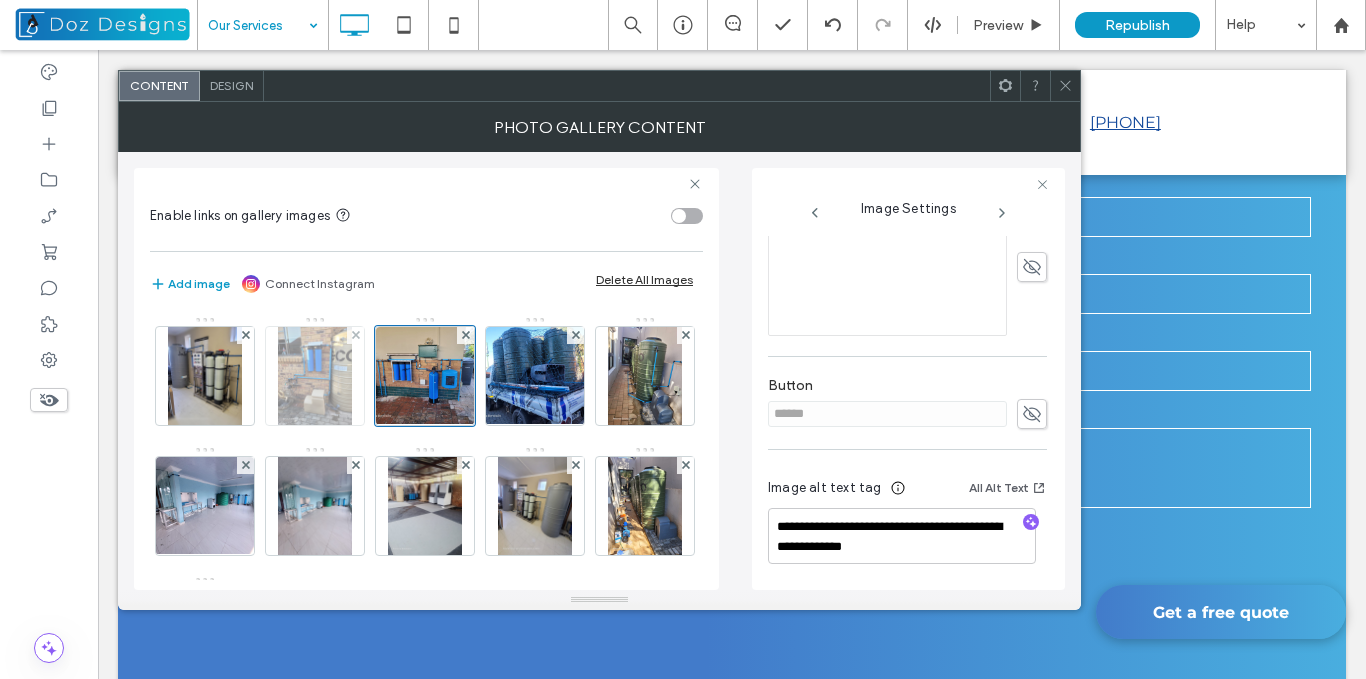 click at bounding box center (315, 376) 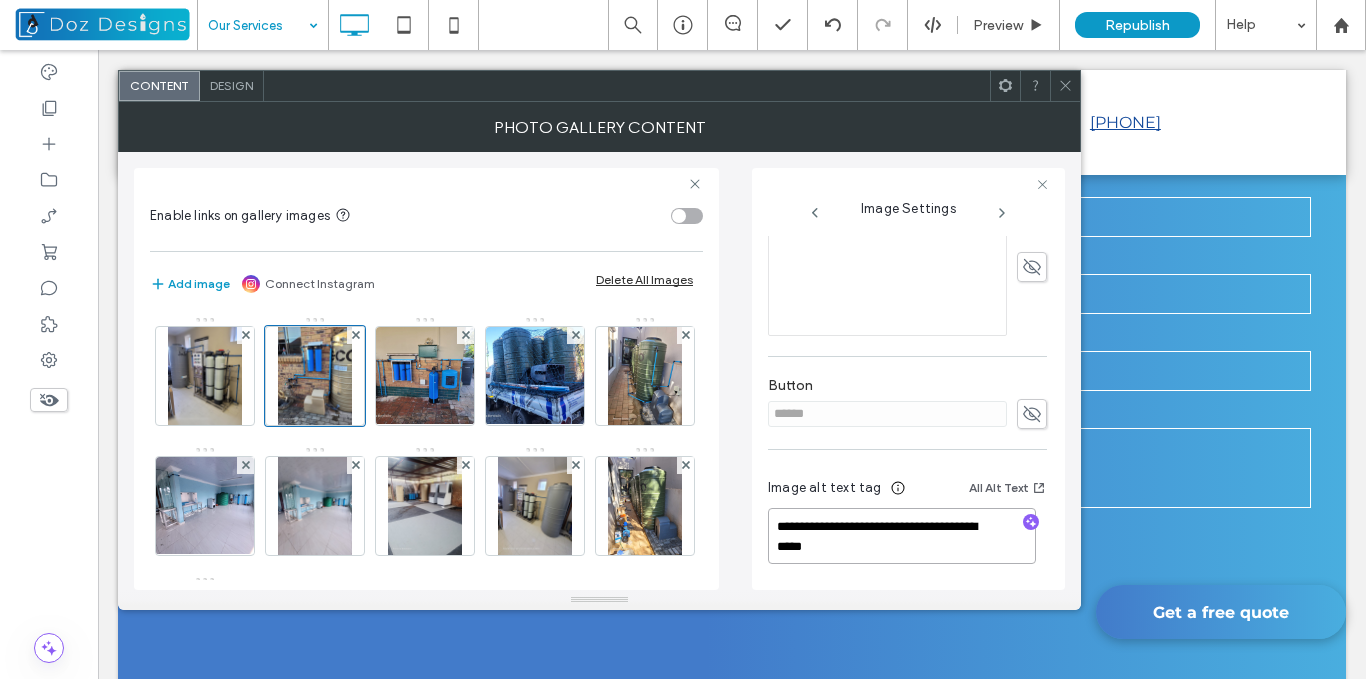 click on "**********" at bounding box center (902, 536) 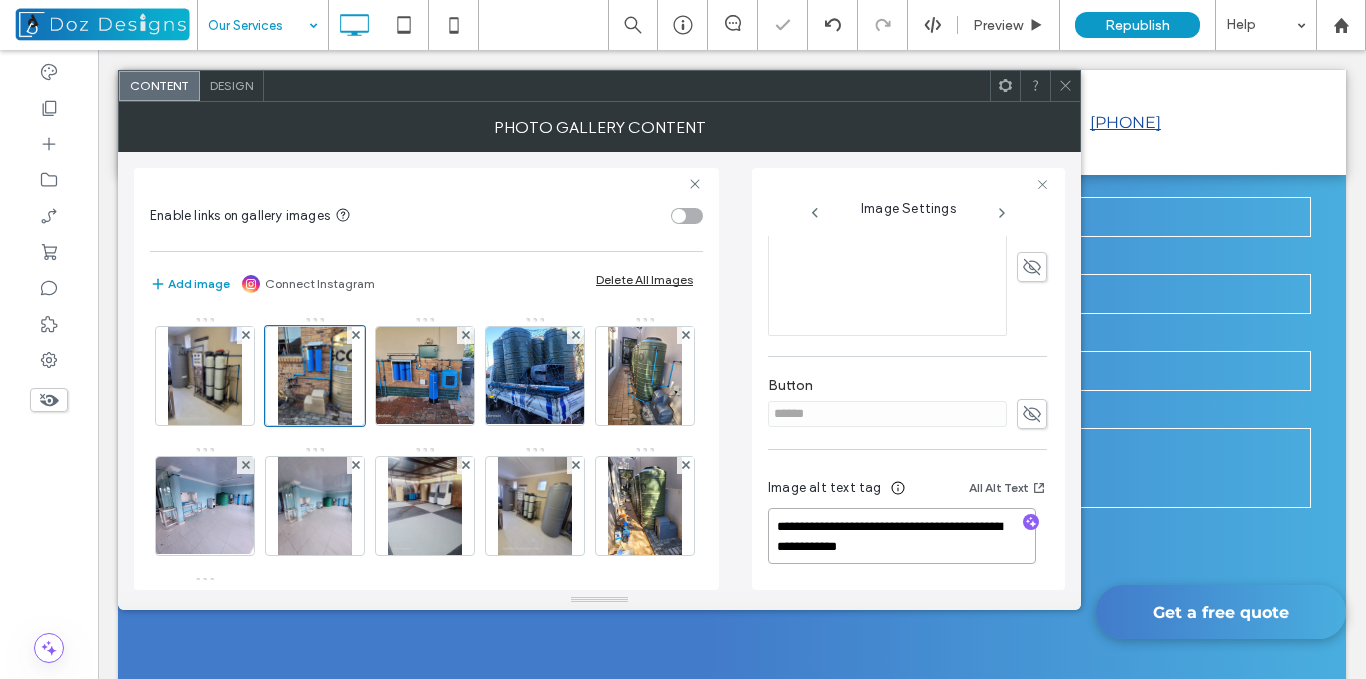 type on "**********" 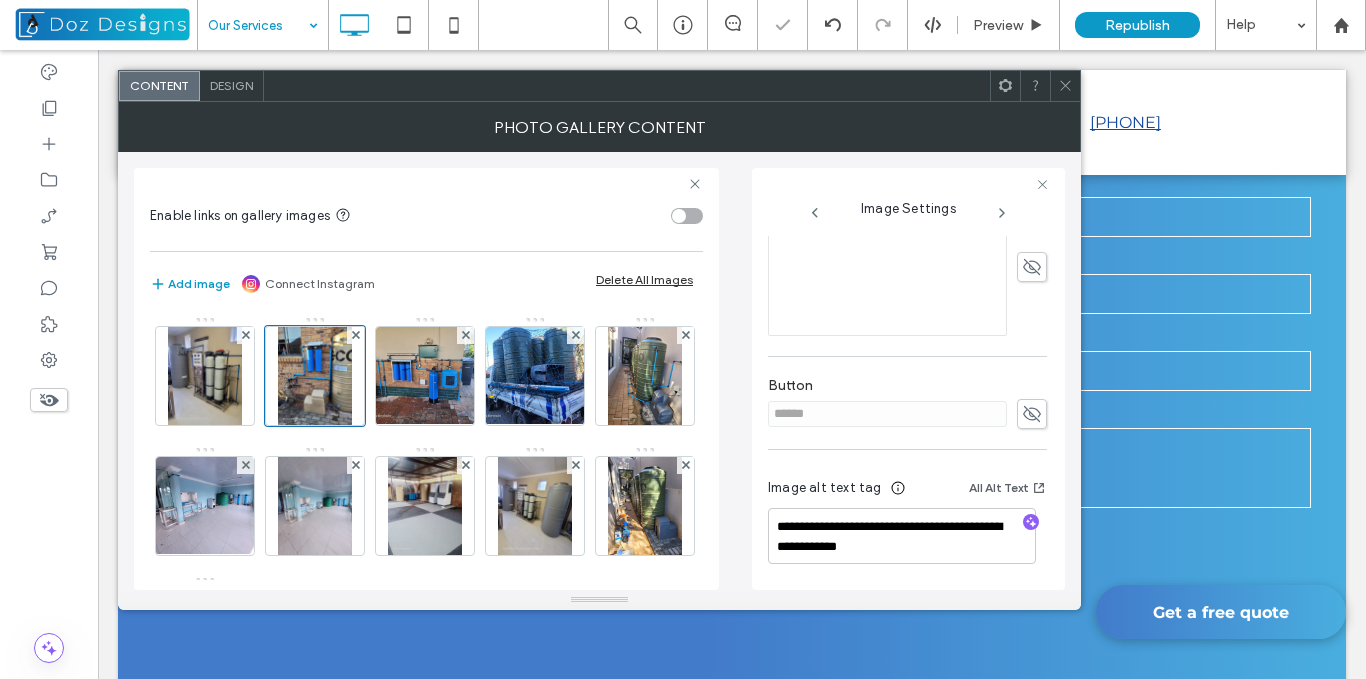 click on "**********" at bounding box center [599, 371] 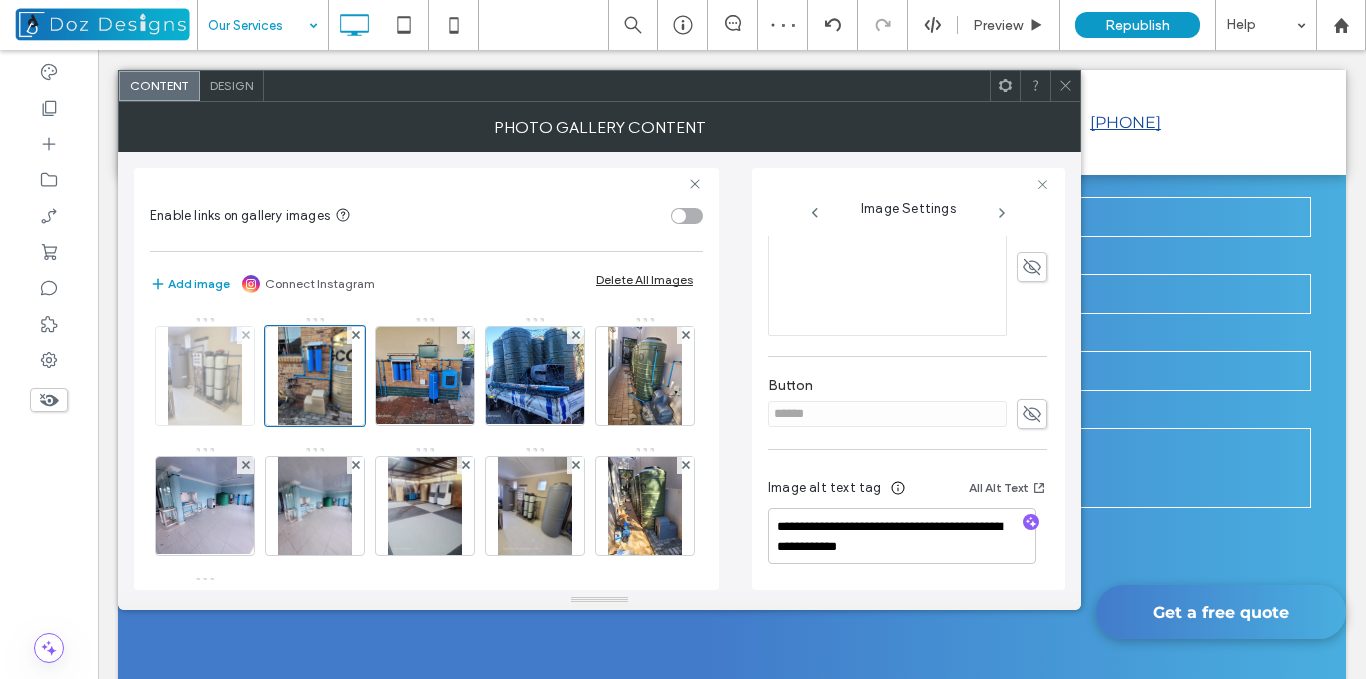 click at bounding box center [205, 376] 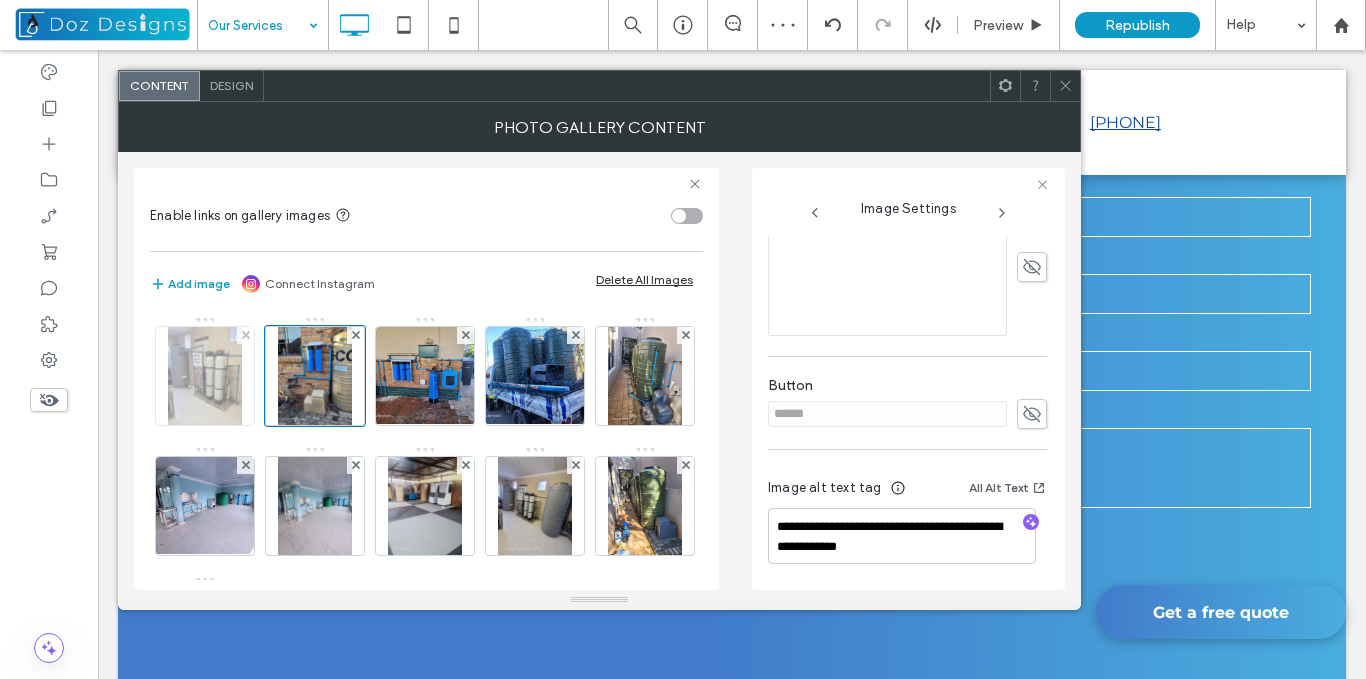 scroll, scrollTop: 518, scrollLeft: 0, axis: vertical 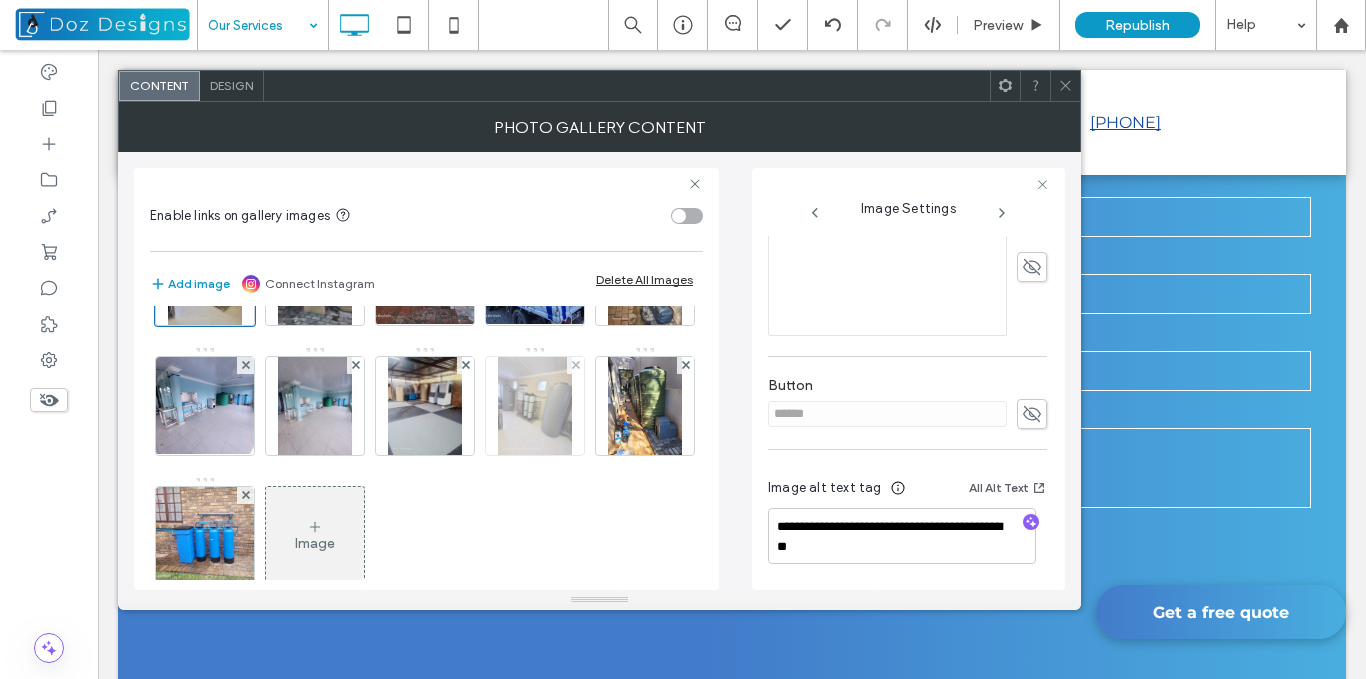 click at bounding box center (535, 406) 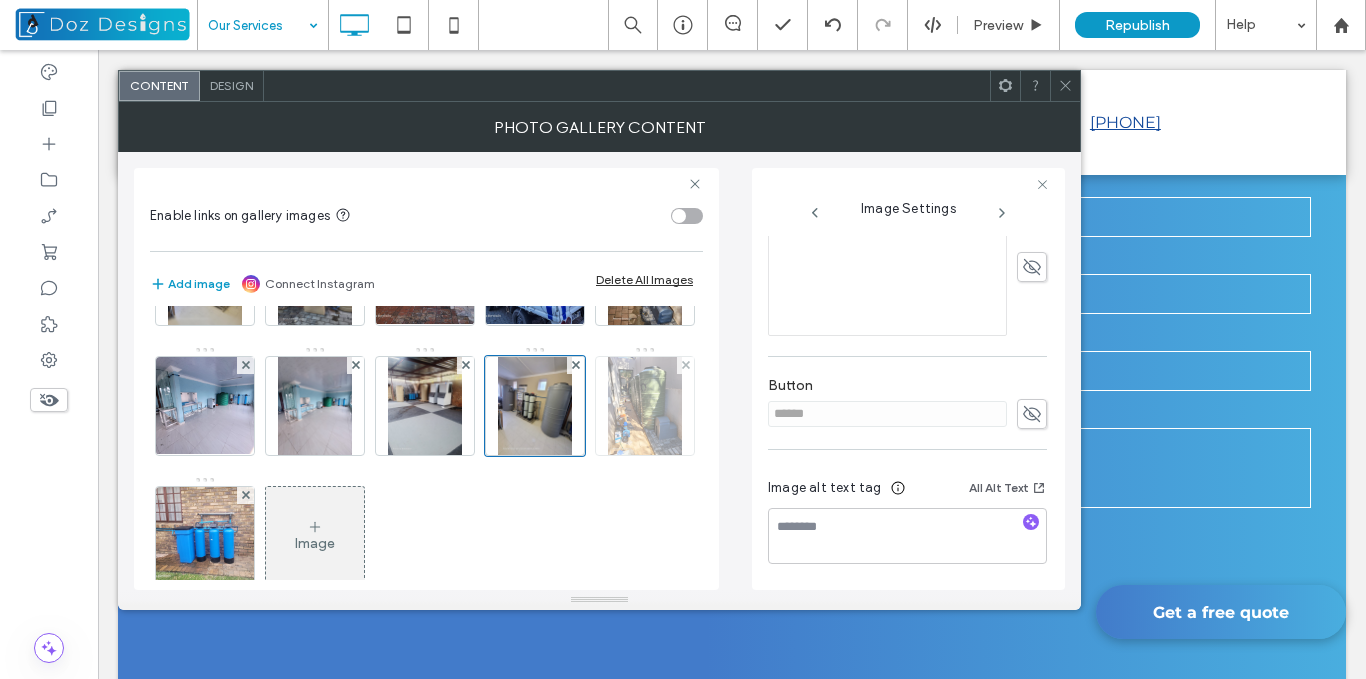 scroll, scrollTop: 503, scrollLeft: 0, axis: vertical 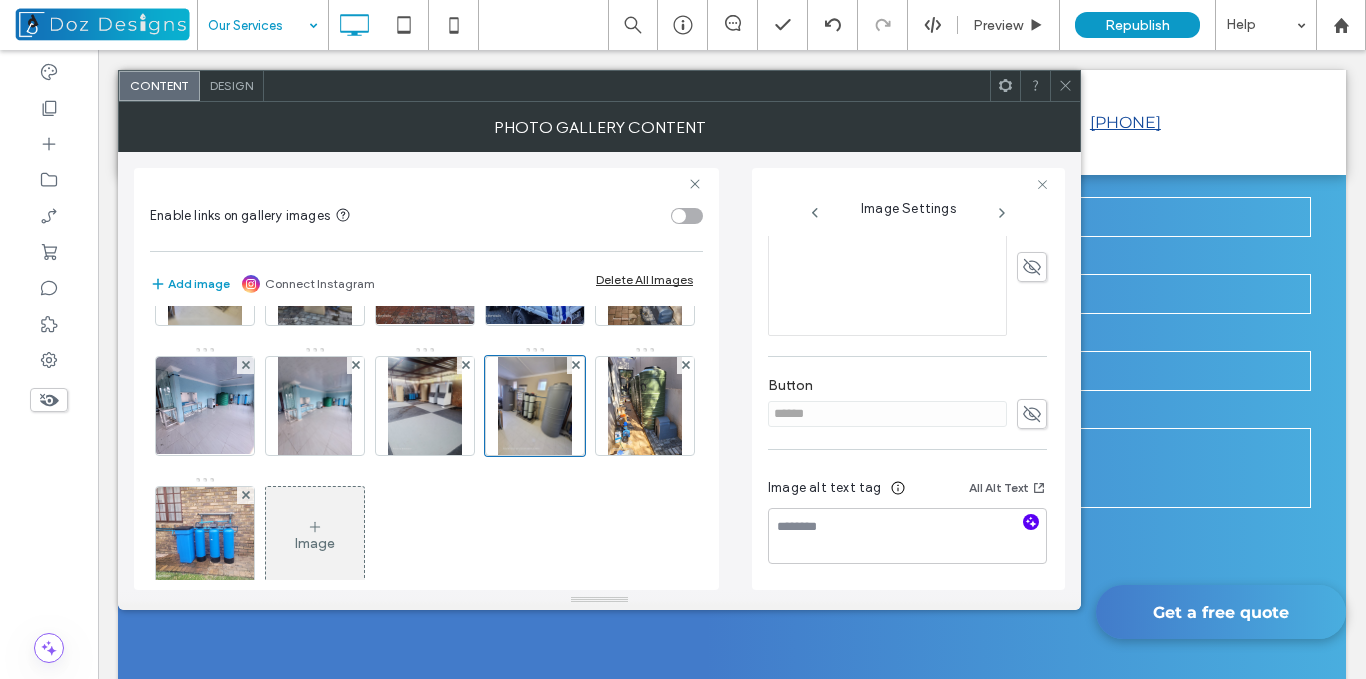 click 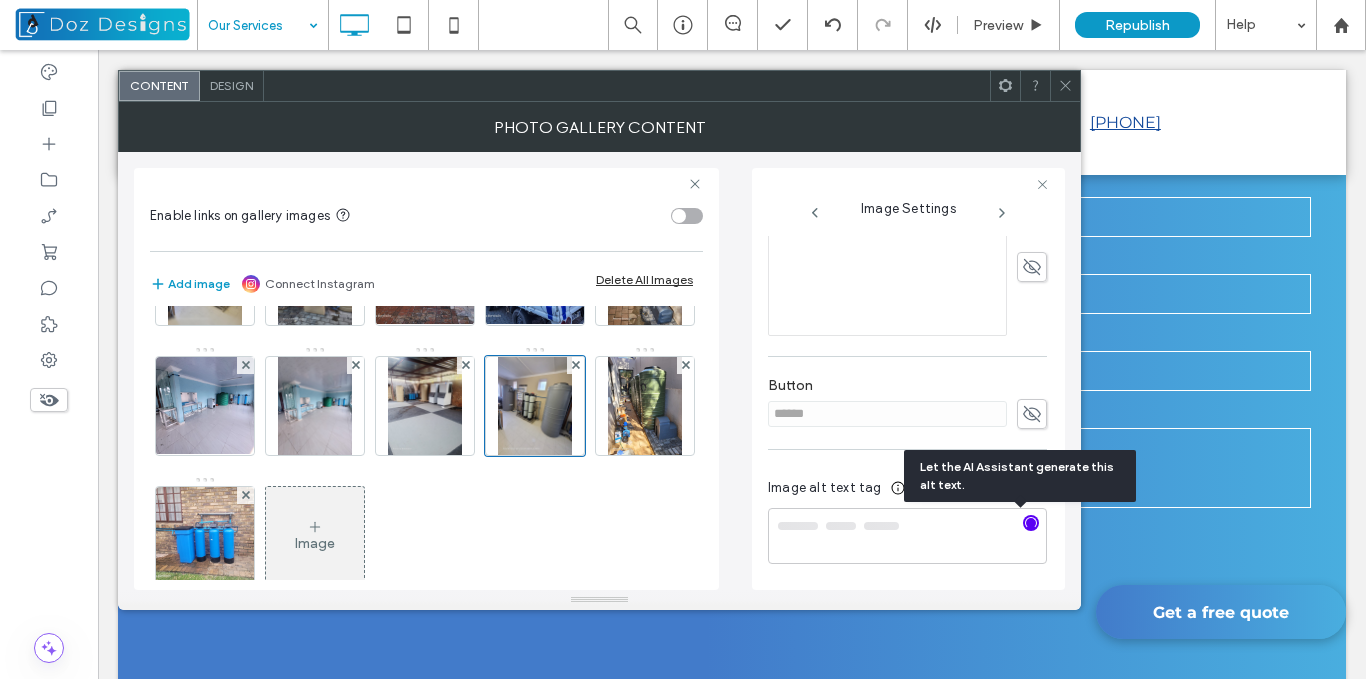 type on "**********" 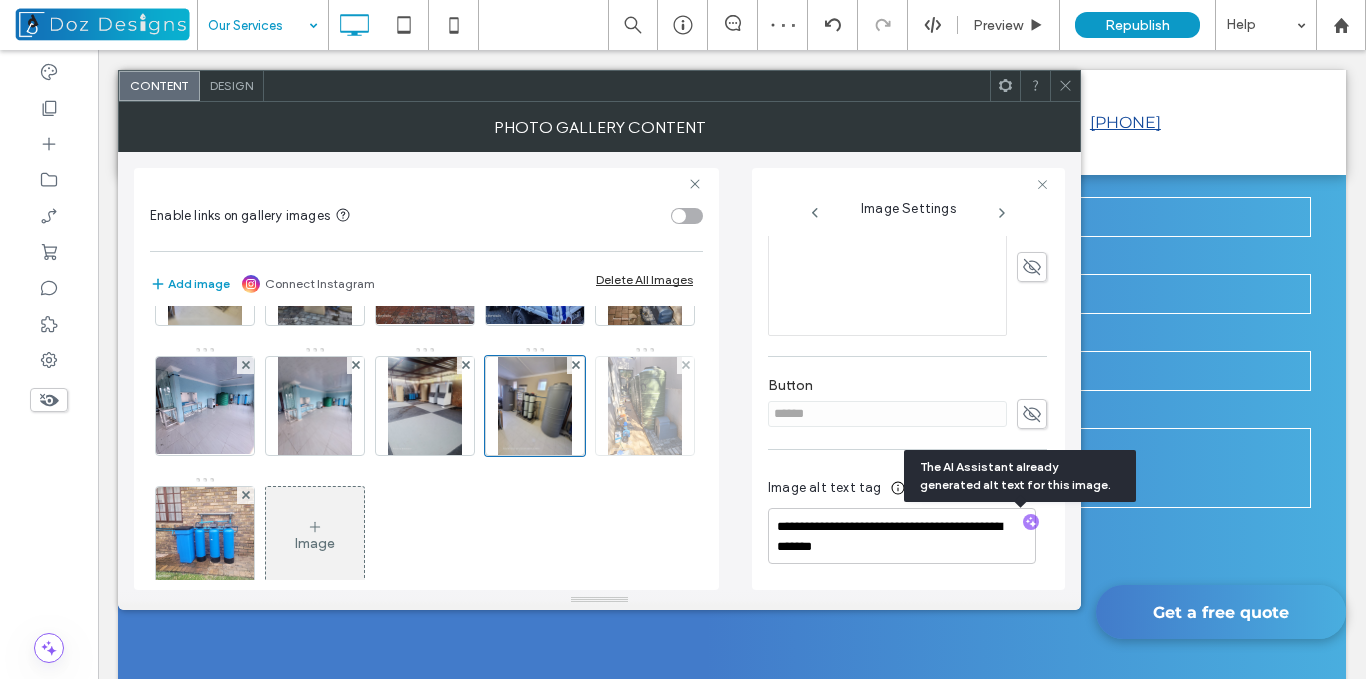 click at bounding box center (645, 406) 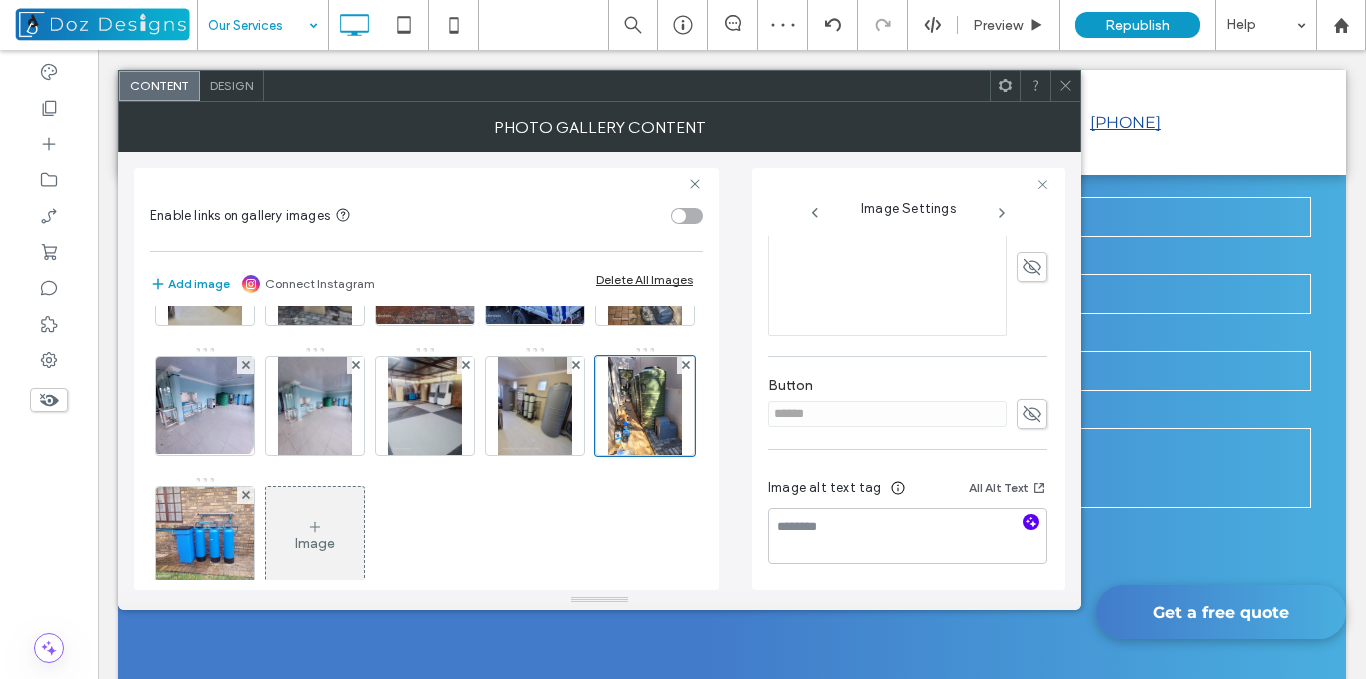 click 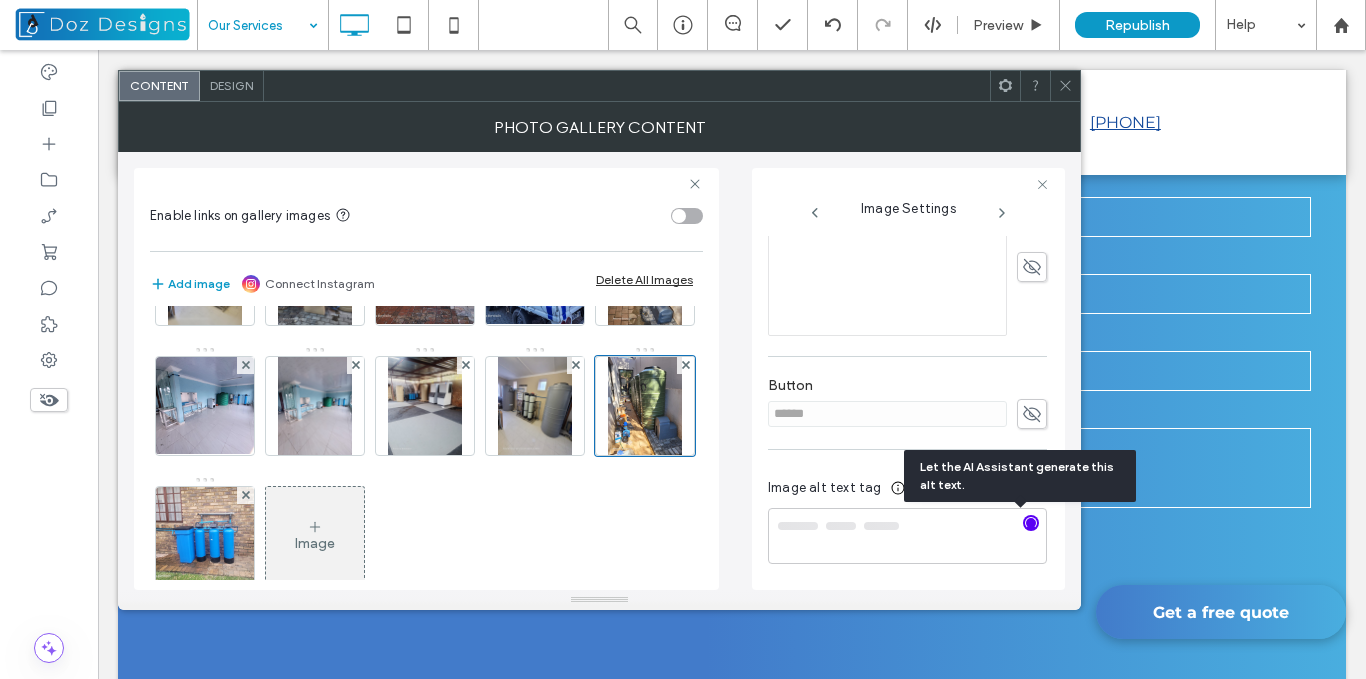 type on "**********" 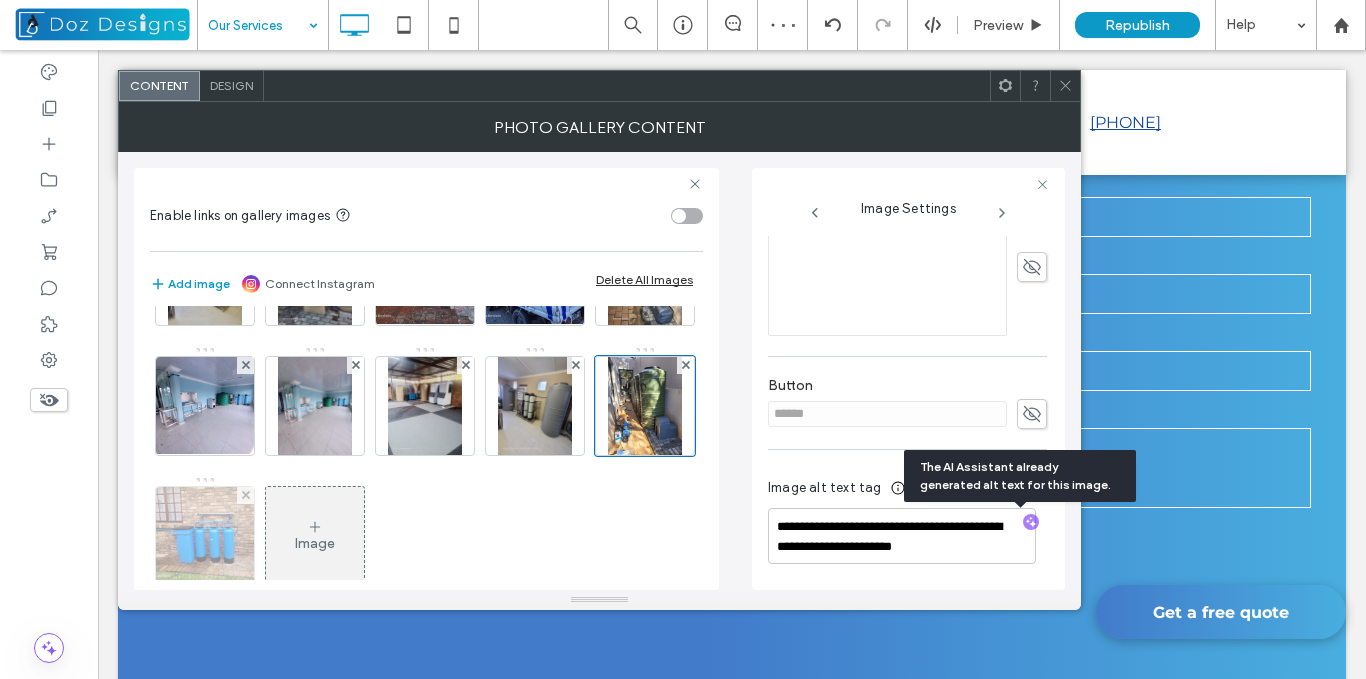 click at bounding box center (205, 536) 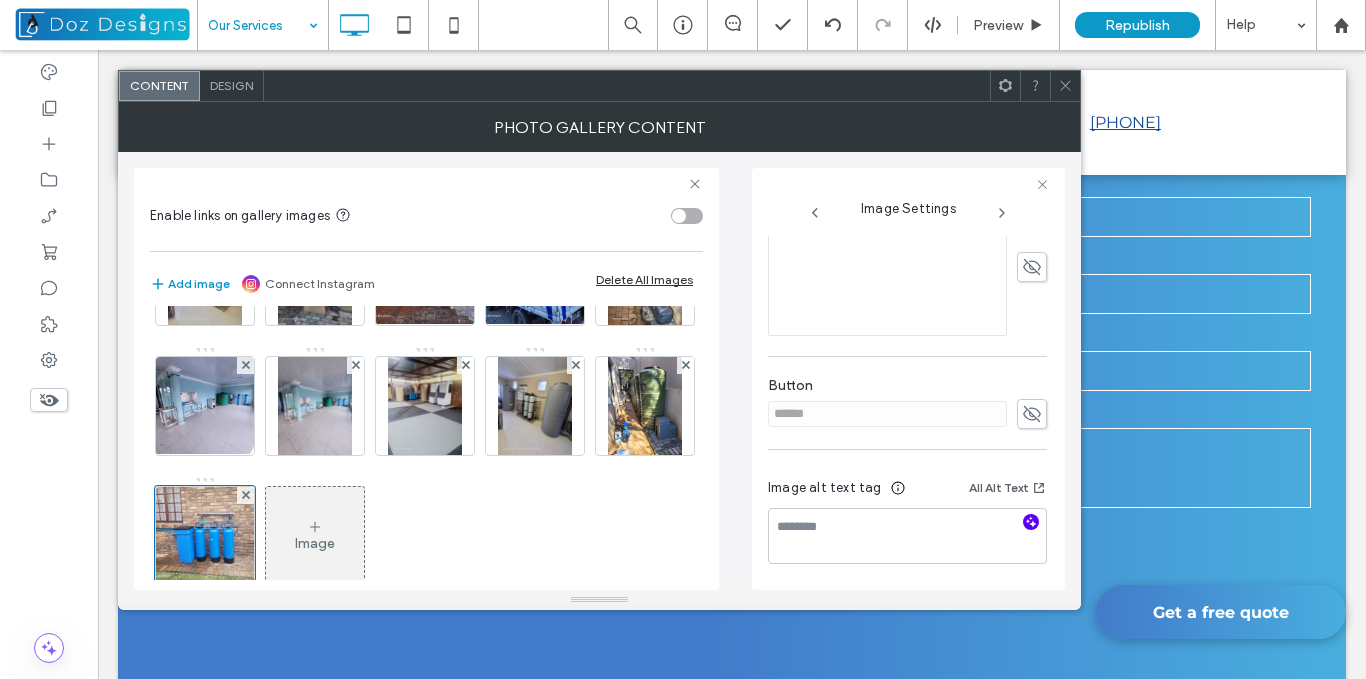 click 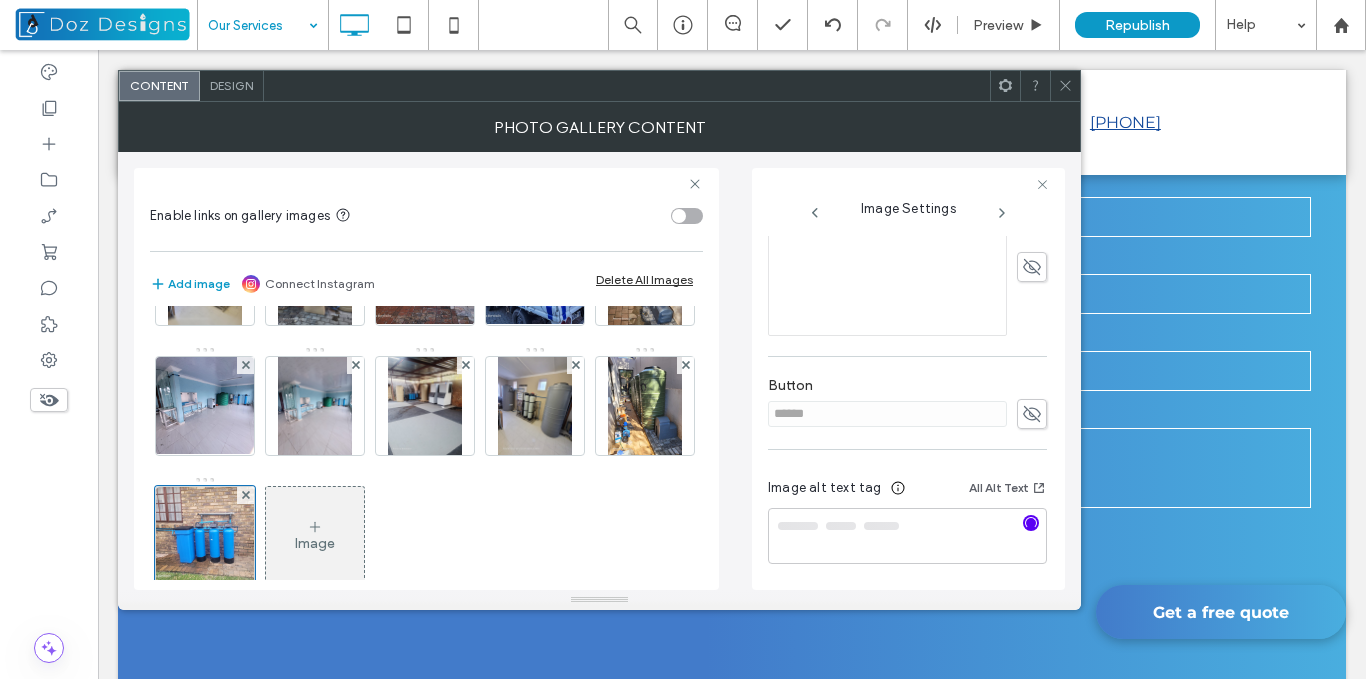 type on "**********" 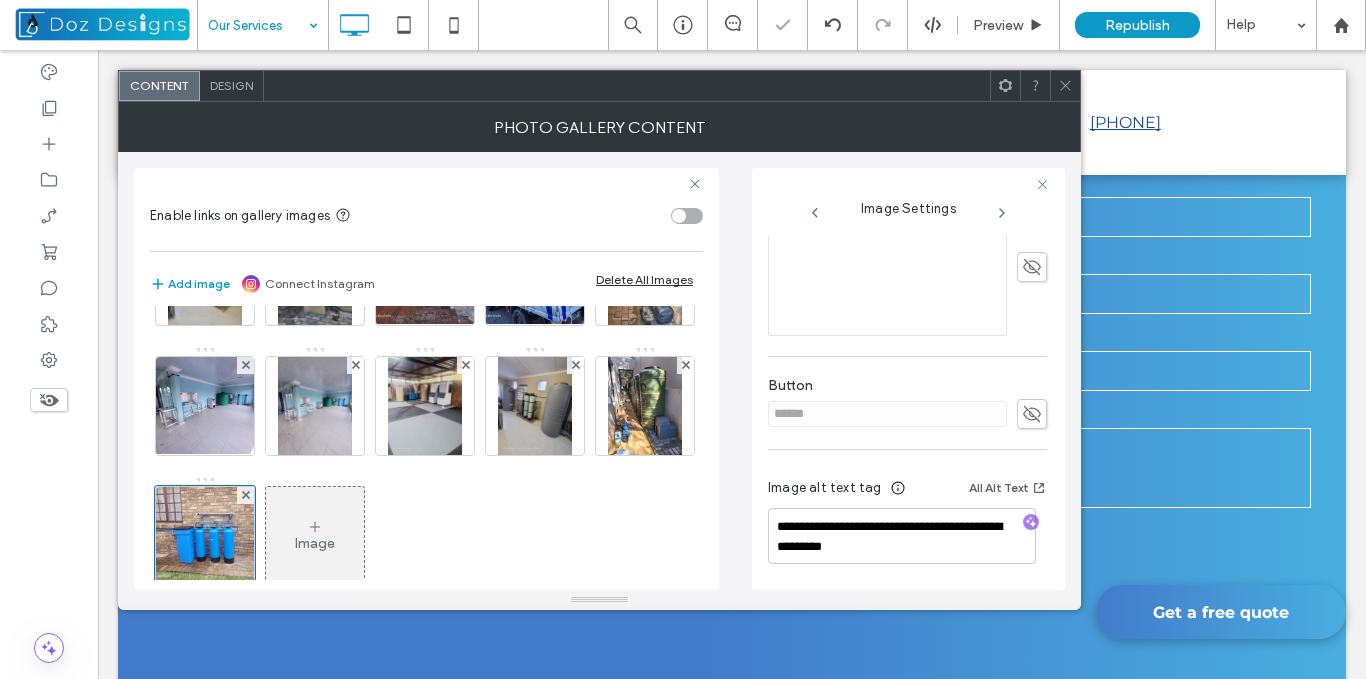 click 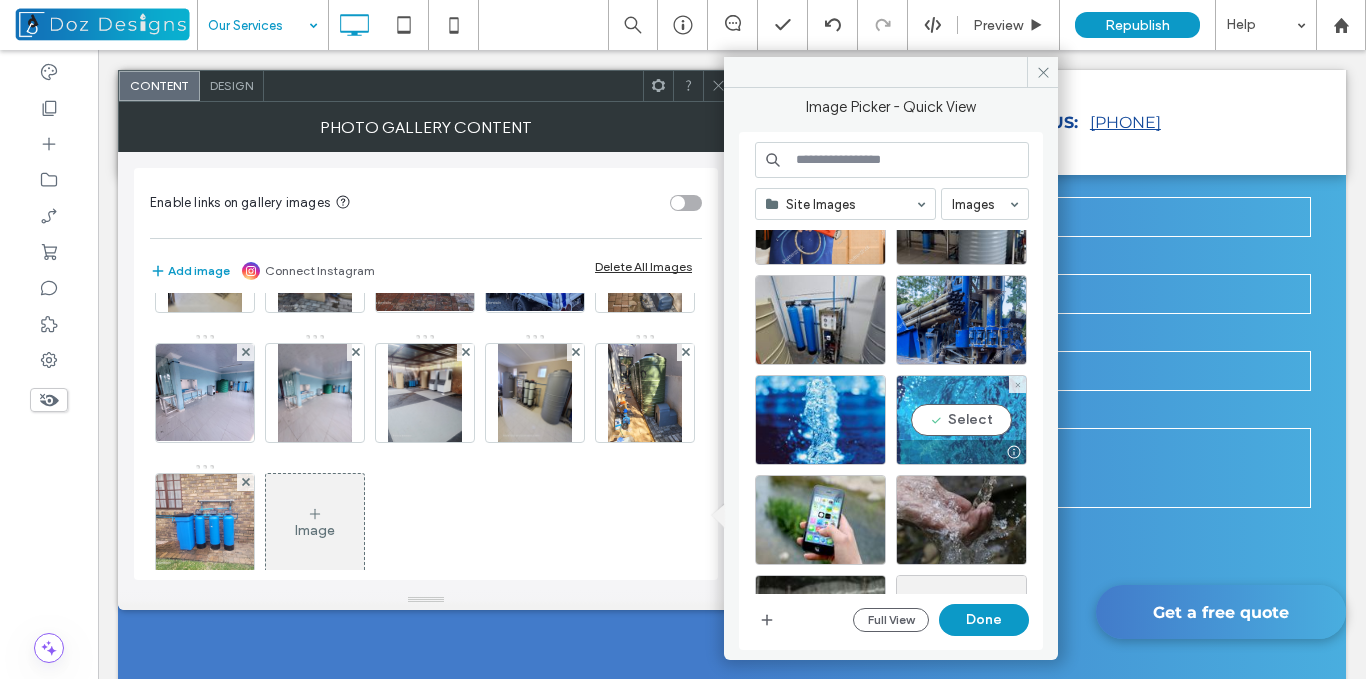 scroll, scrollTop: 955, scrollLeft: 0, axis: vertical 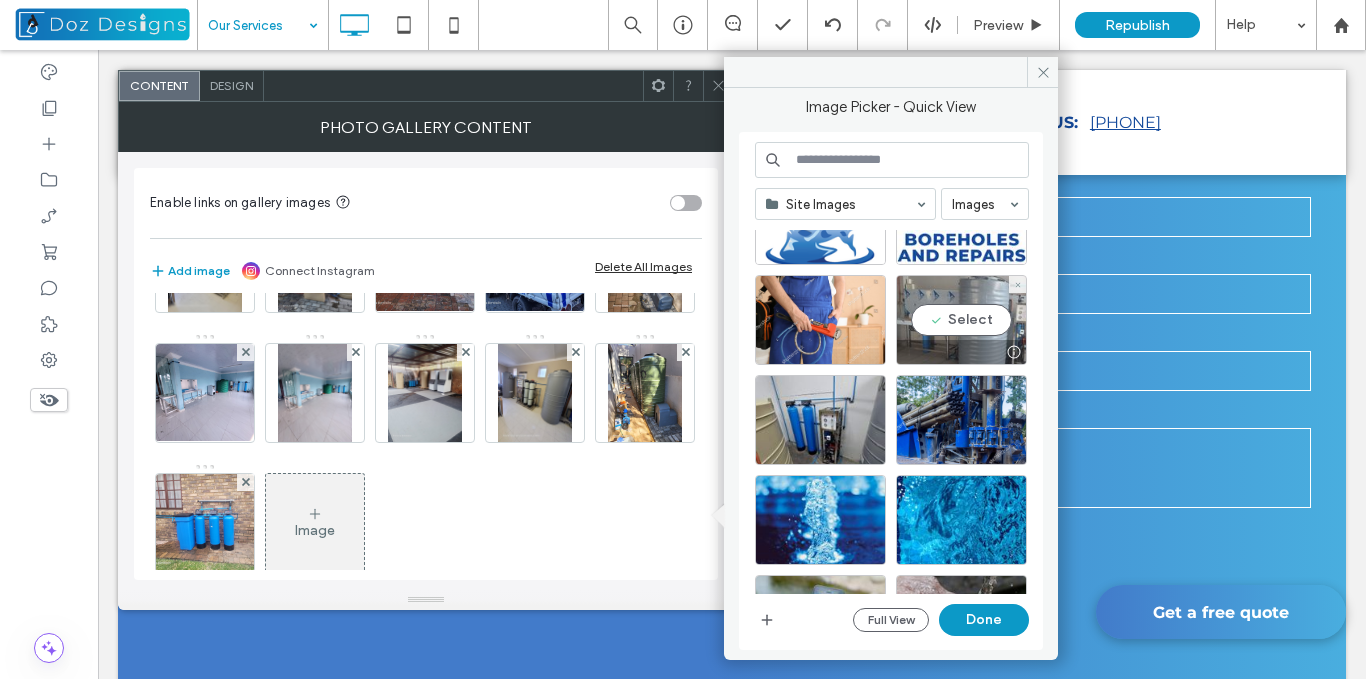 click on "Select" at bounding box center [961, 320] 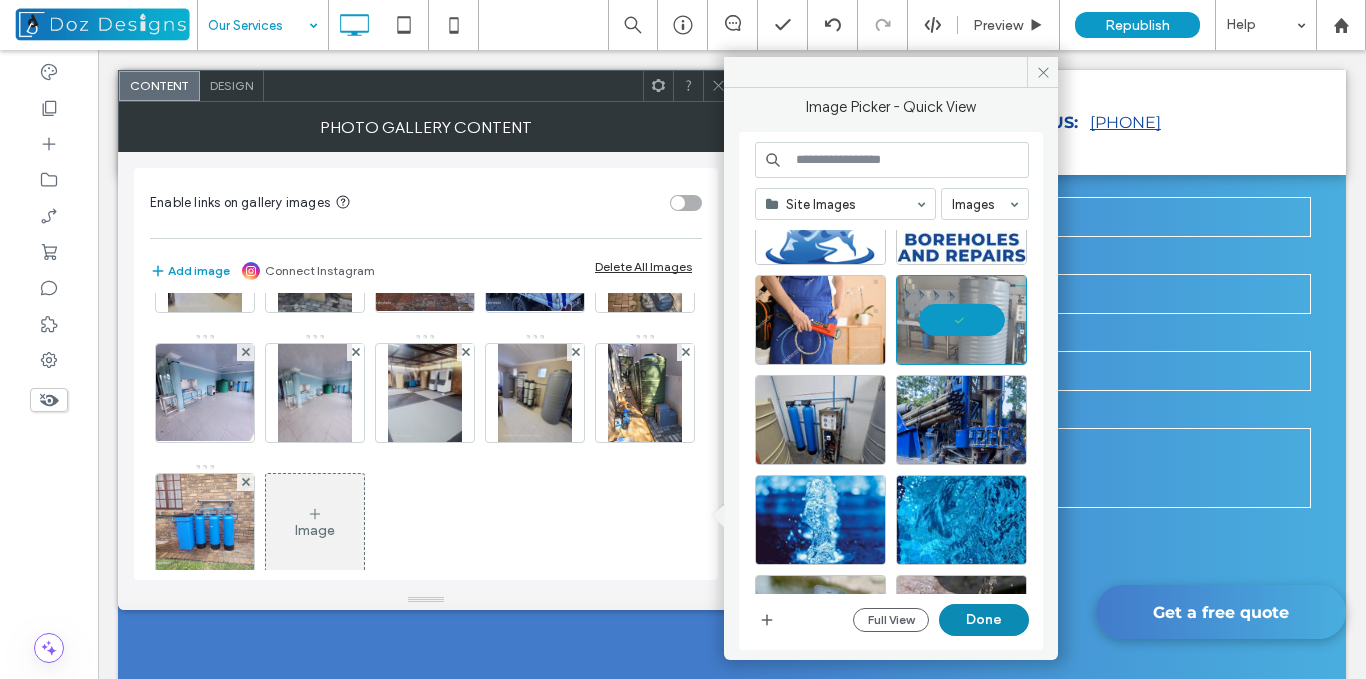 click on "Done" at bounding box center [984, 620] 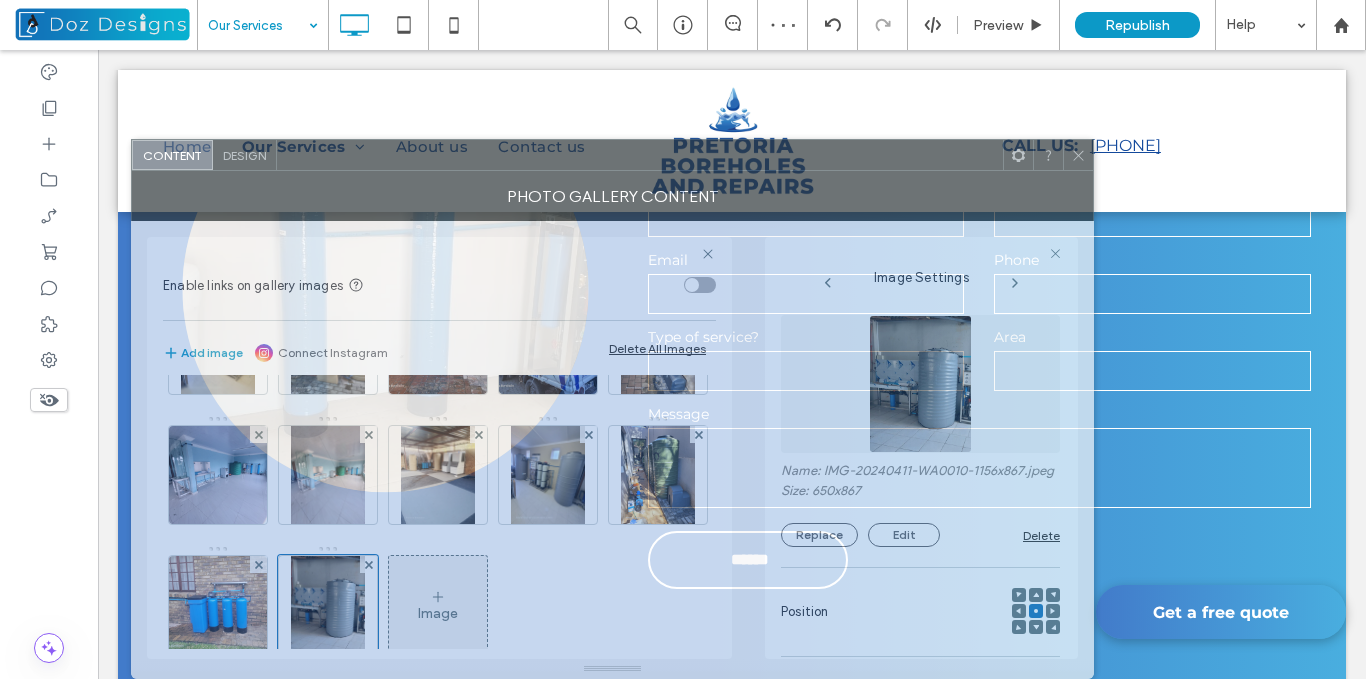 drag, startPoint x: 895, startPoint y: 82, endPoint x: 929, endPoint y: 305, distance: 225.57704 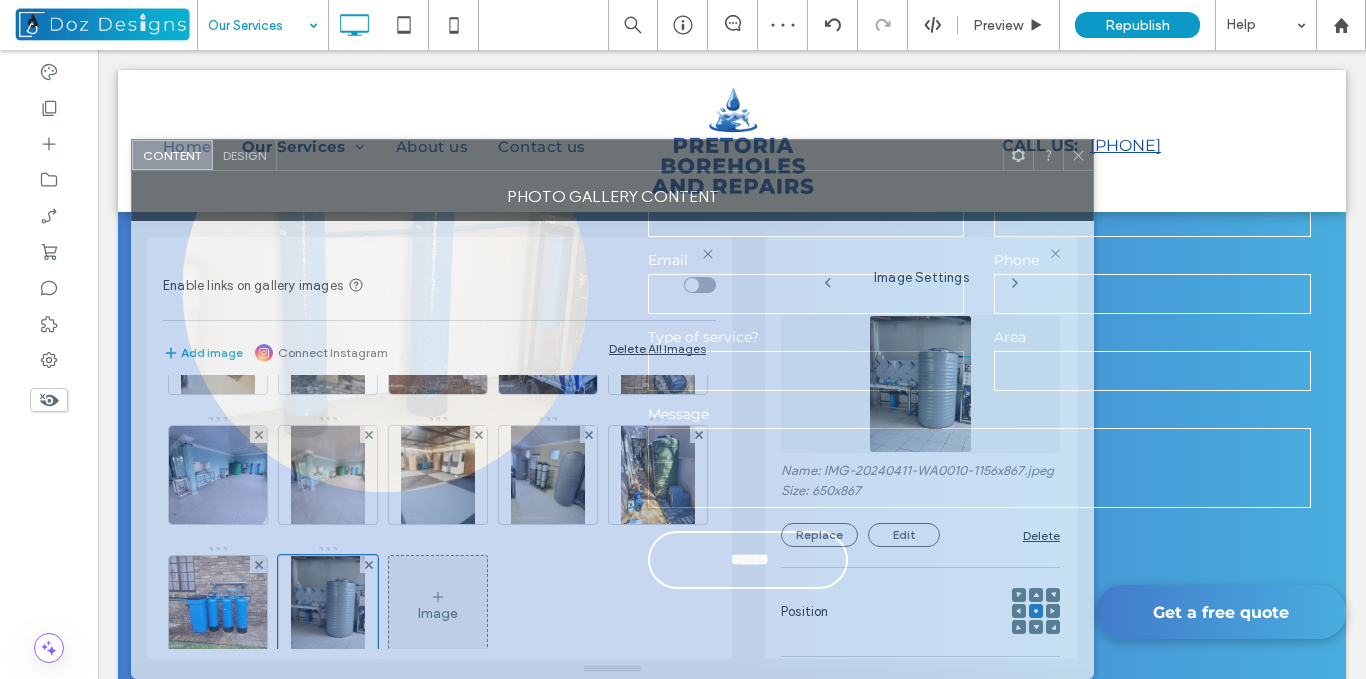 click on "Content Design Photo Gallery Content Enable links on gallery images Add image Connect Instagram Delete All Images Image Image Settings Name: IMG-20240411-WA0010-1156x867.jpeg Size: 650x867 Replace Edit Delete Position Title Description Button ****** Image alt text tag All Alt Text" at bounding box center [612, 409] 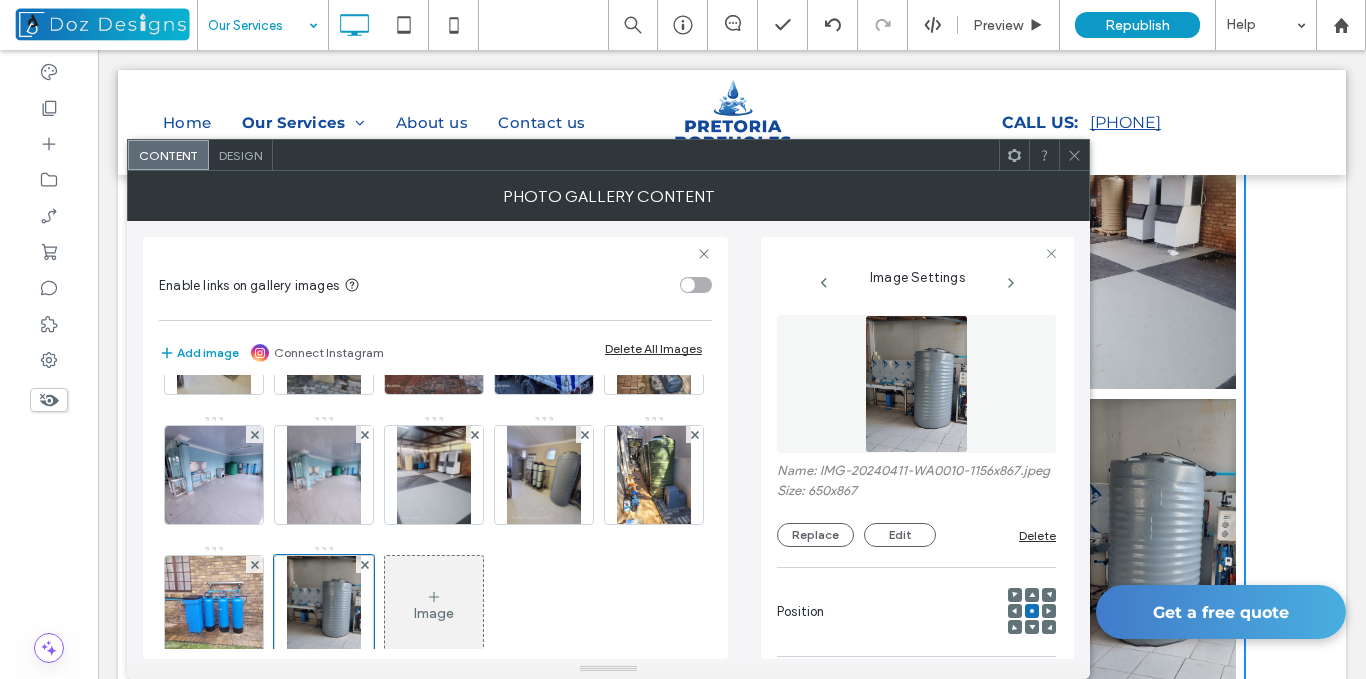 scroll, scrollTop: 6636, scrollLeft: 0, axis: vertical 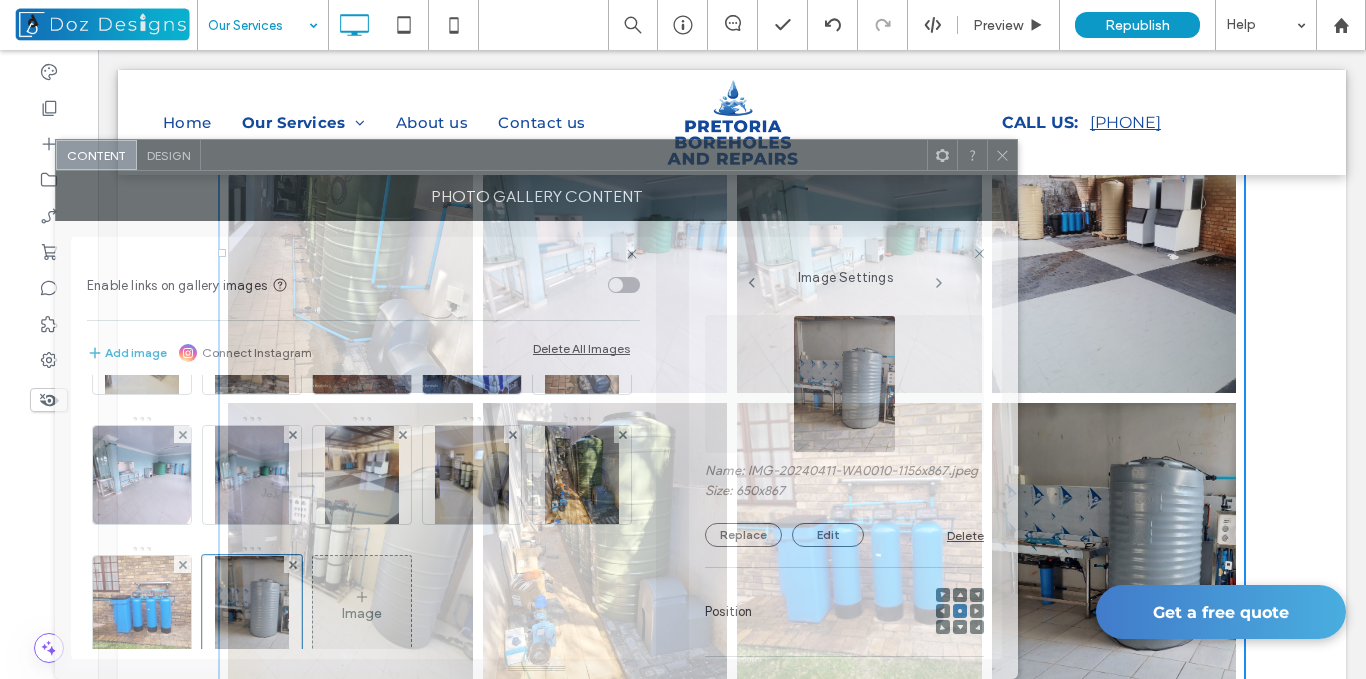 drag, startPoint x: 935, startPoint y: 158, endPoint x: 863, endPoint y: 158, distance: 72 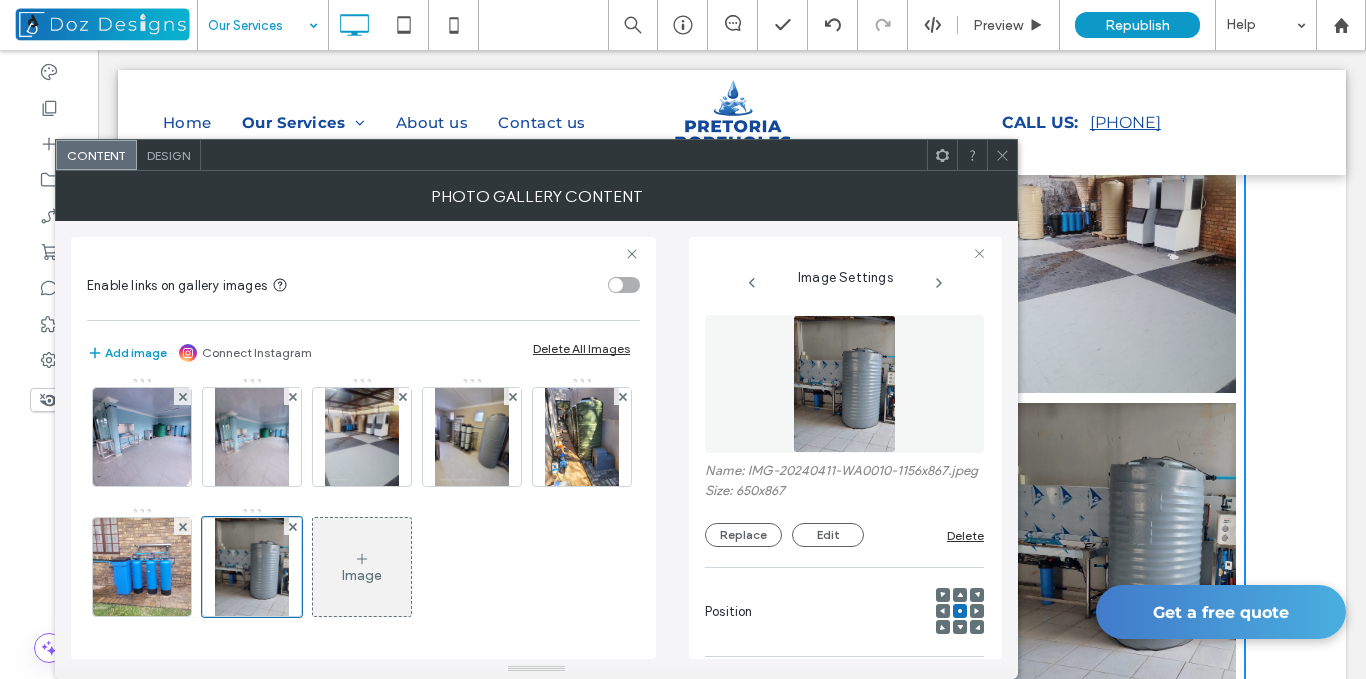 scroll, scrollTop: 268, scrollLeft: 0, axis: vertical 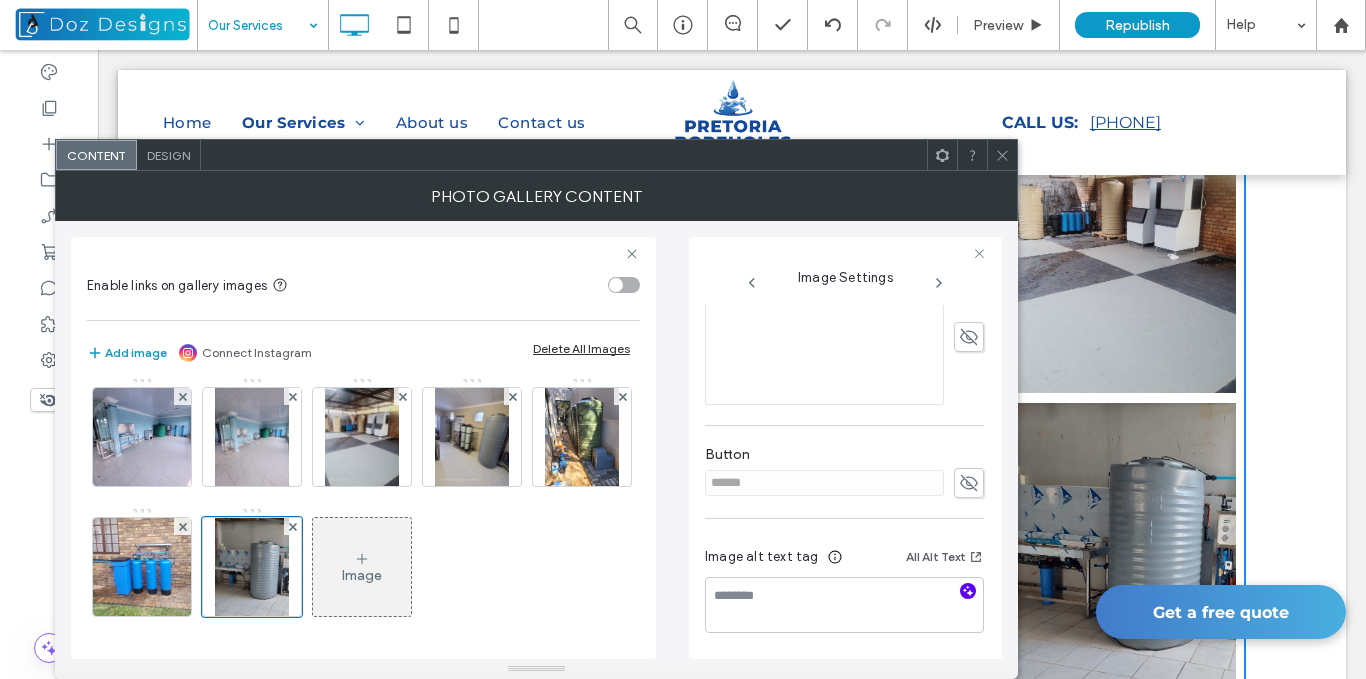 click 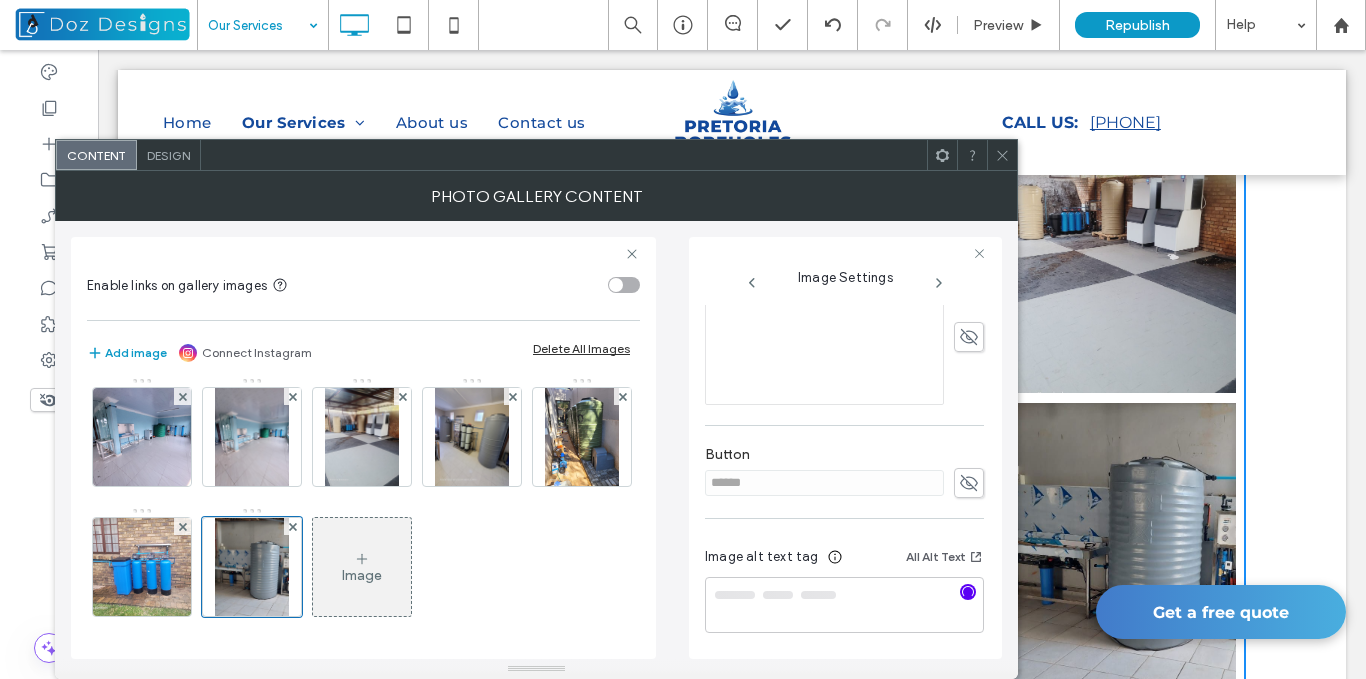 type on "**********" 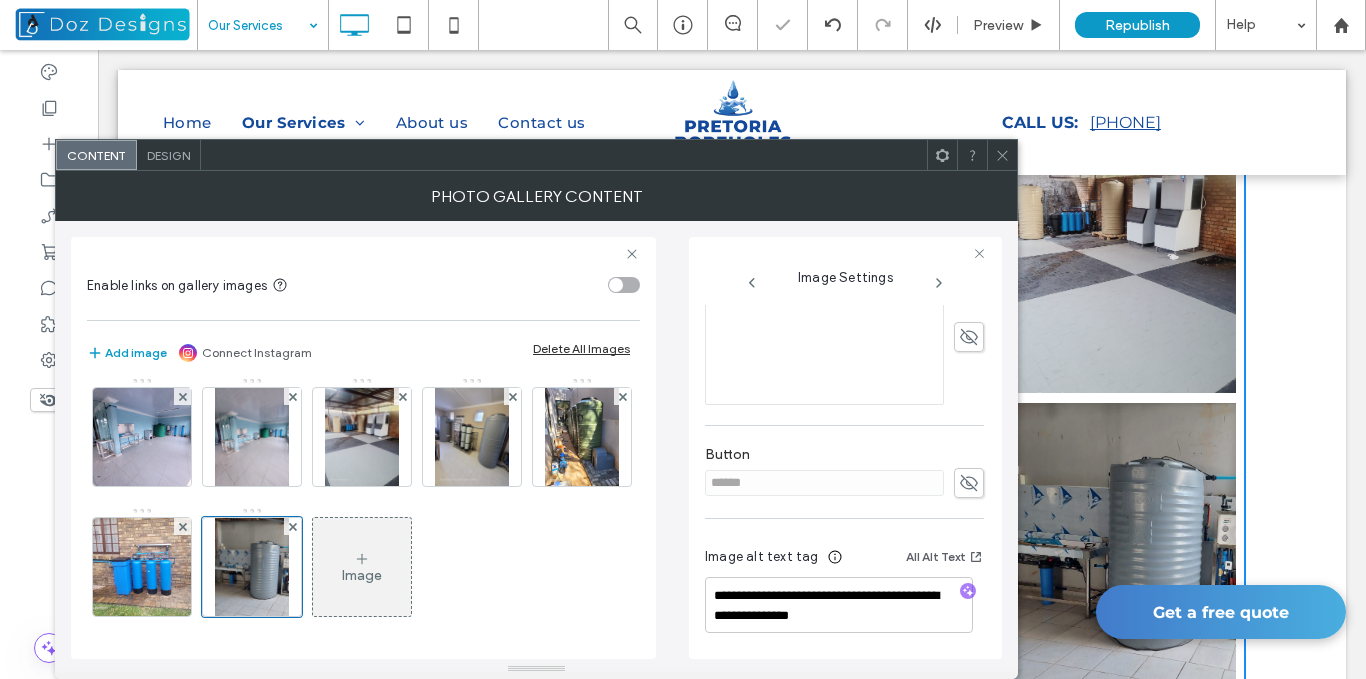 click 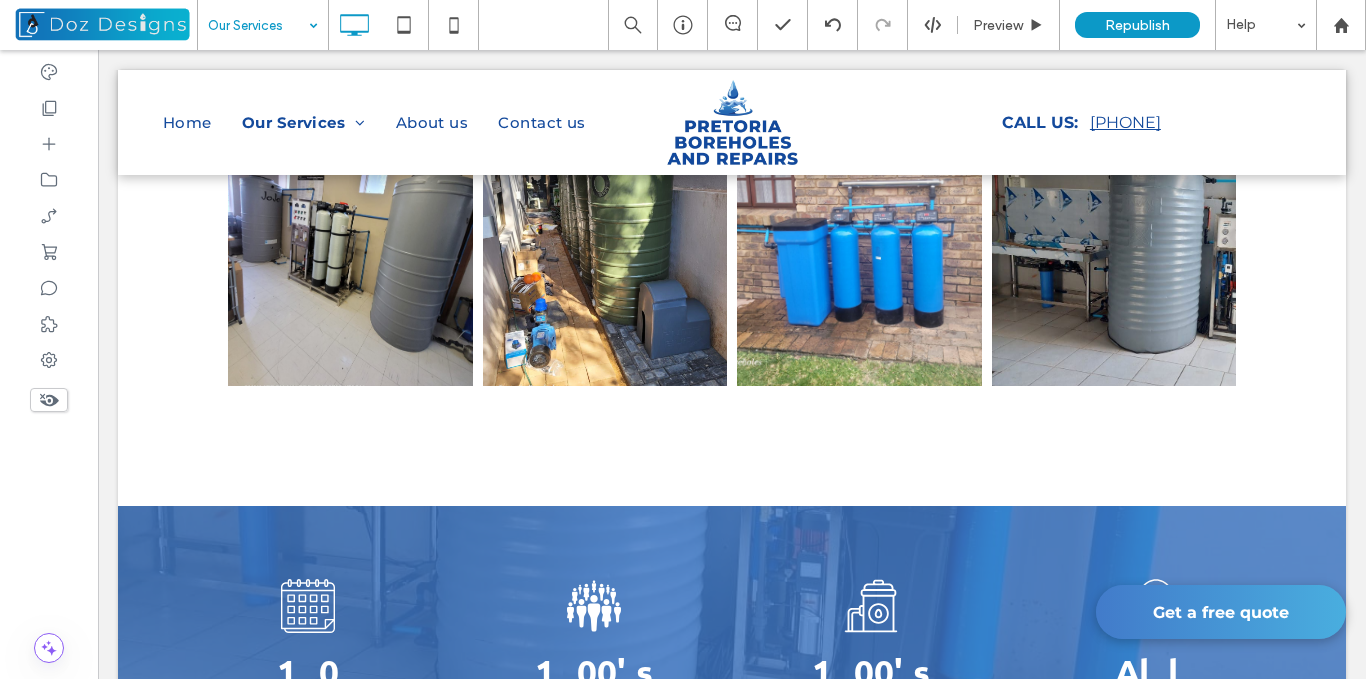 scroll, scrollTop: 6886, scrollLeft: 0, axis: vertical 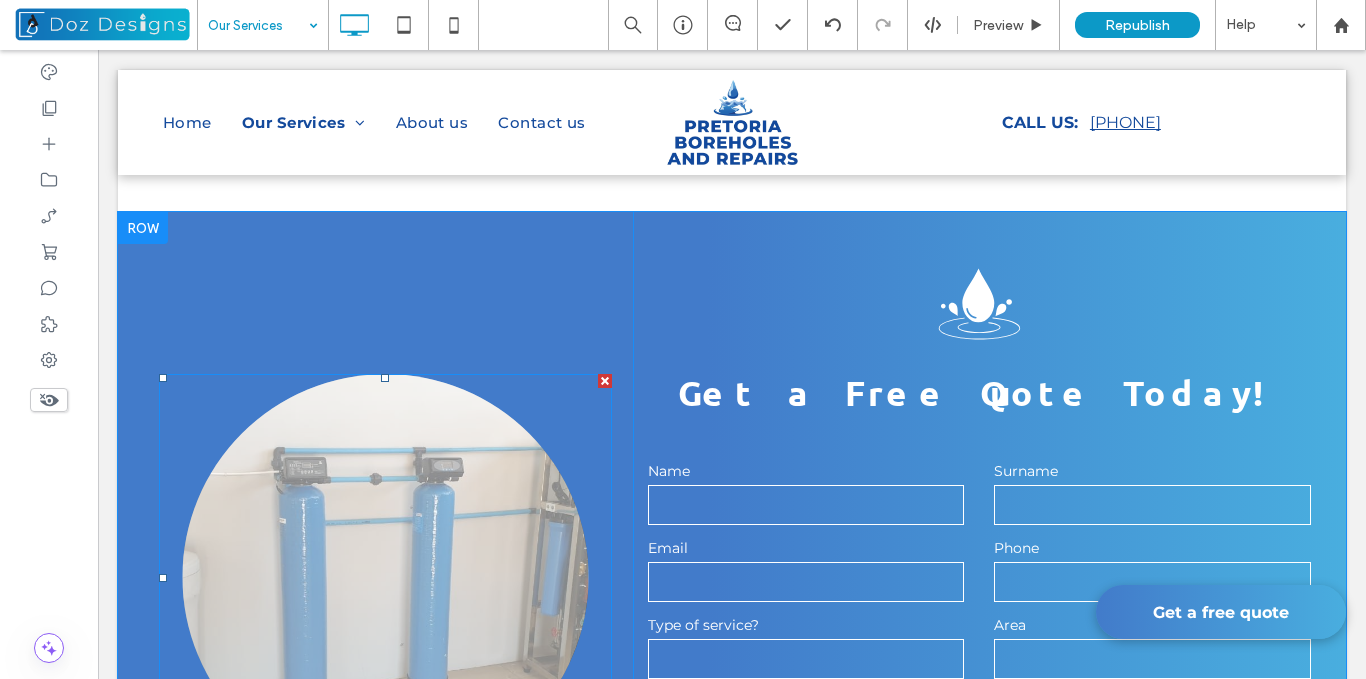 click at bounding box center (386, 577) 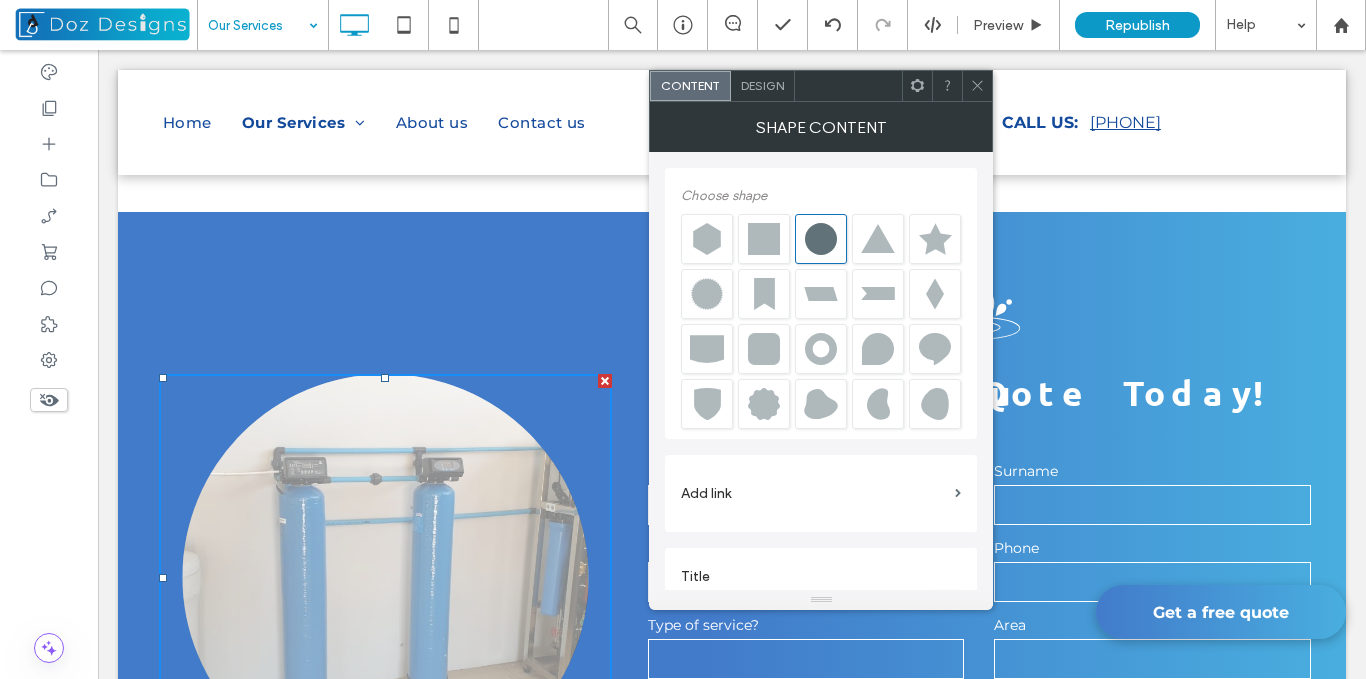 click on "Design" at bounding box center (762, 85) 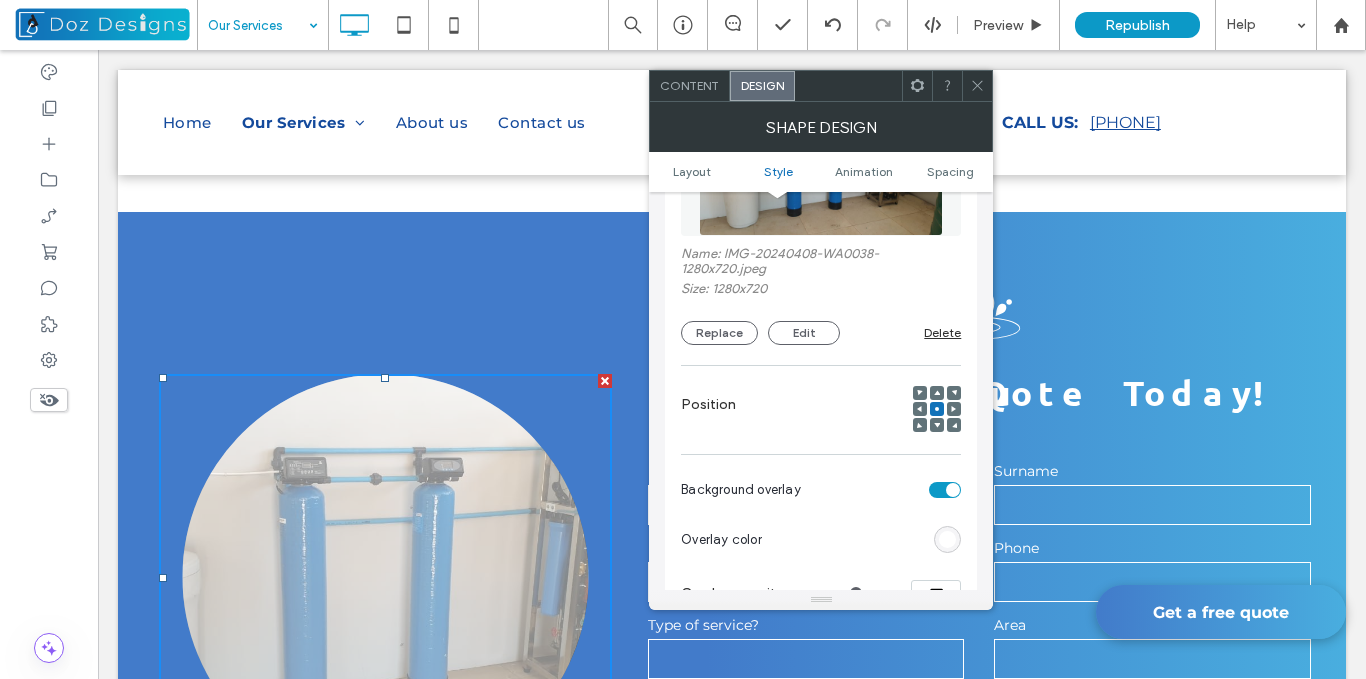 scroll, scrollTop: 900, scrollLeft: 0, axis: vertical 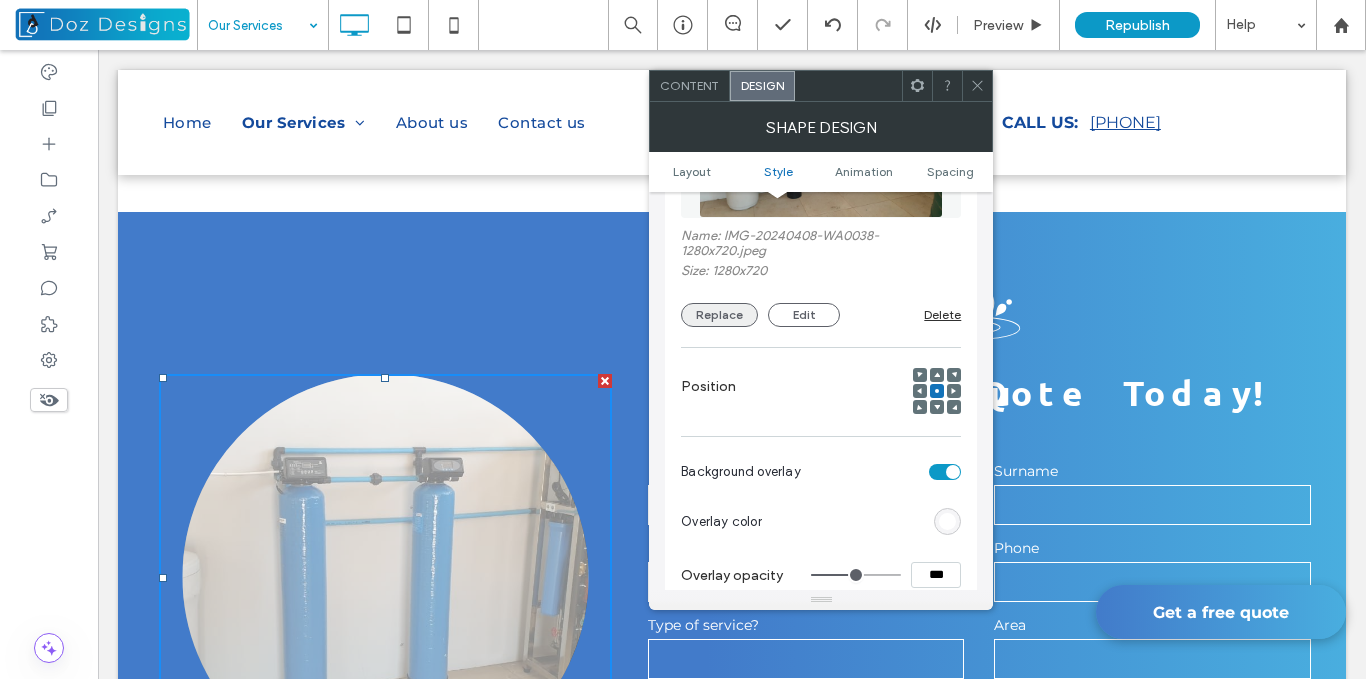 click on "Replace" at bounding box center [719, 315] 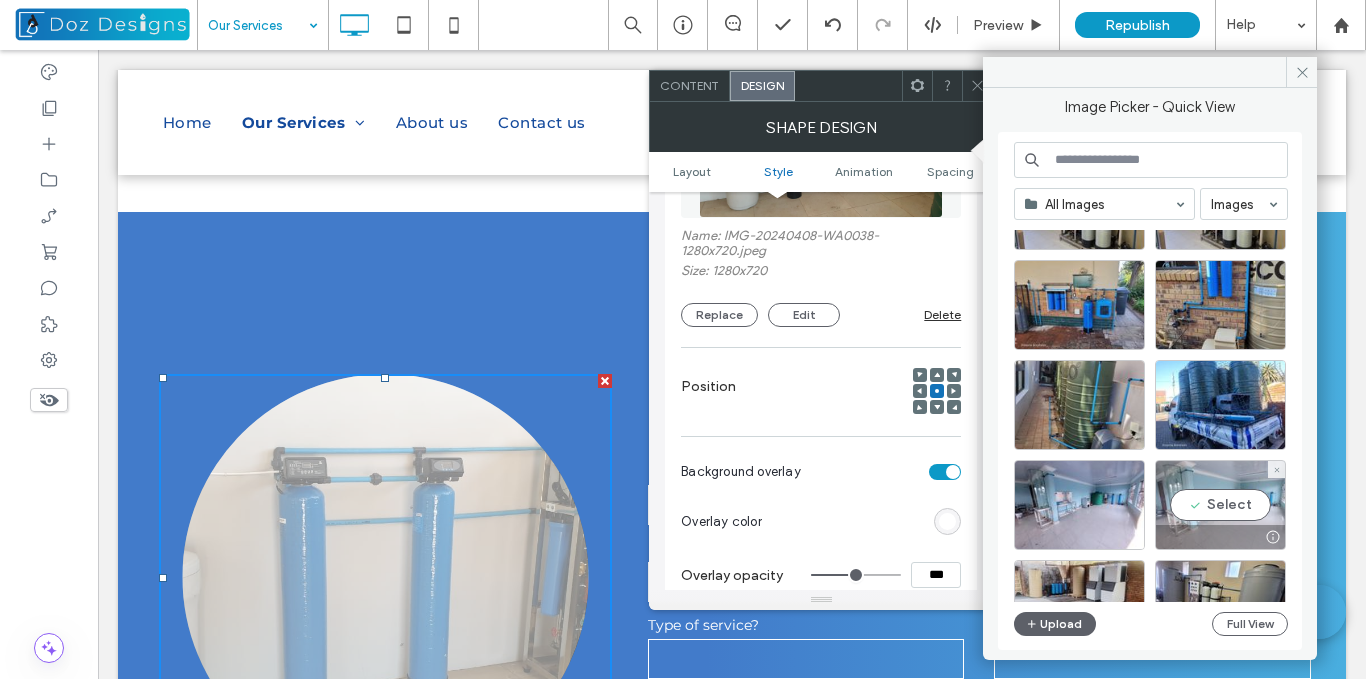 scroll, scrollTop: 0, scrollLeft: 0, axis: both 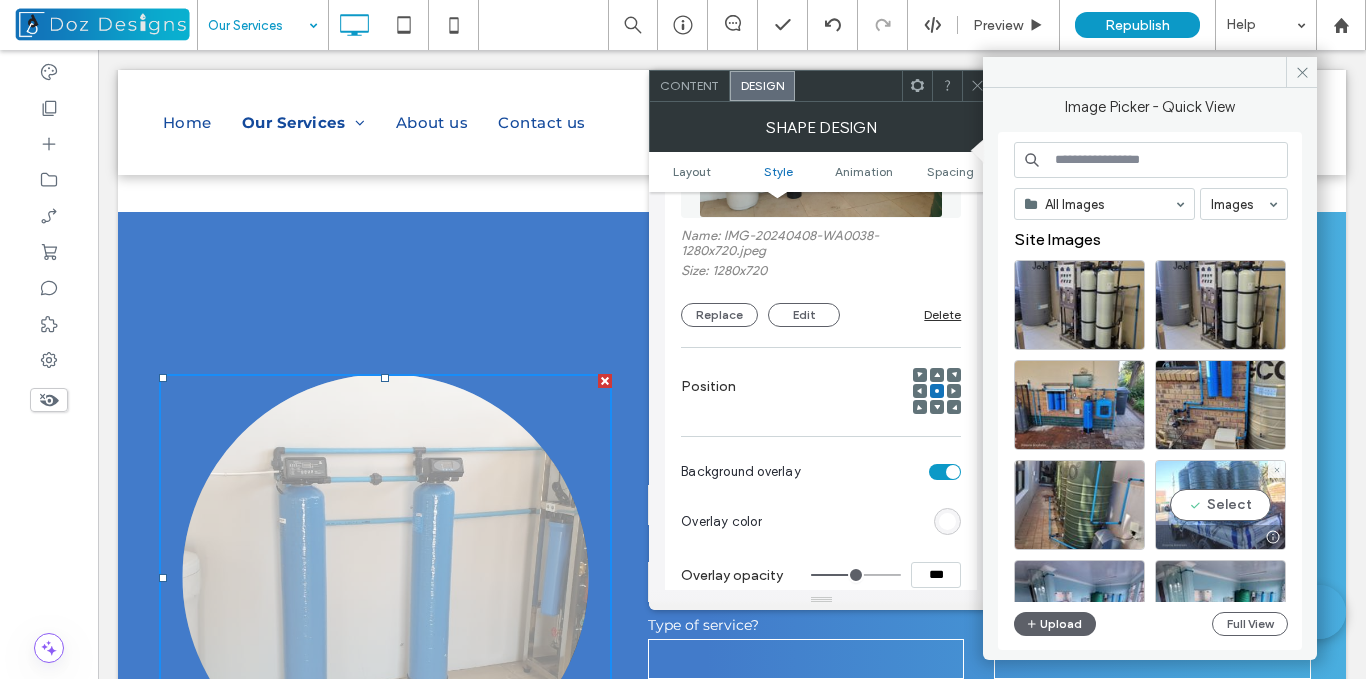 click on "Select" at bounding box center [1220, 505] 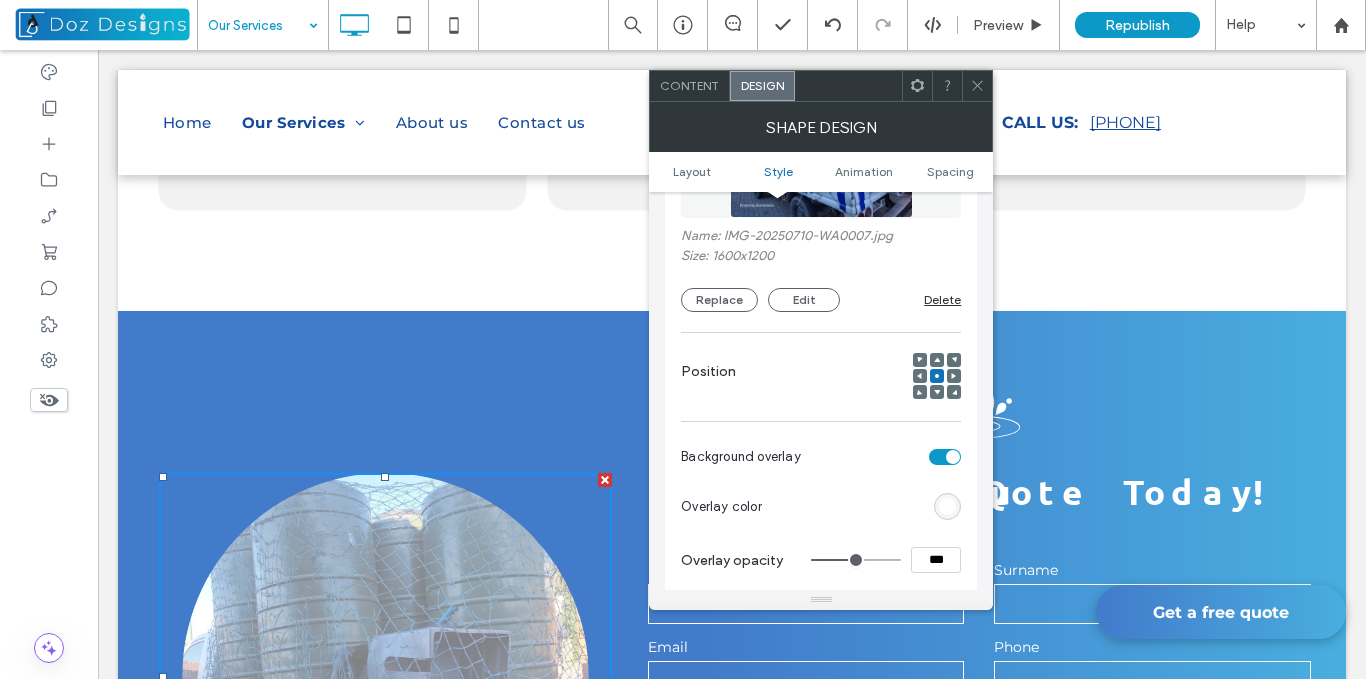 scroll, scrollTop: 8148, scrollLeft: 0, axis: vertical 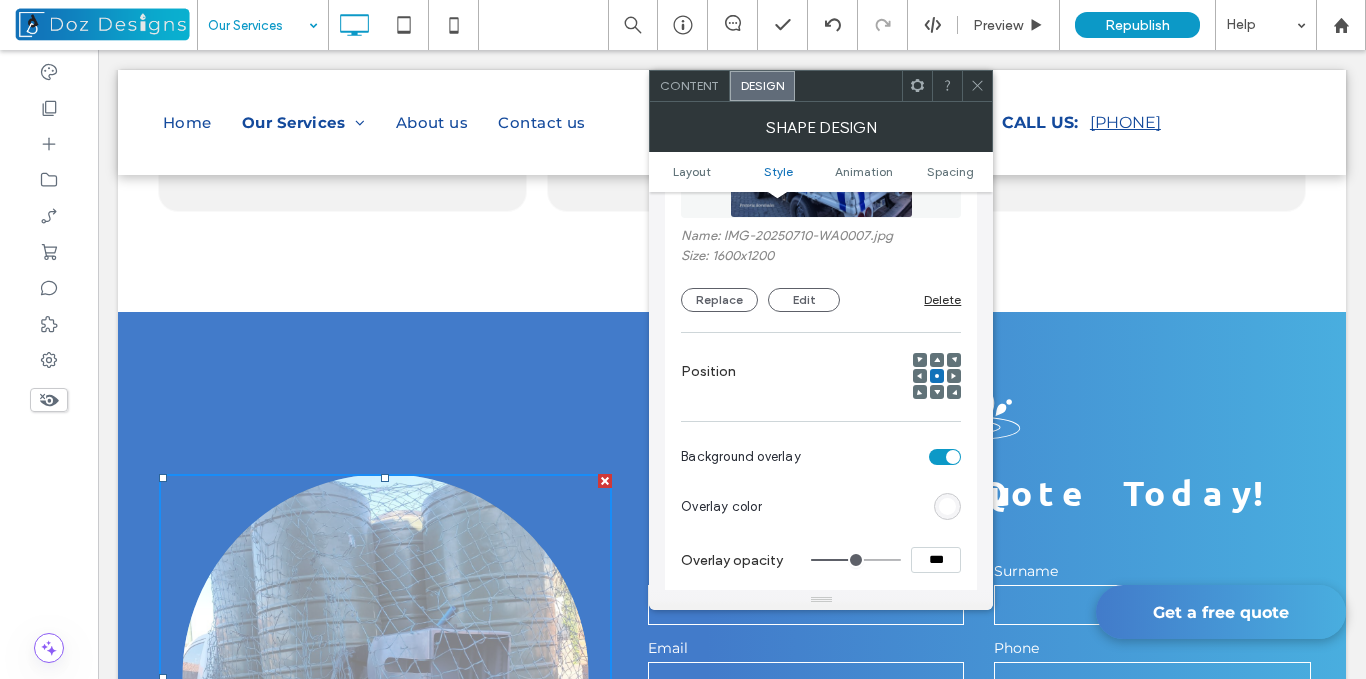 click 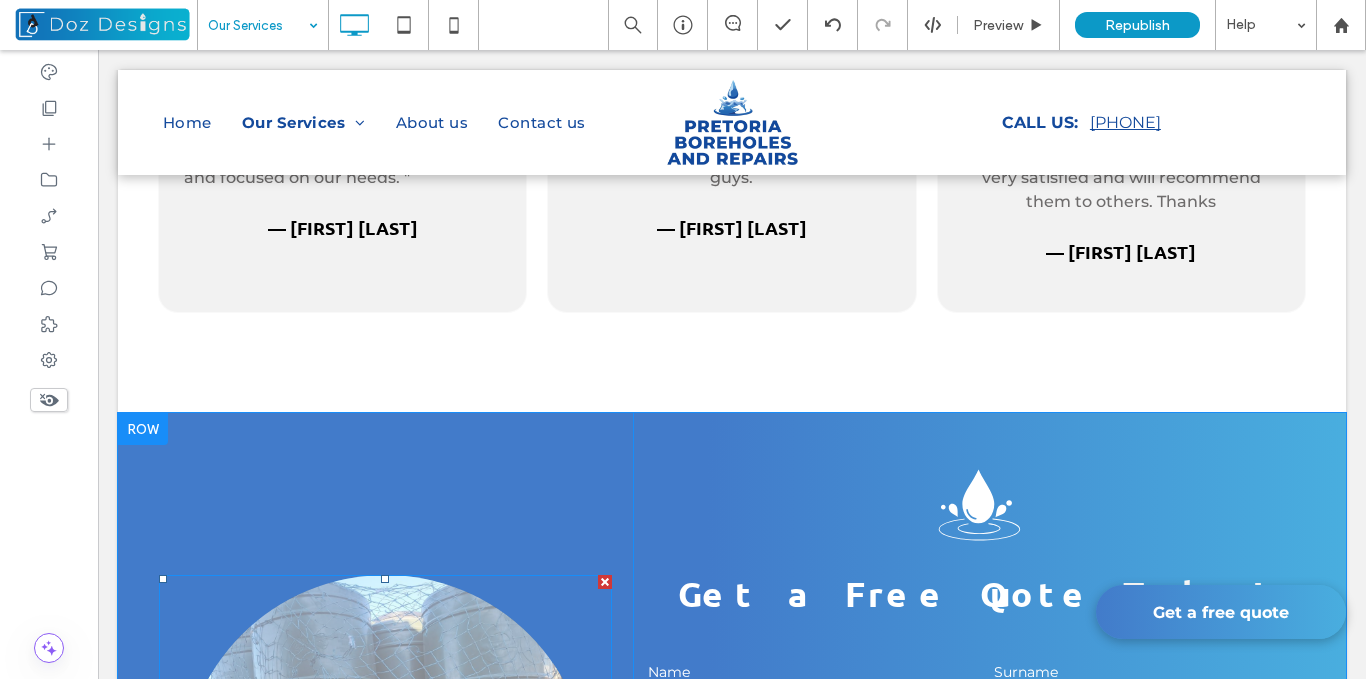scroll, scrollTop: 8048, scrollLeft: 0, axis: vertical 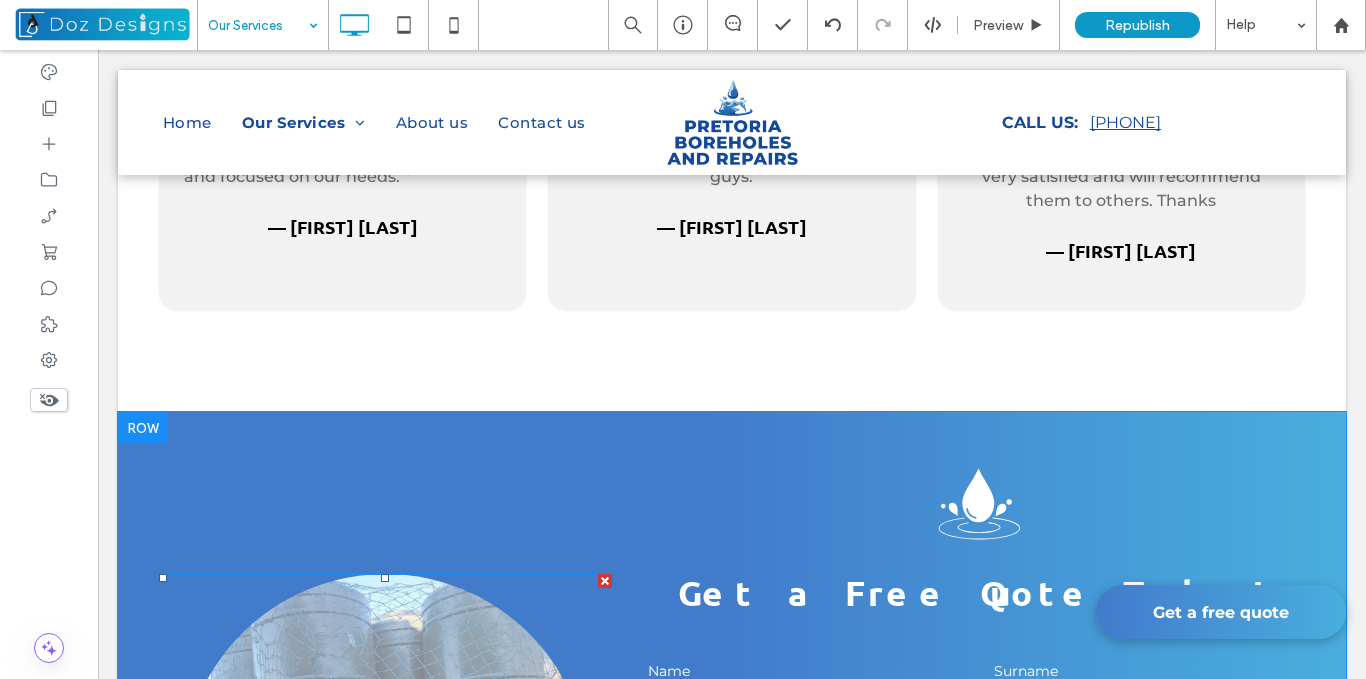 click at bounding box center [386, 777] 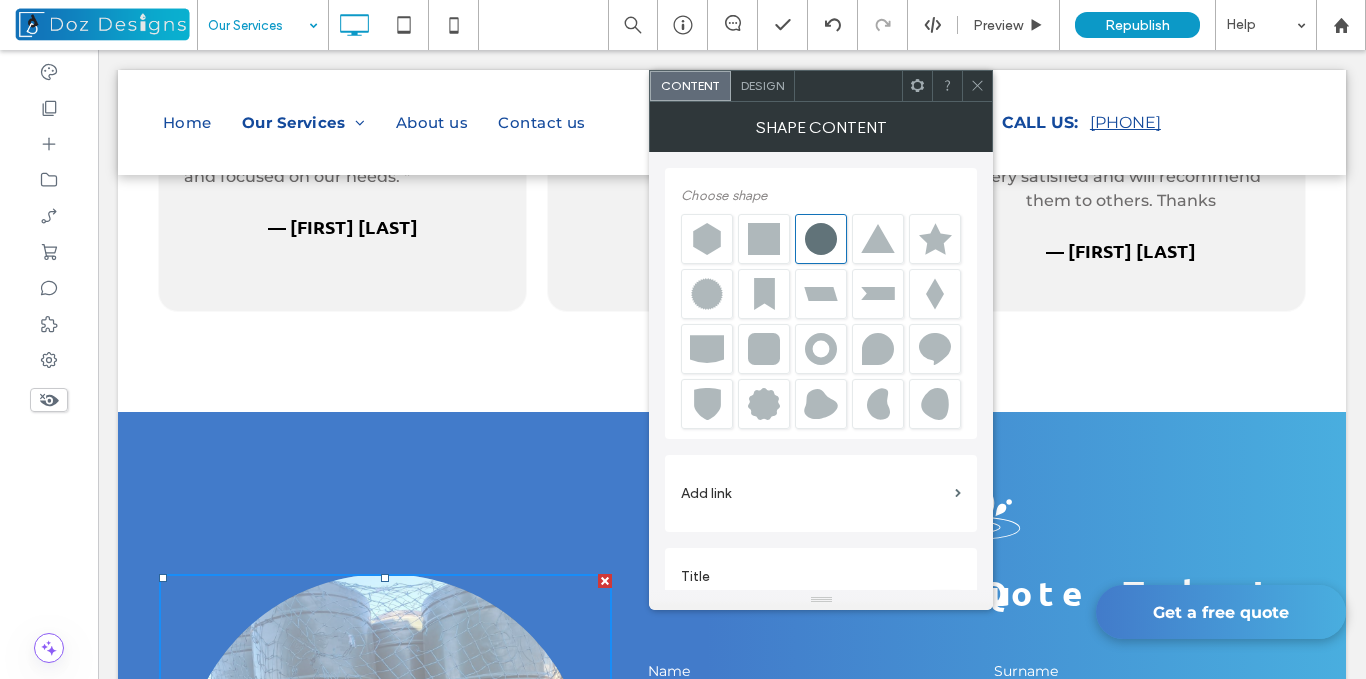 click on "Design" at bounding box center (762, 85) 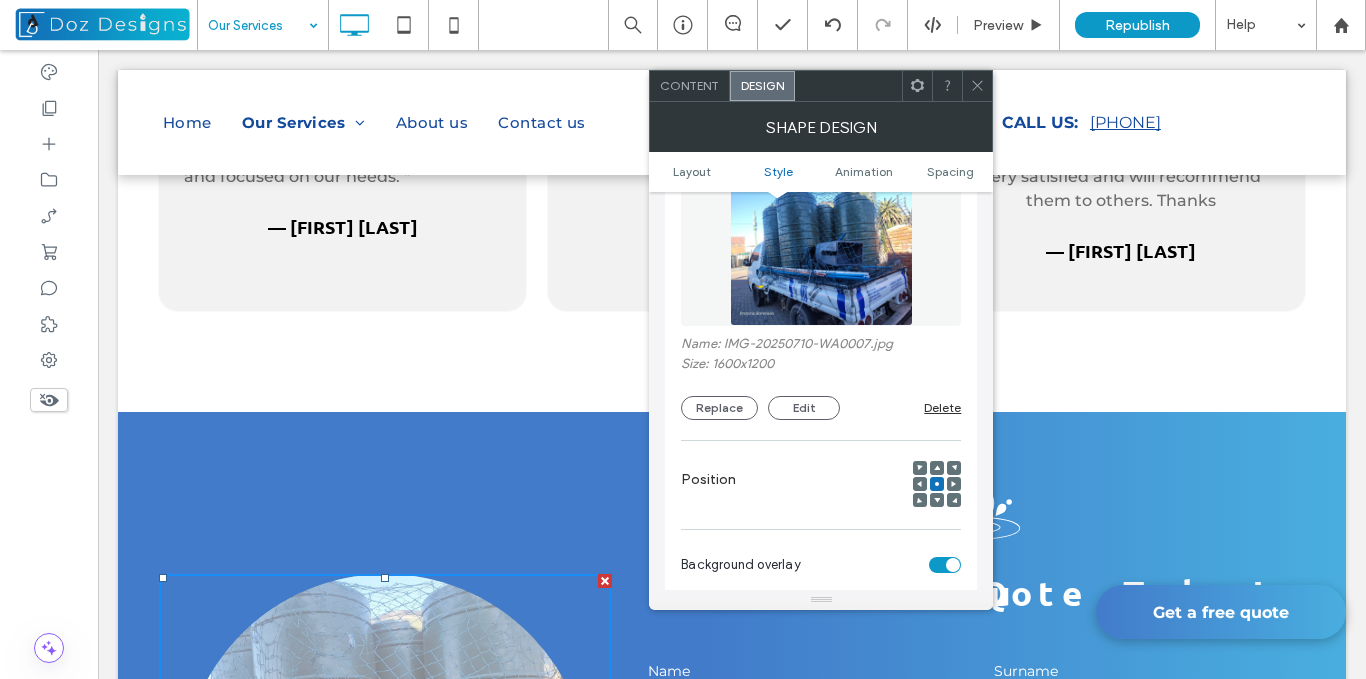 scroll, scrollTop: 800, scrollLeft: 0, axis: vertical 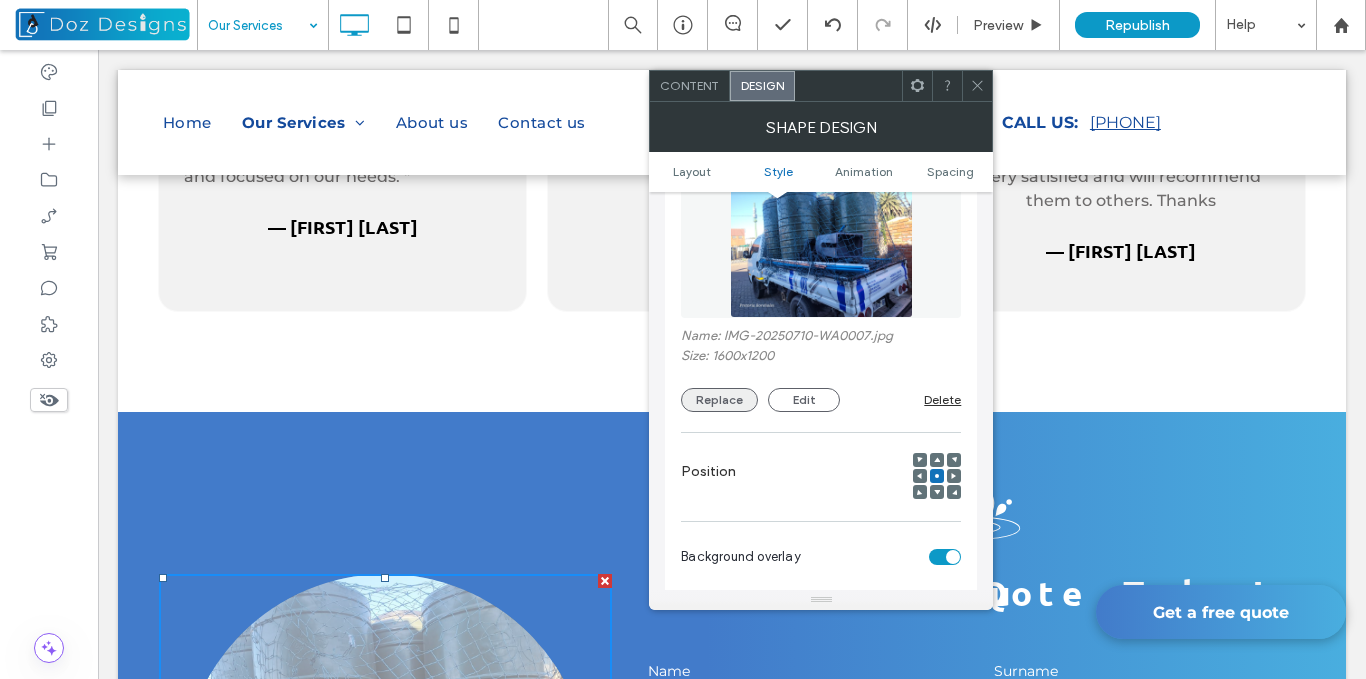 click on "Replace" at bounding box center (719, 400) 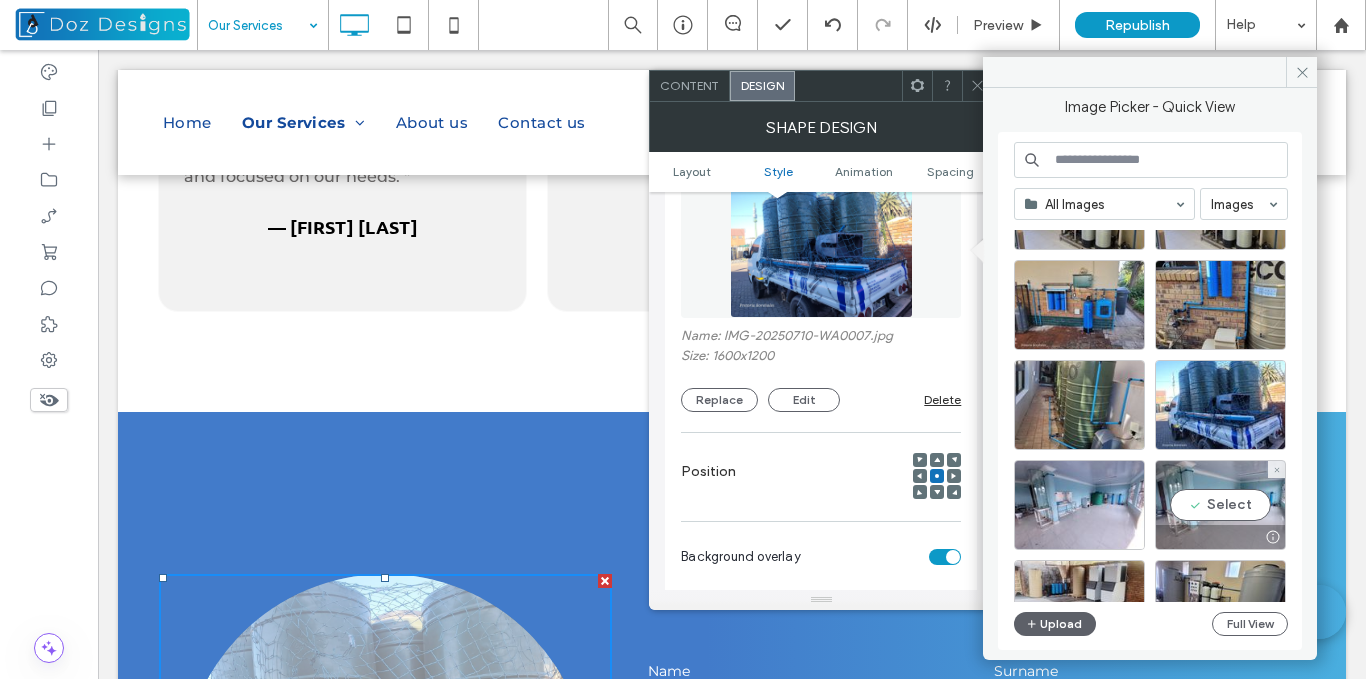scroll, scrollTop: 200, scrollLeft: 0, axis: vertical 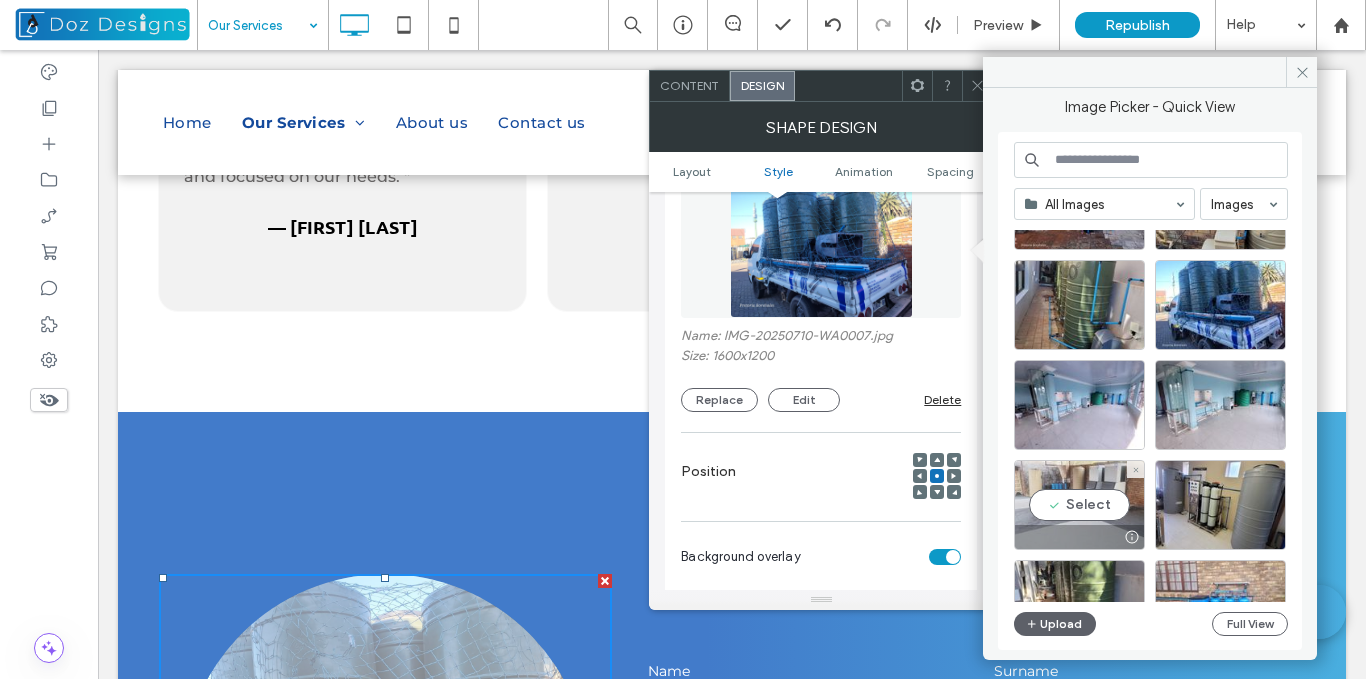 click on "Select" at bounding box center (1079, 505) 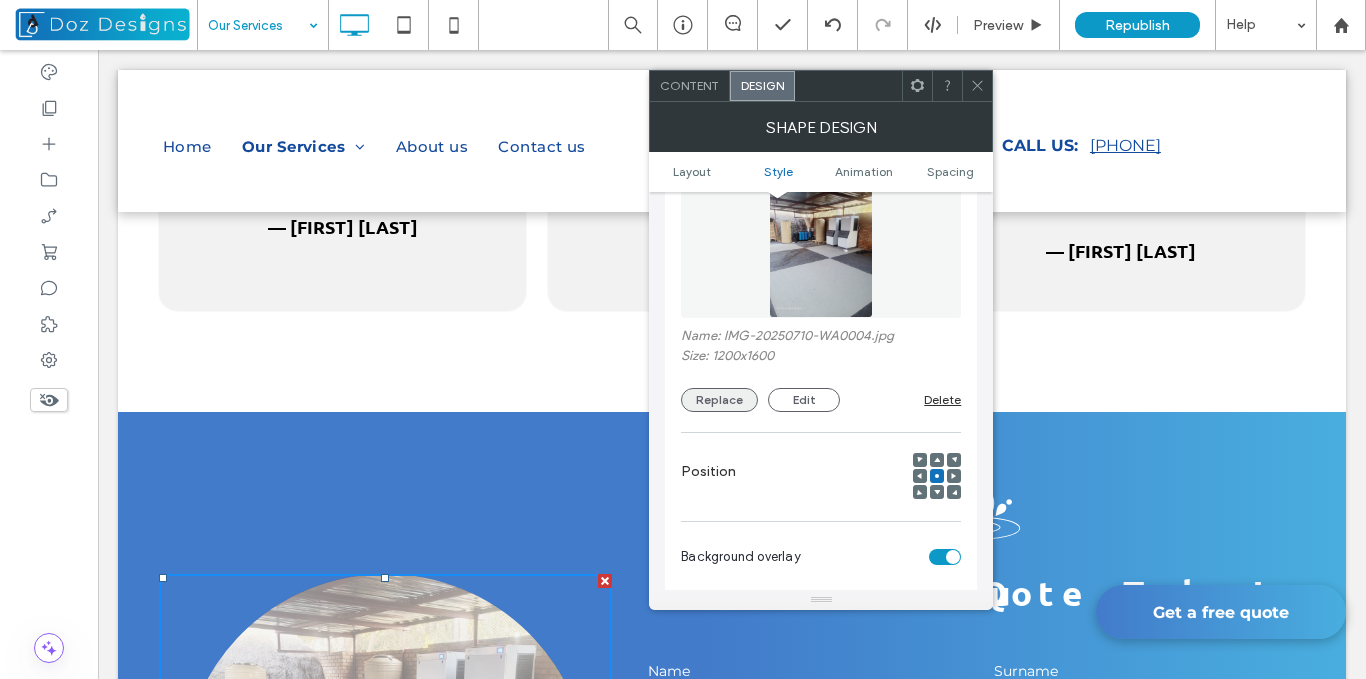click on "Replace" at bounding box center (719, 400) 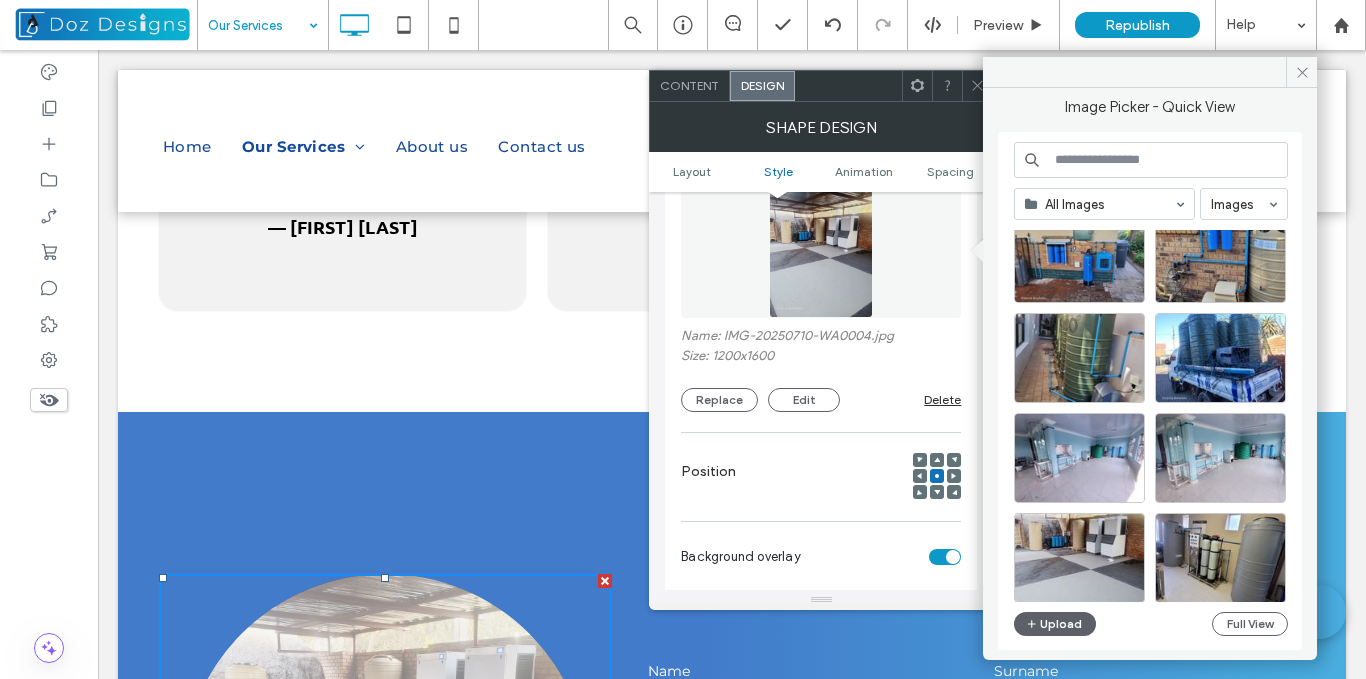 scroll, scrollTop: 200, scrollLeft: 0, axis: vertical 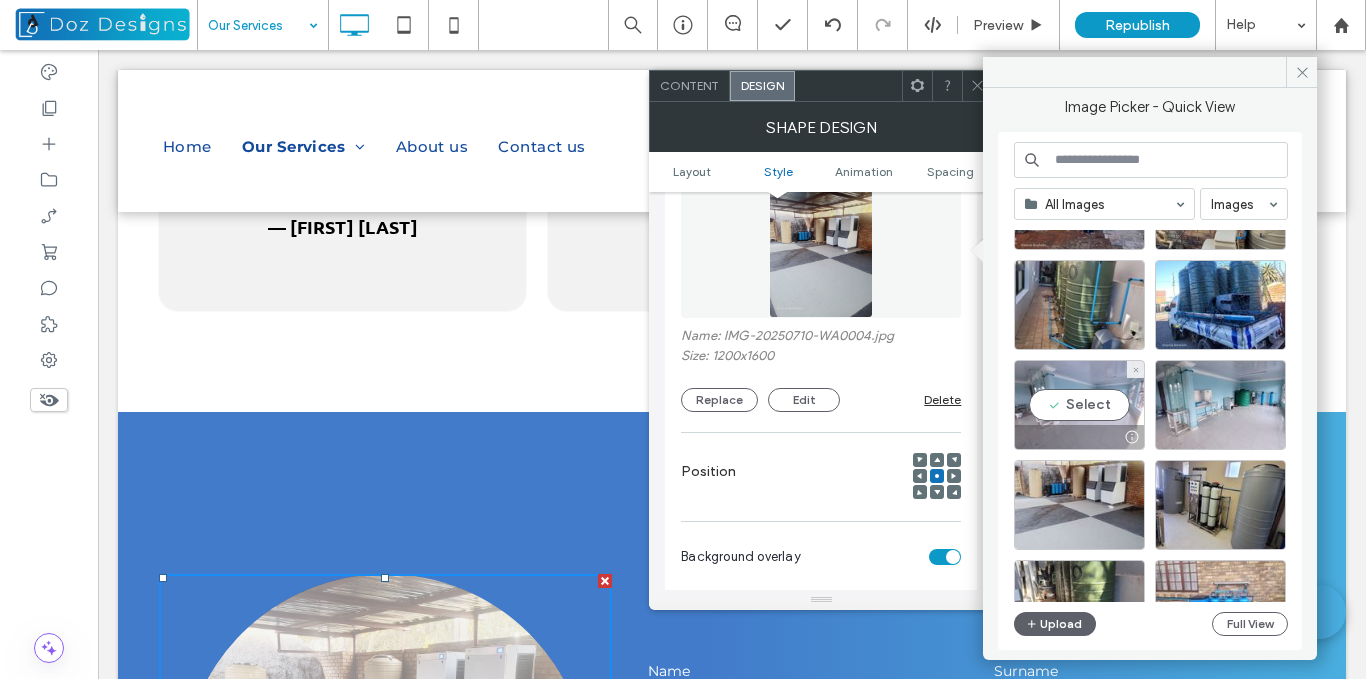 click on "Select" at bounding box center [1079, 405] 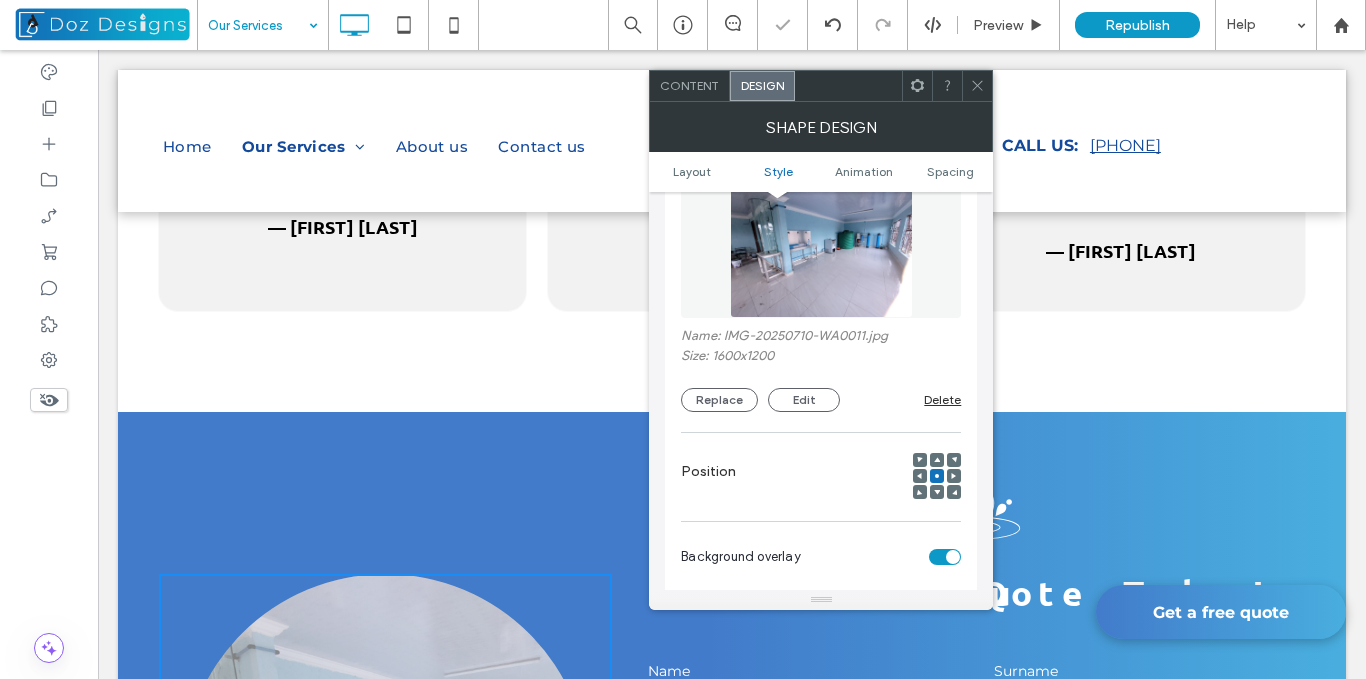 scroll, scrollTop: 8084, scrollLeft: 0, axis: vertical 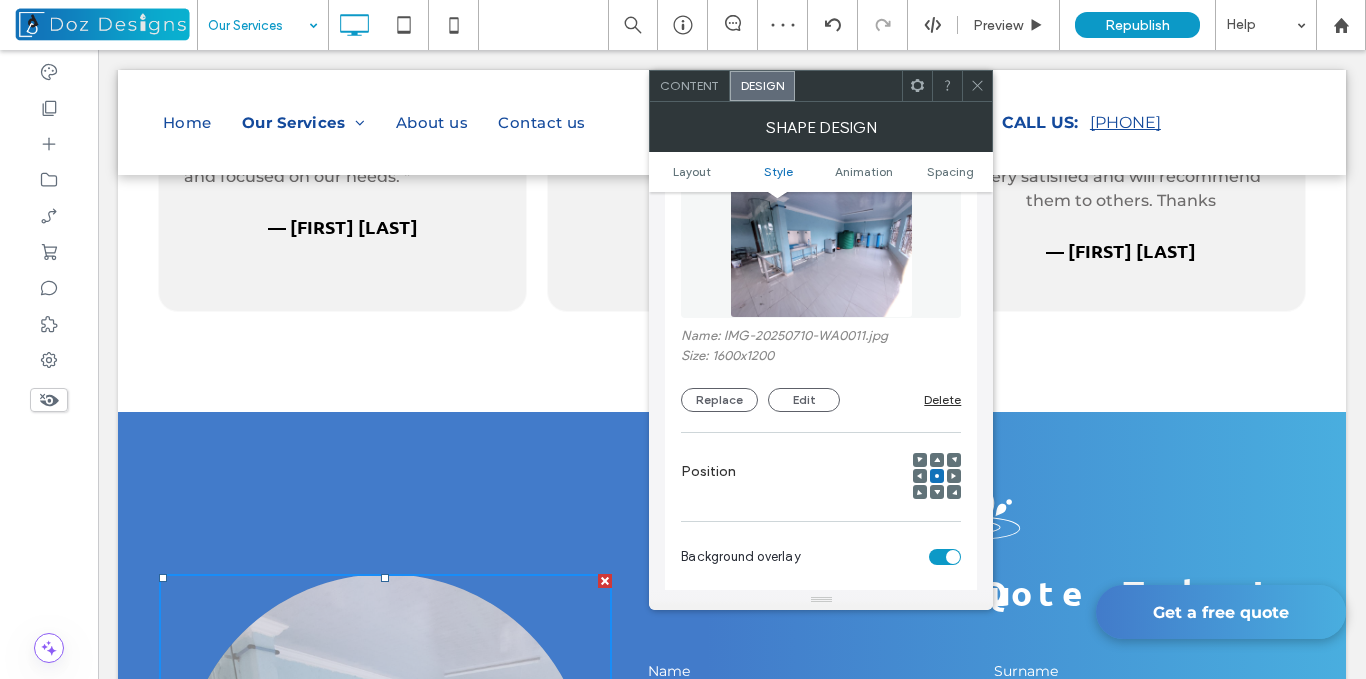 click 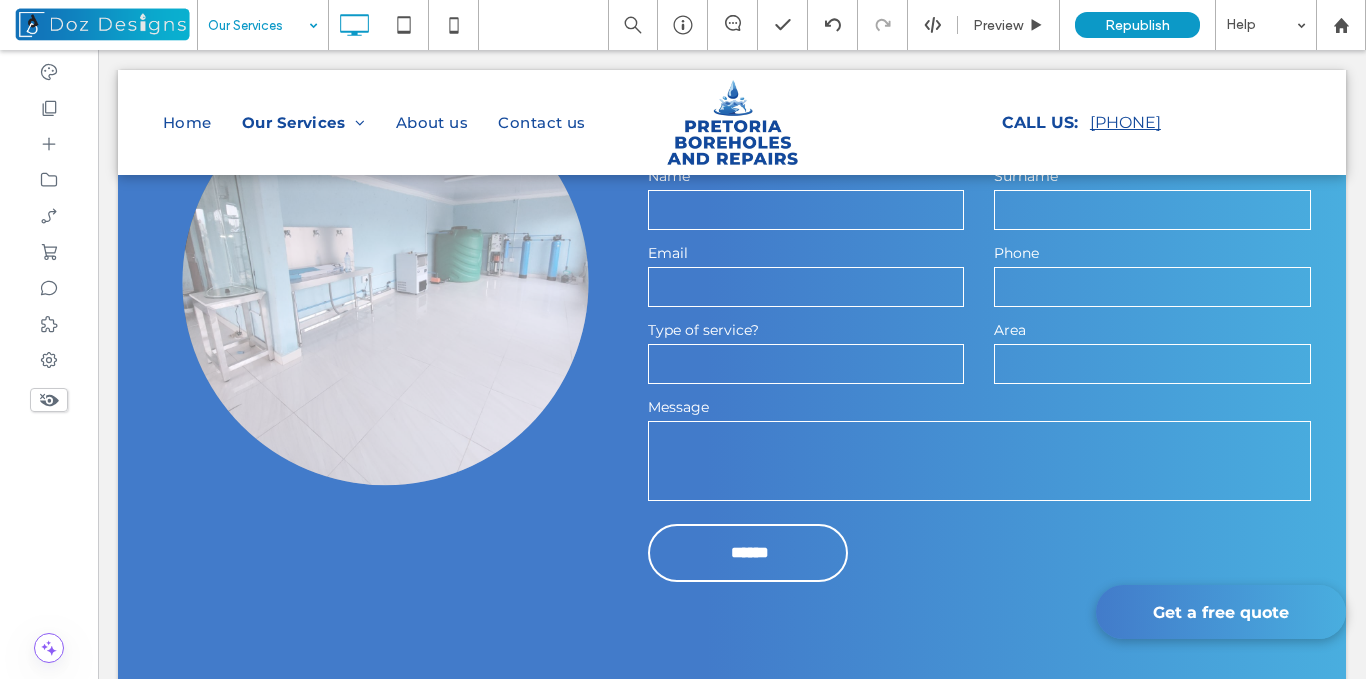 scroll, scrollTop: 8672, scrollLeft: 0, axis: vertical 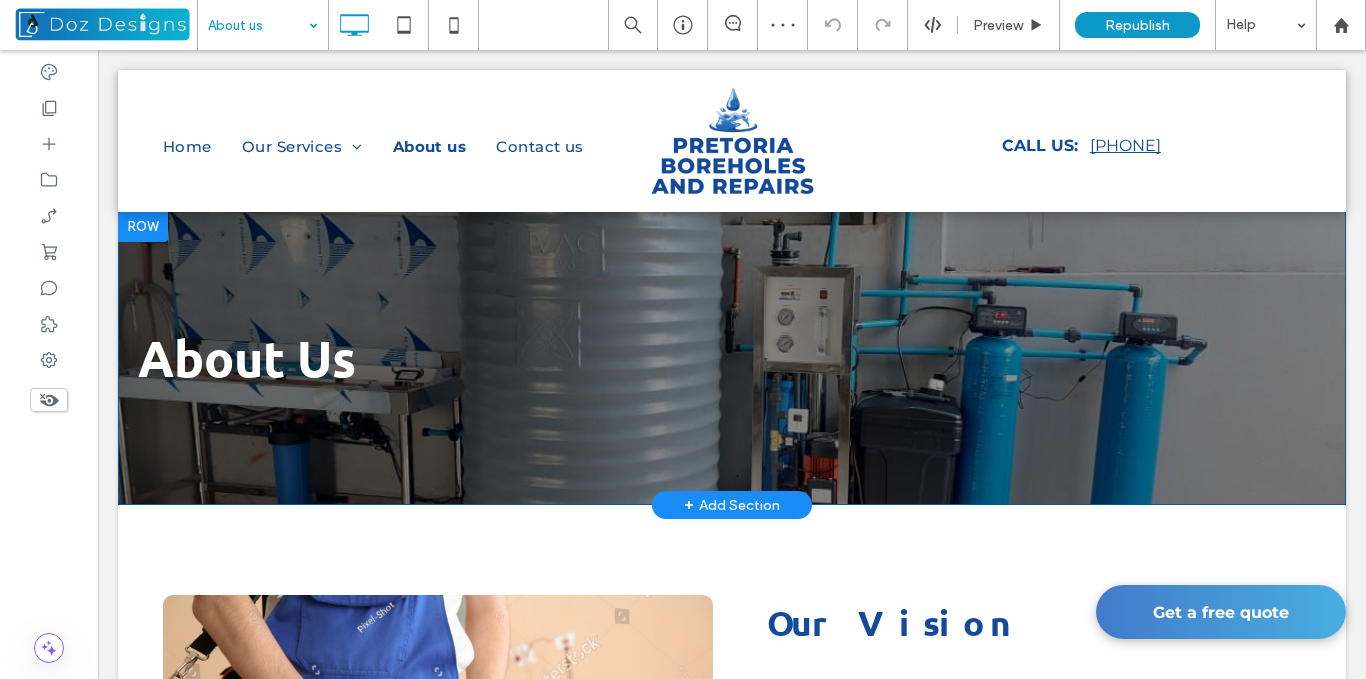 click on "About Us
Click To Paste
Row + Add Section" at bounding box center (732, 357) 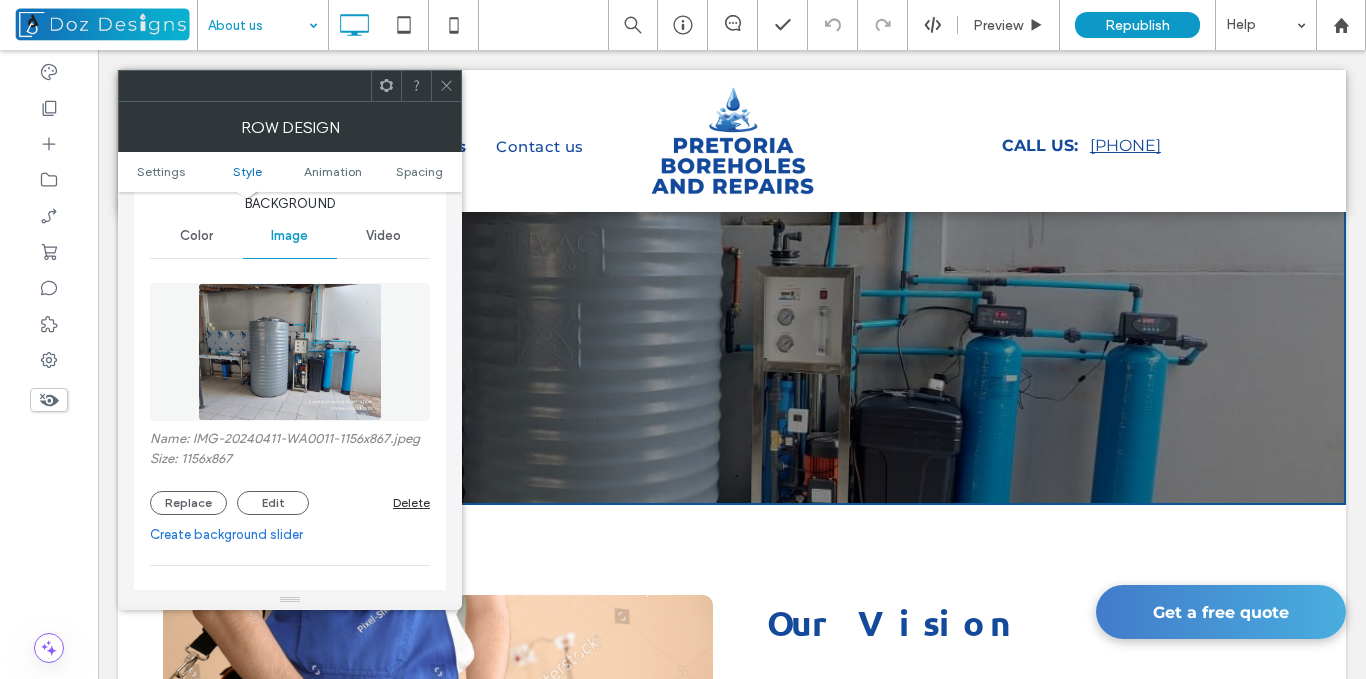 scroll, scrollTop: 400, scrollLeft: 0, axis: vertical 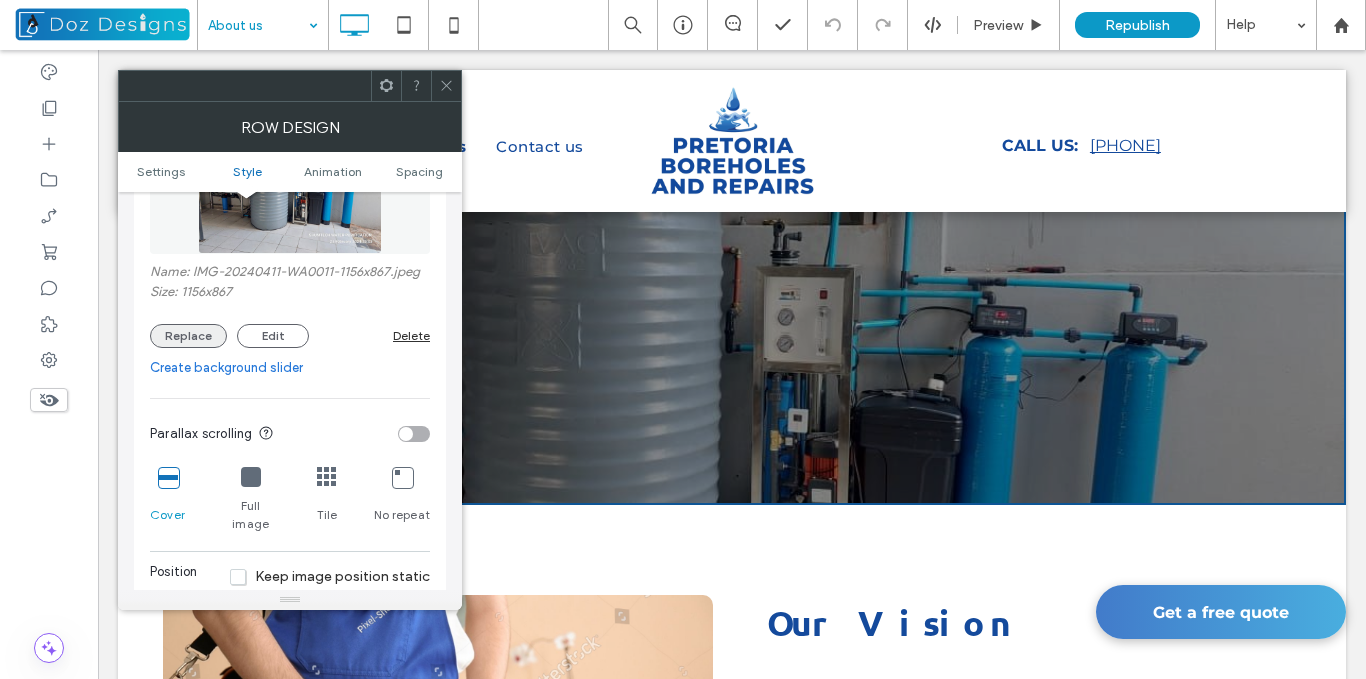 click on "Replace" at bounding box center [188, 336] 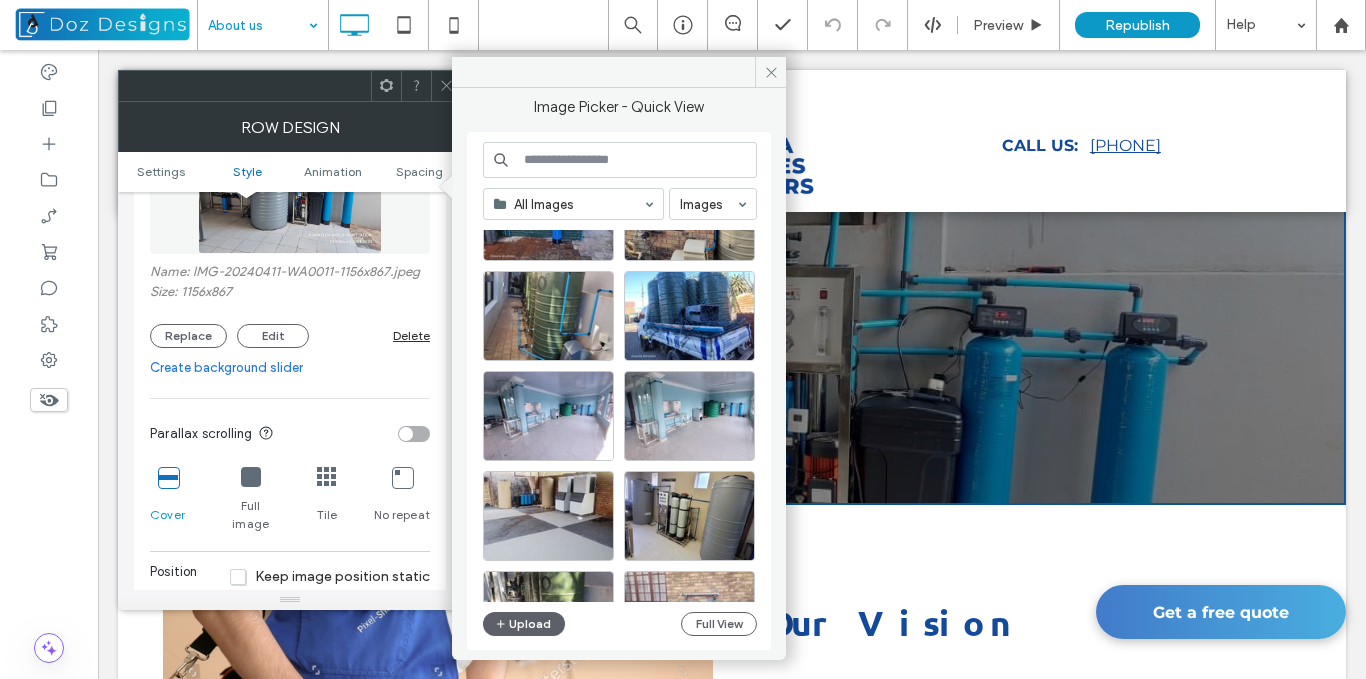 scroll, scrollTop: 200, scrollLeft: 0, axis: vertical 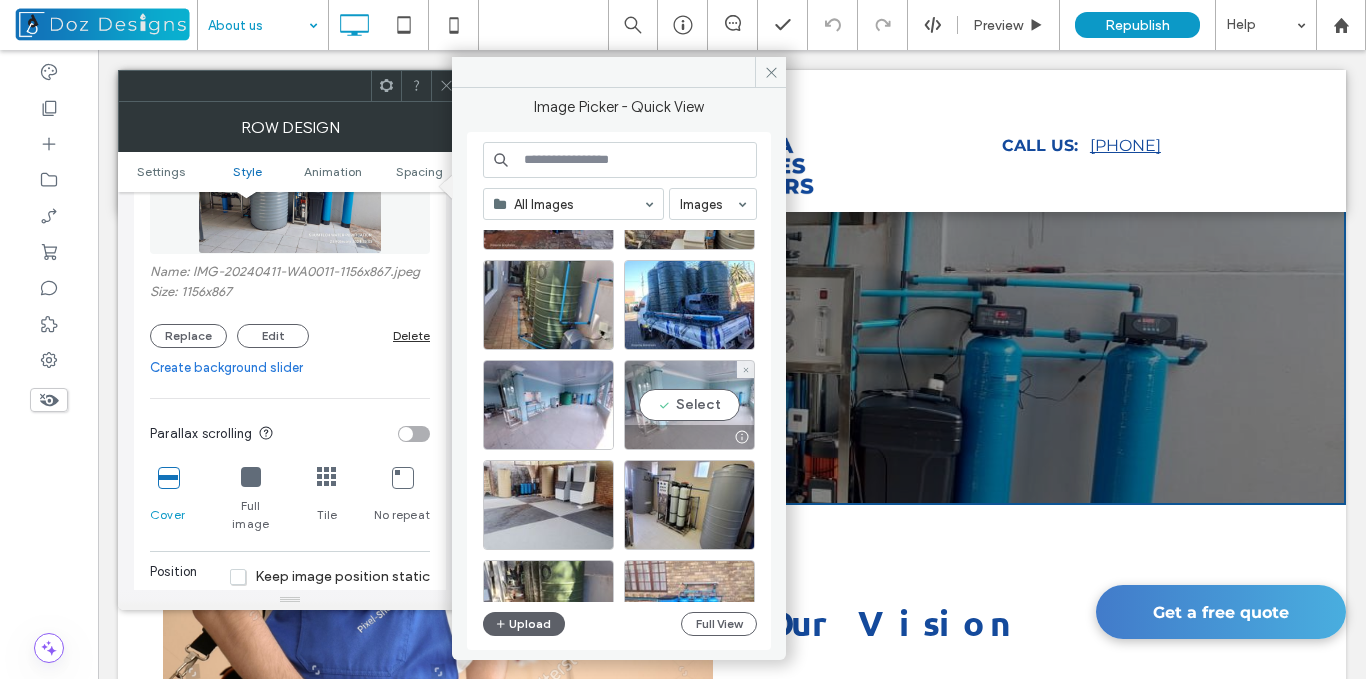 click on "Select" at bounding box center [689, 405] 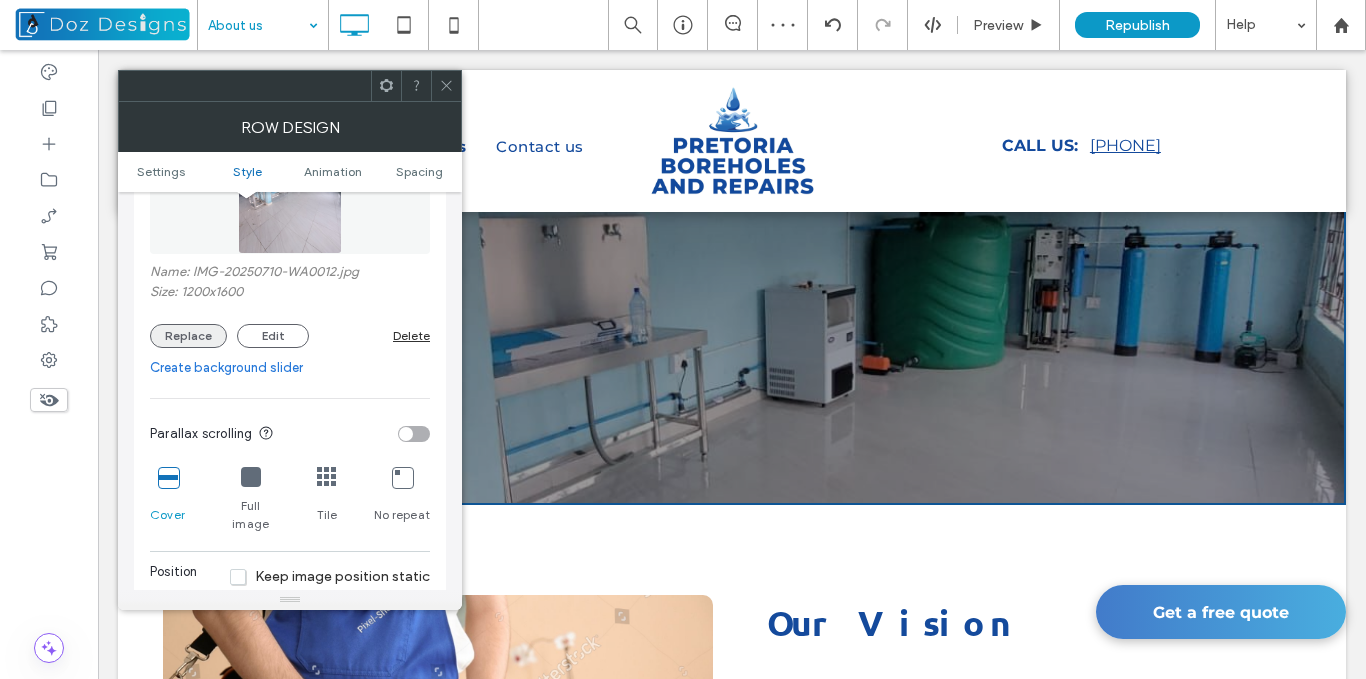 click on "Replace" at bounding box center (188, 336) 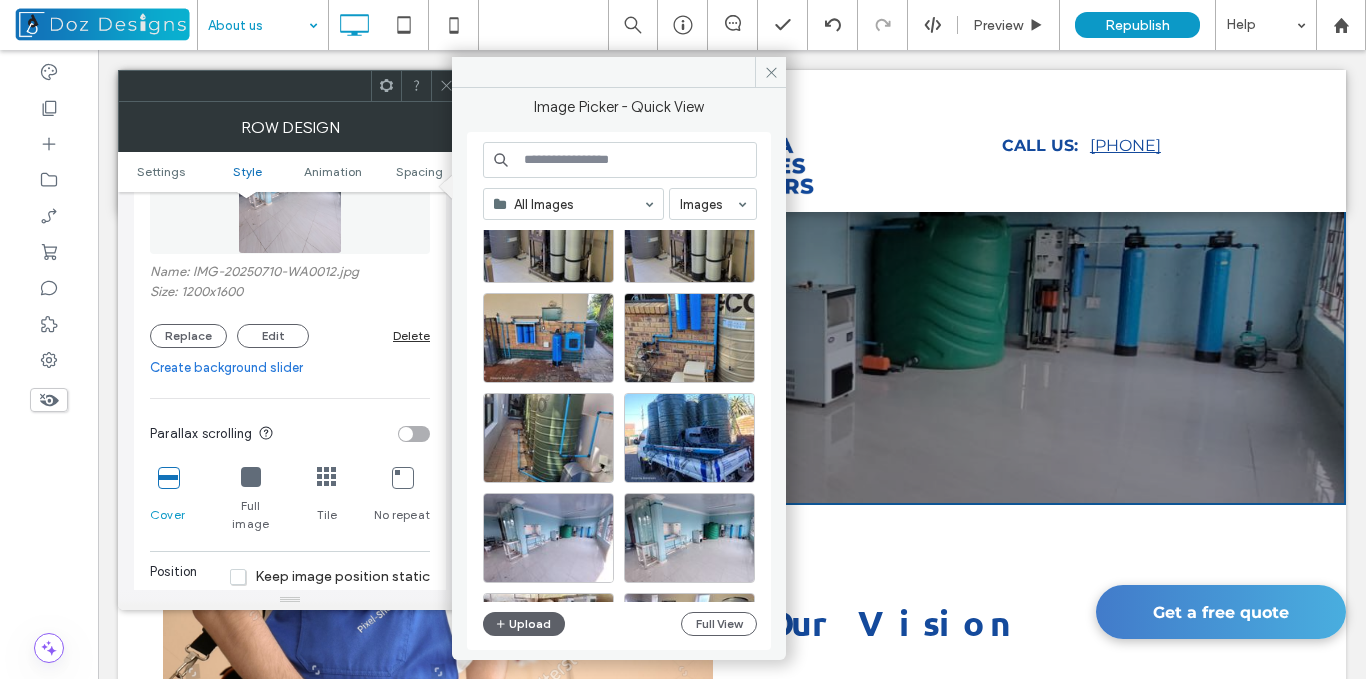 scroll, scrollTop: 100, scrollLeft: 0, axis: vertical 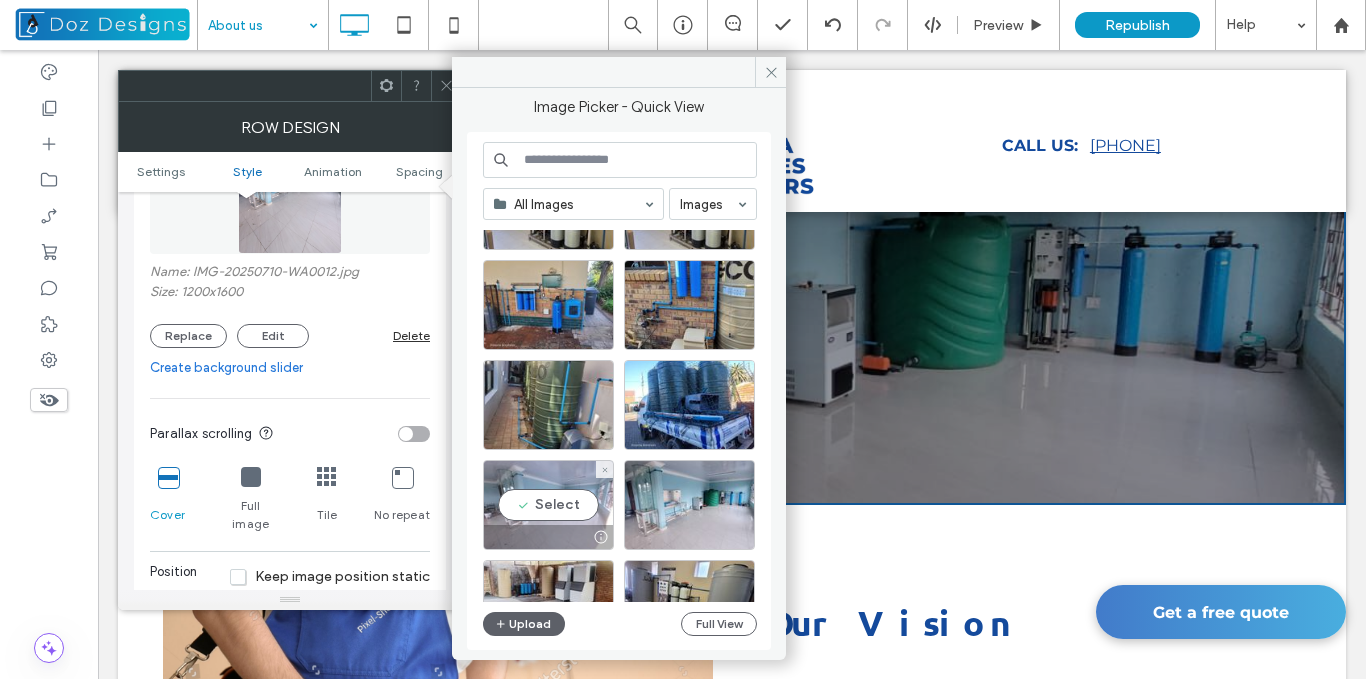 click on "Select" at bounding box center [548, 505] 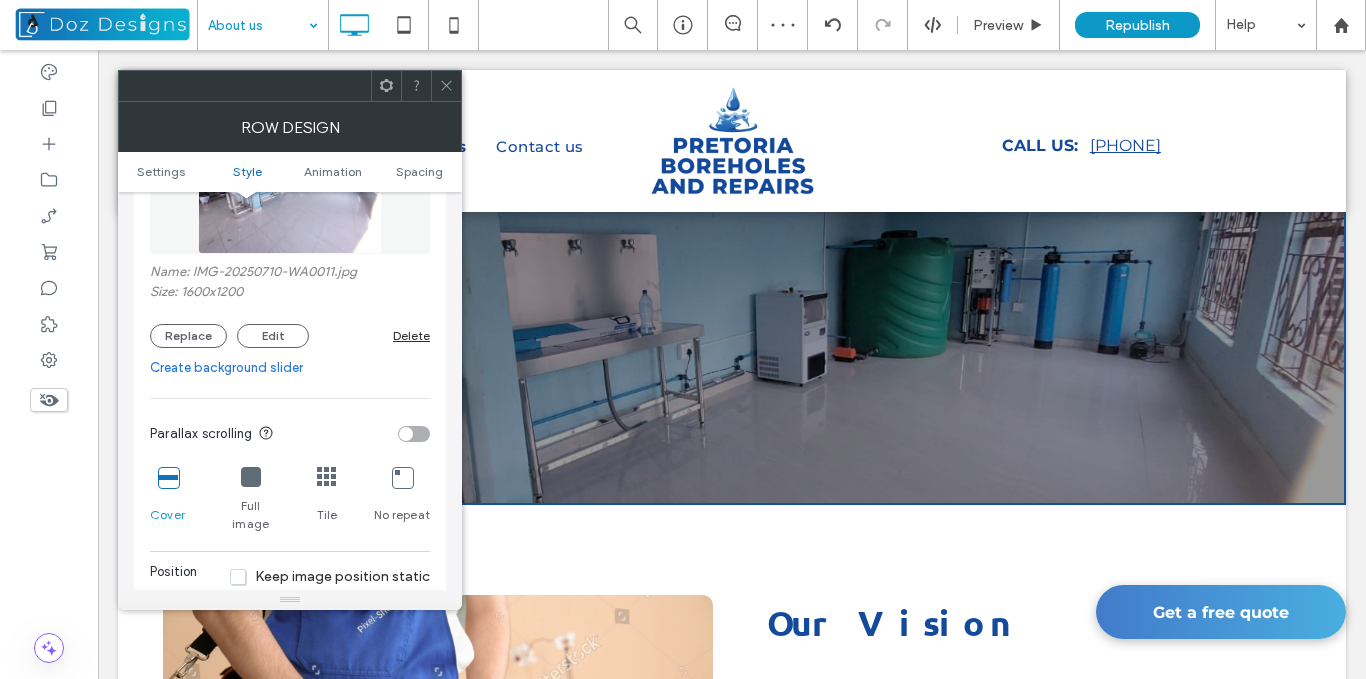click 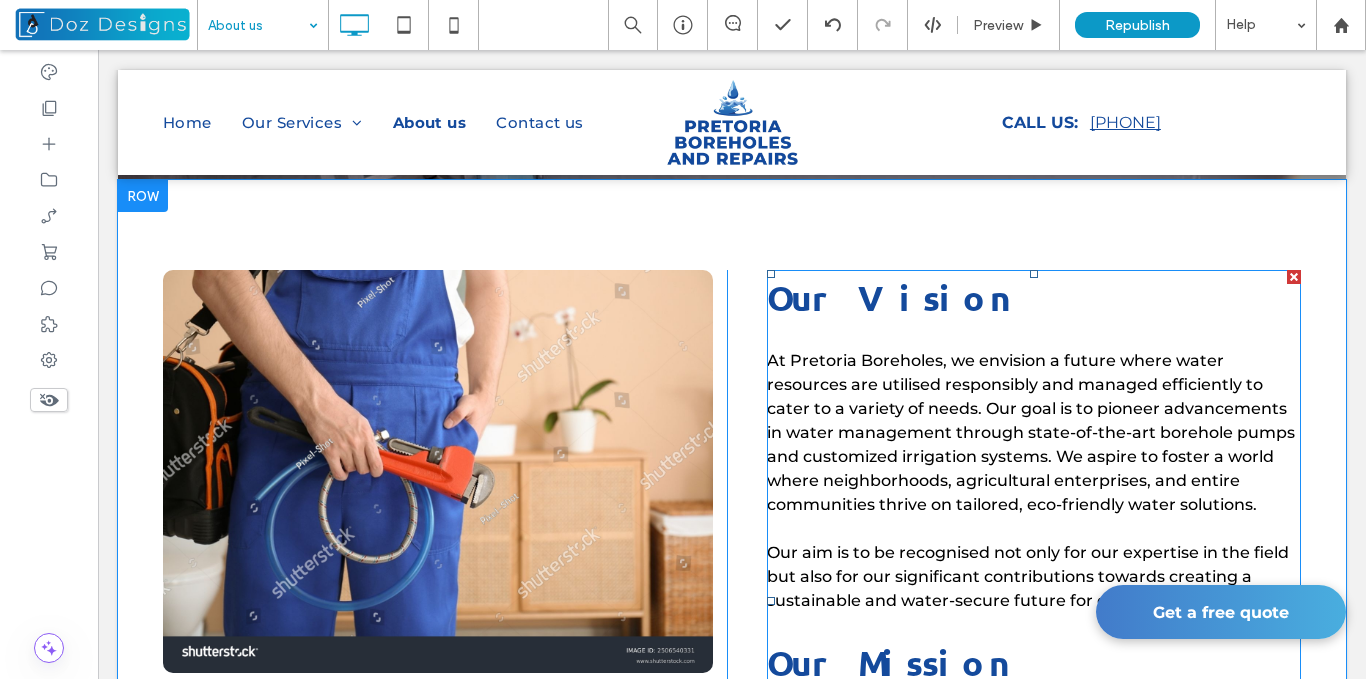 scroll, scrollTop: 300, scrollLeft: 0, axis: vertical 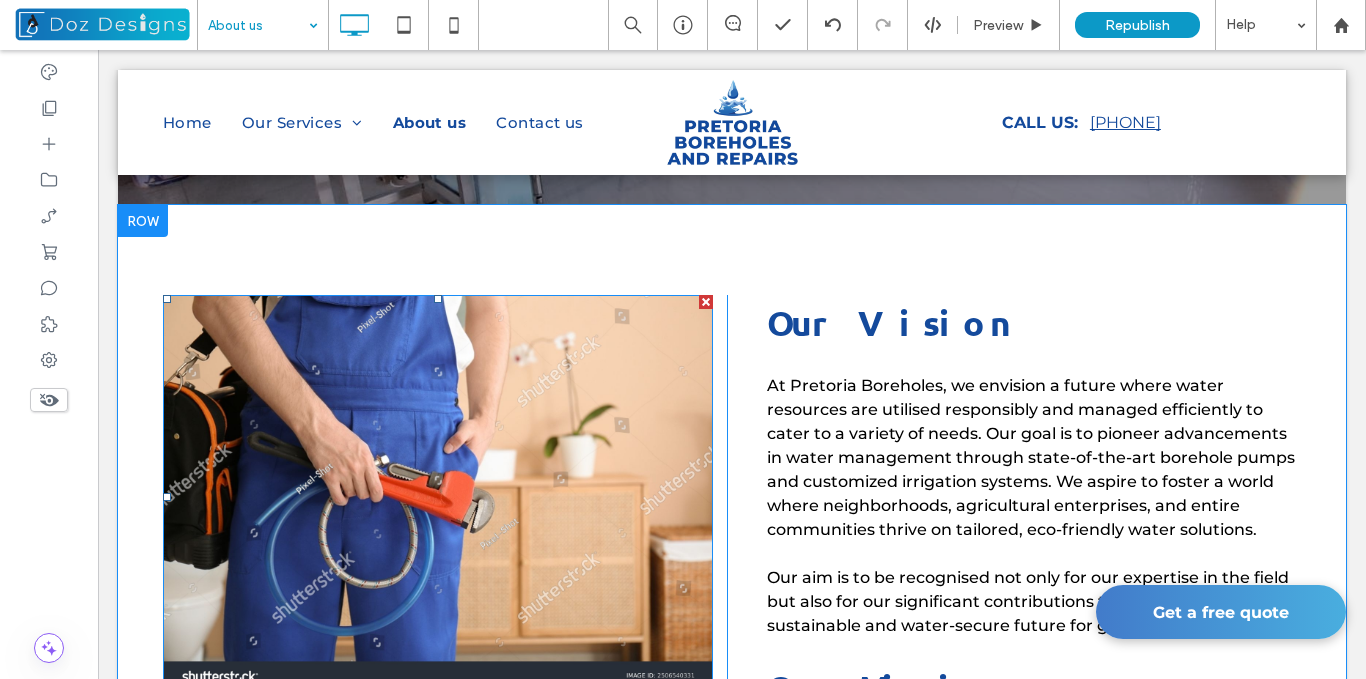 click at bounding box center [438, 496] 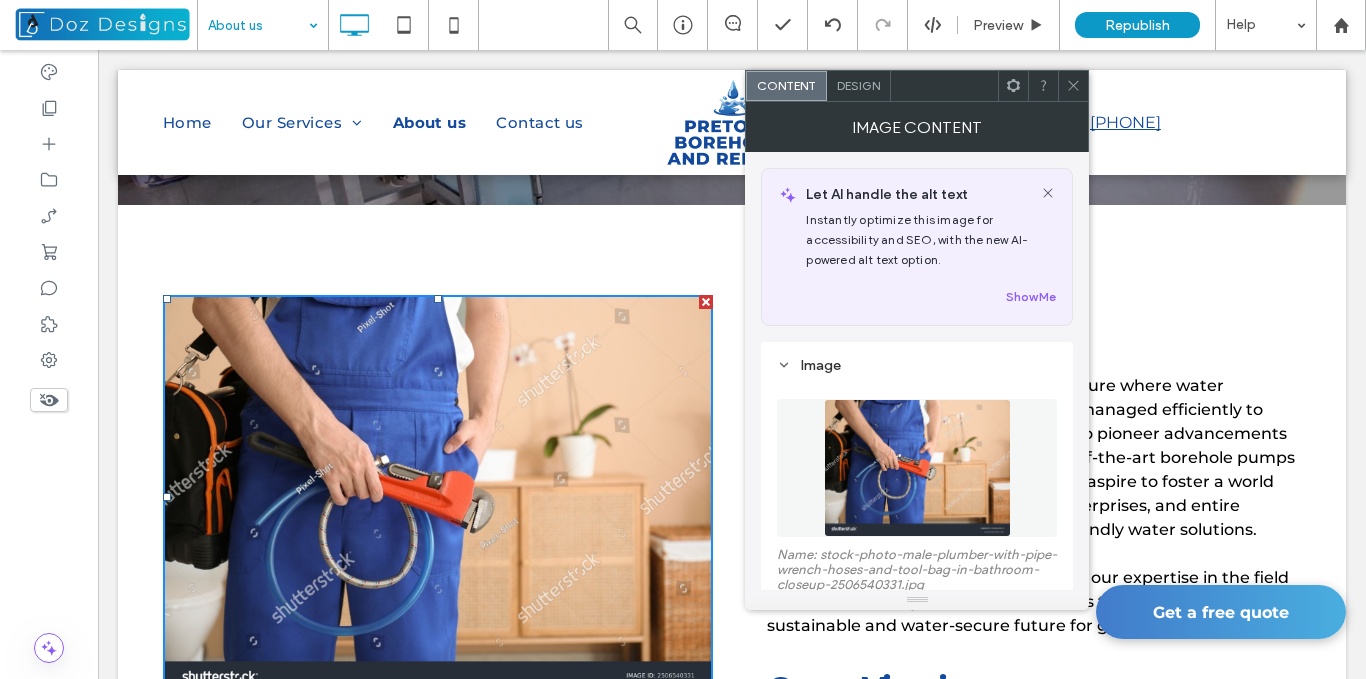 scroll, scrollTop: 200, scrollLeft: 0, axis: vertical 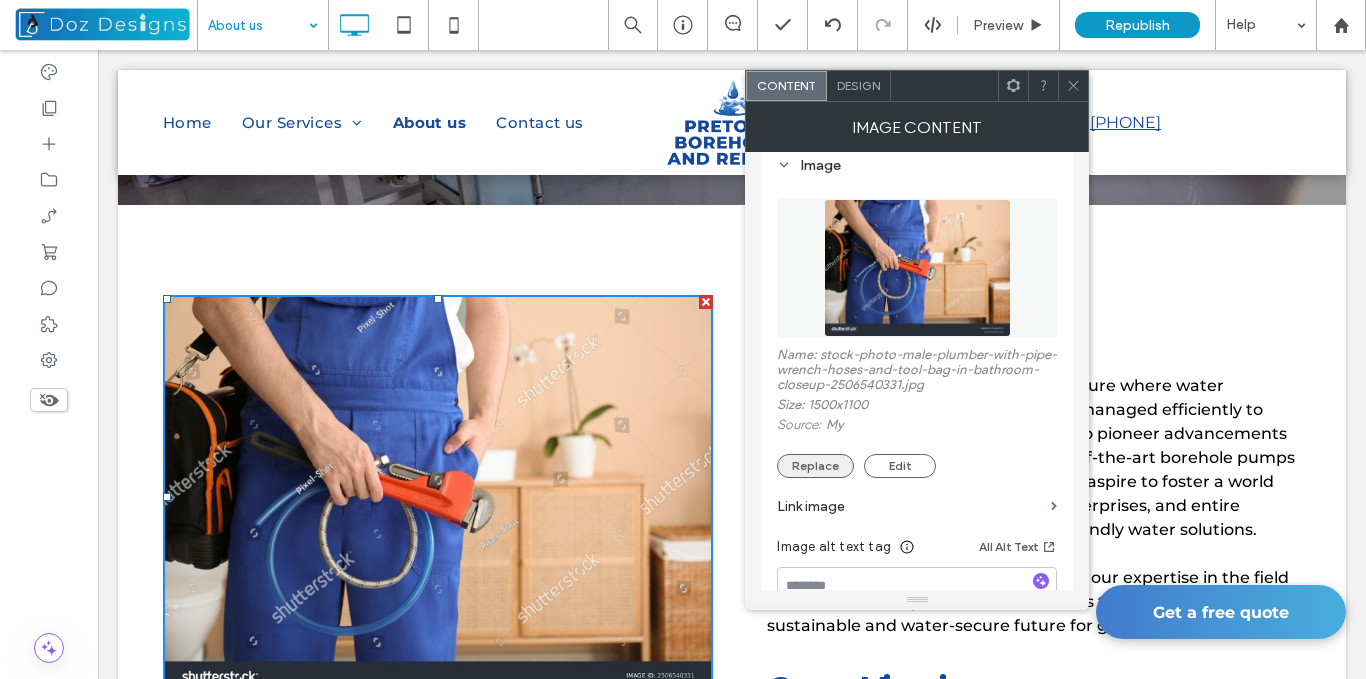 click on "Replace" at bounding box center [815, 466] 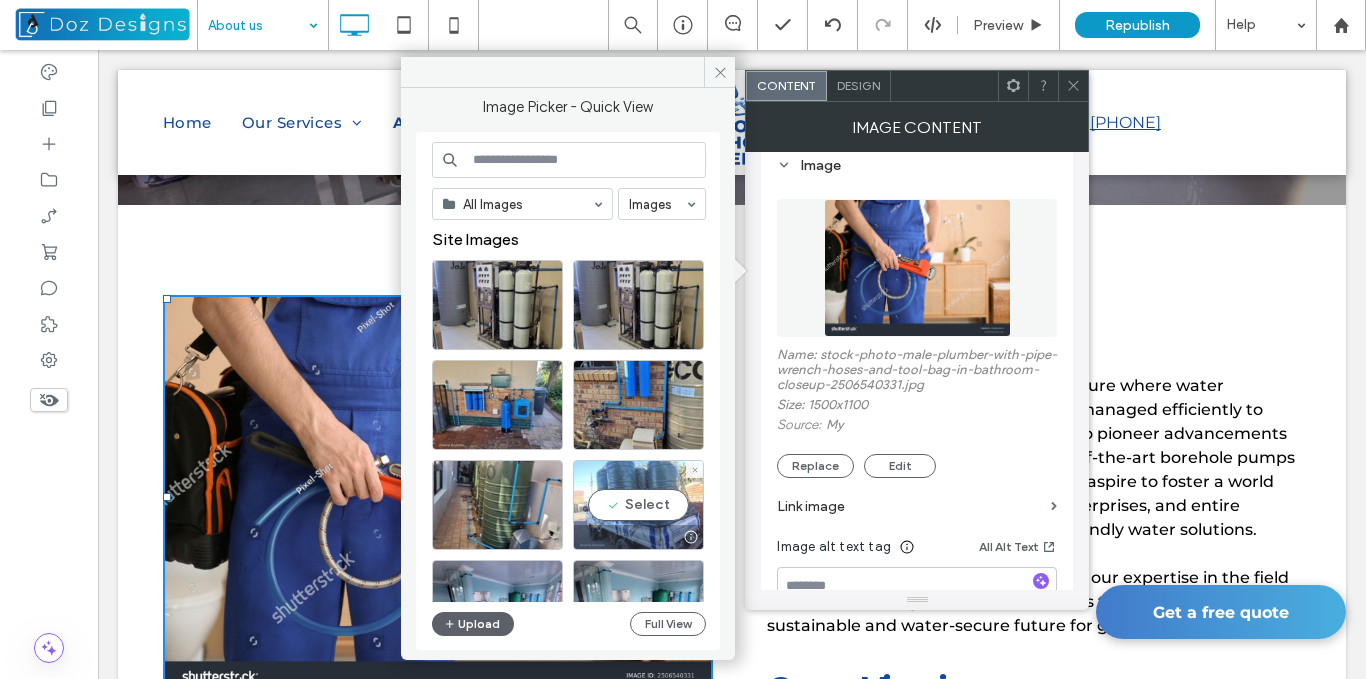 click on "Select" at bounding box center [638, 505] 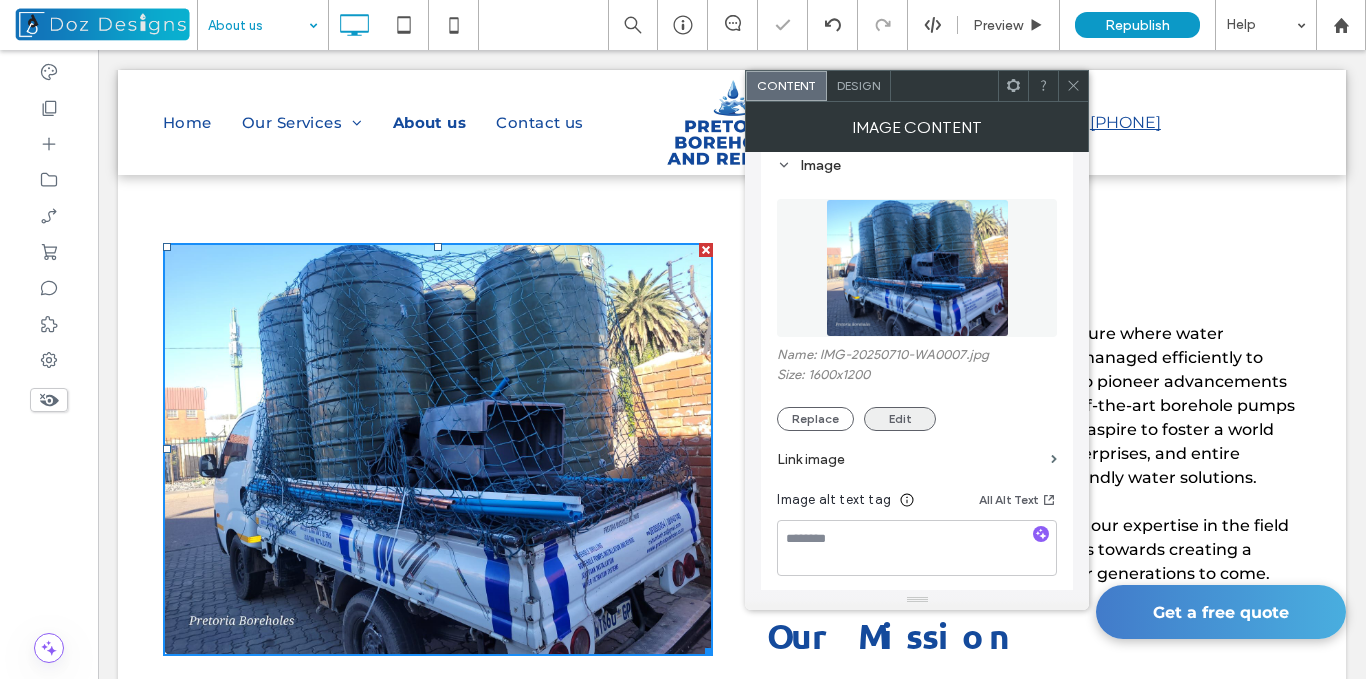 scroll, scrollTop: 400, scrollLeft: 0, axis: vertical 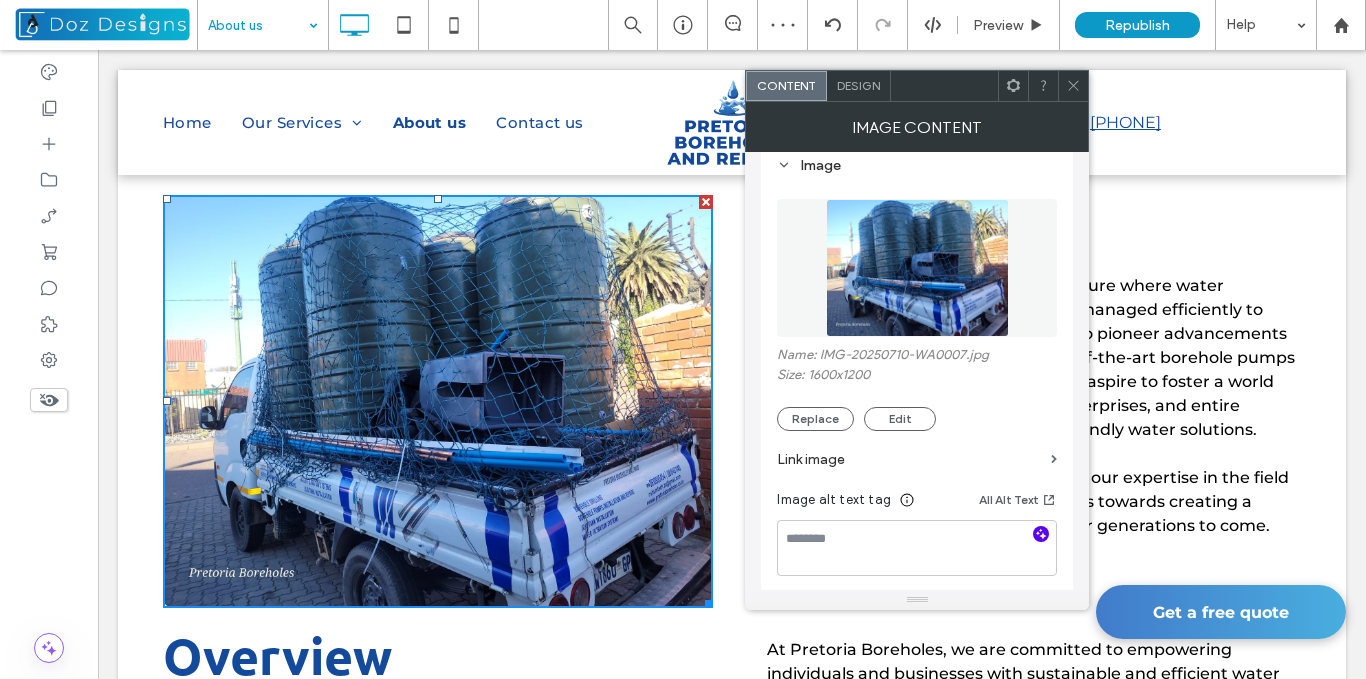 click 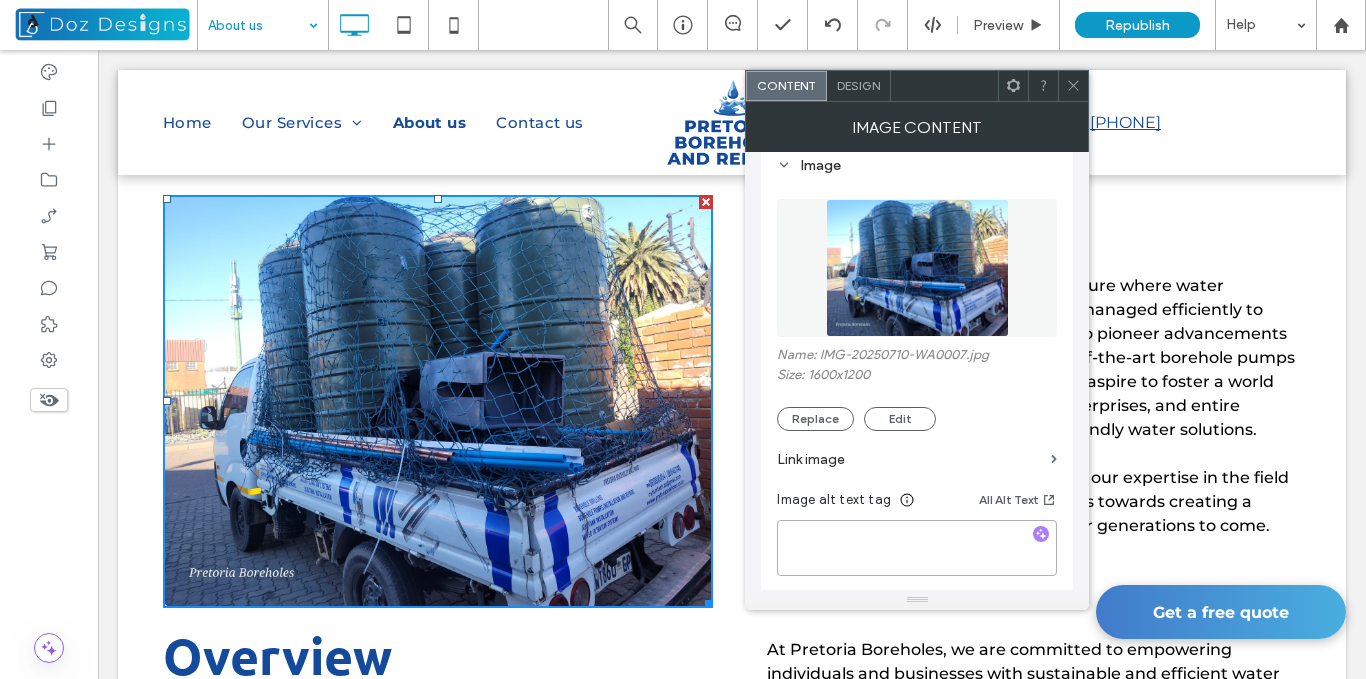 type on "**********" 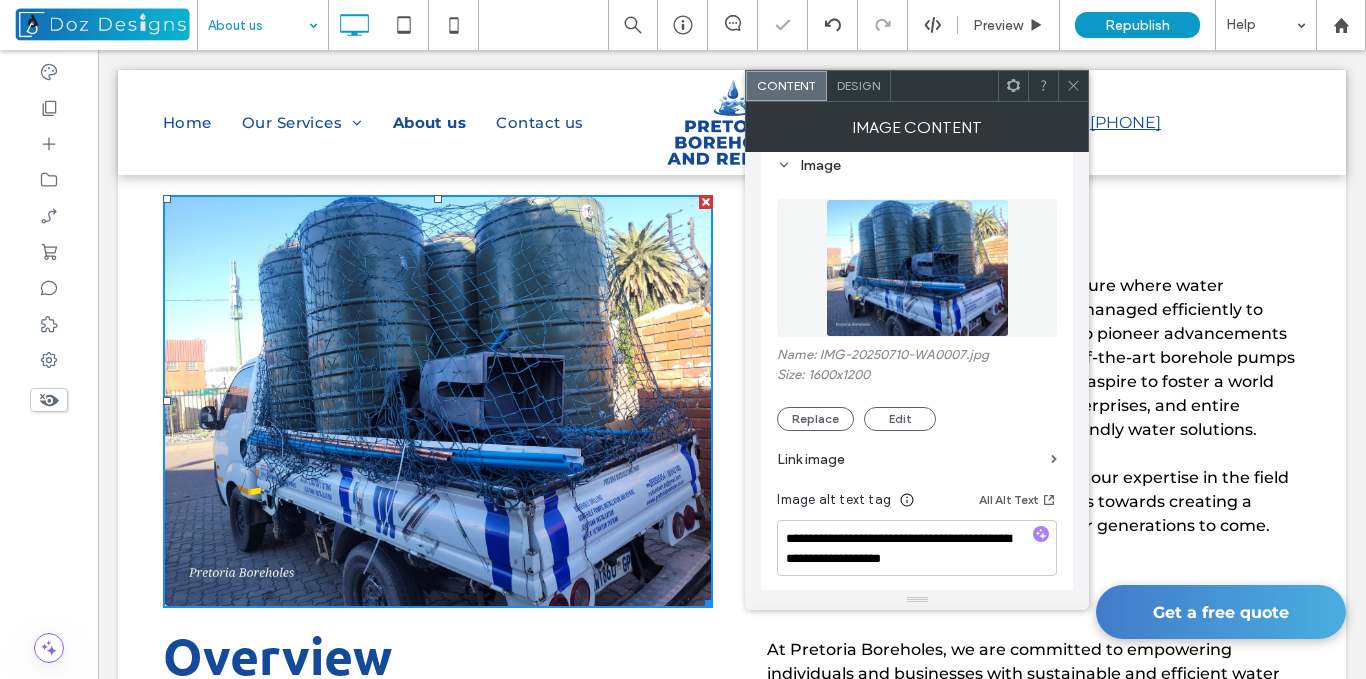 click 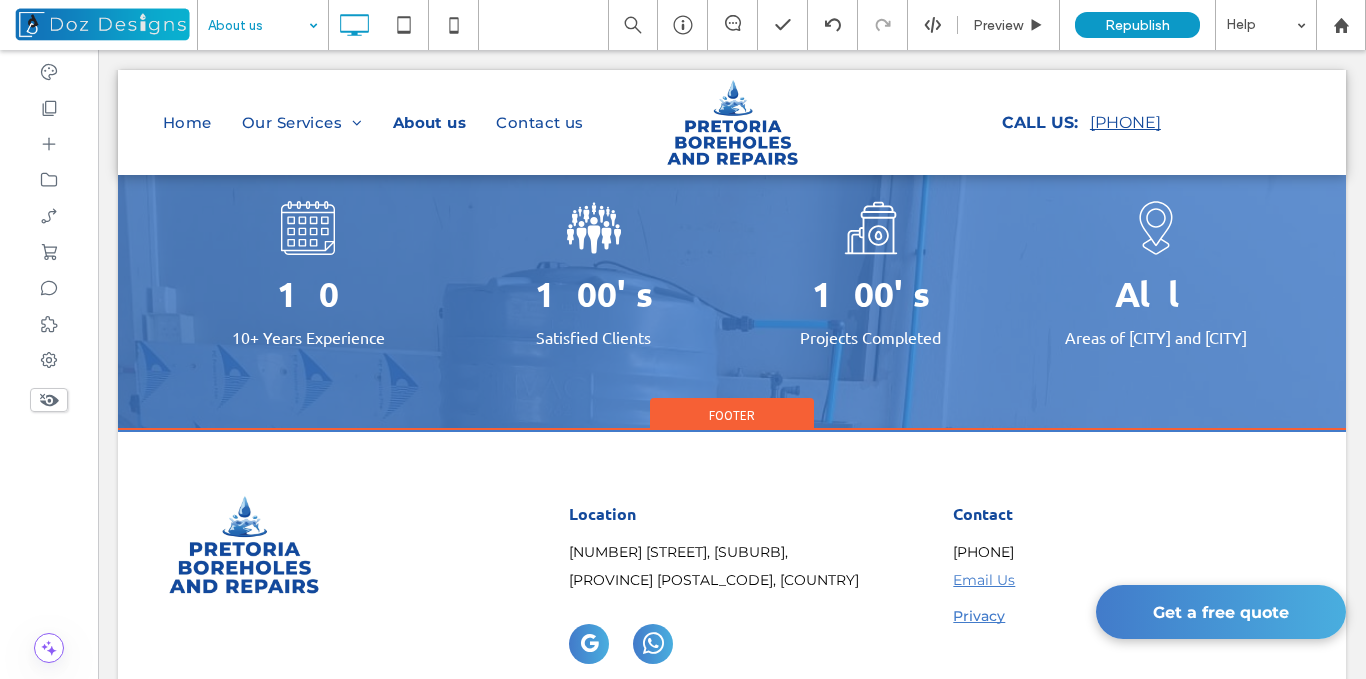 scroll, scrollTop: 2000, scrollLeft: 0, axis: vertical 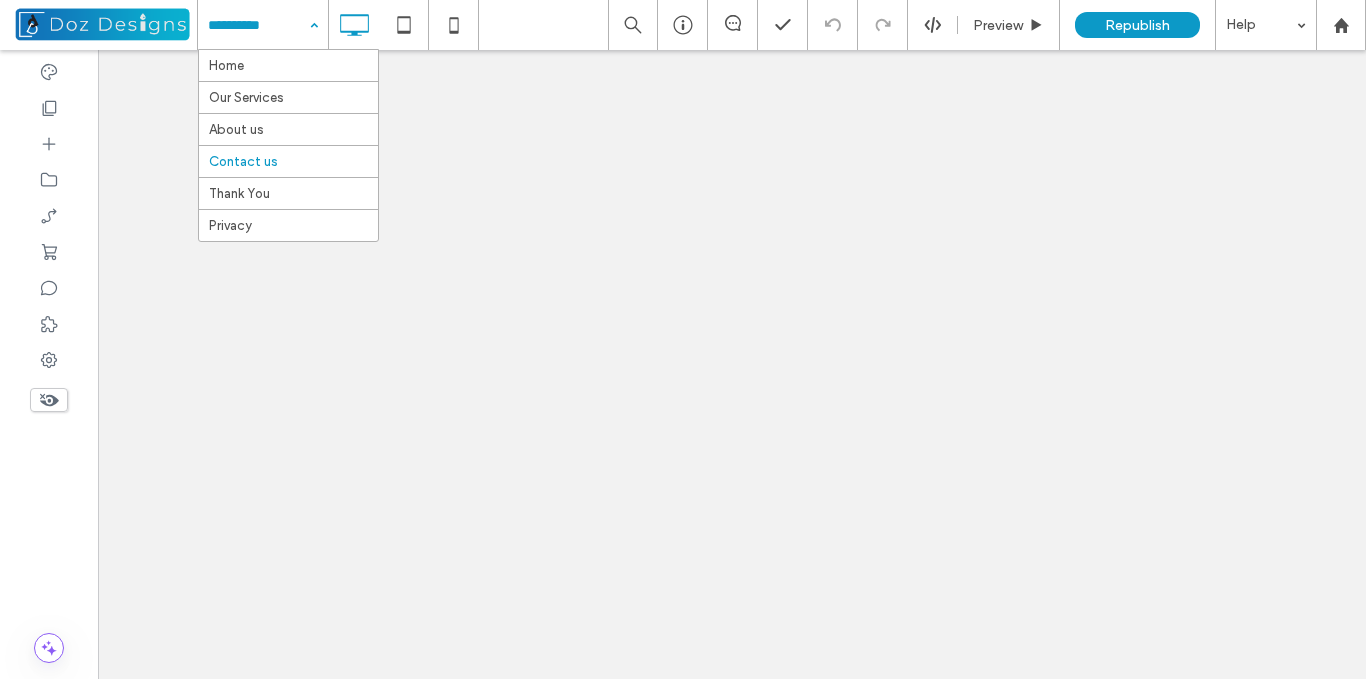 click on "Home Our Services About us Contact us Thank You Privacy" at bounding box center [263, 25] 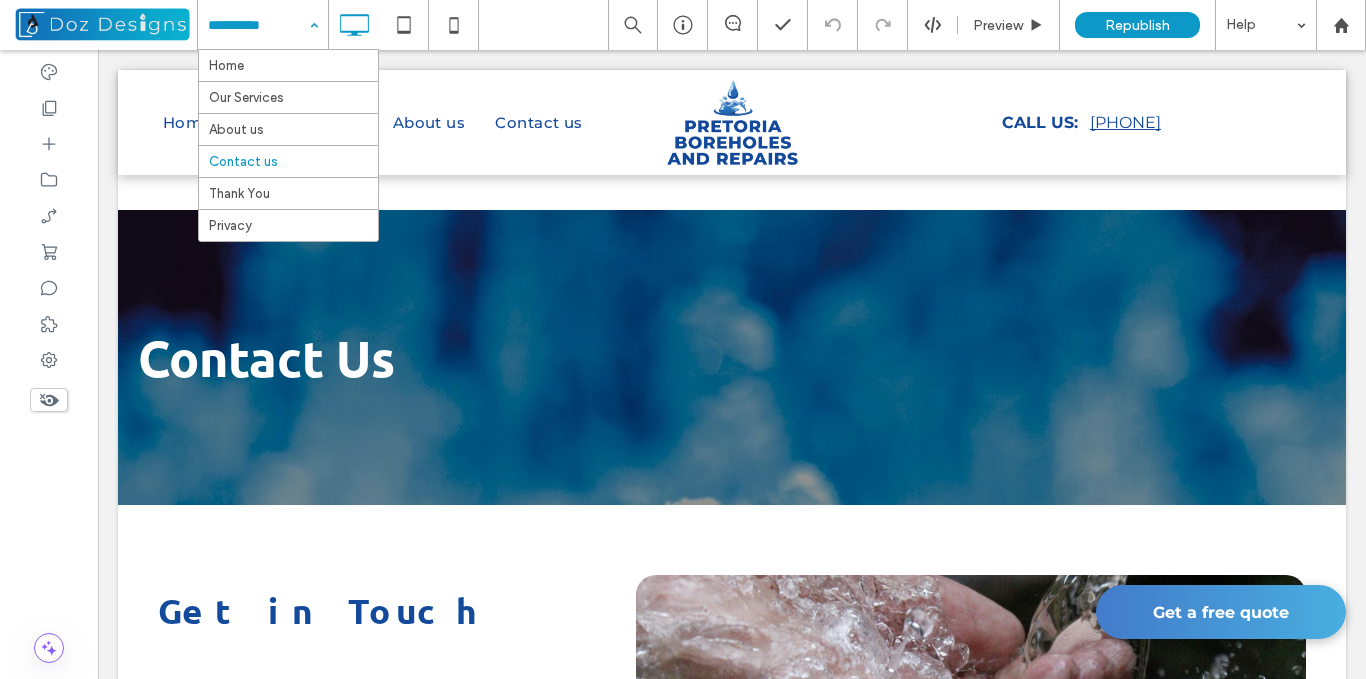 scroll, scrollTop: 800, scrollLeft: 0, axis: vertical 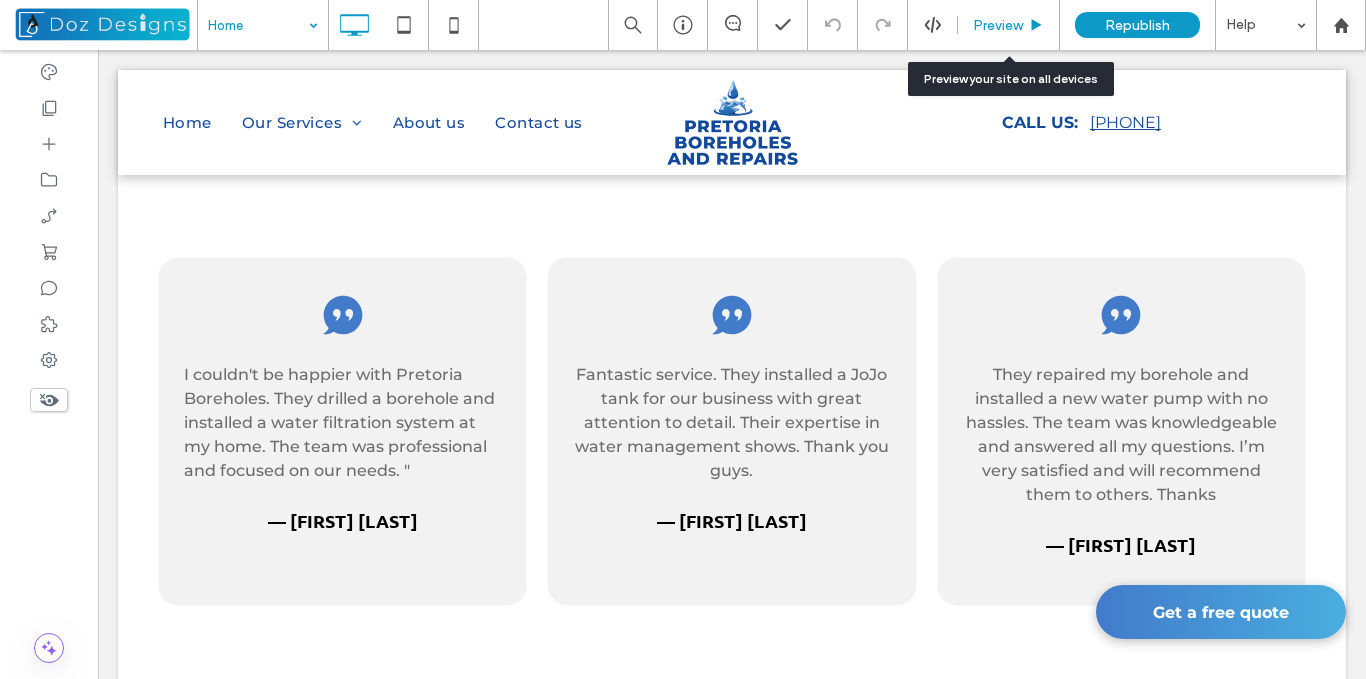 click on "Preview" at bounding box center [998, 25] 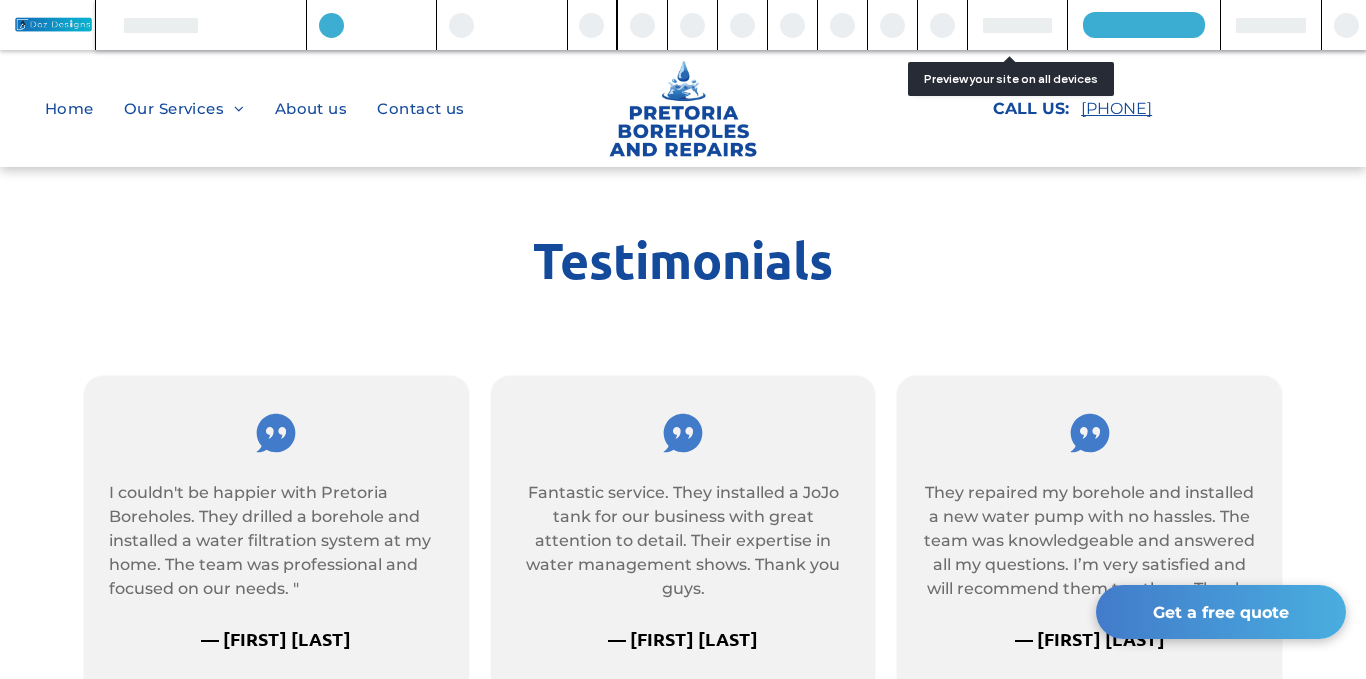 scroll, scrollTop: 4807, scrollLeft: 0, axis: vertical 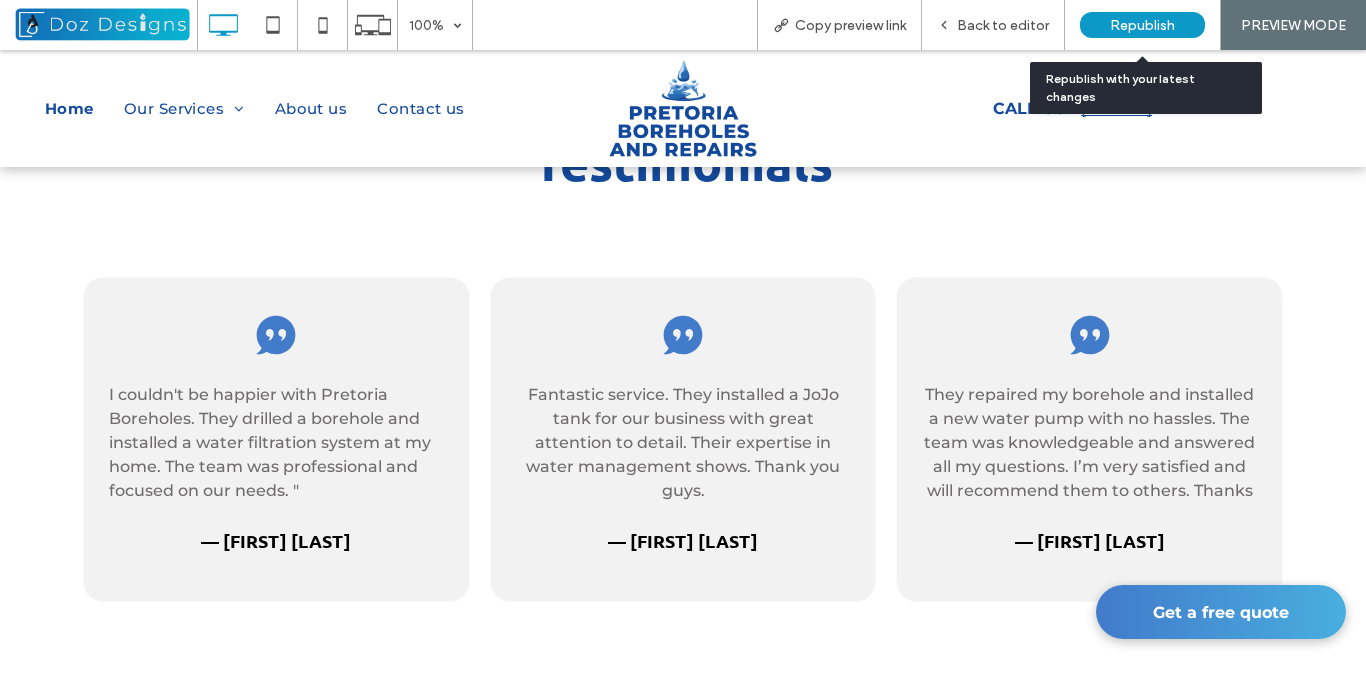 click on "Republish" at bounding box center [1142, 25] 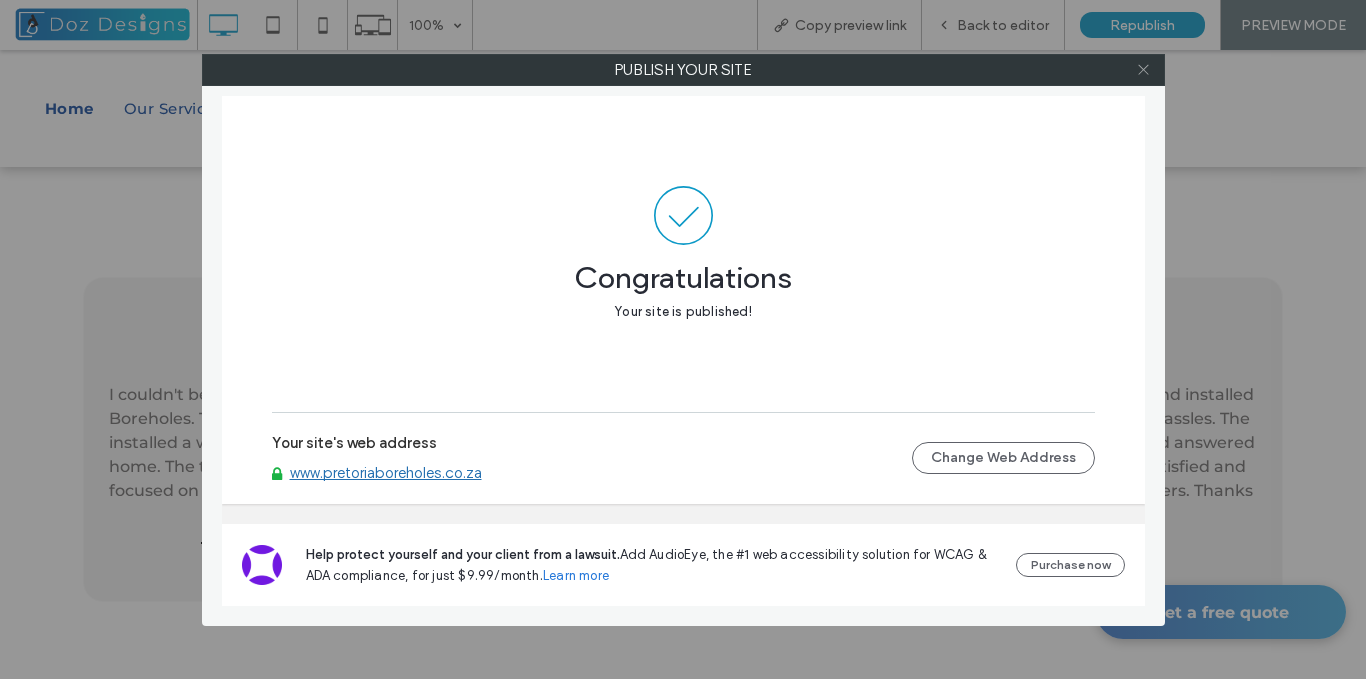 click 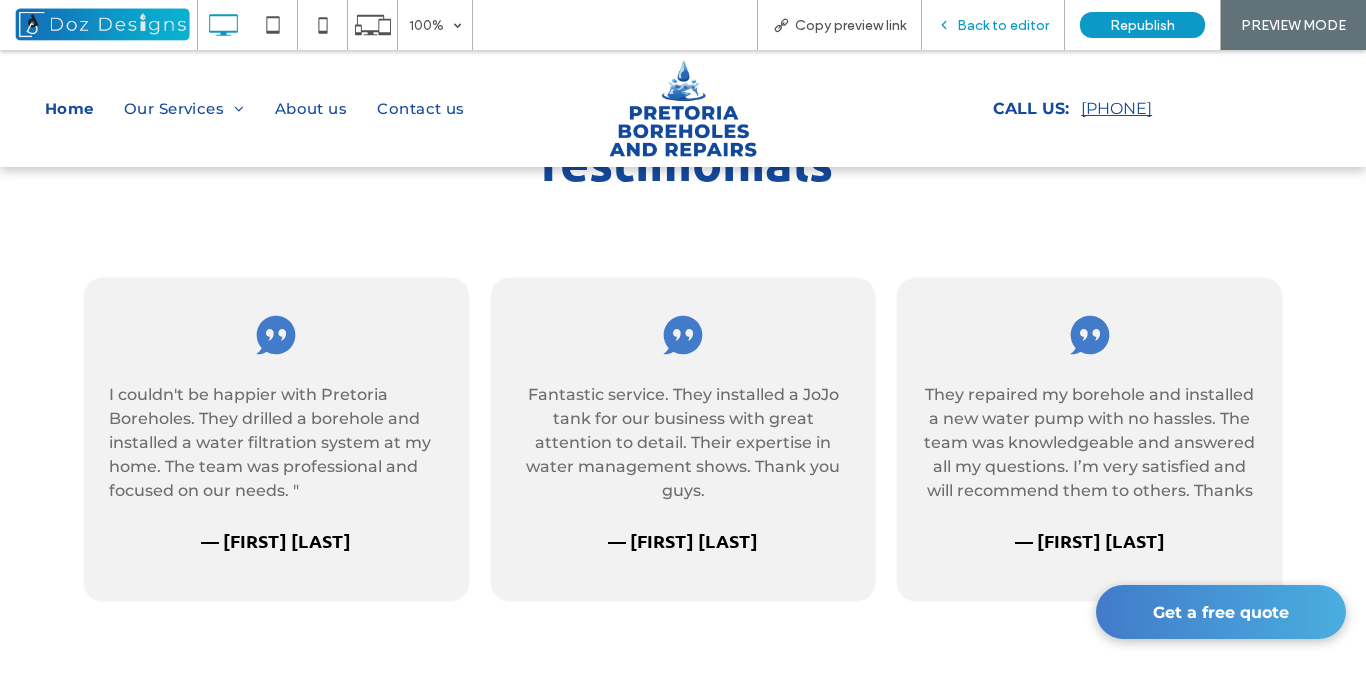 click on "Back to editor" at bounding box center [993, 25] 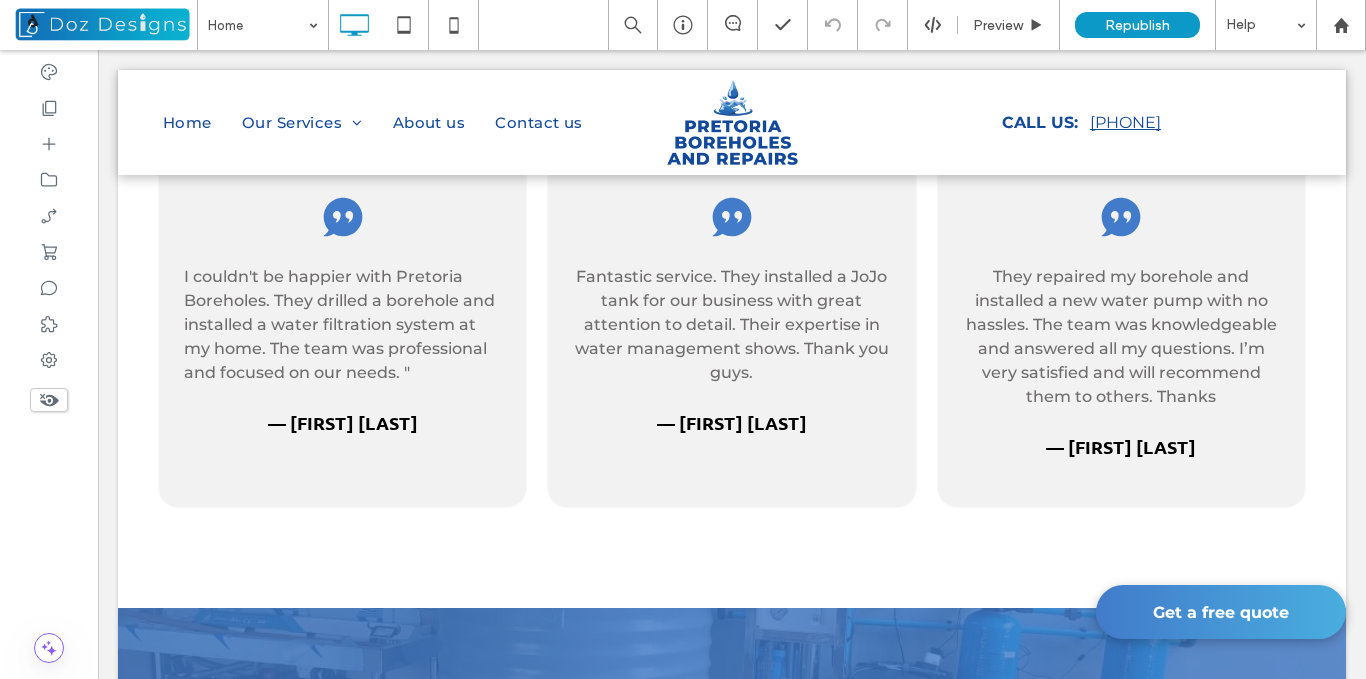 scroll, scrollTop: 4781, scrollLeft: 0, axis: vertical 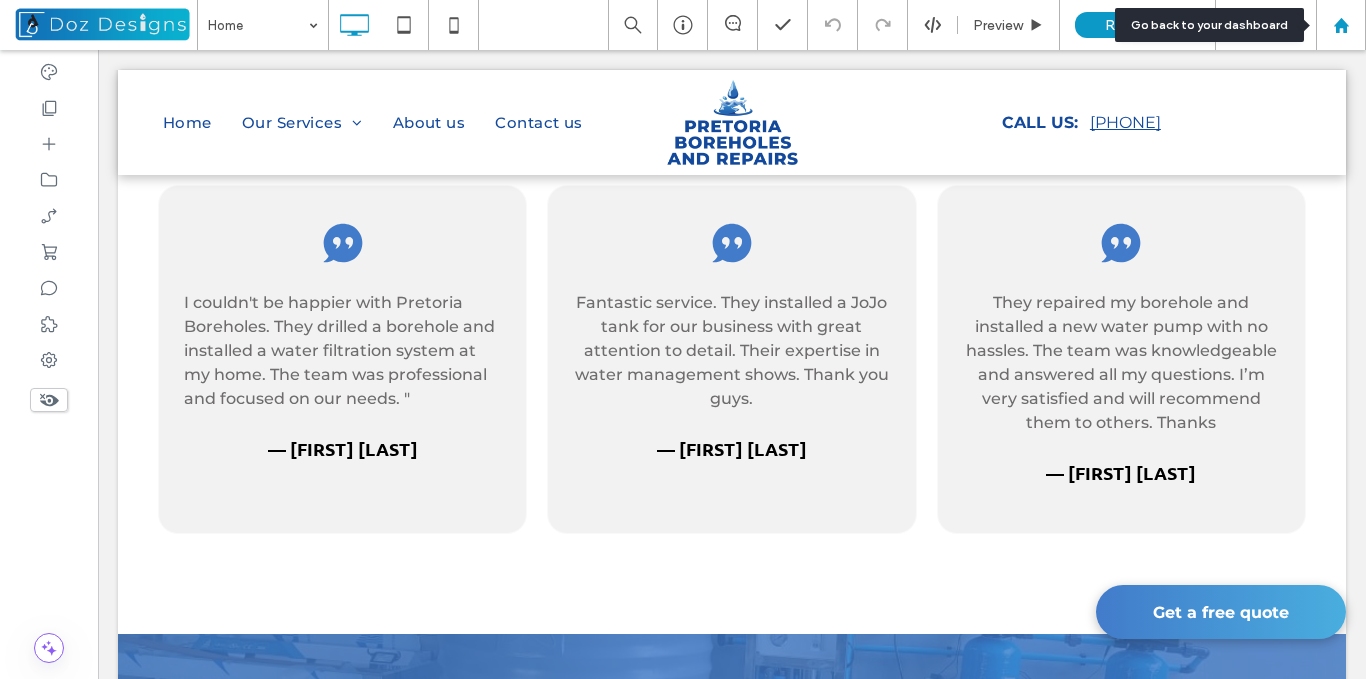 click 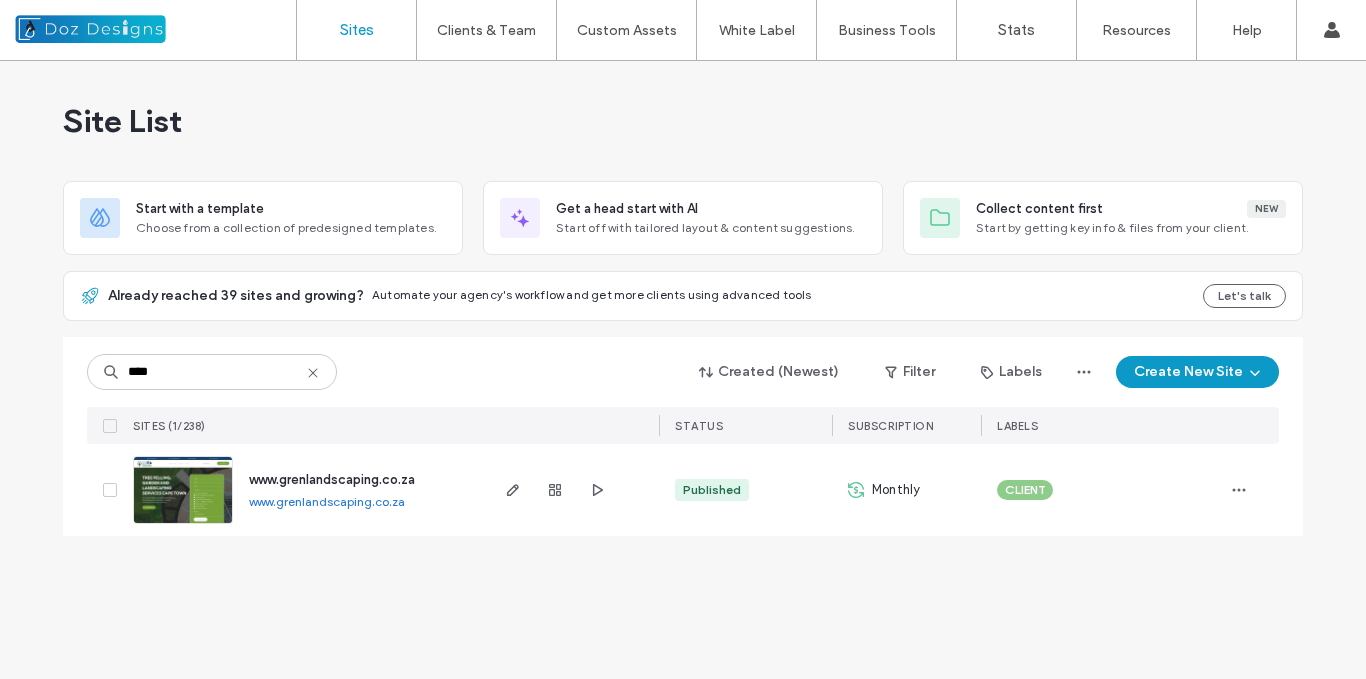 scroll, scrollTop: 0, scrollLeft: 0, axis: both 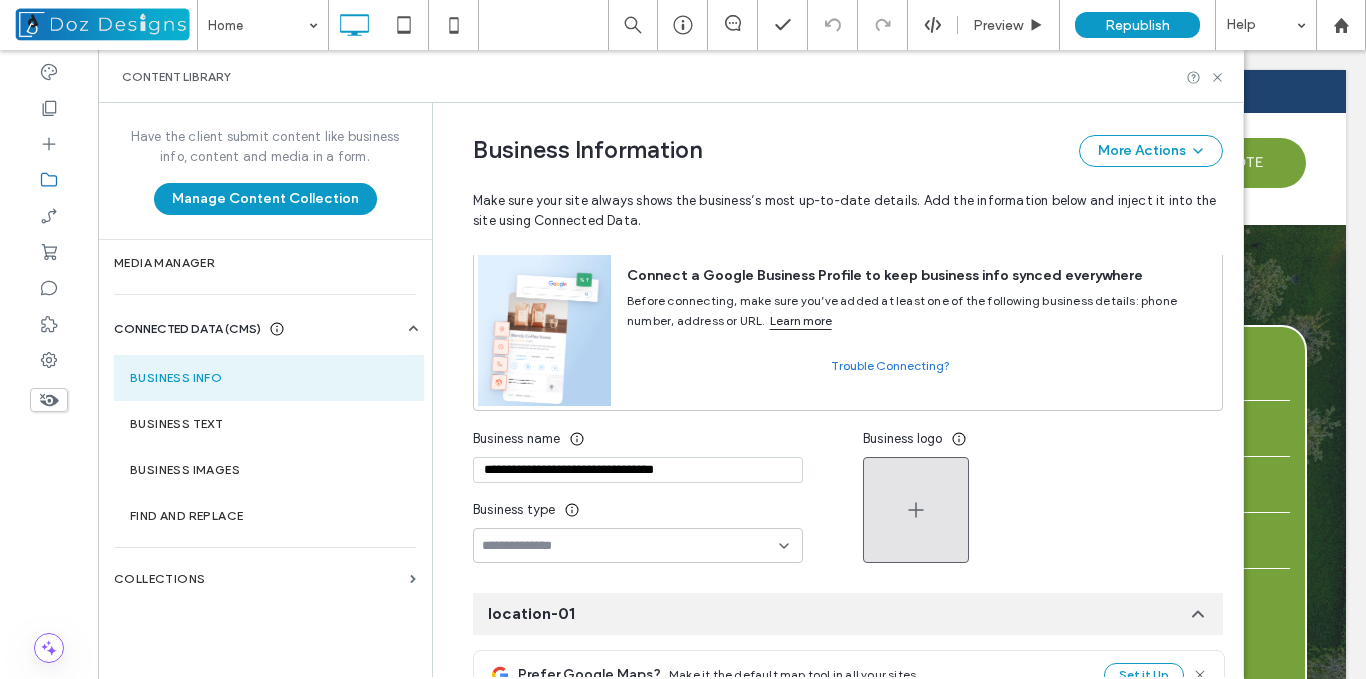 click 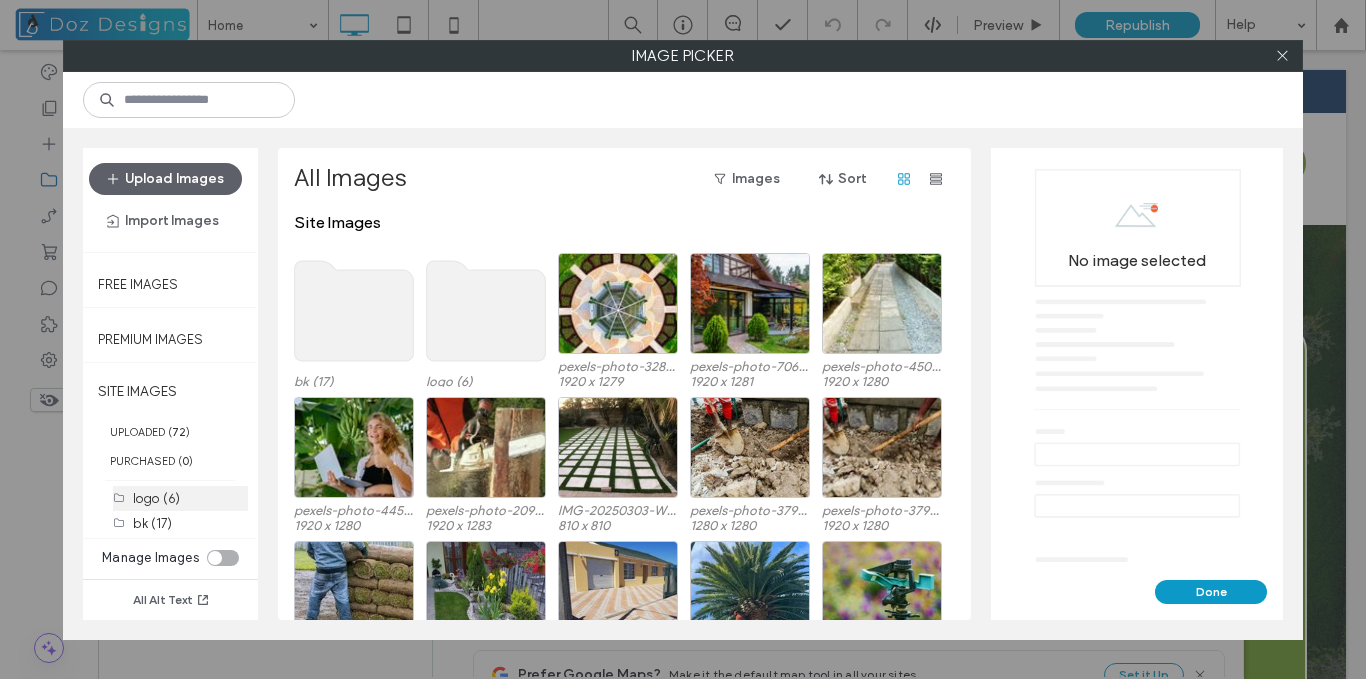click on "logo (6)" at bounding box center (156, 498) 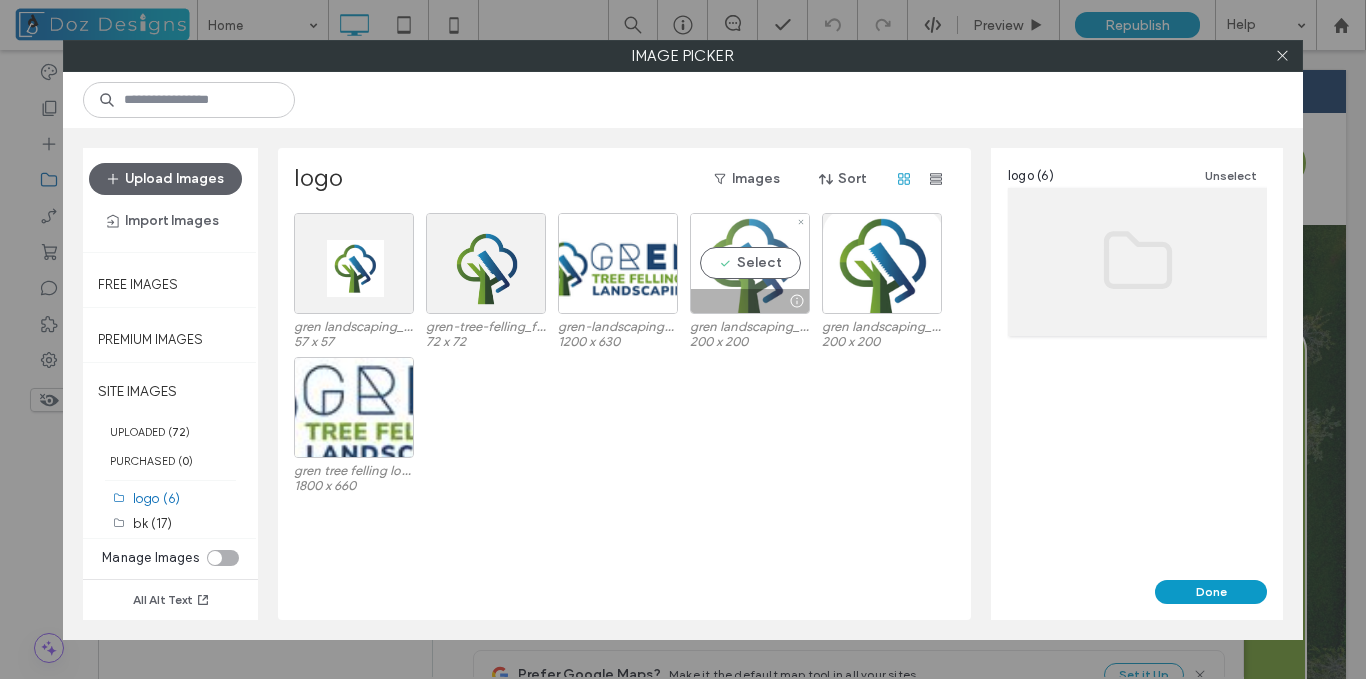 click on "Select" at bounding box center (750, 263) 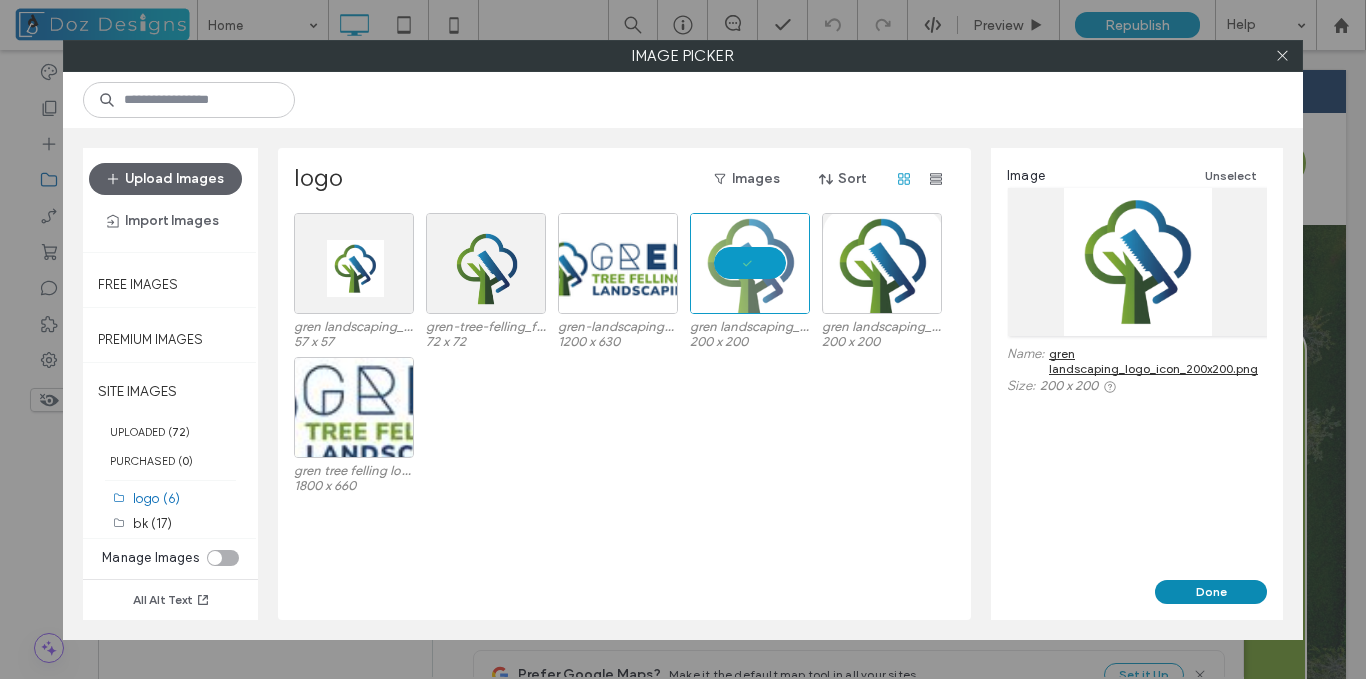 click on "Done" at bounding box center [1211, 592] 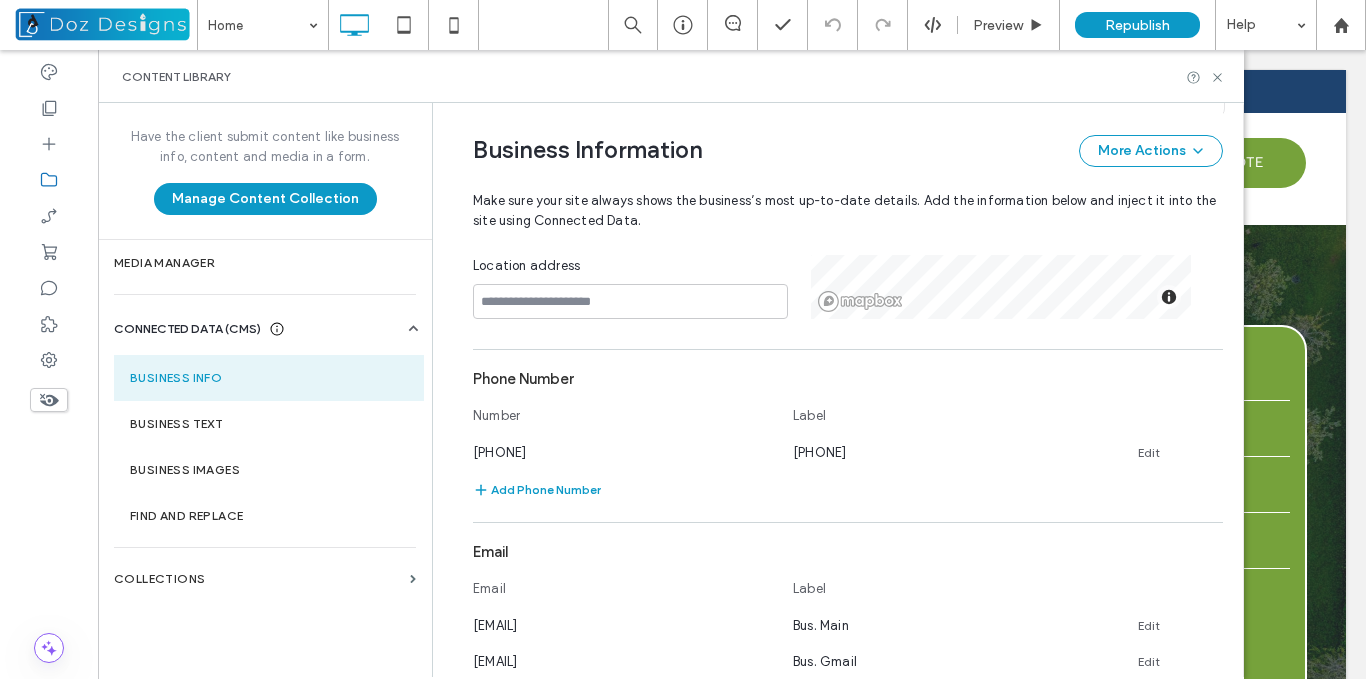 scroll, scrollTop: 698, scrollLeft: 0, axis: vertical 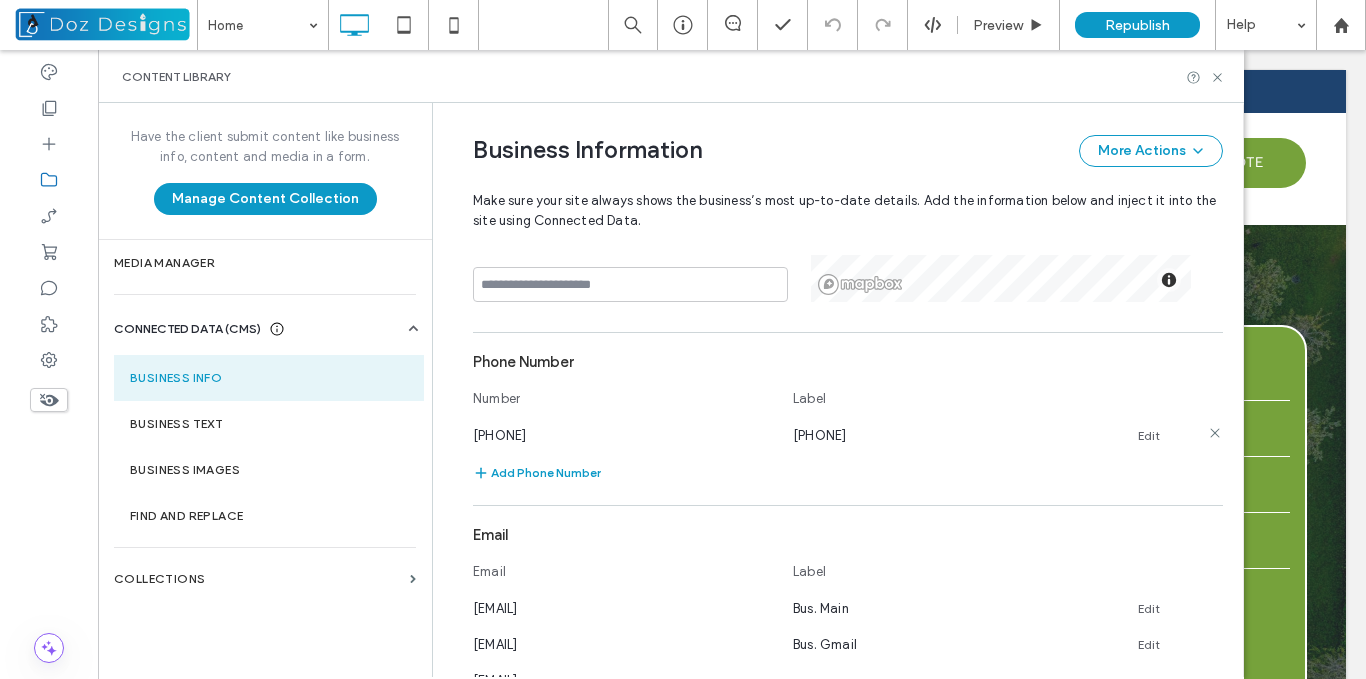click on "Edit" at bounding box center [1149, 436] 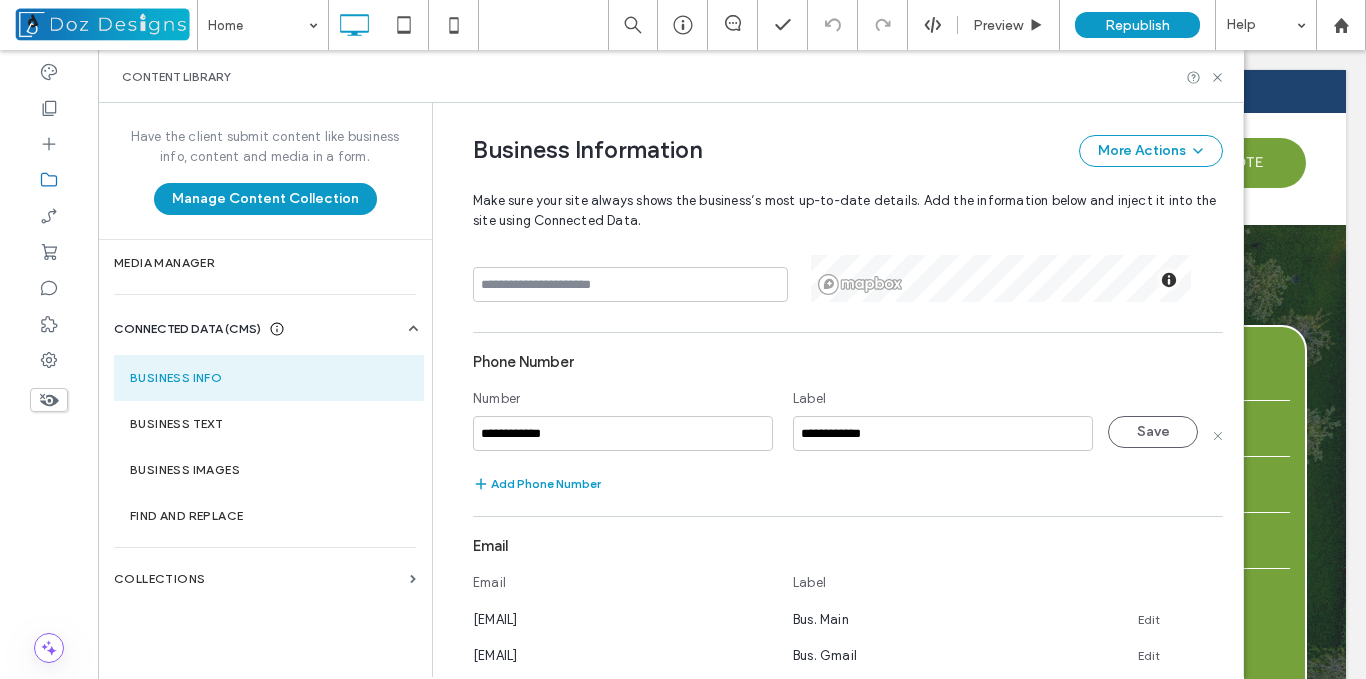 click on "**********" at bounding box center (623, 433) 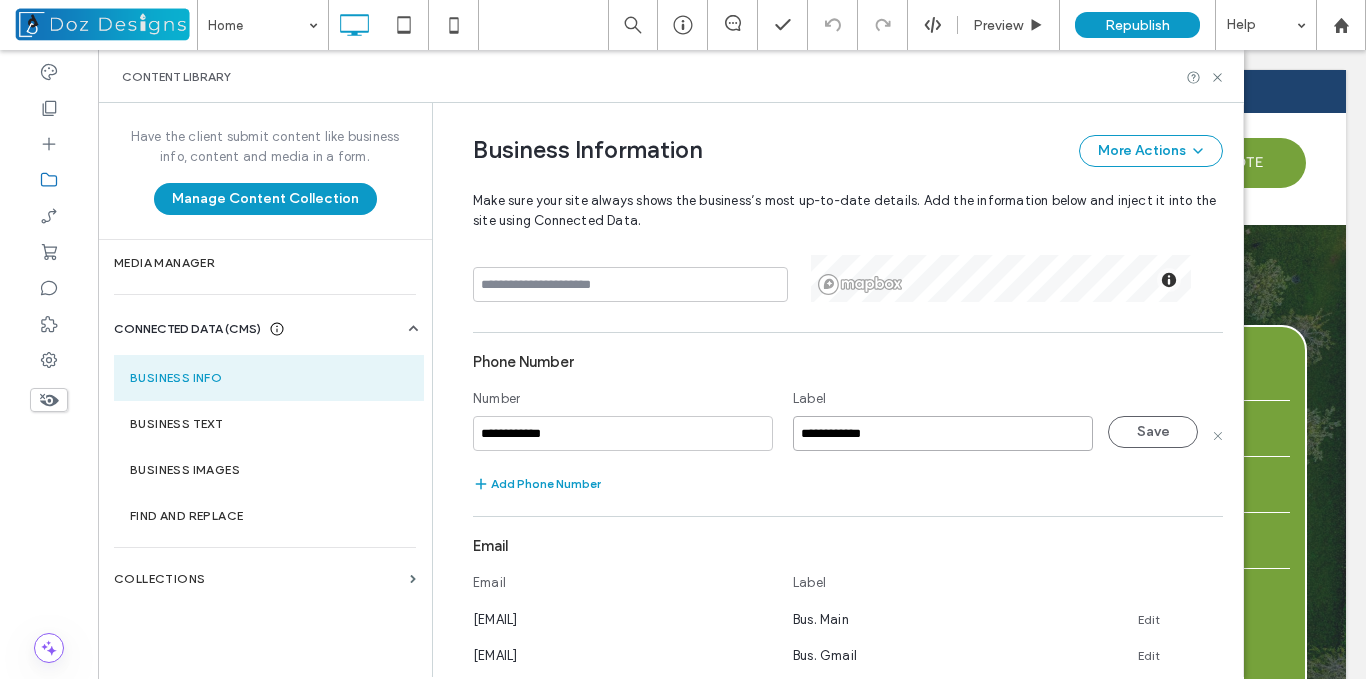 click on "**********" at bounding box center [943, 433] 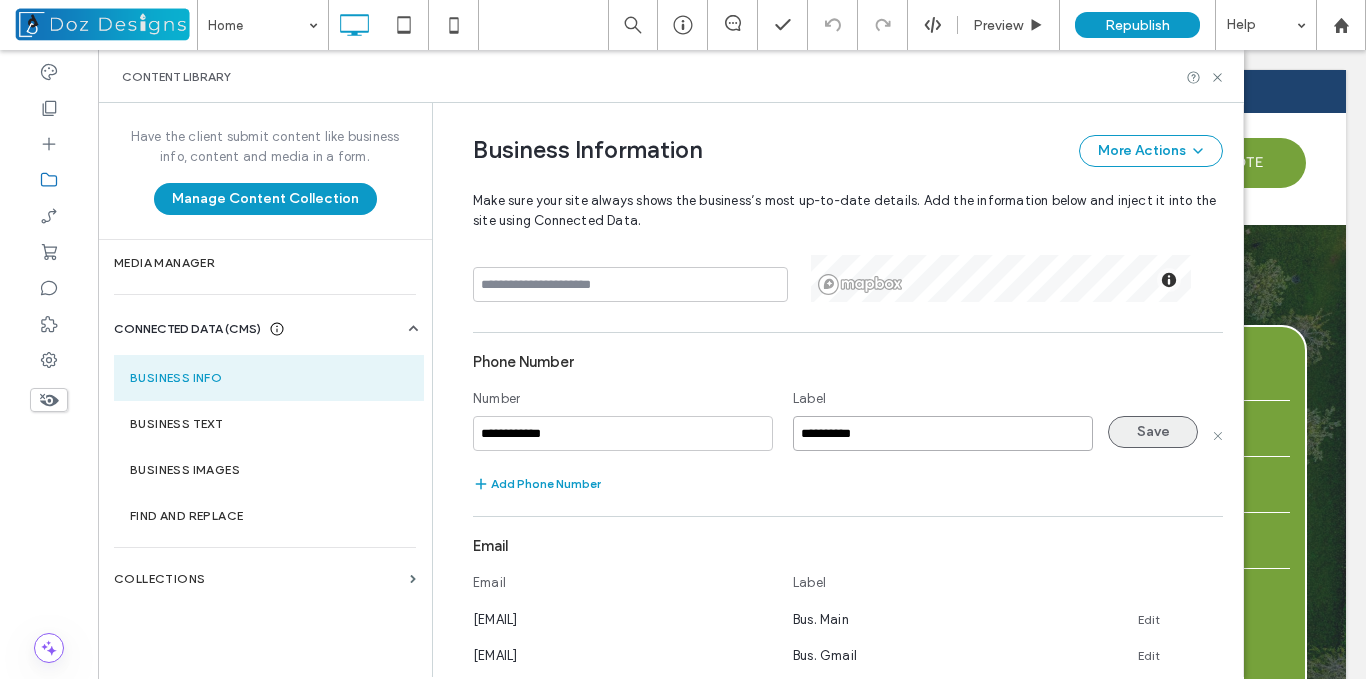 type on "**********" 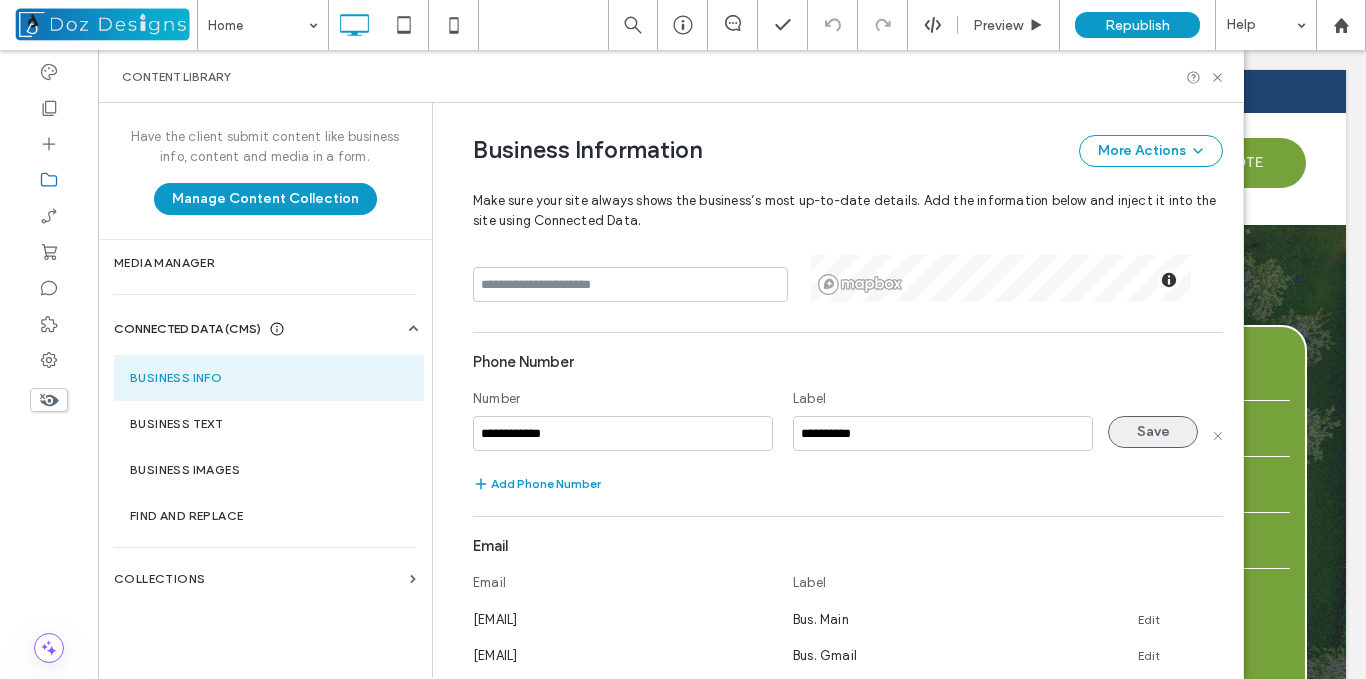 click on "Save" at bounding box center [1153, 432] 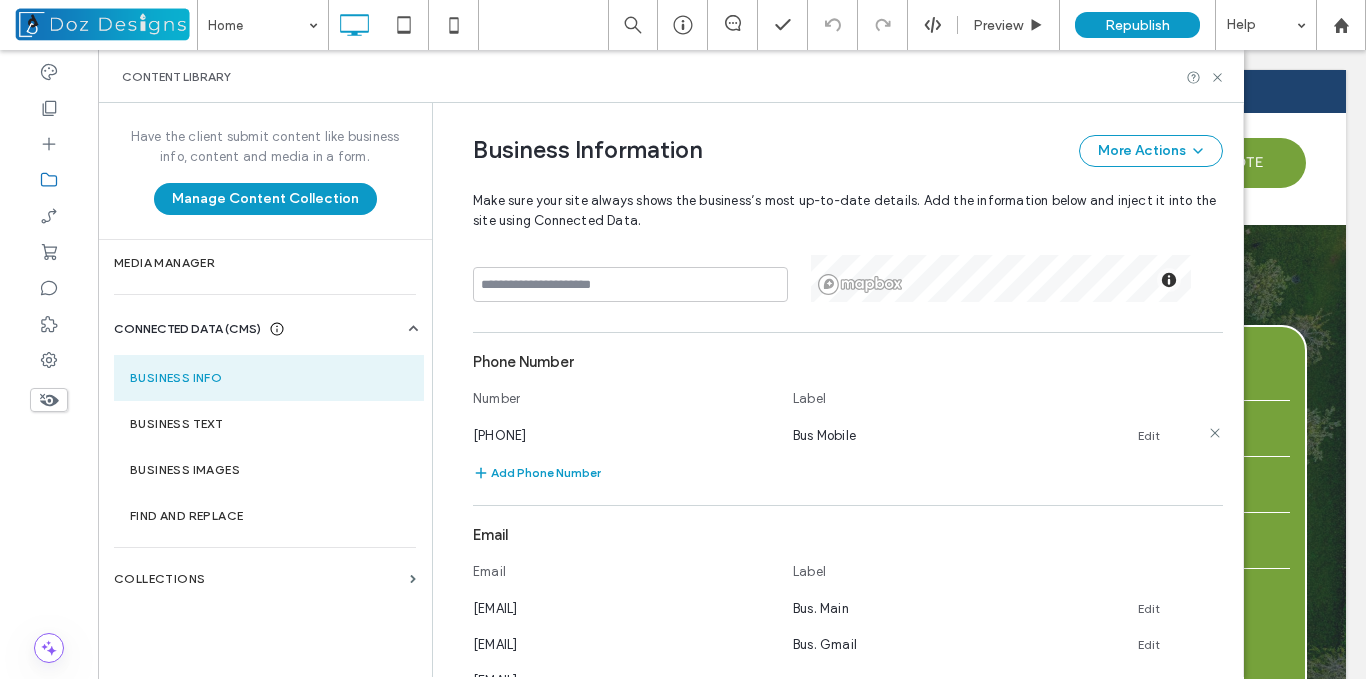 drag, startPoint x: 563, startPoint y: 438, endPoint x: 474, endPoint y: 438, distance: 89 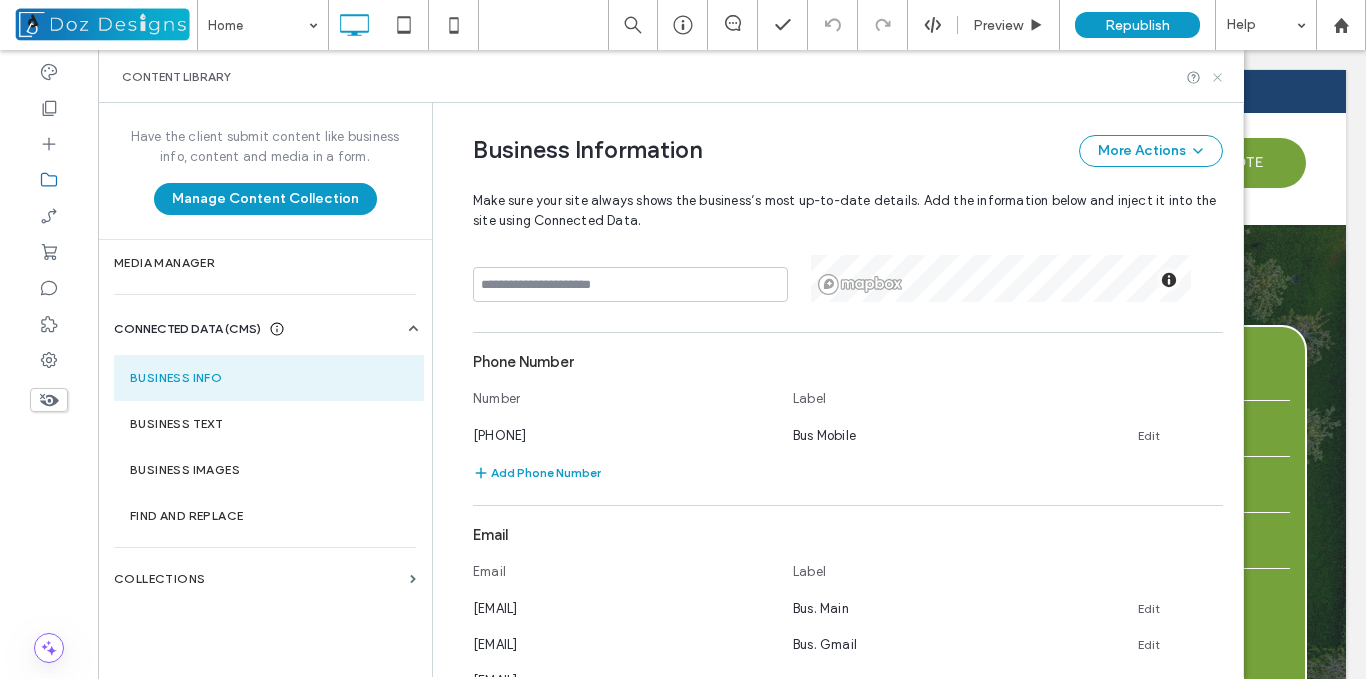 click 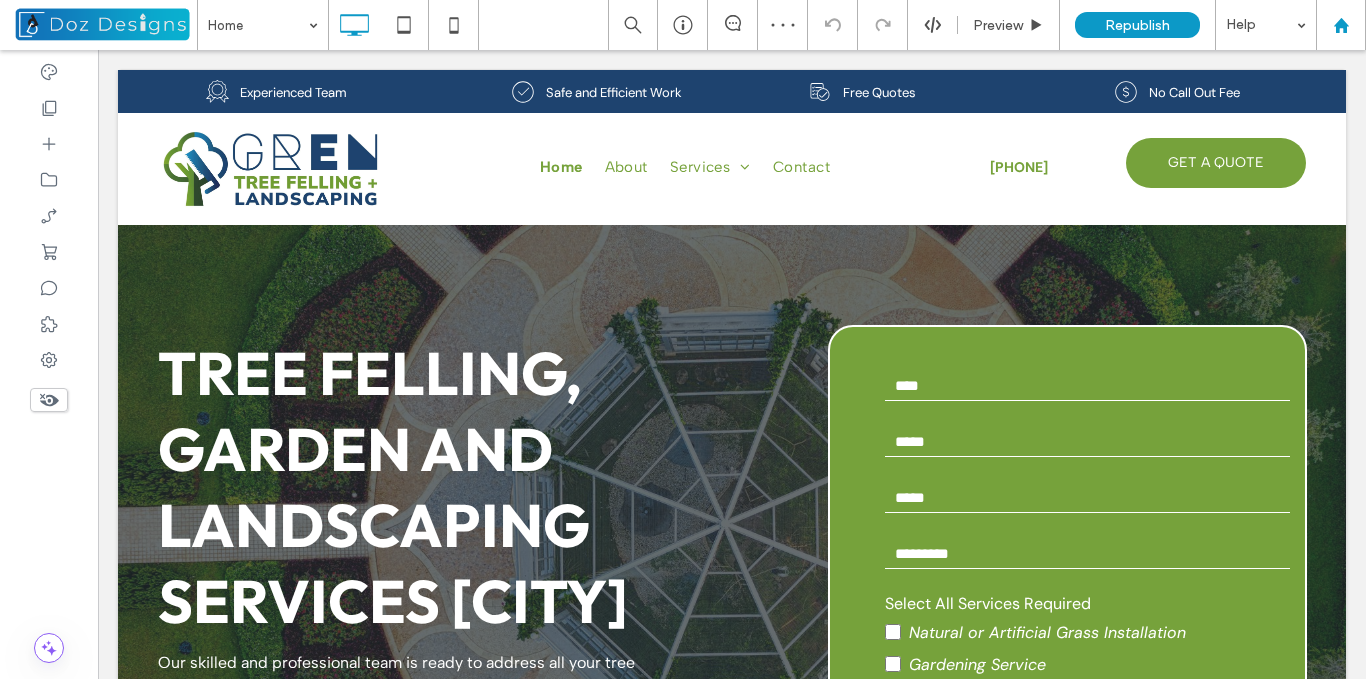 scroll, scrollTop: 0, scrollLeft: 0, axis: both 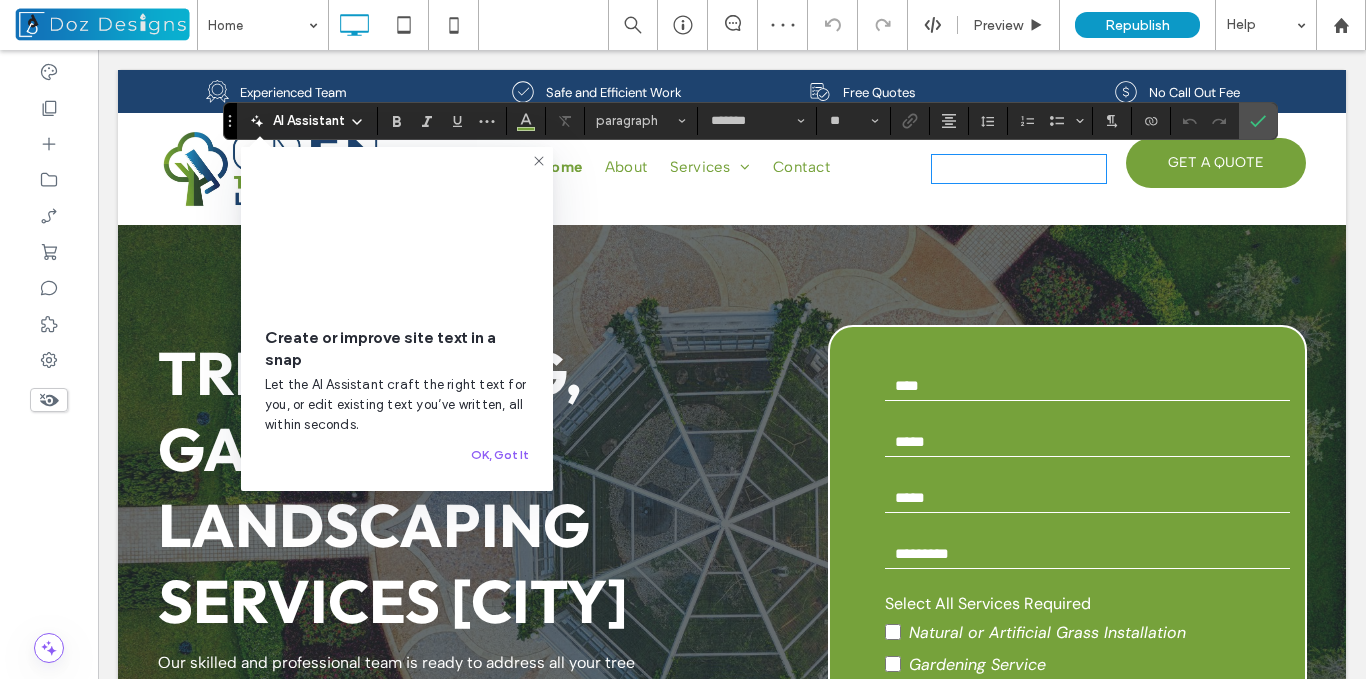 type on "*******" 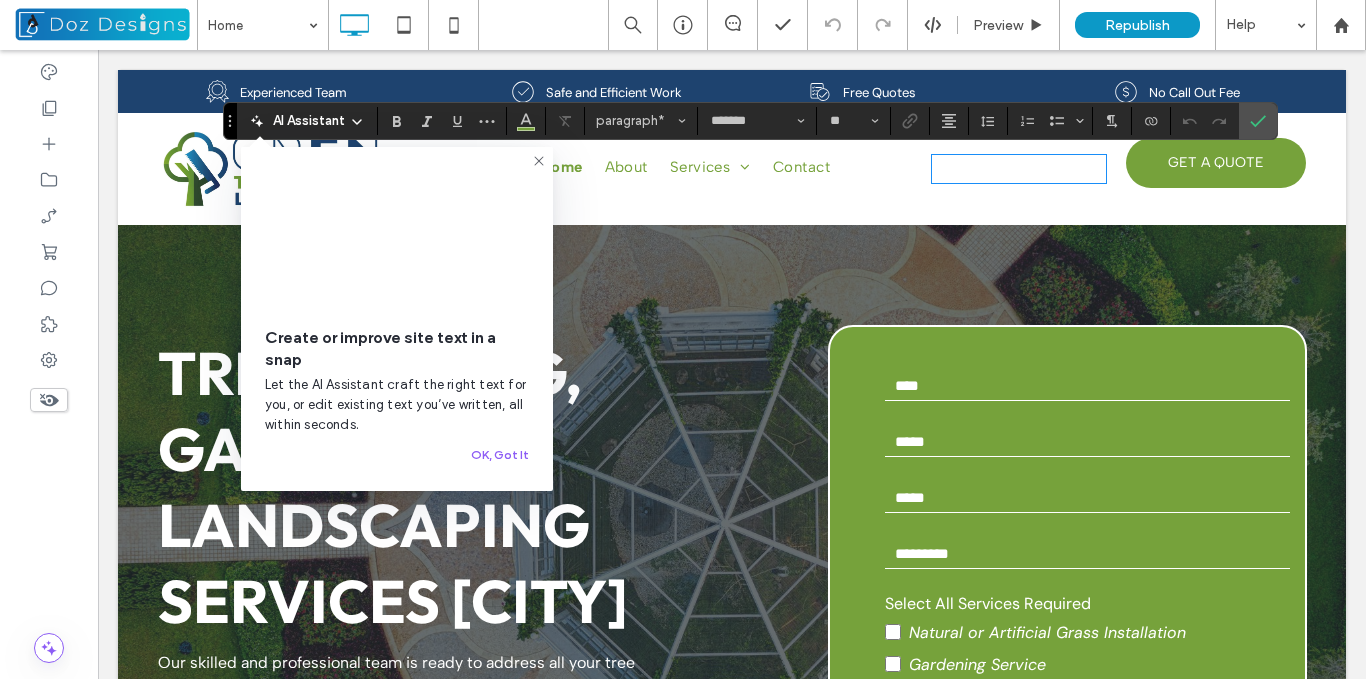 click on "﻿" at bounding box center [1019, 169] 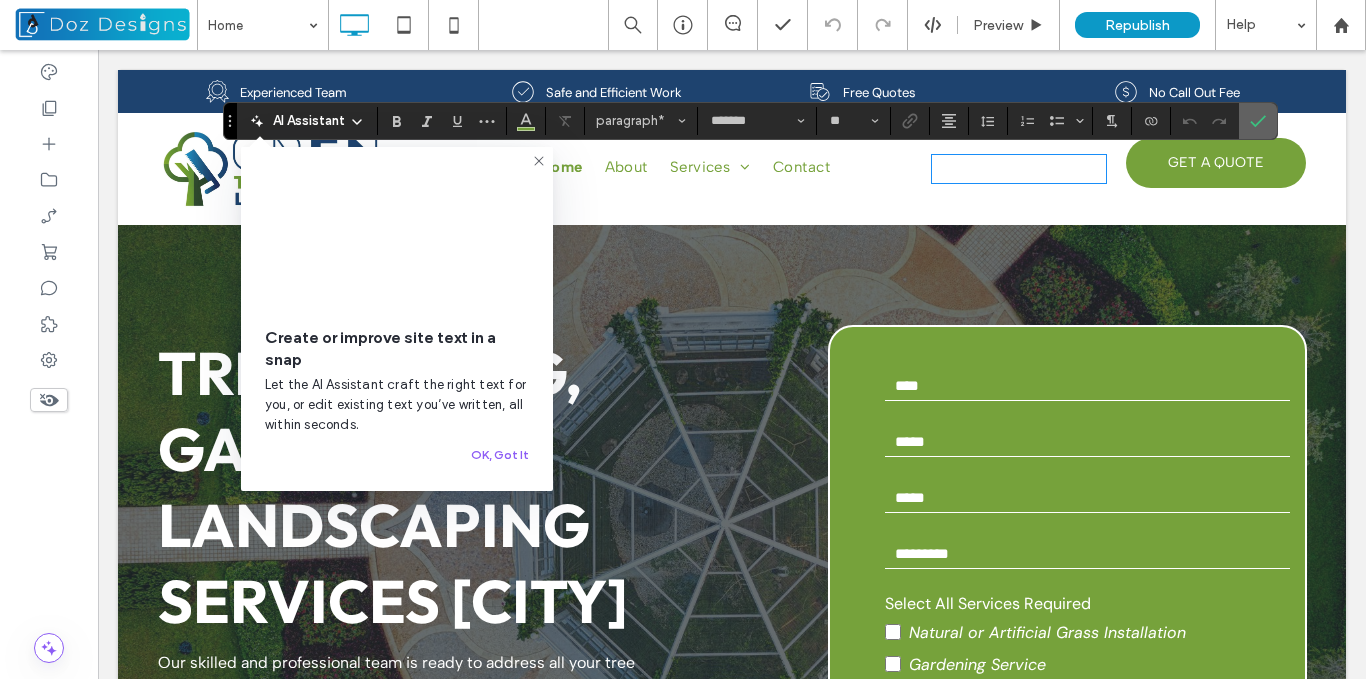 click at bounding box center [1258, 121] 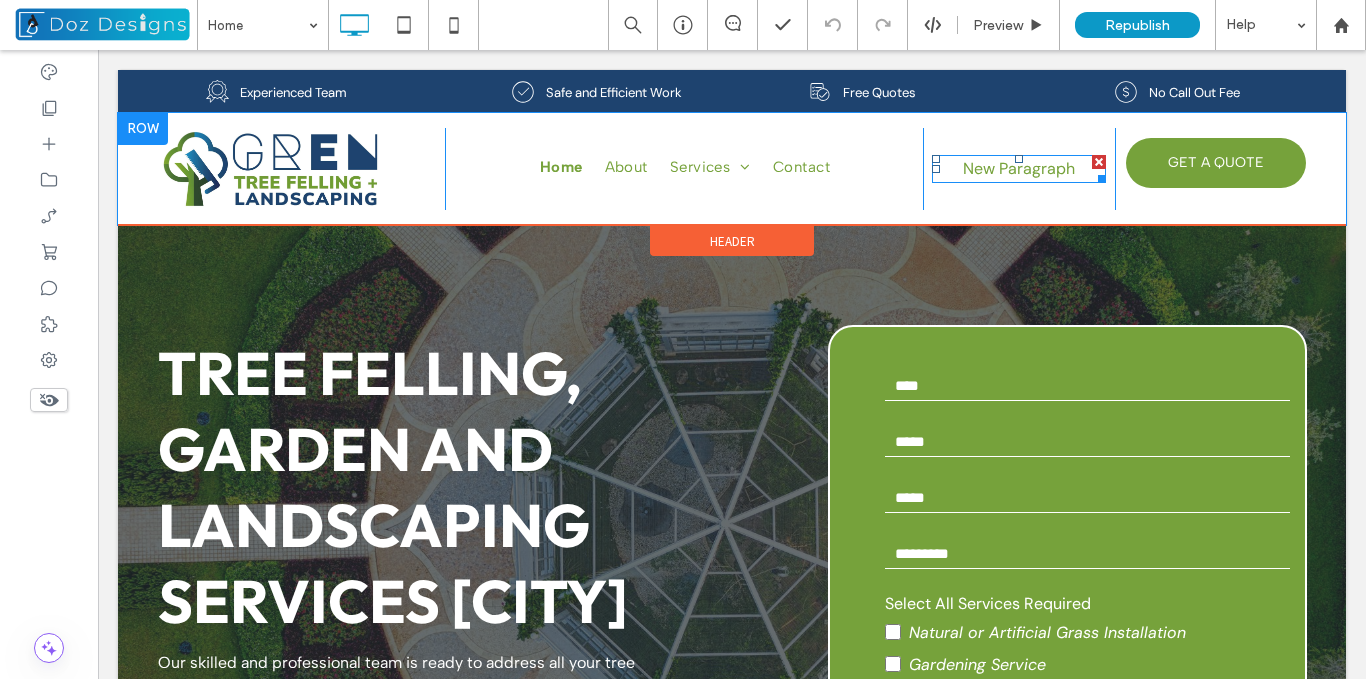 click on "New Paragraph" at bounding box center (1019, 169) 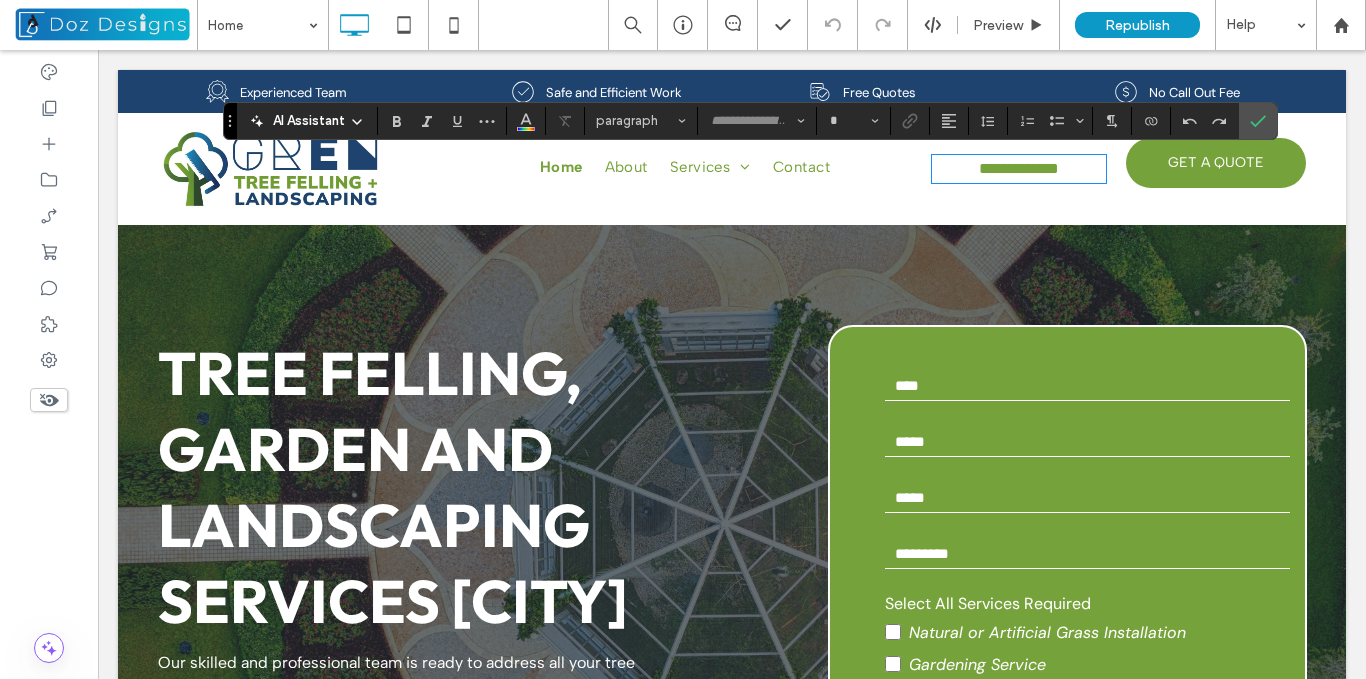 type on "*******" 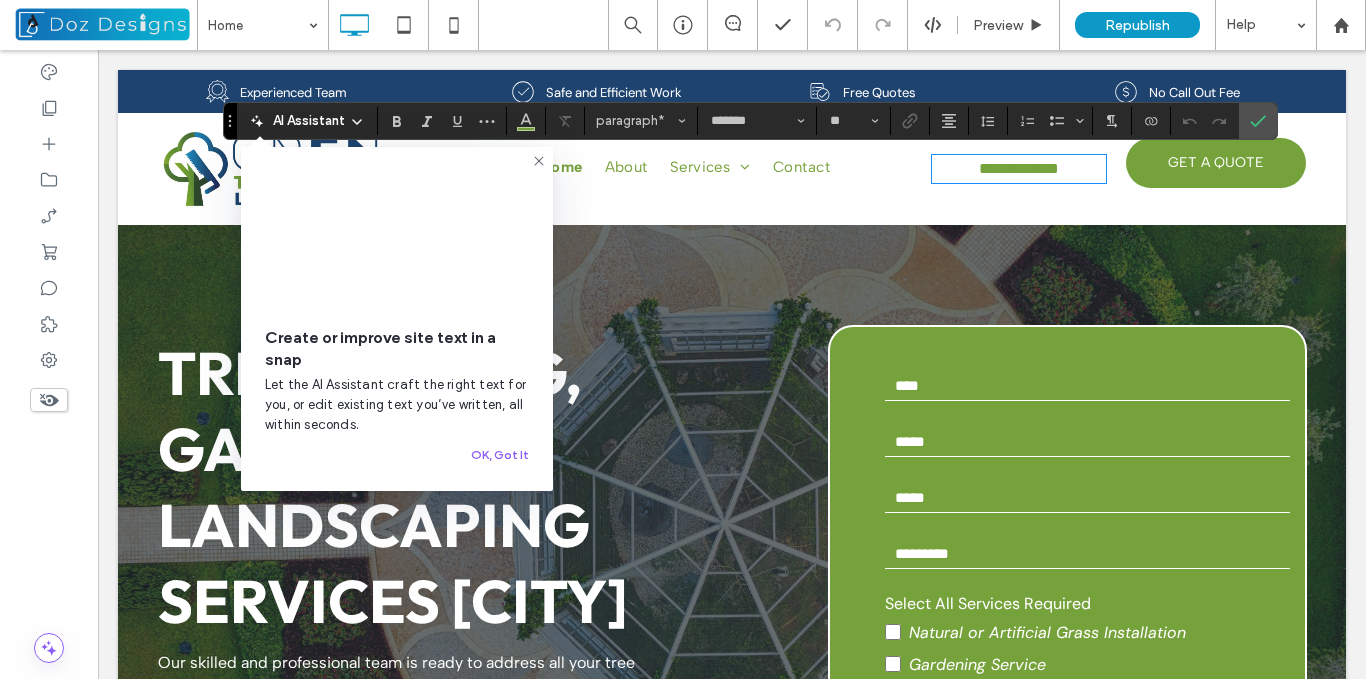 click on "**********" at bounding box center [1019, 168] 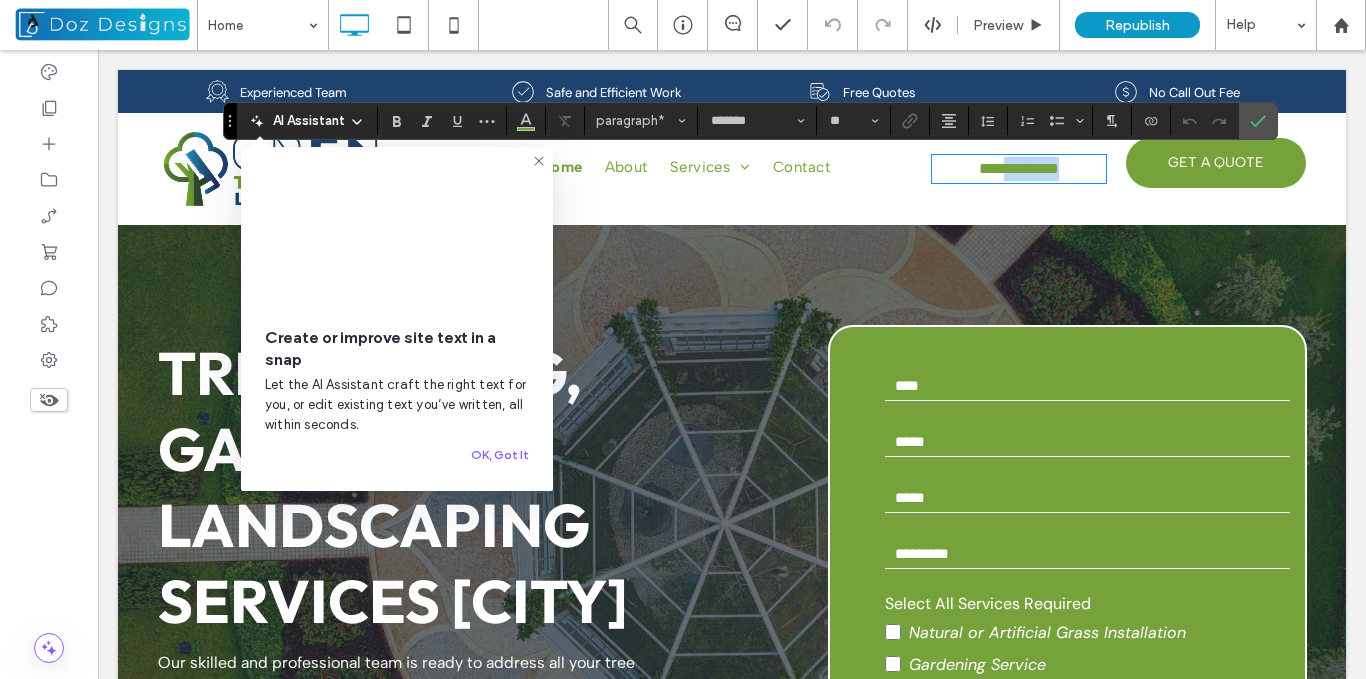 click on "**********" at bounding box center [1019, 168] 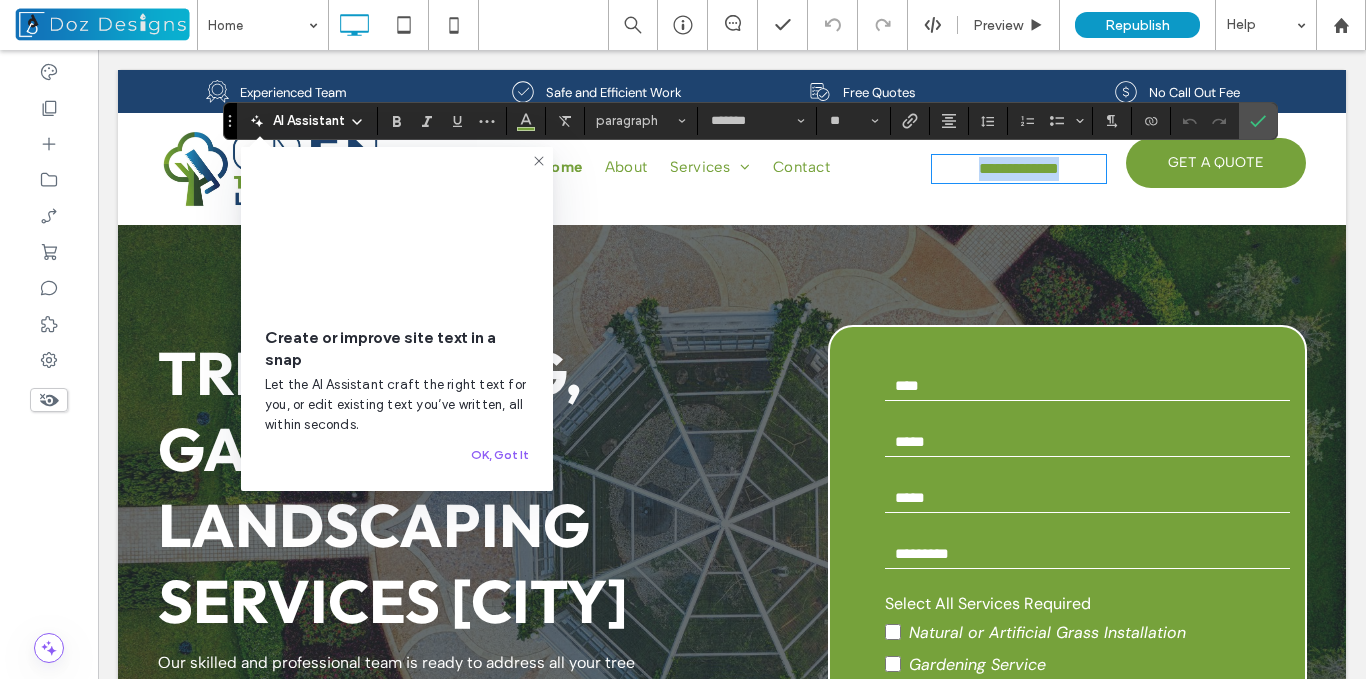 click on "**********" at bounding box center (1019, 168) 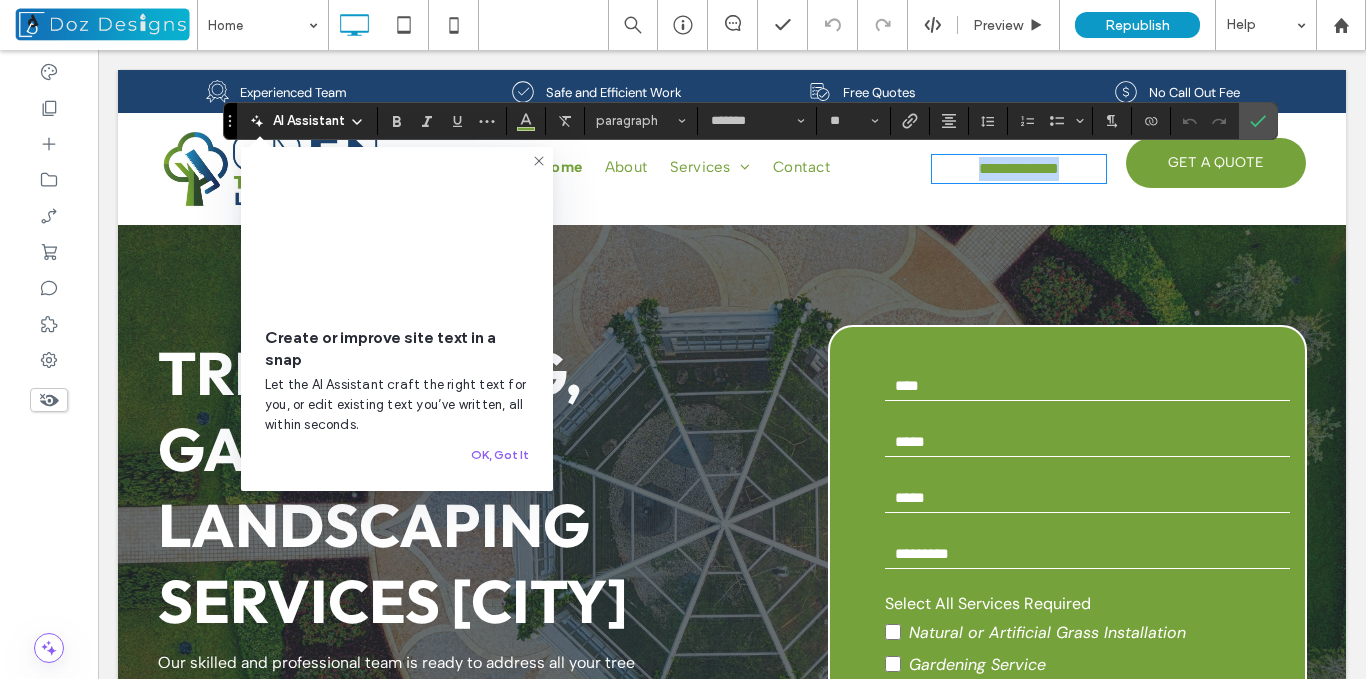 type 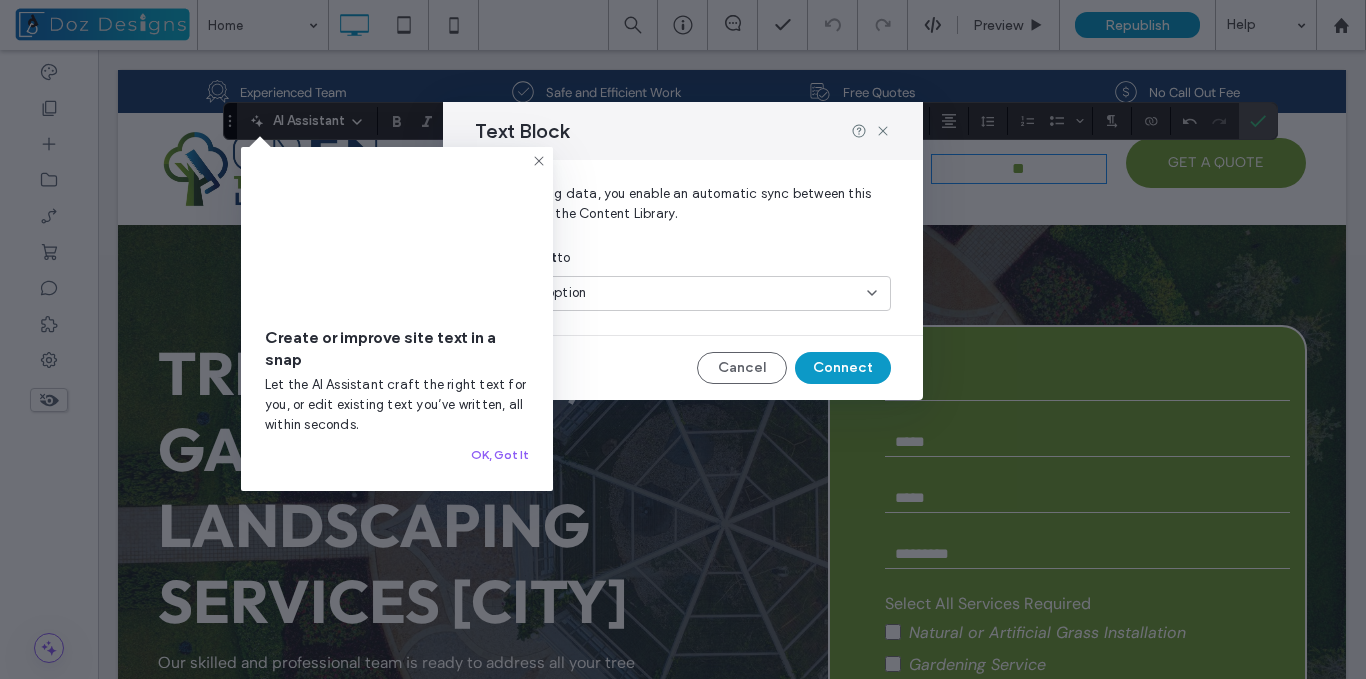 click 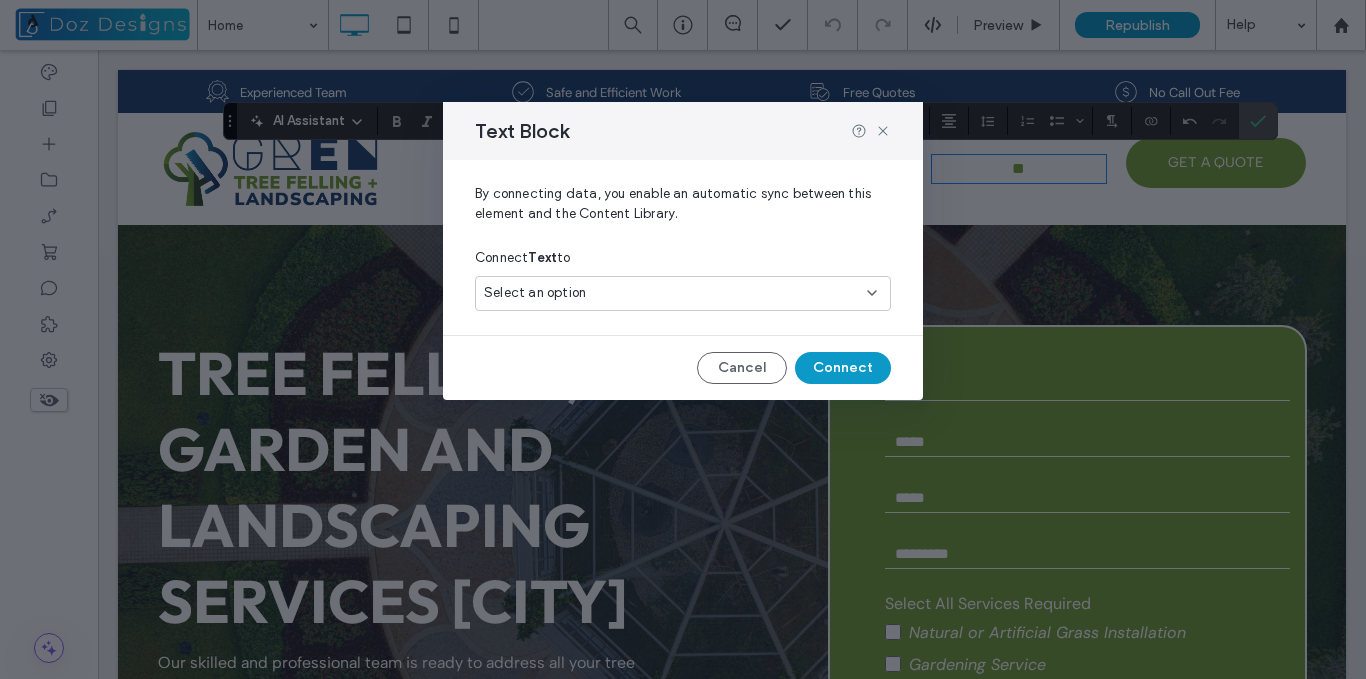 click on "Select an option" at bounding box center [671, 293] 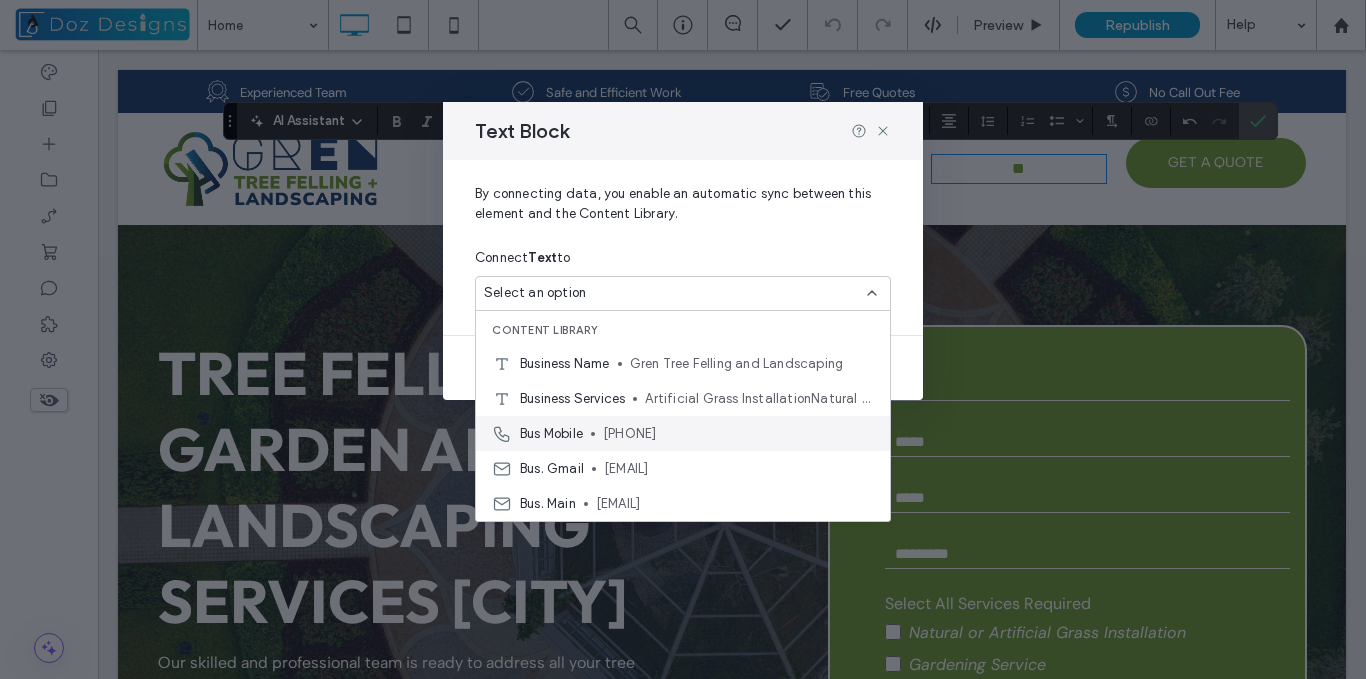 click on "079 465 9030" at bounding box center (738, 434) 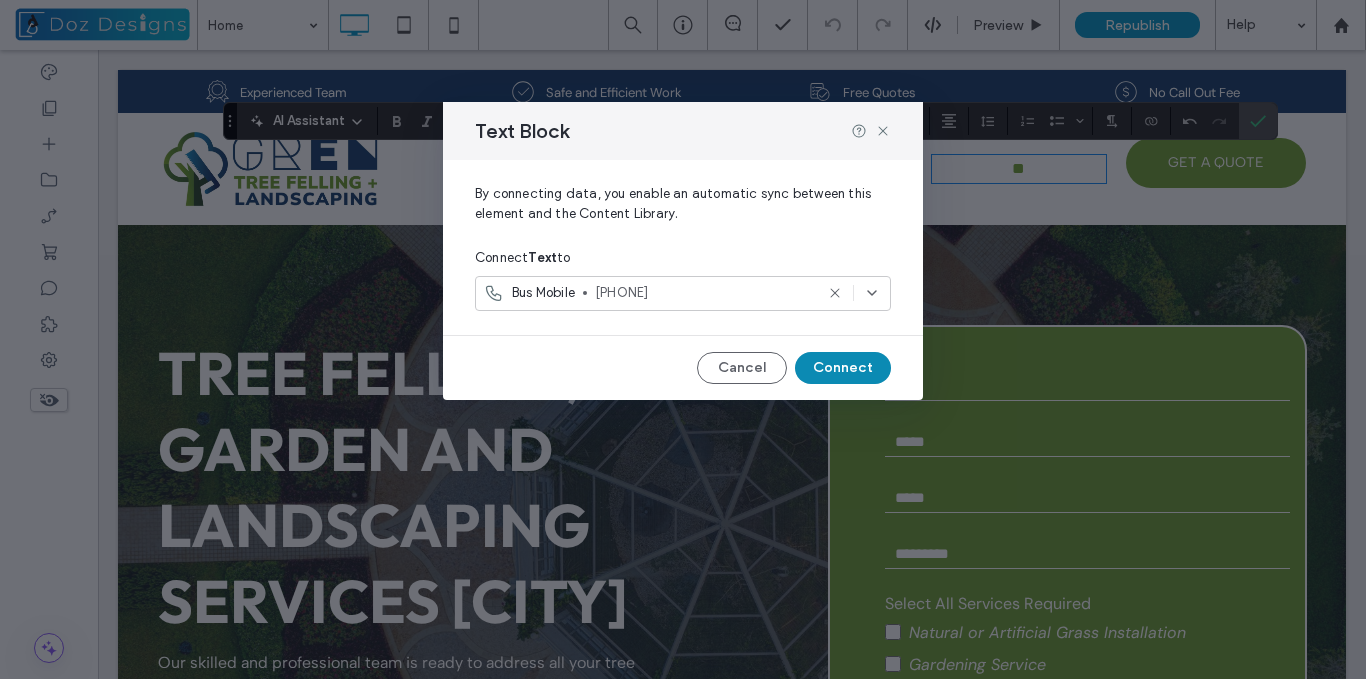 click on "Connect" at bounding box center [843, 368] 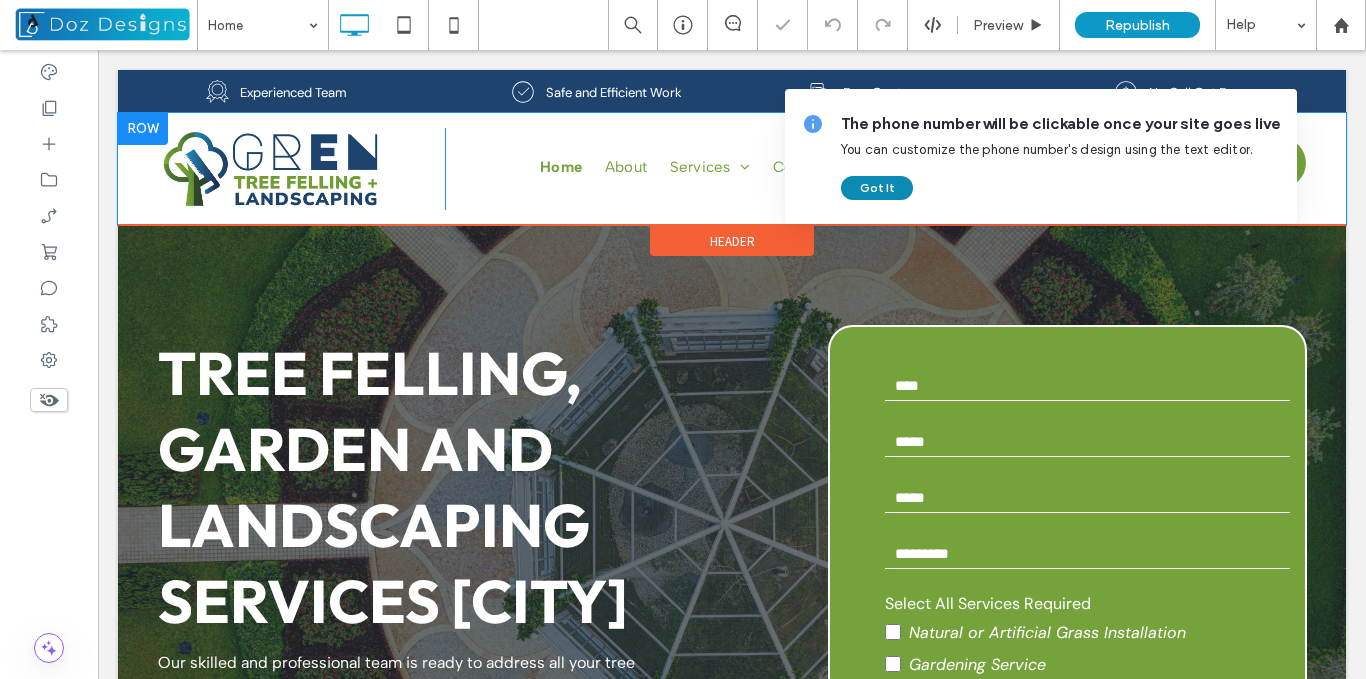 click on "Got It" at bounding box center (877, 188) 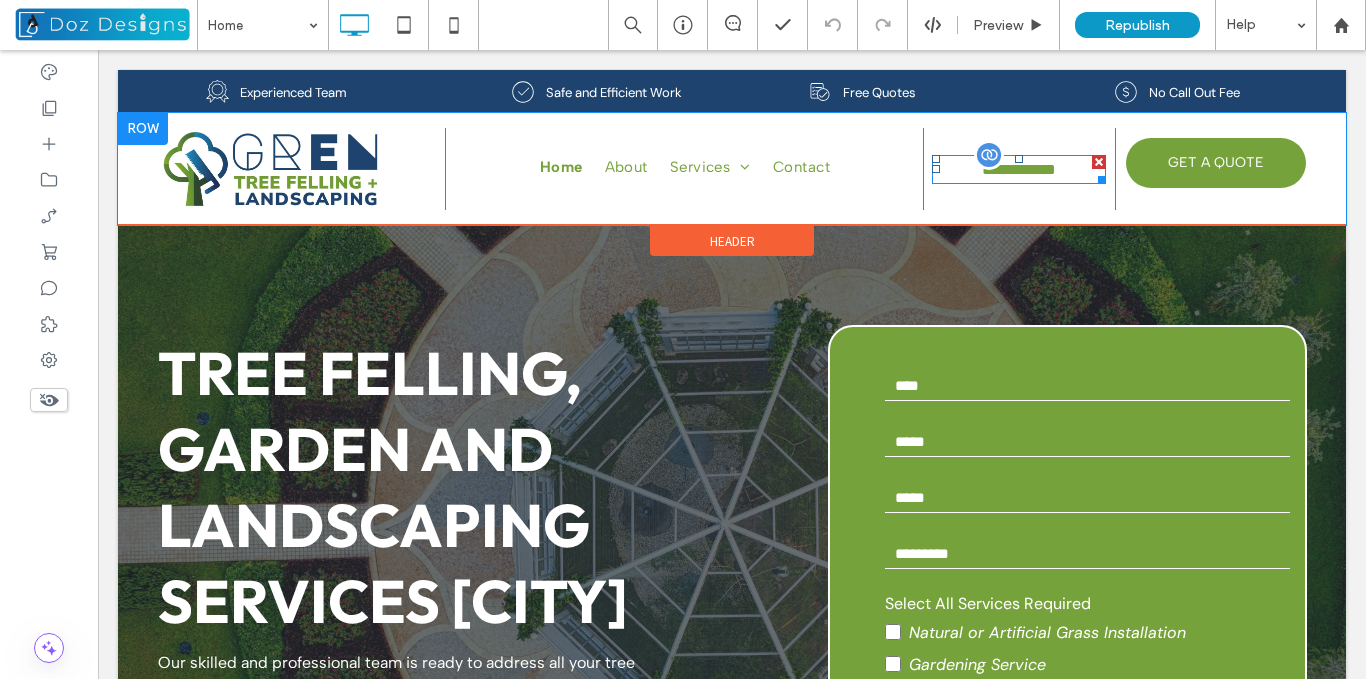 click on "**********" at bounding box center (1019, 169) 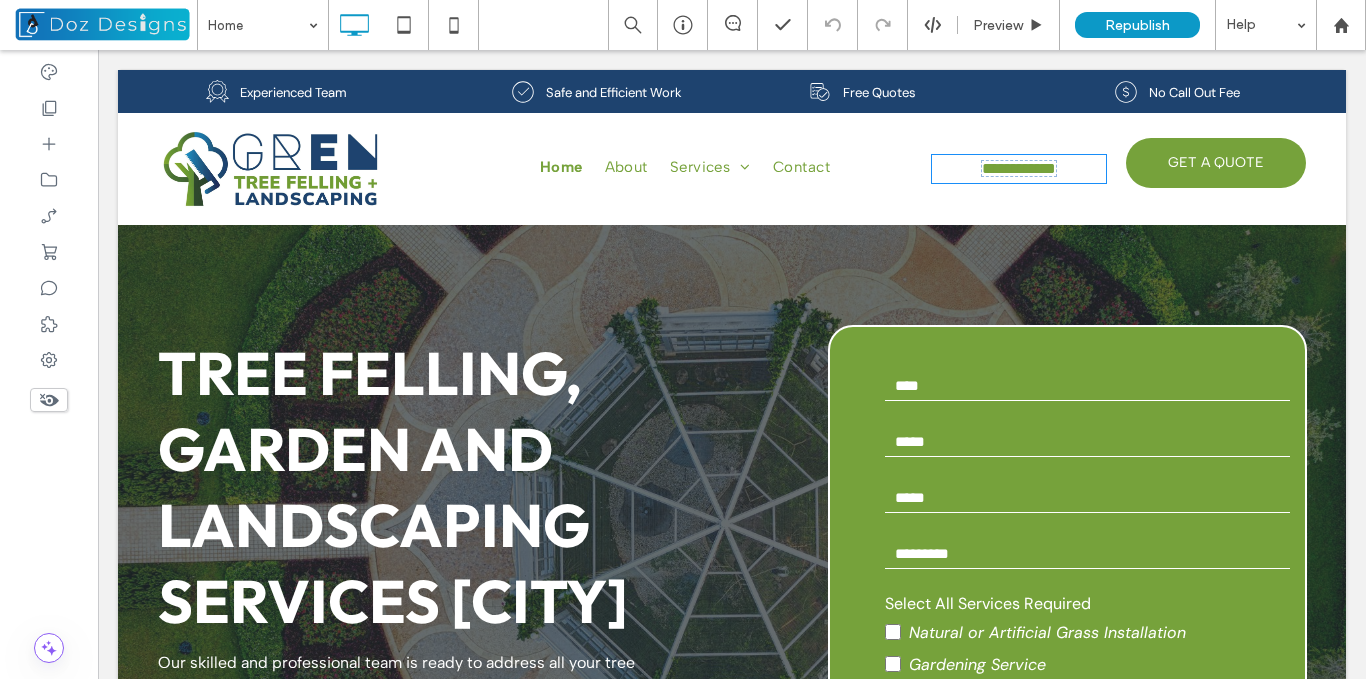 type on "*******" 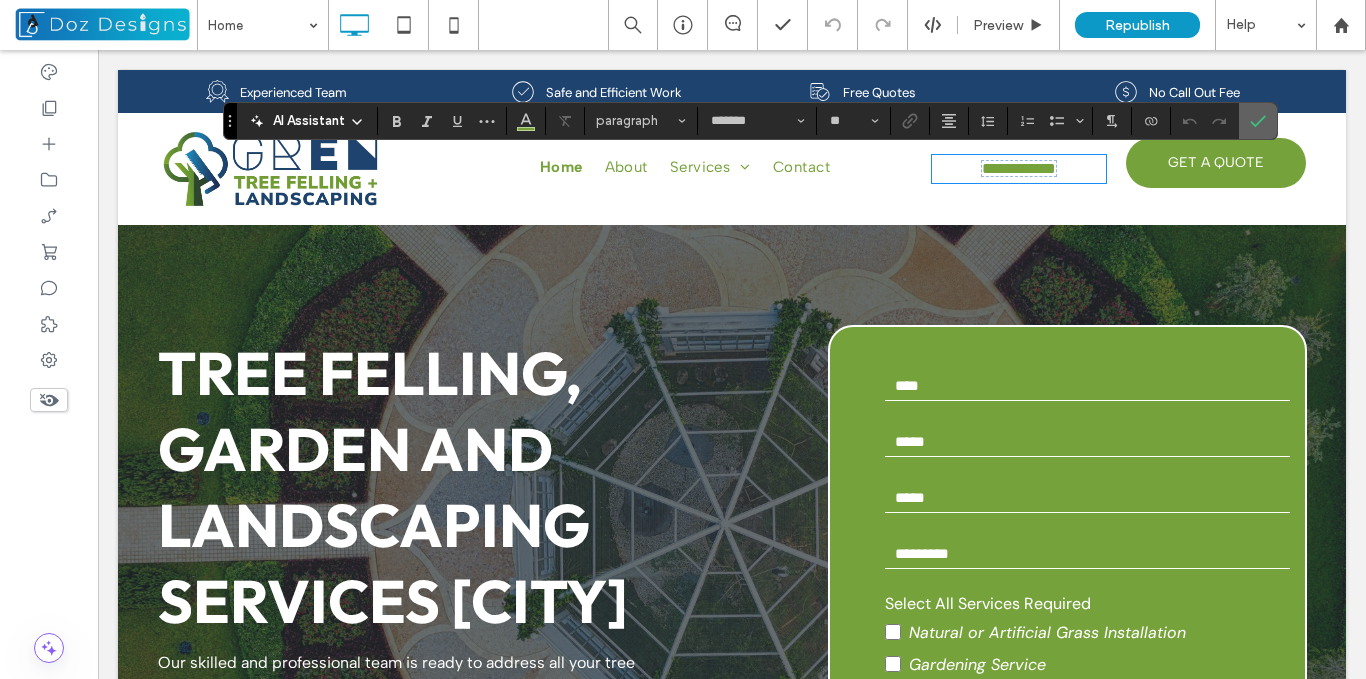 drag, startPoint x: 1258, startPoint y: 125, endPoint x: 1141, endPoint y: 86, distance: 123.32883 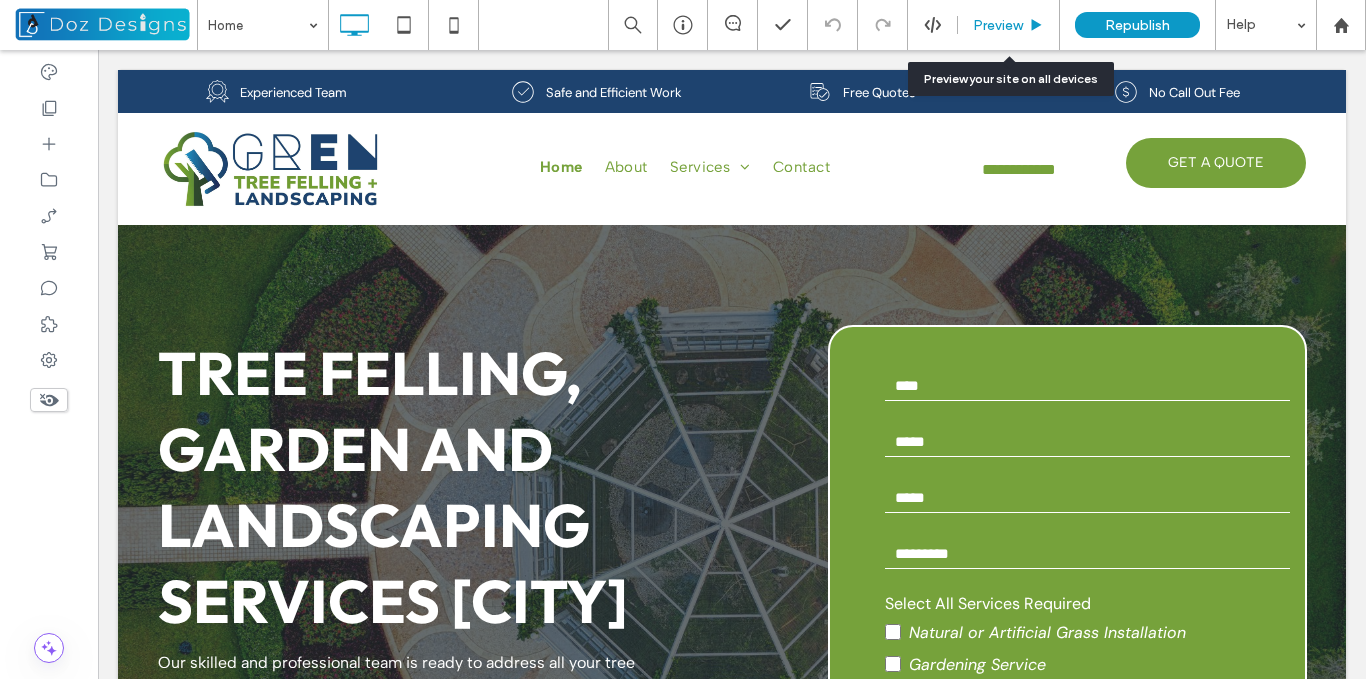 click on "Preview" at bounding box center (1008, 25) 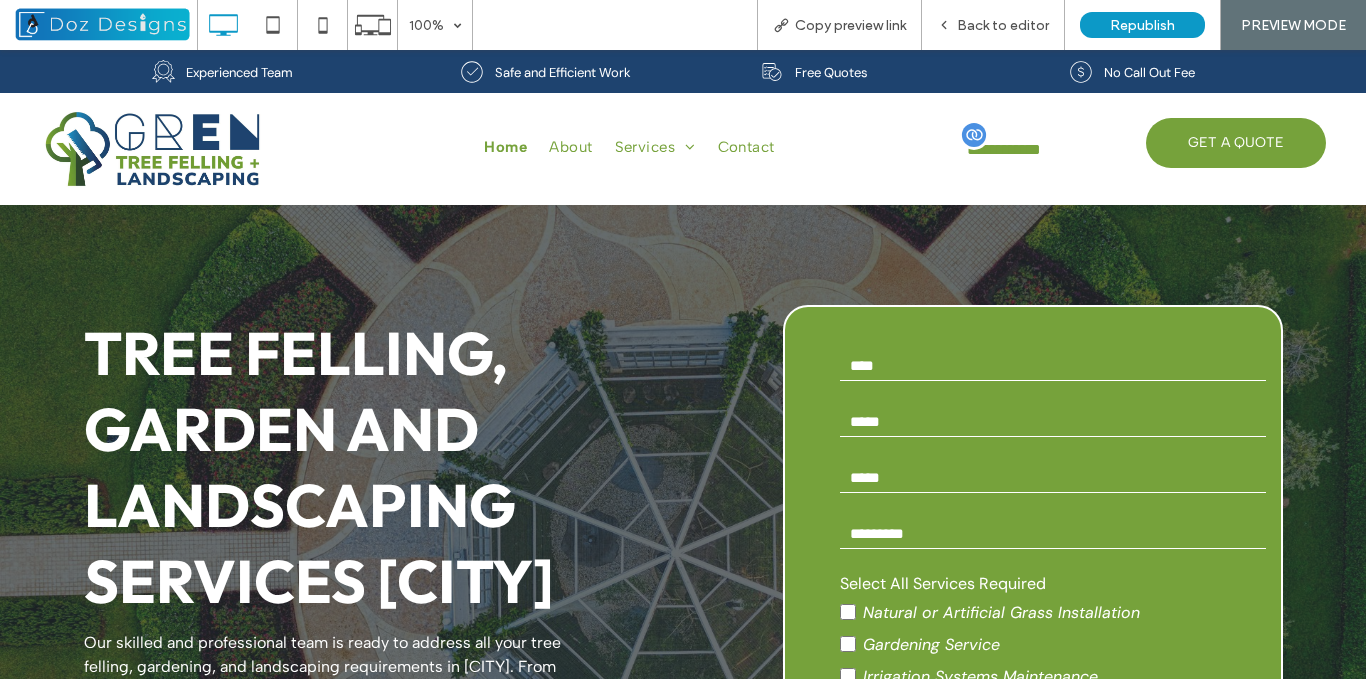 click on "**********" at bounding box center [1004, 149] 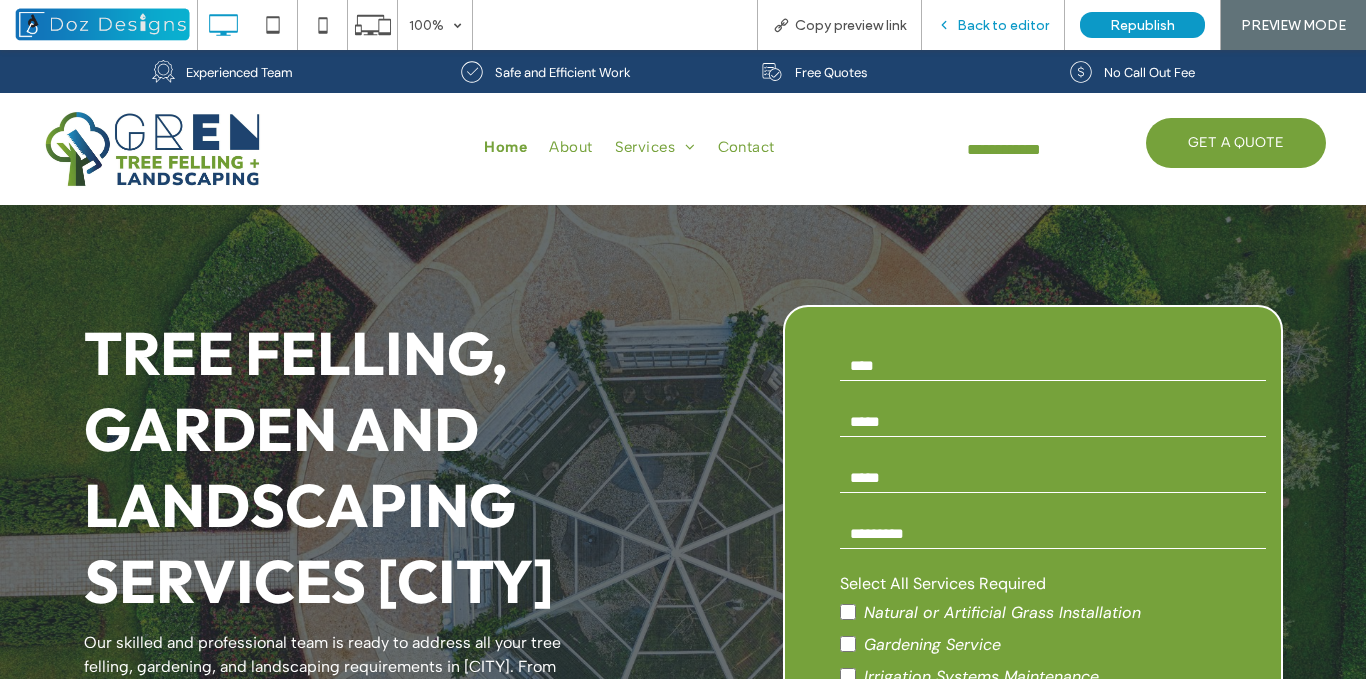 click on "Back to editor" at bounding box center (1003, 25) 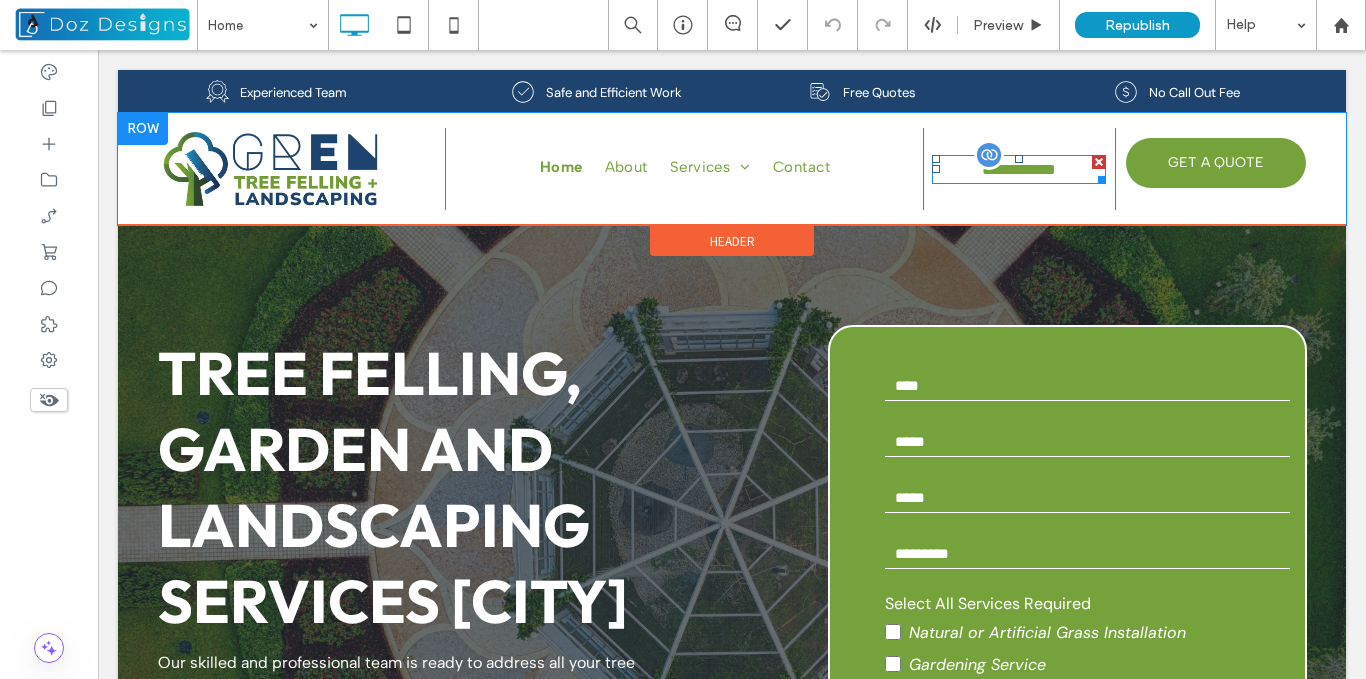 click on "**********" at bounding box center [1019, 169] 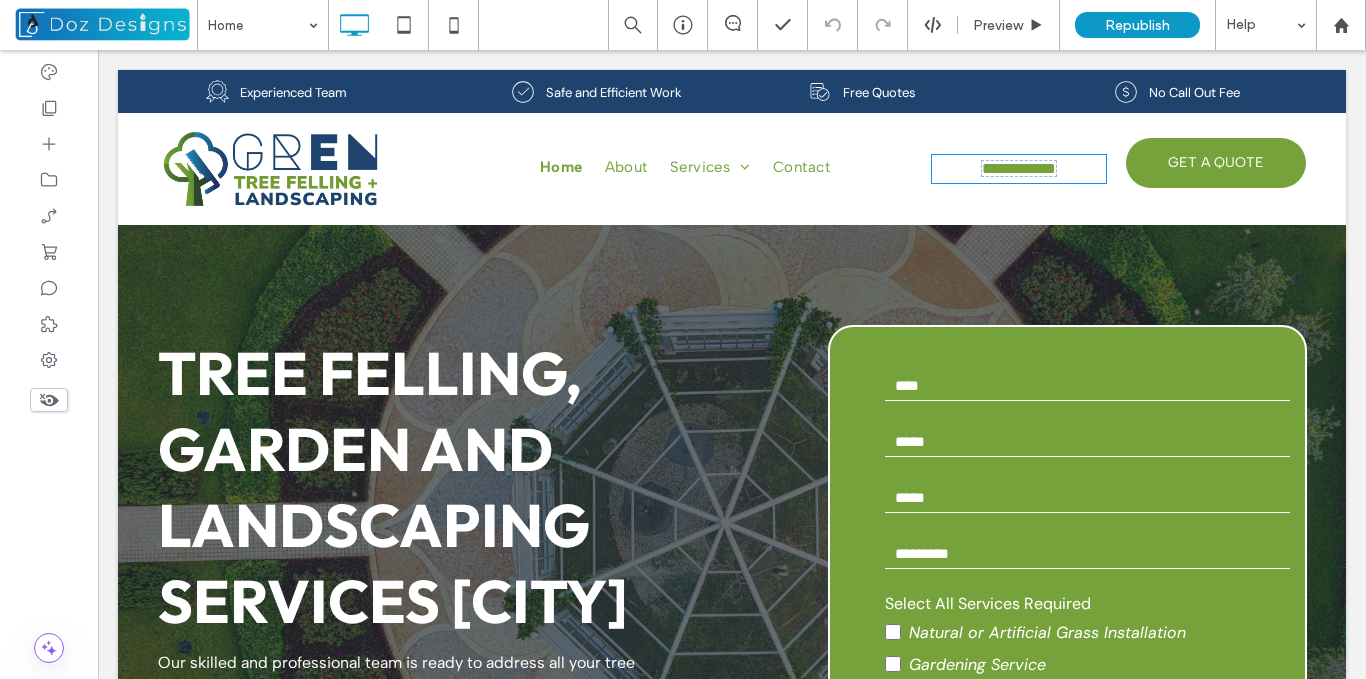 type on "*******" 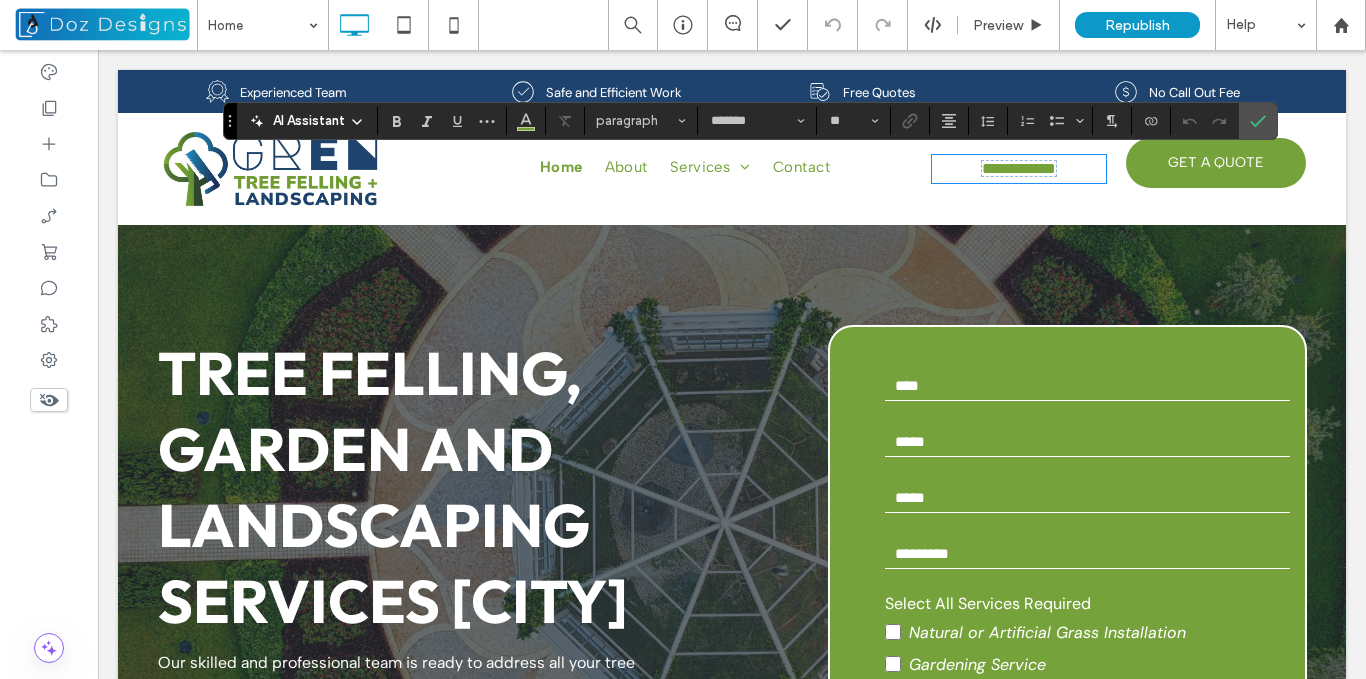 click on "**********" at bounding box center [1019, 168] 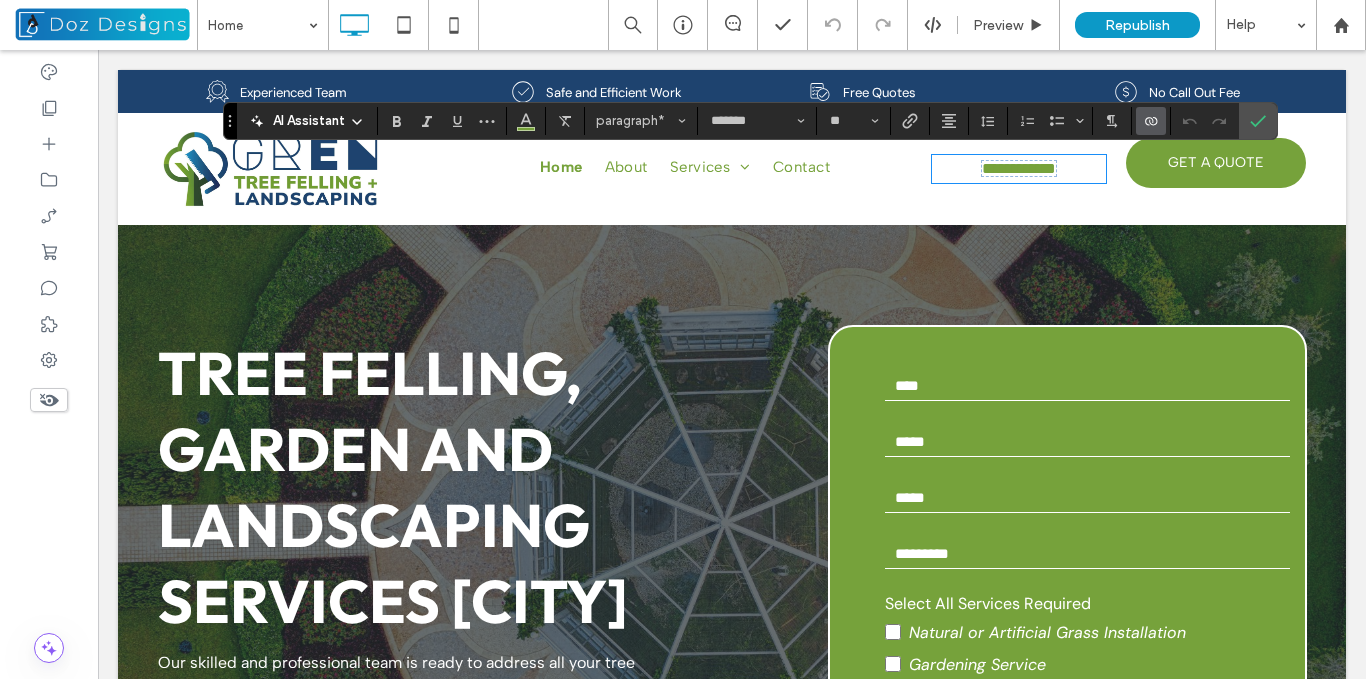 click on "**********" at bounding box center (1019, 168) 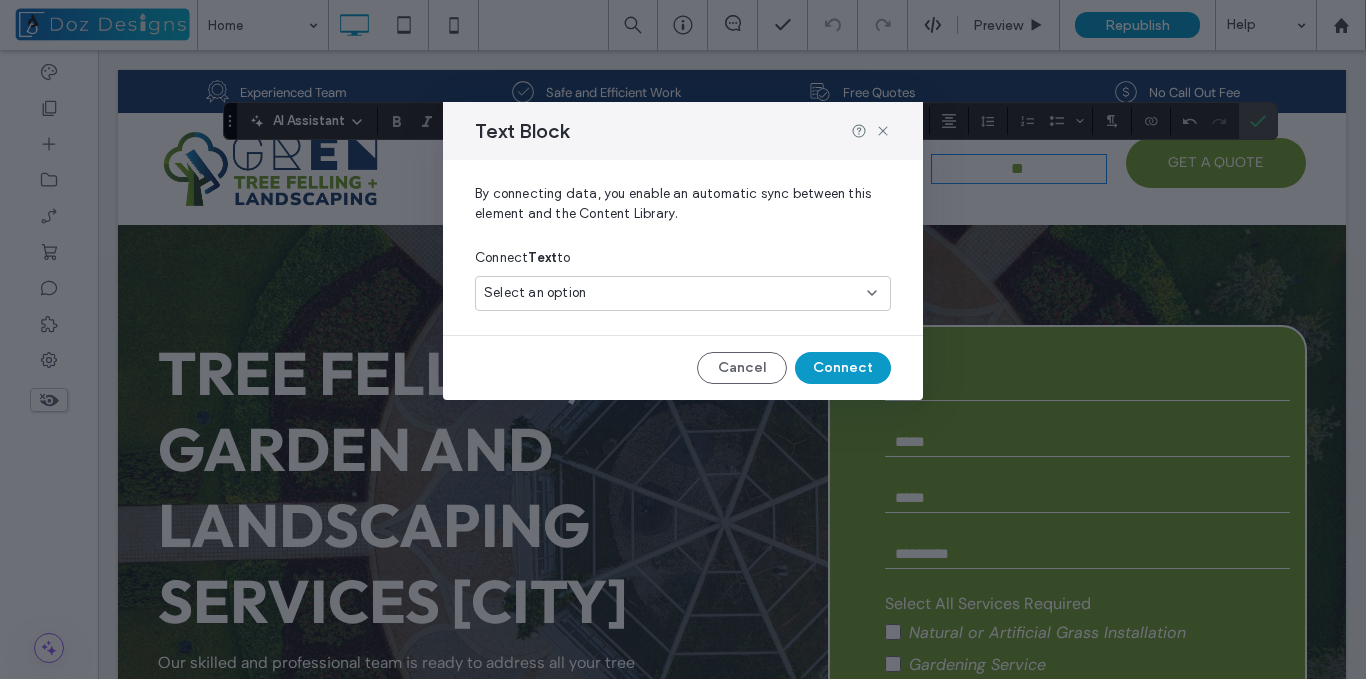 click on "Select an option" at bounding box center (671, 293) 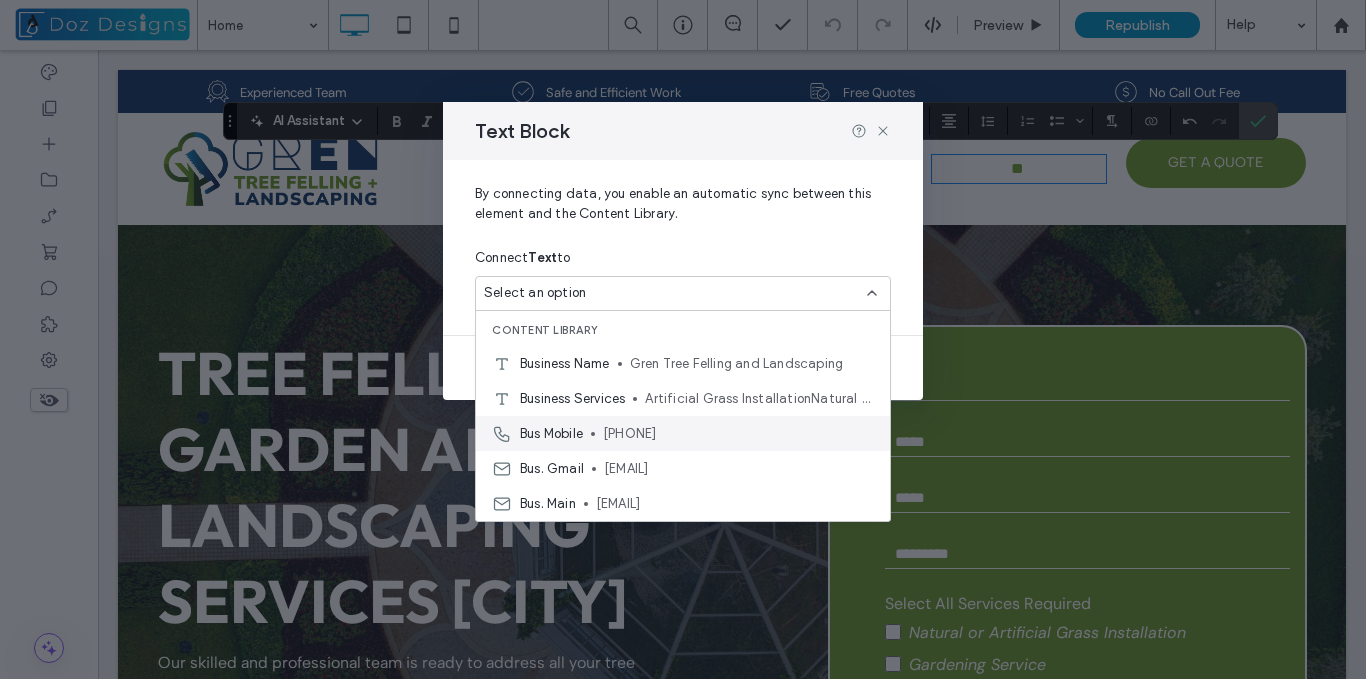 click on "079 465 9030" at bounding box center [738, 434] 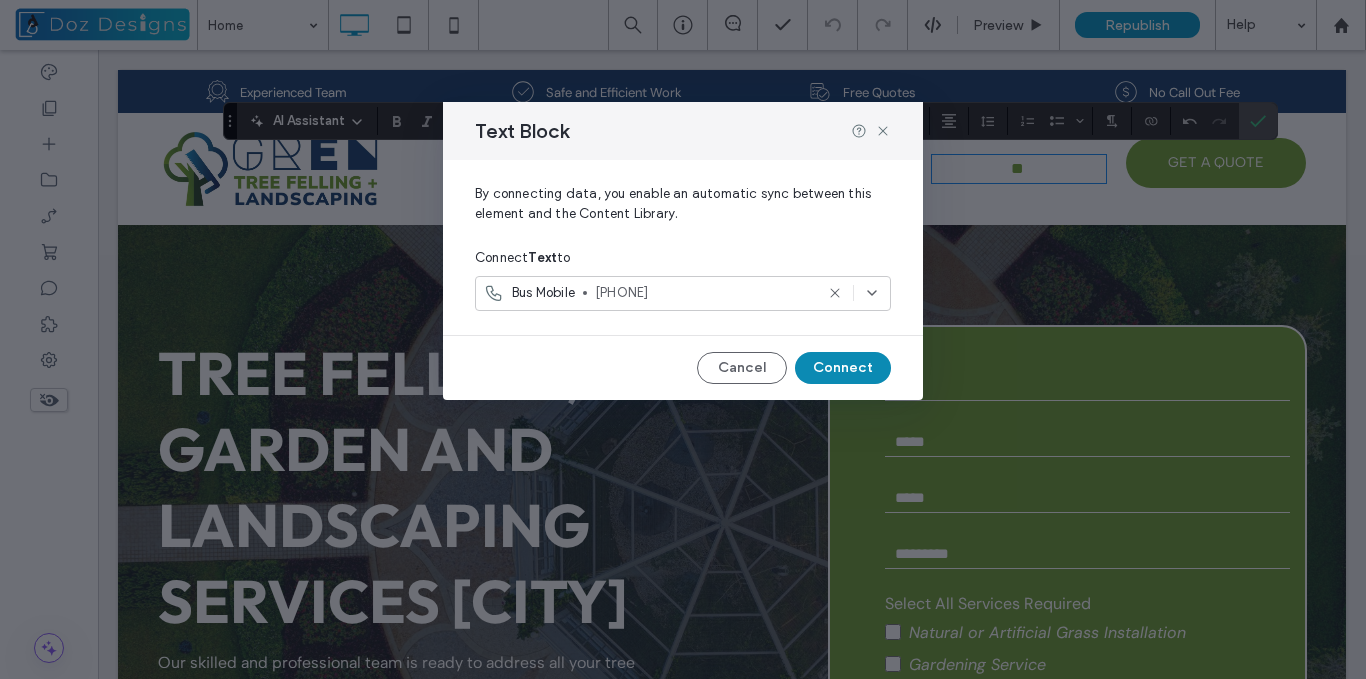 click on "Connect" at bounding box center [843, 368] 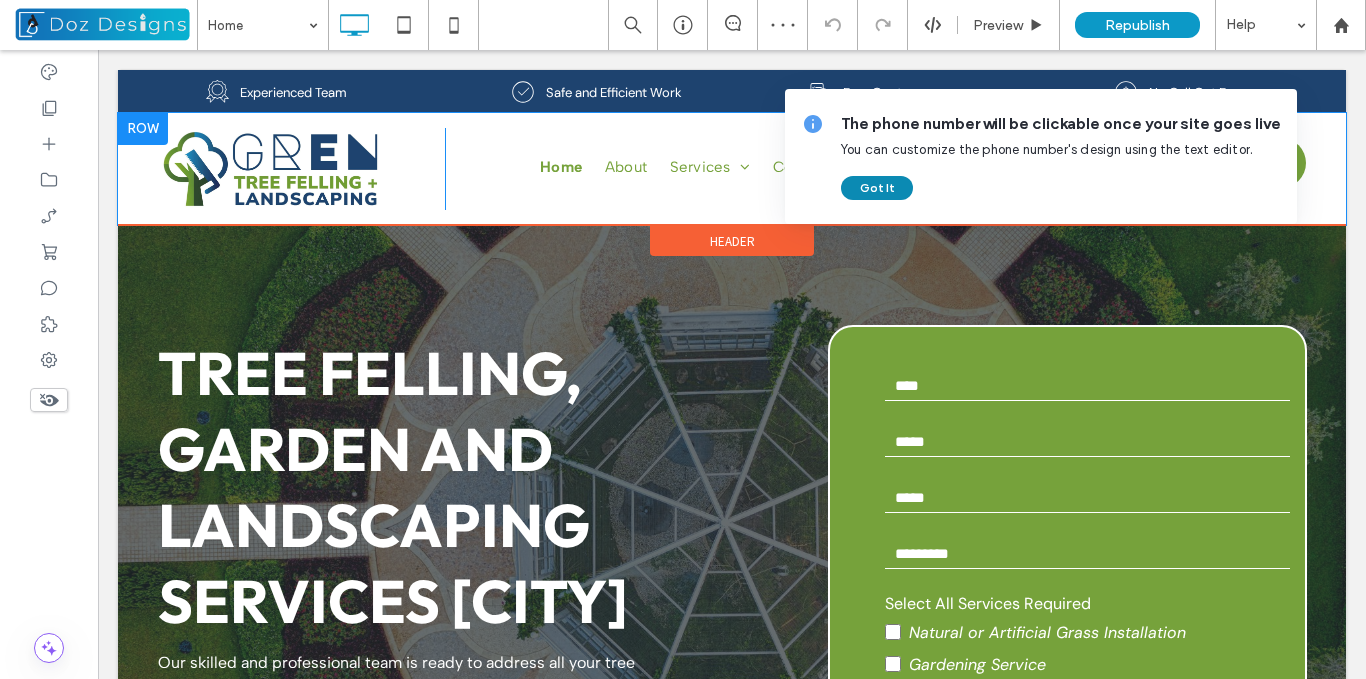 click on "Got It" at bounding box center [877, 188] 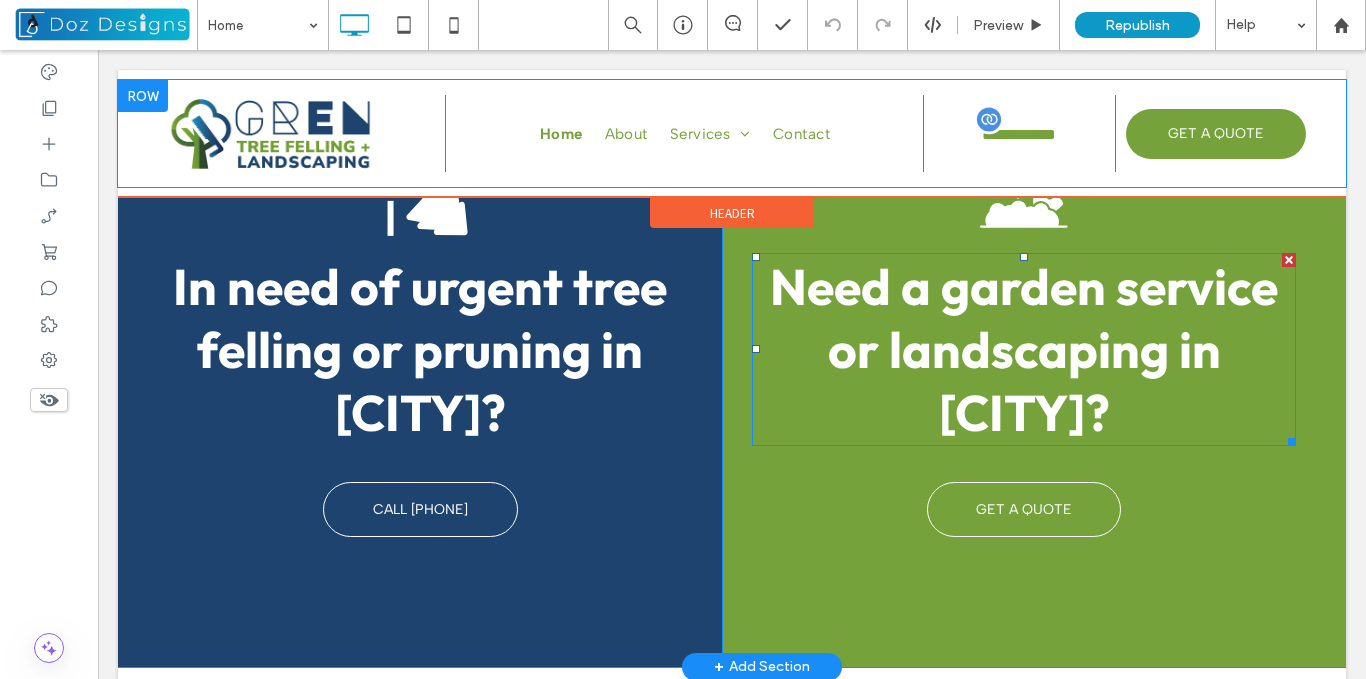 scroll, scrollTop: 5310, scrollLeft: 0, axis: vertical 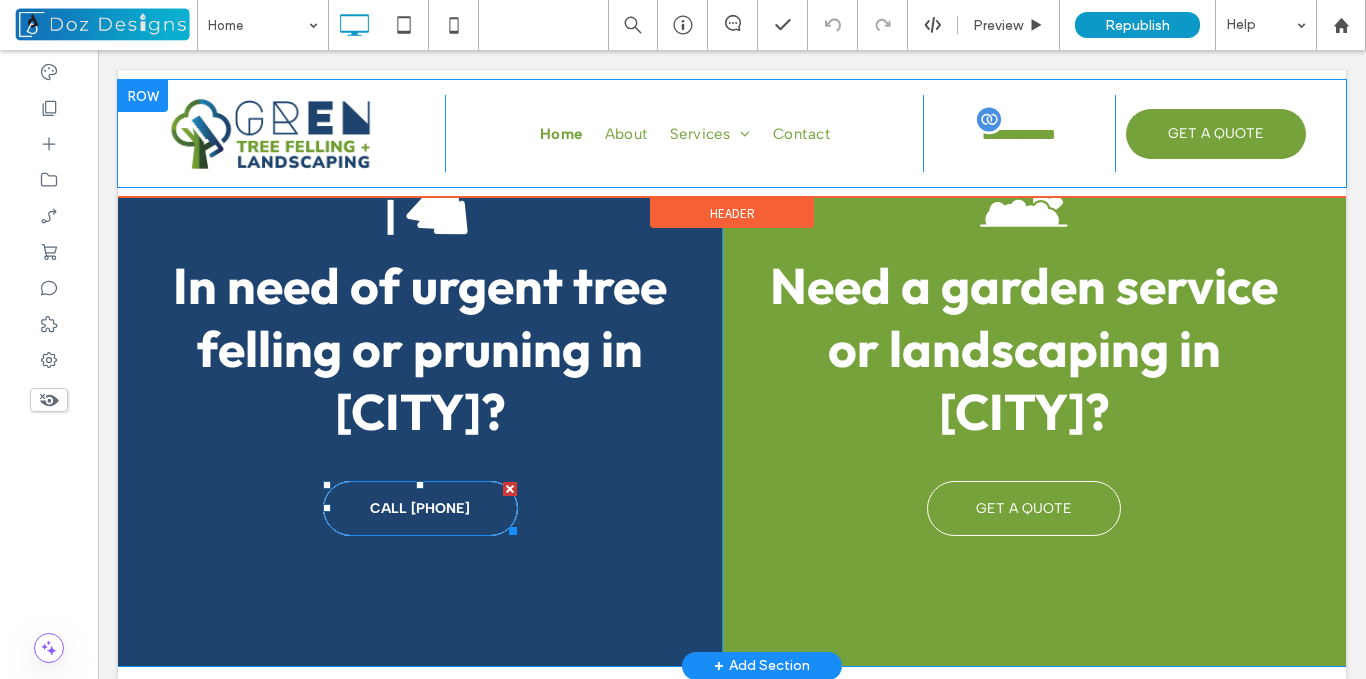 click on "CALL 072 329 8050" at bounding box center (420, 508) 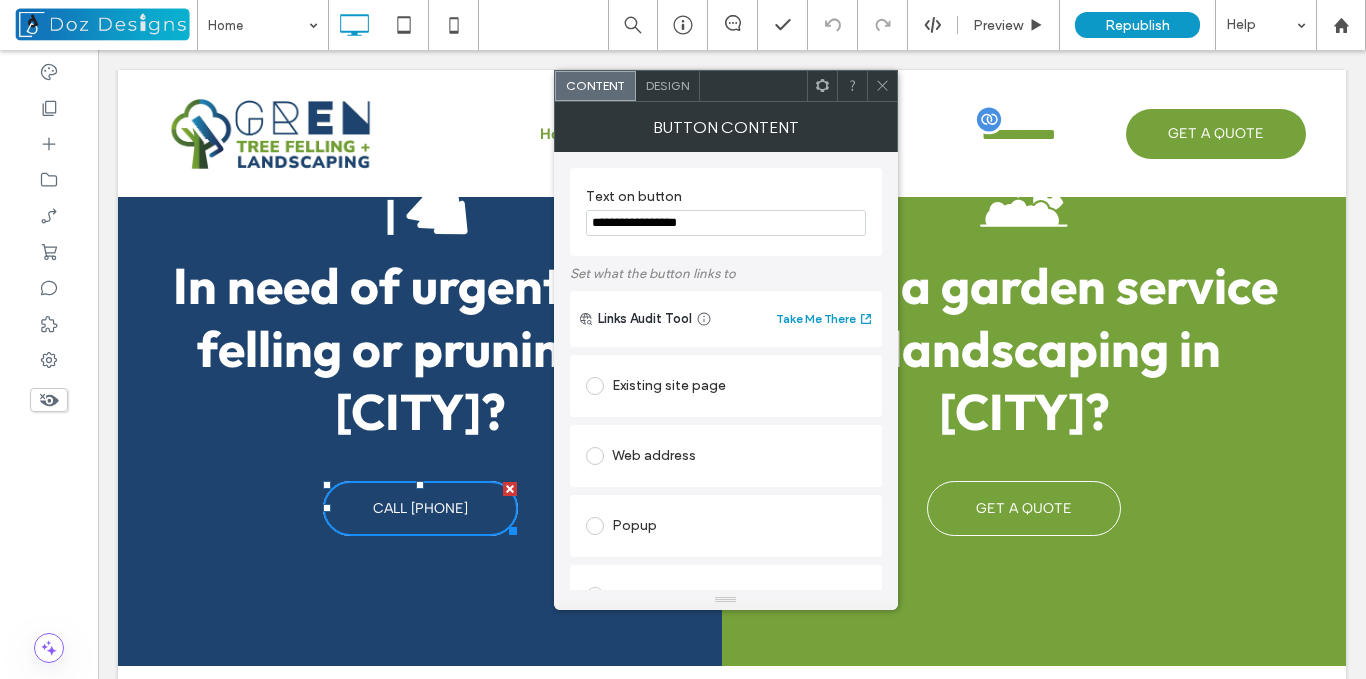 click on "**********" at bounding box center (726, 223) 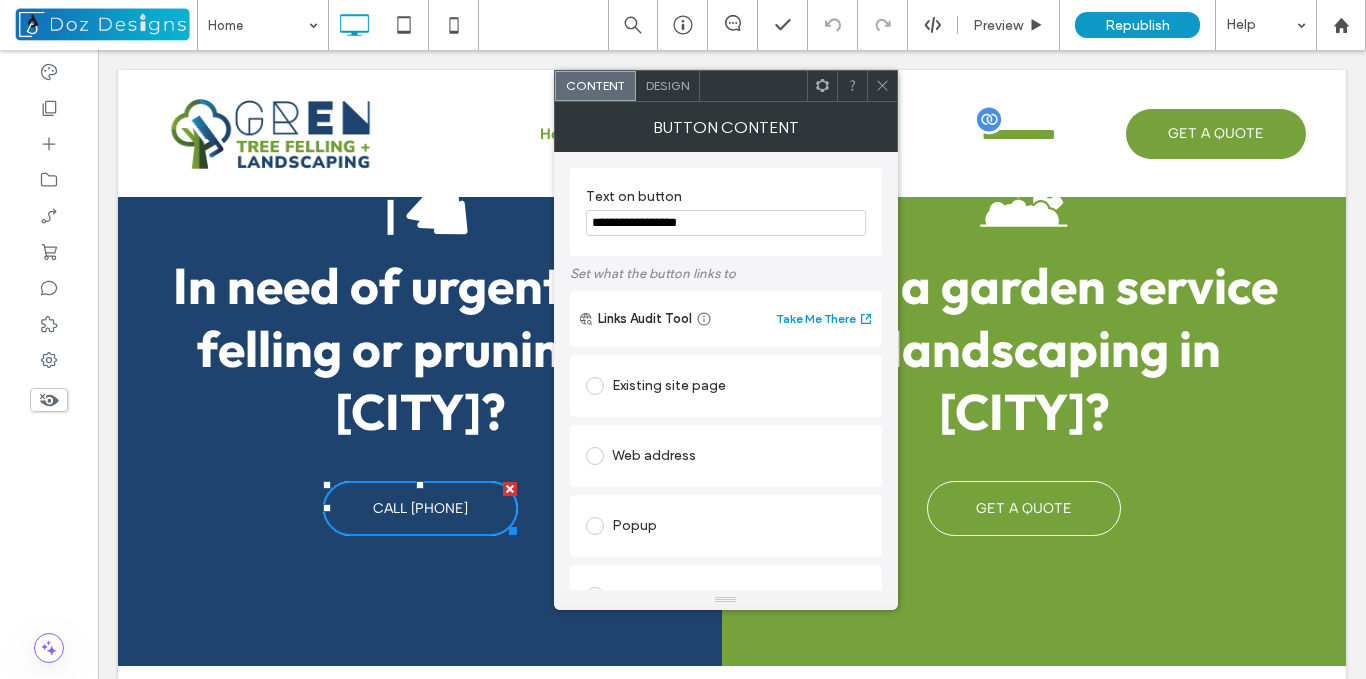 drag, startPoint x: 710, startPoint y: 222, endPoint x: 631, endPoint y: 220, distance: 79.025314 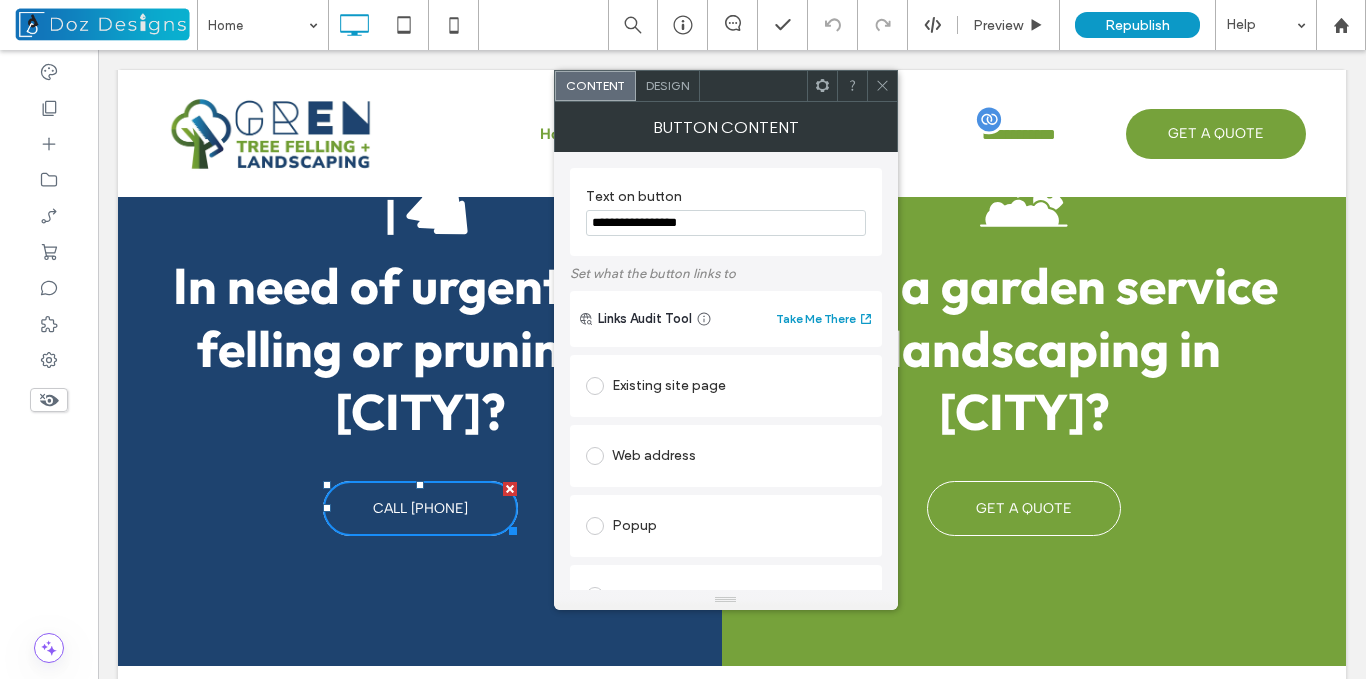 click on "**********" at bounding box center (726, 223) 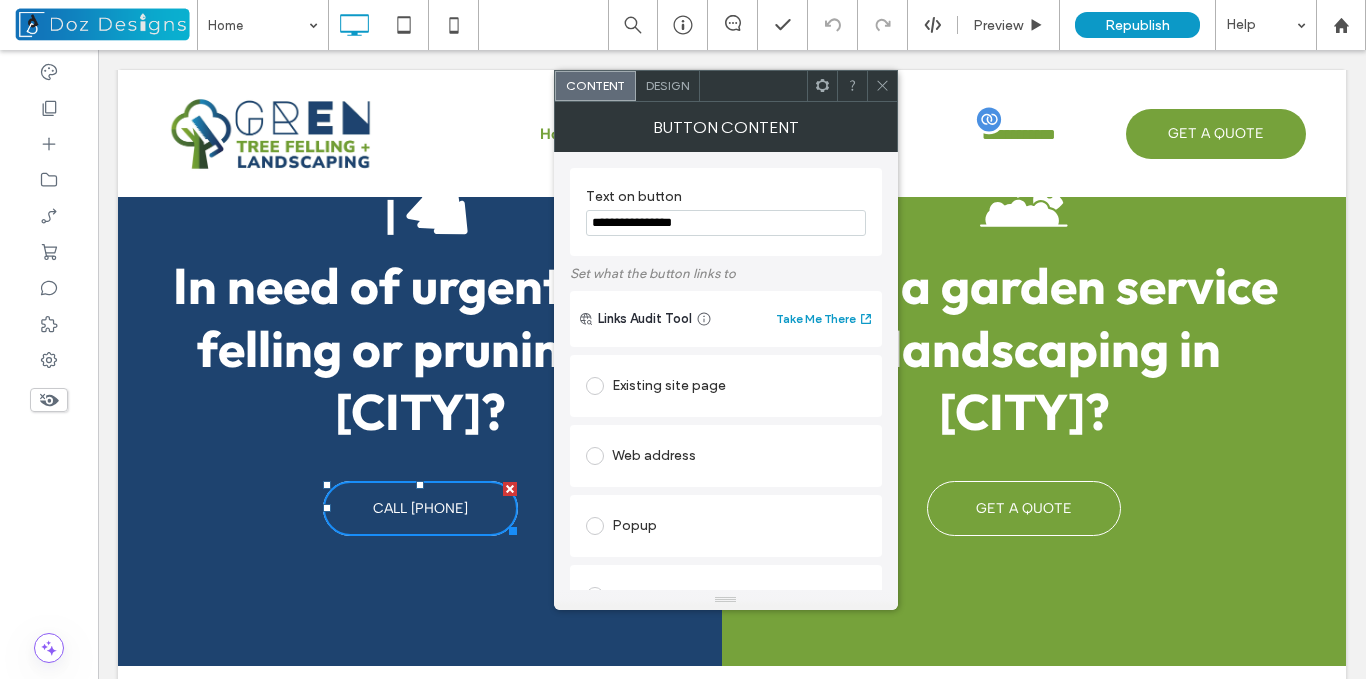 click on "**********" at bounding box center [726, 223] 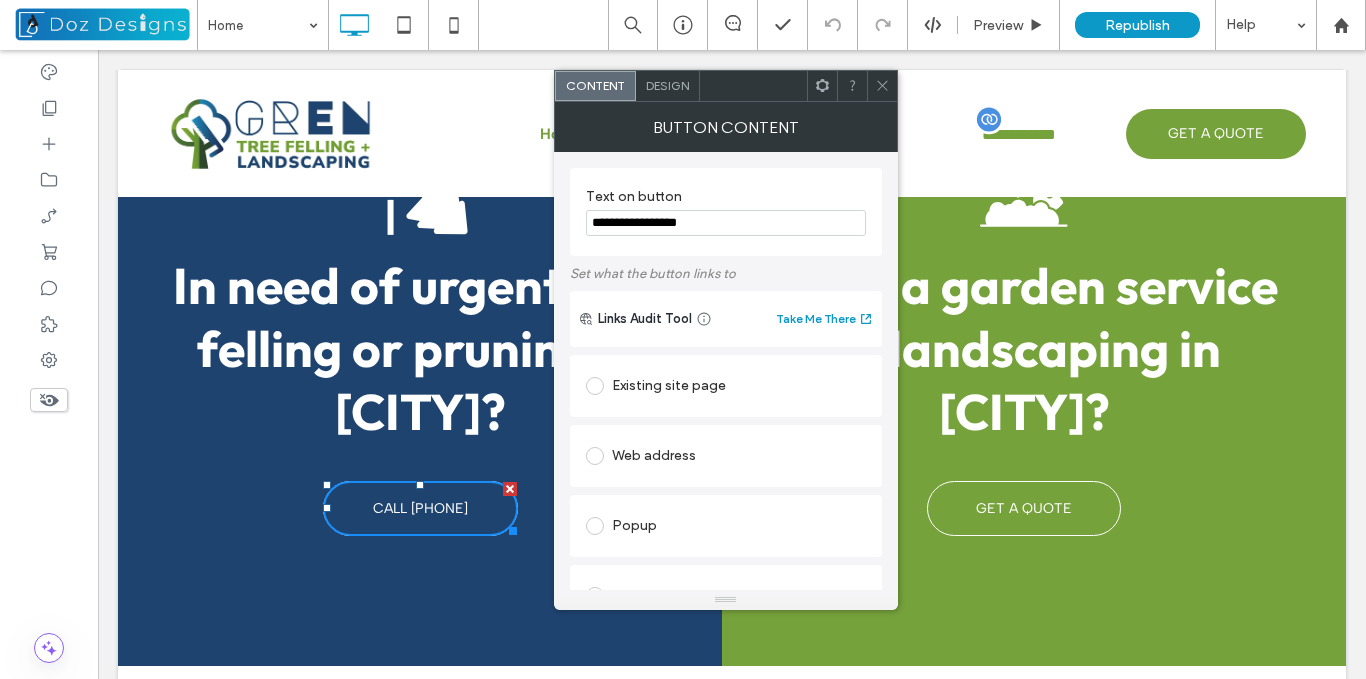 type on "**********" 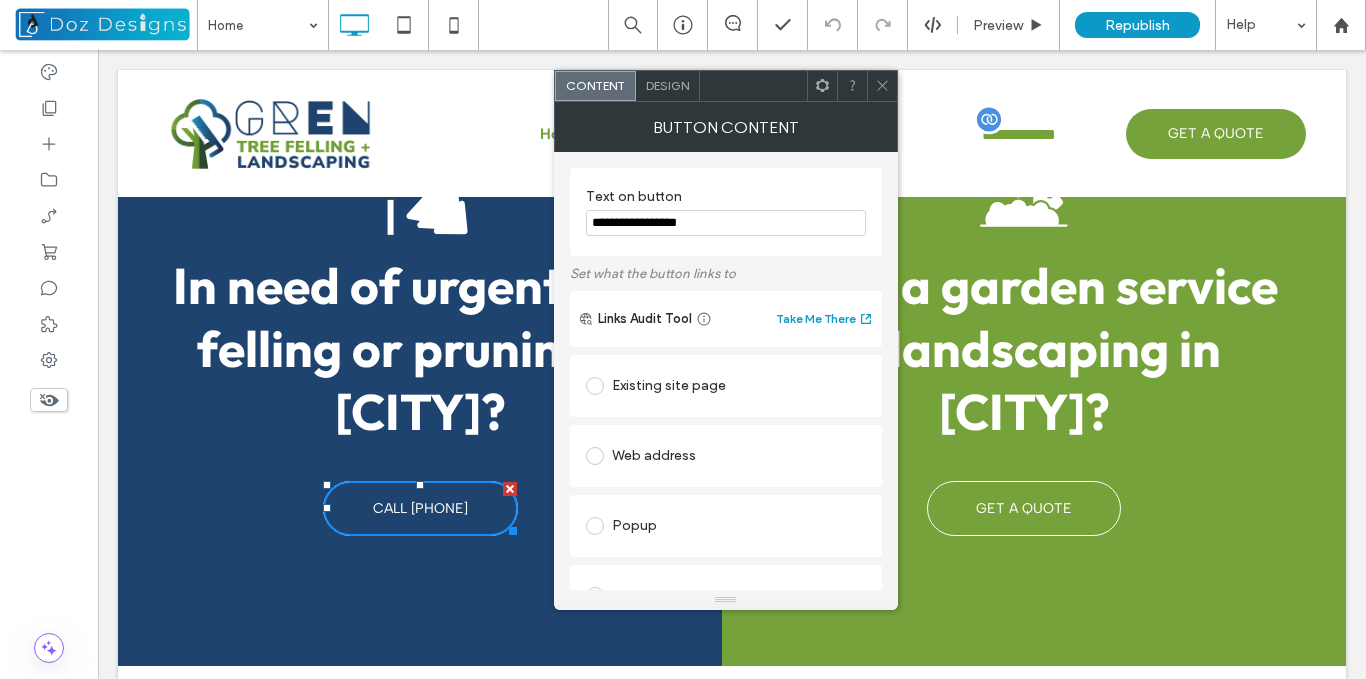 click on "**********" at bounding box center (726, 212) 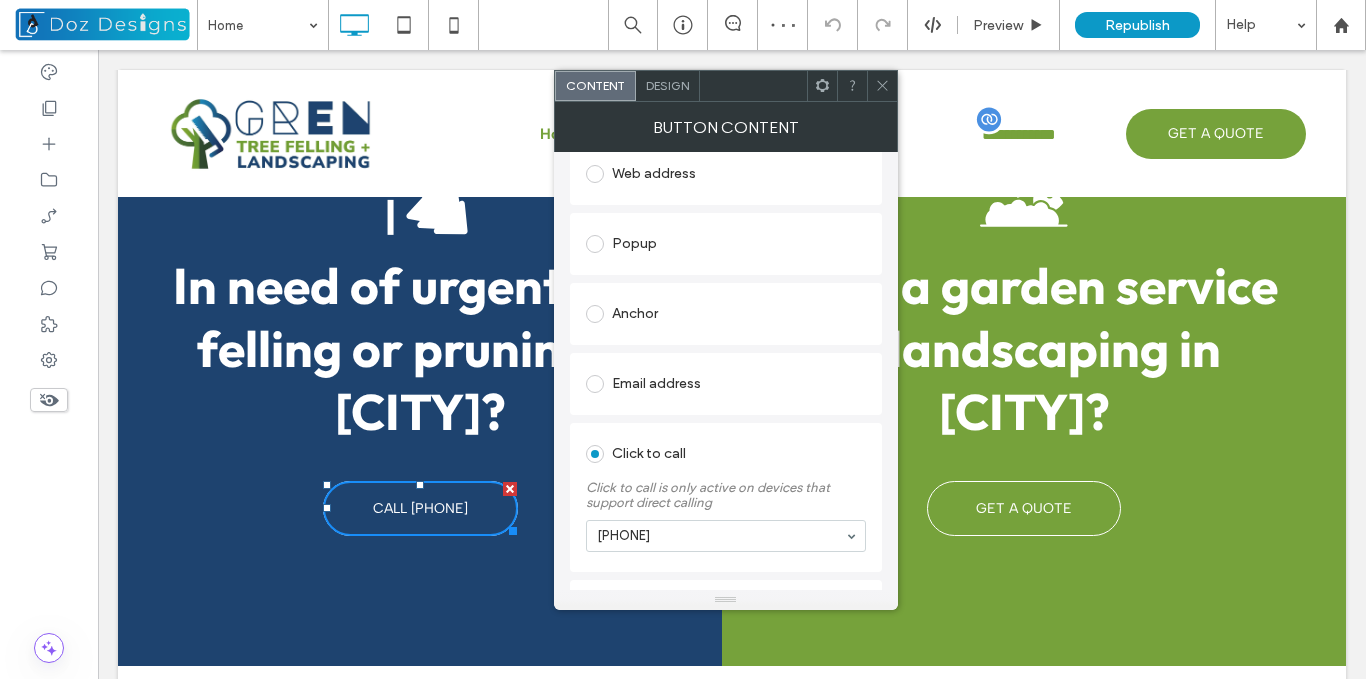 scroll, scrollTop: 300, scrollLeft: 0, axis: vertical 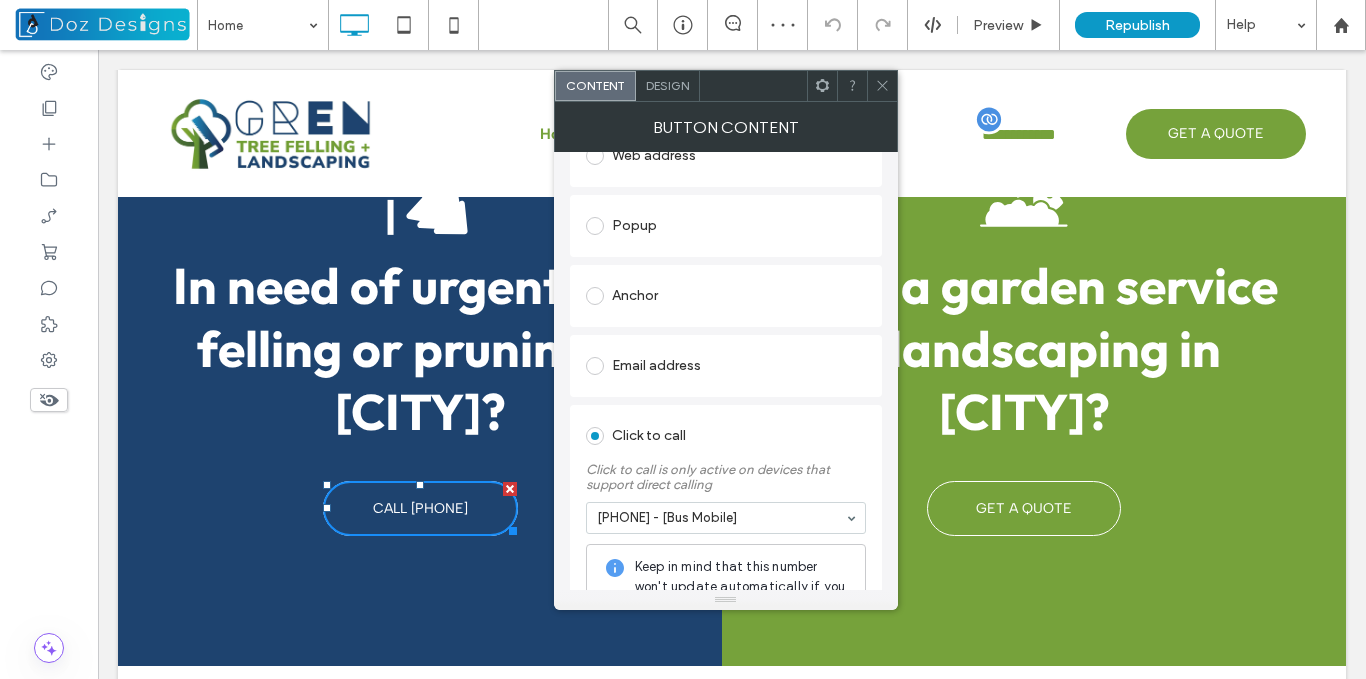 click 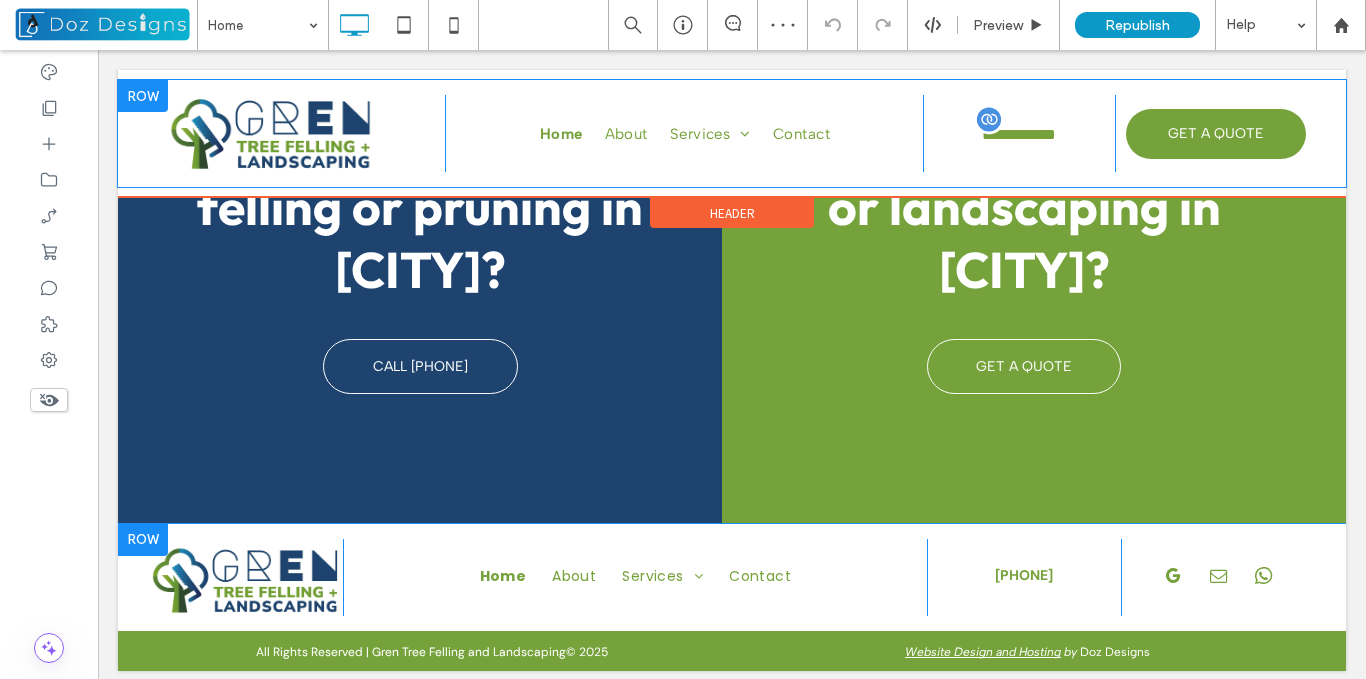 scroll, scrollTop: 5456, scrollLeft: 0, axis: vertical 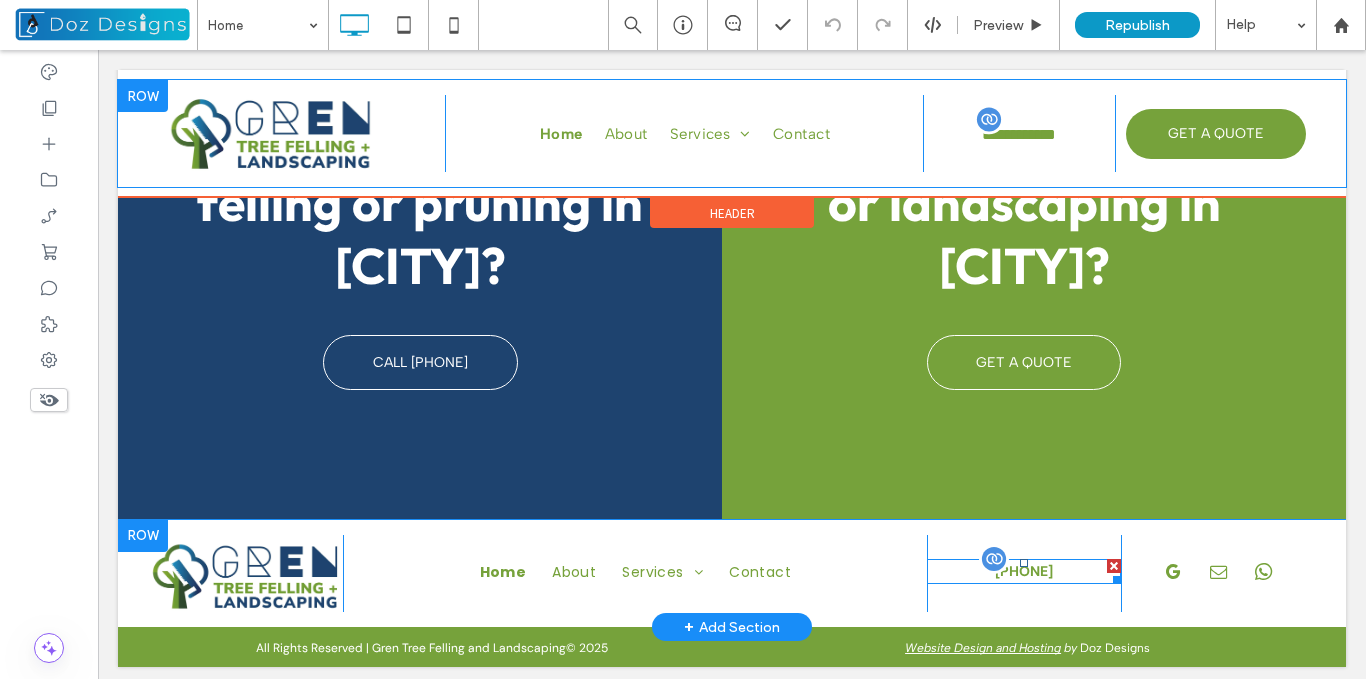 click on "072 329 8050" at bounding box center (1024, 571) 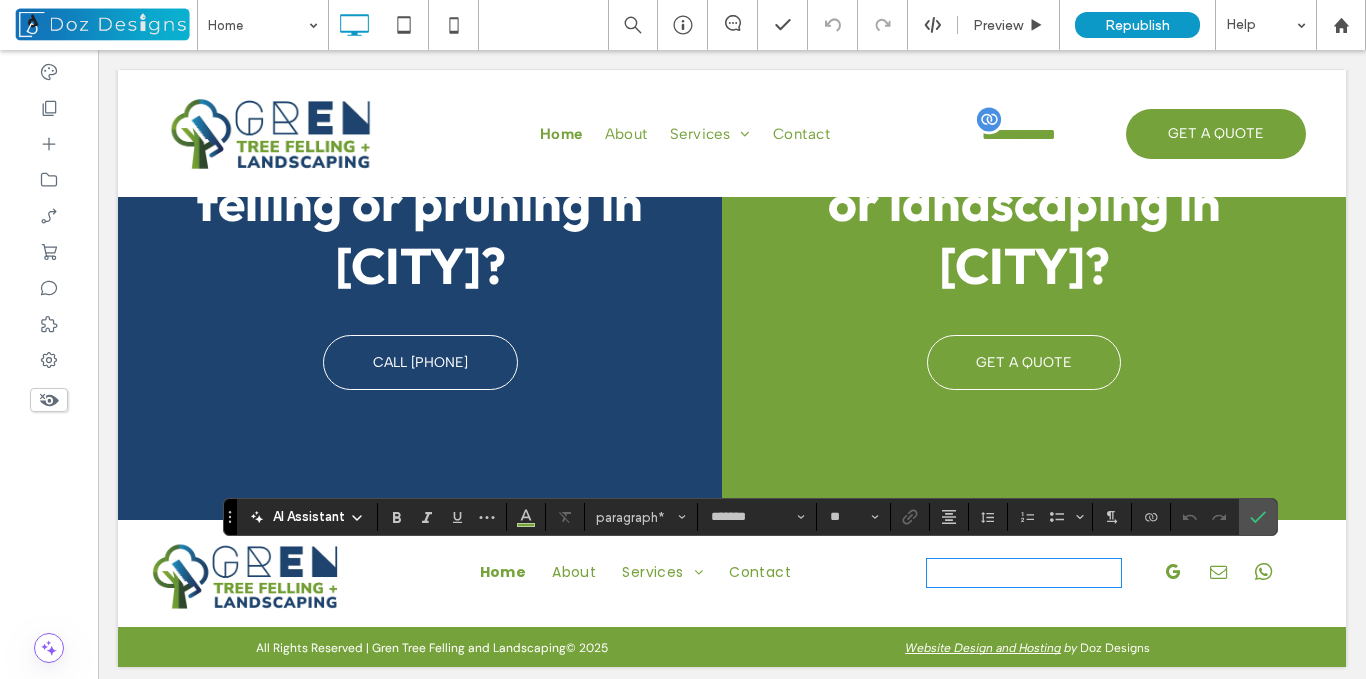 type 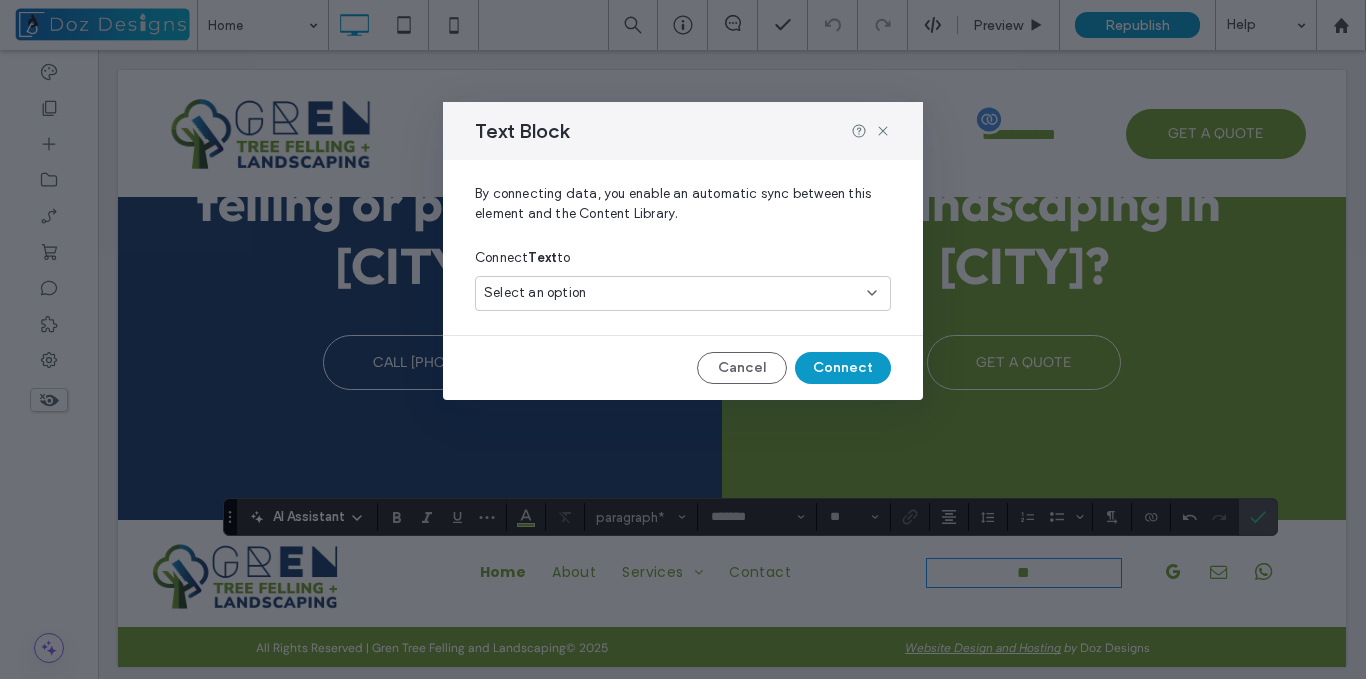 click on "Select an option" at bounding box center [671, 293] 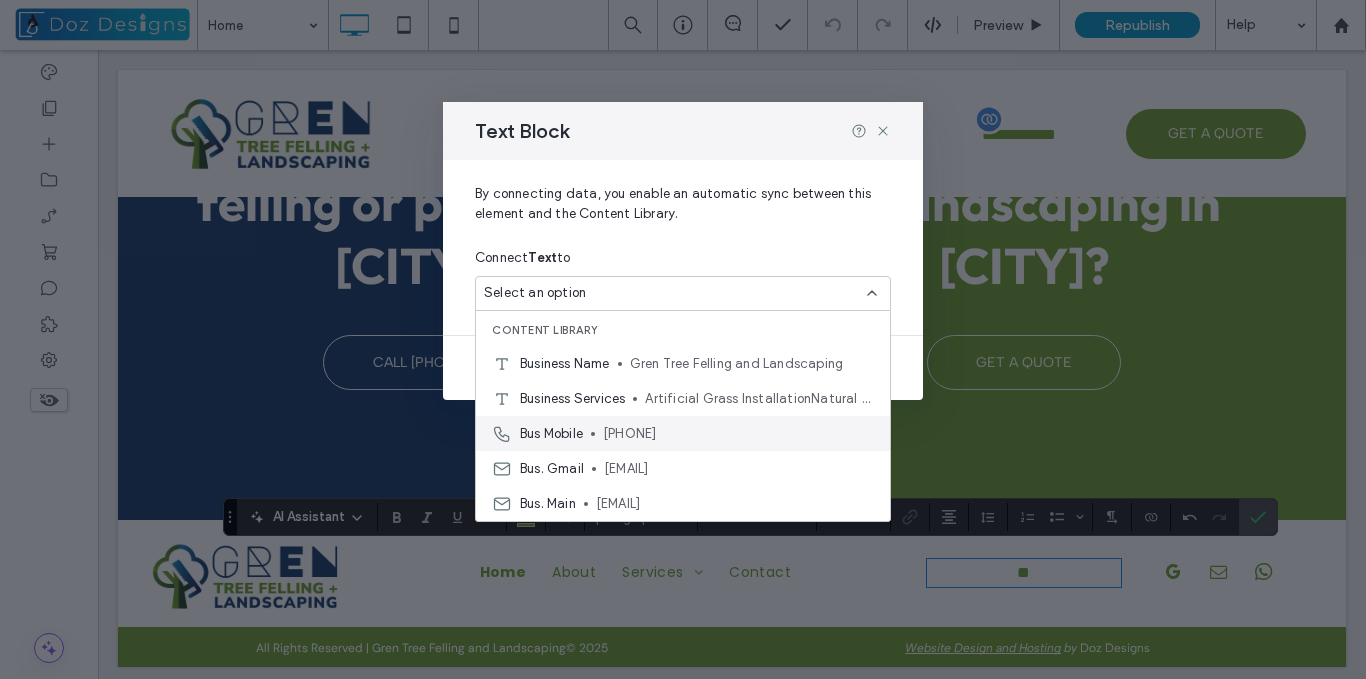 click on "079 465 9030" at bounding box center [738, 434] 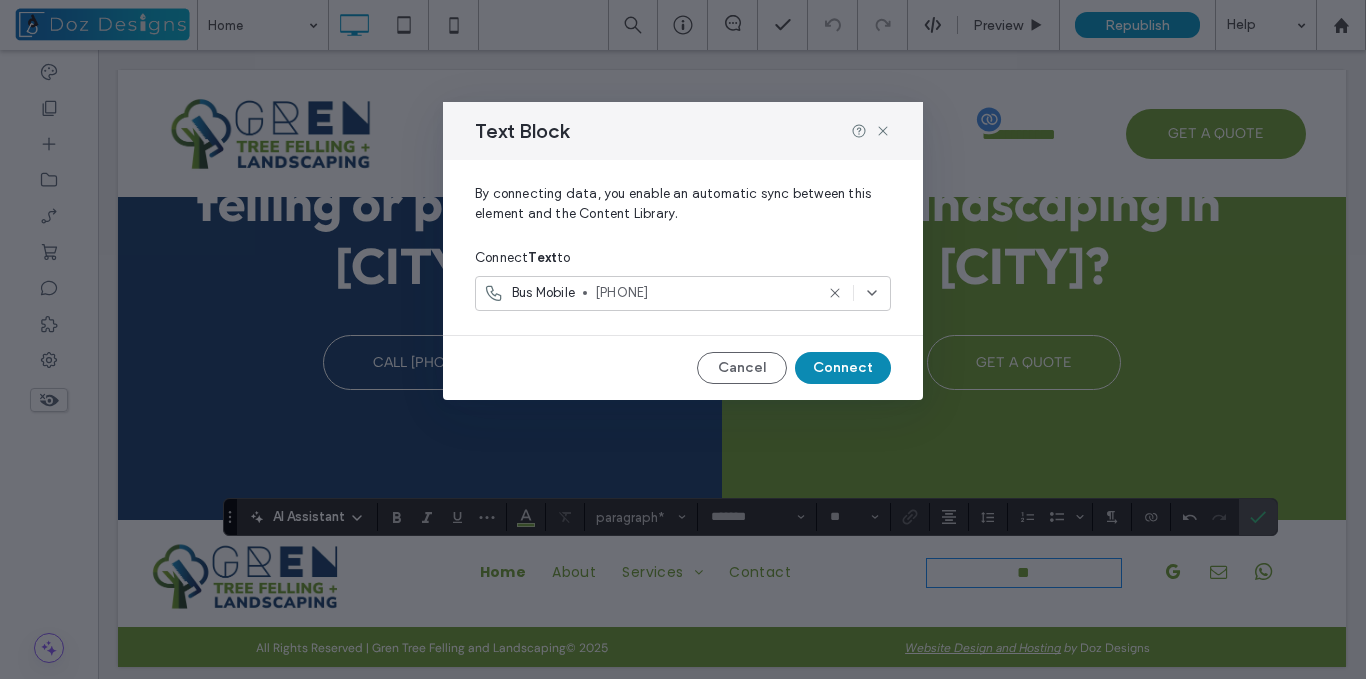 click on "Connect" at bounding box center [843, 368] 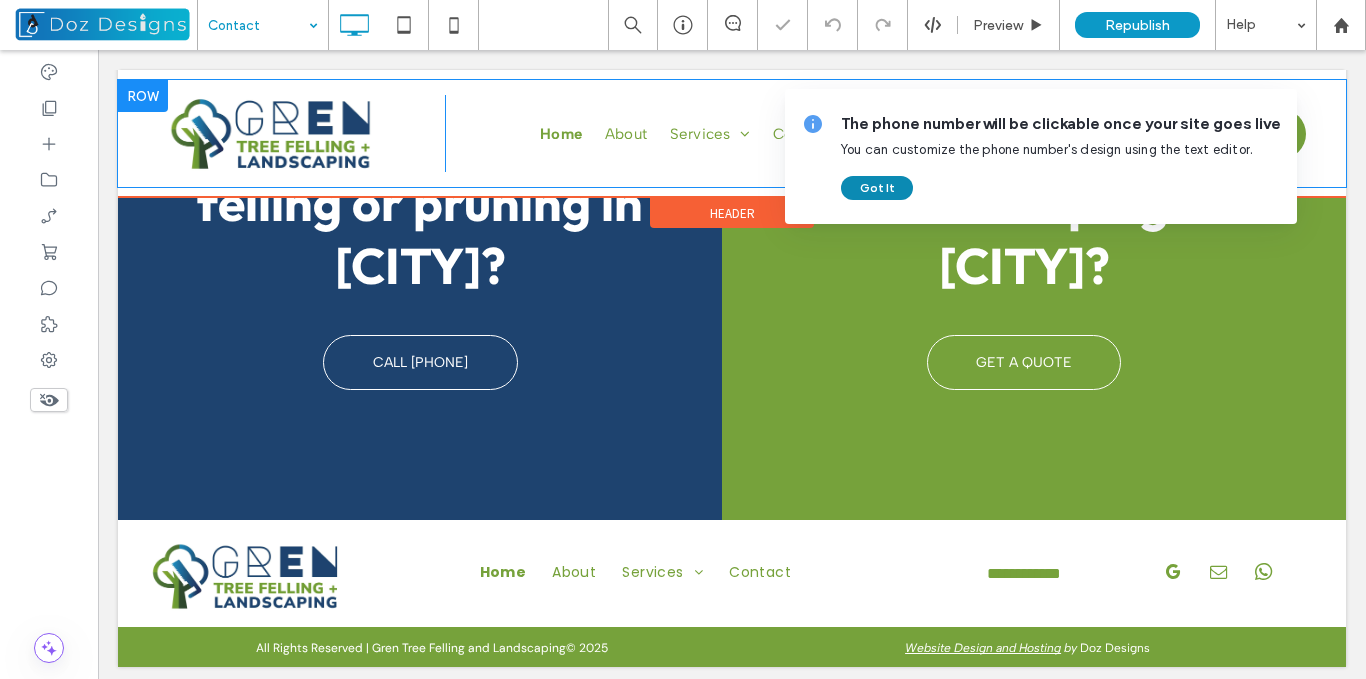 click on "Got It" at bounding box center (877, 188) 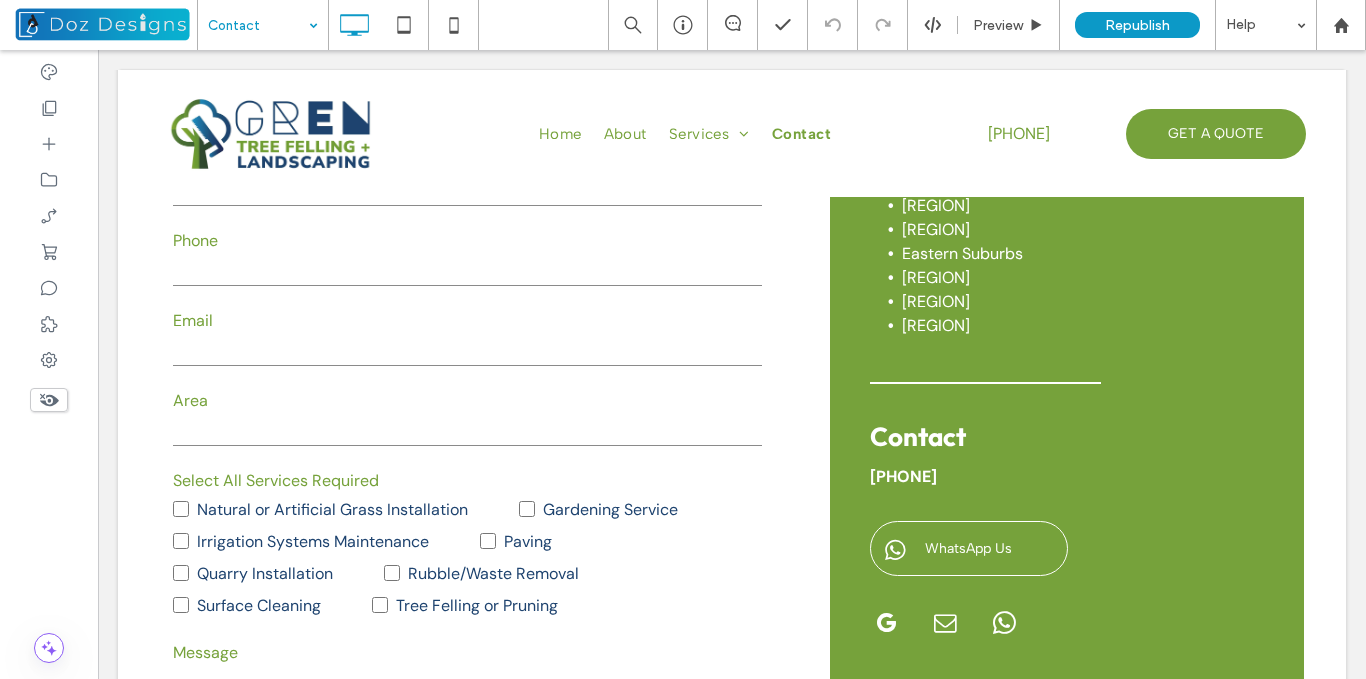 scroll, scrollTop: 390, scrollLeft: 0, axis: vertical 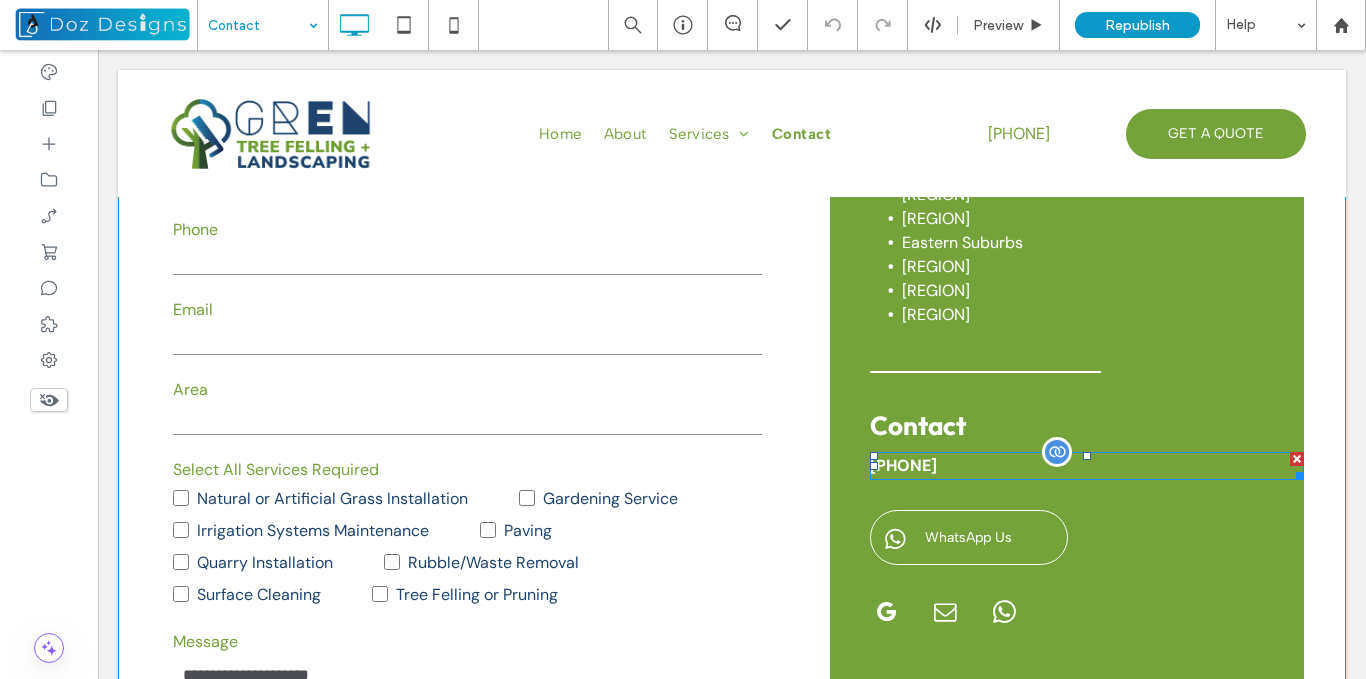 click on "072 329 8050" at bounding box center [903, 465] 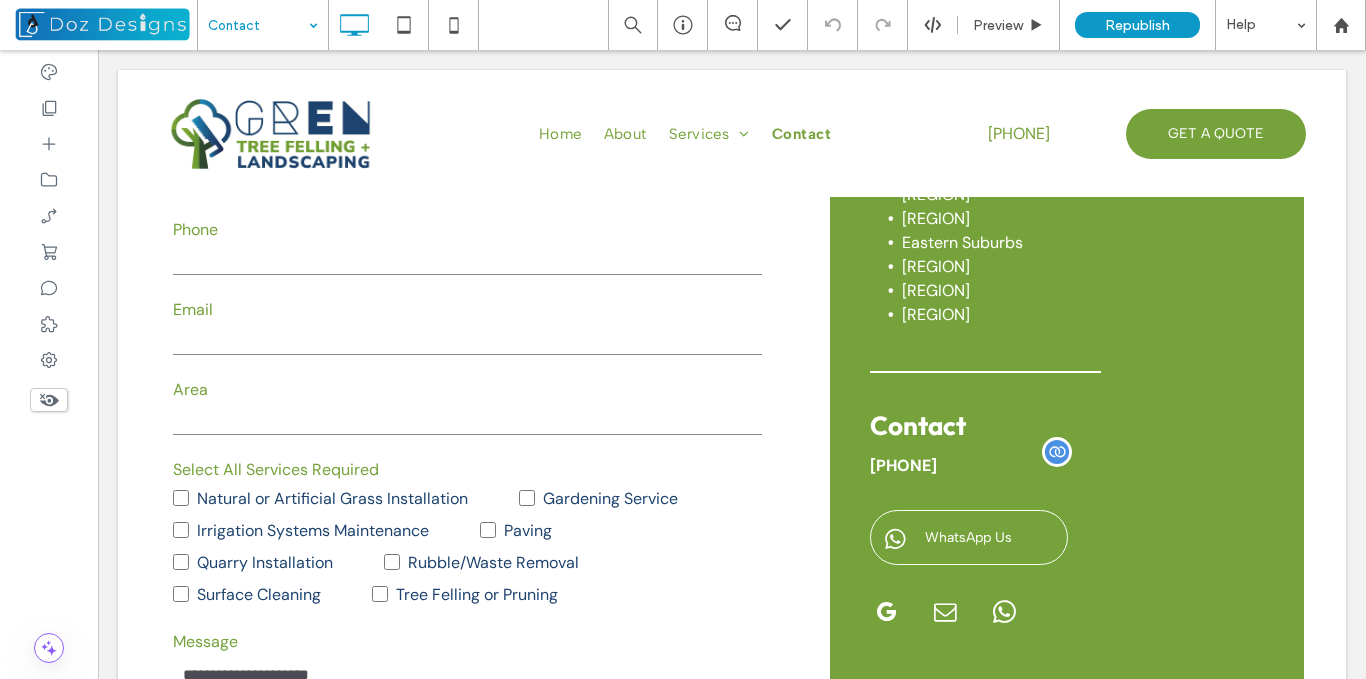 type on "*******" 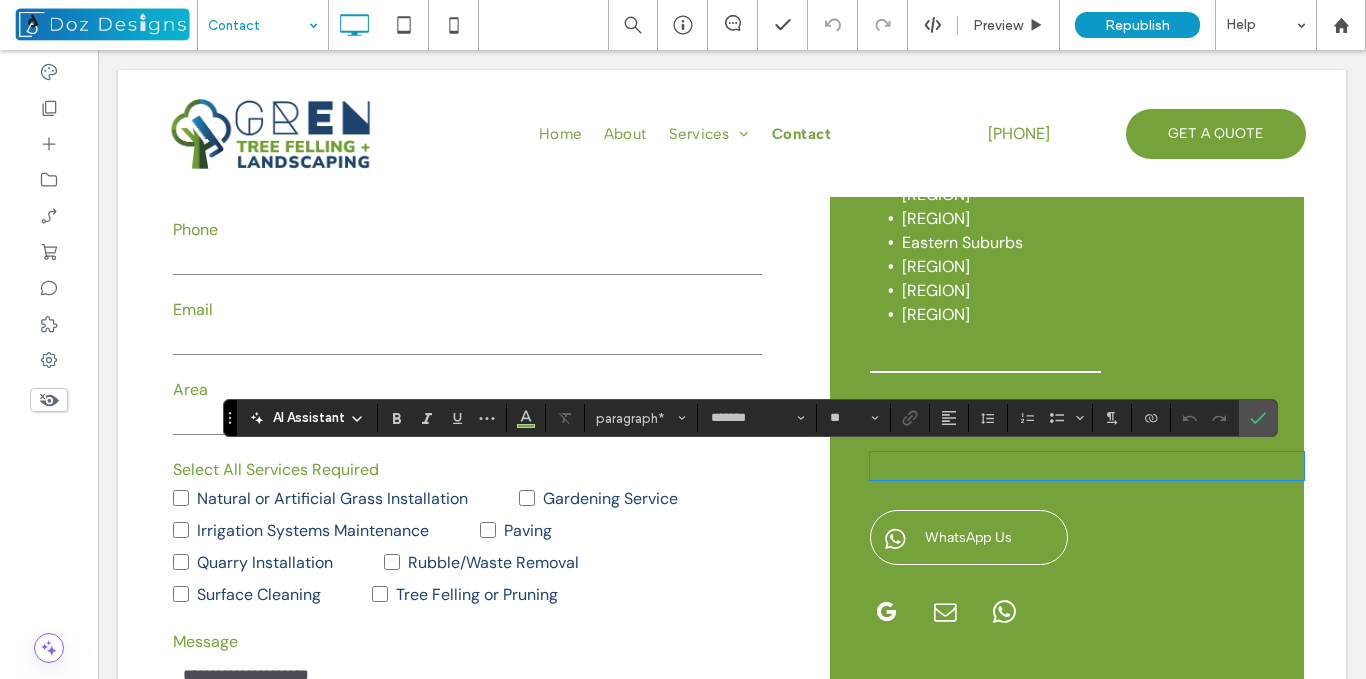 click on "﻿" at bounding box center (1087, 466) 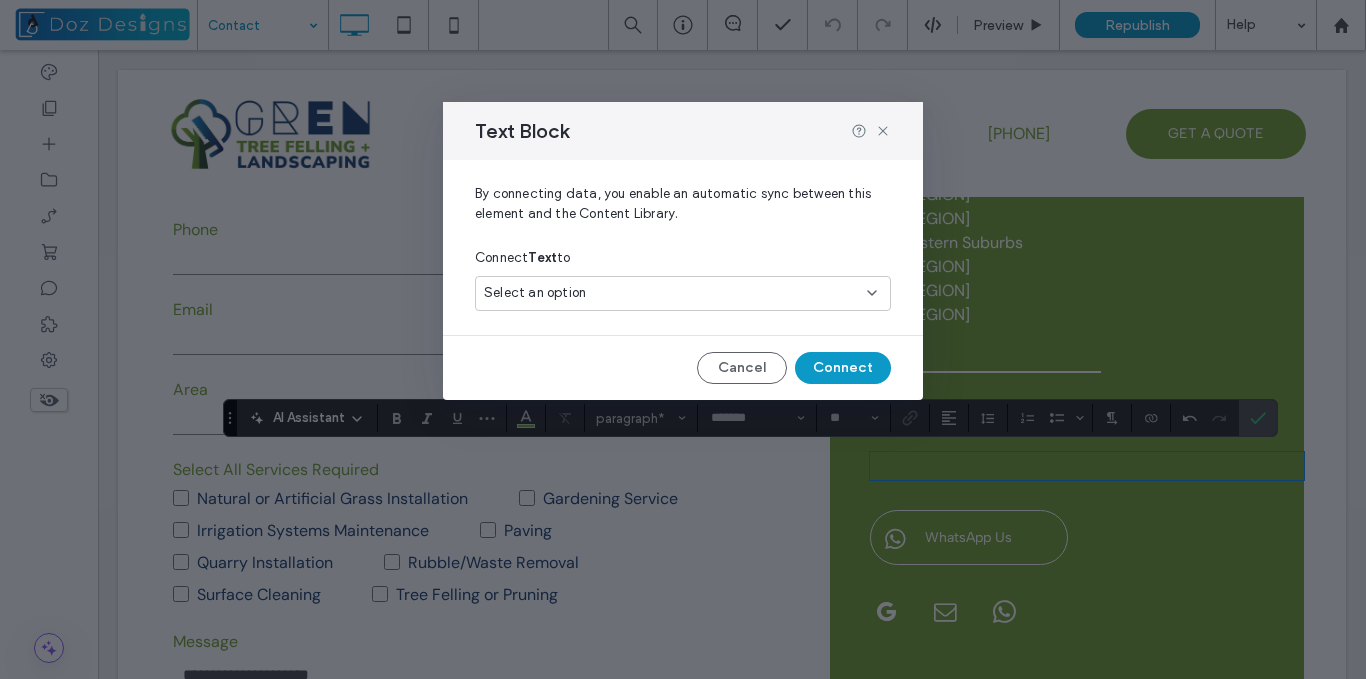 click on "Select an option" at bounding box center [671, 293] 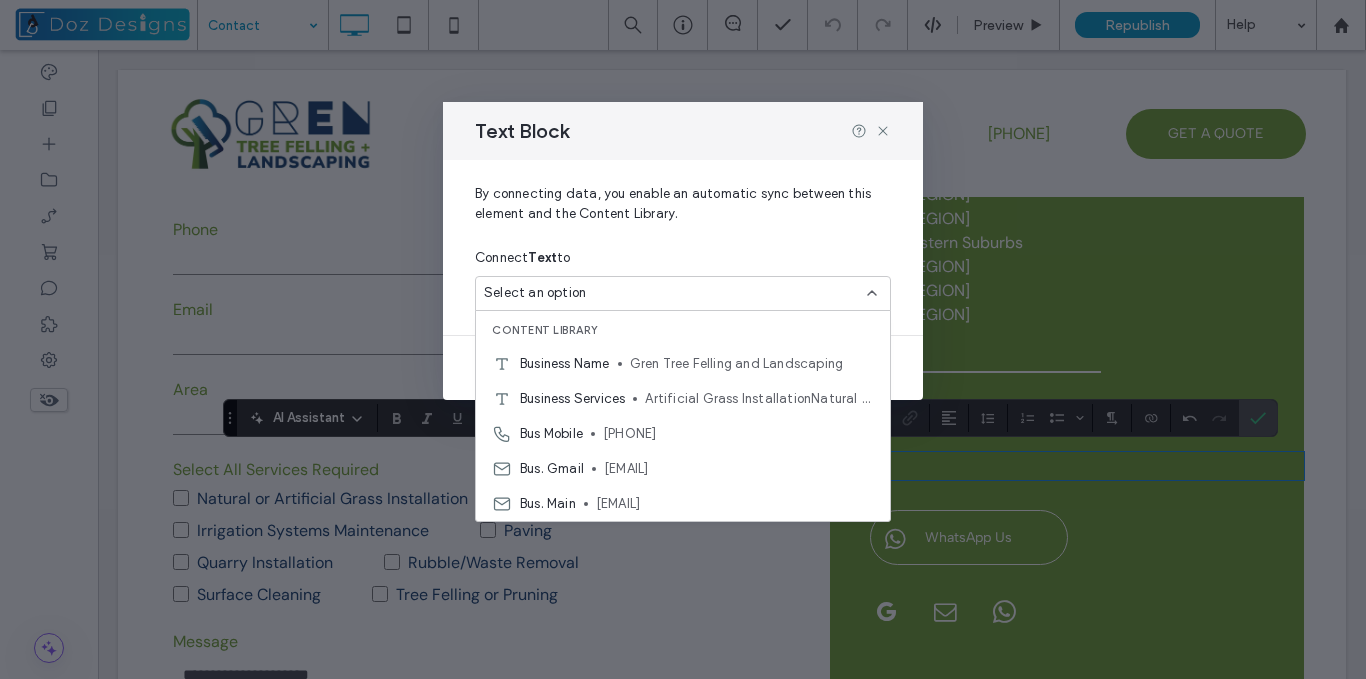 click on "079 465 9030" at bounding box center [738, 434] 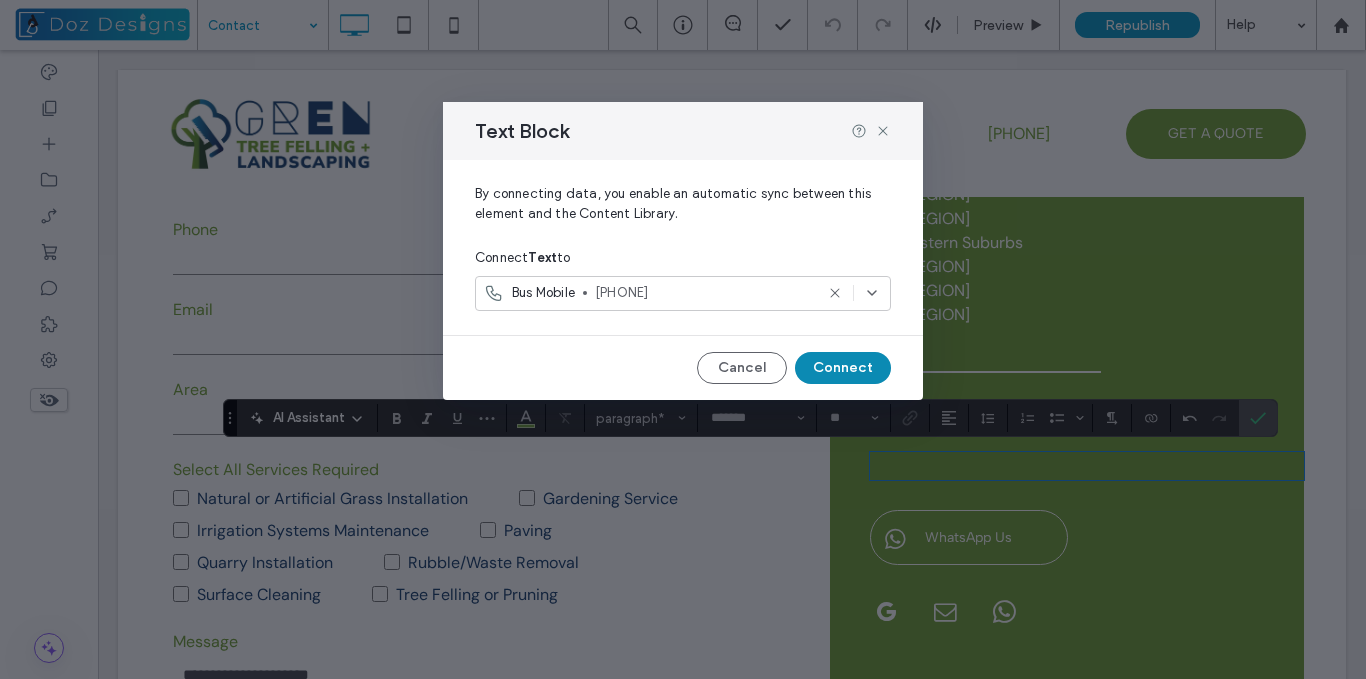 click on "Connect" at bounding box center (843, 368) 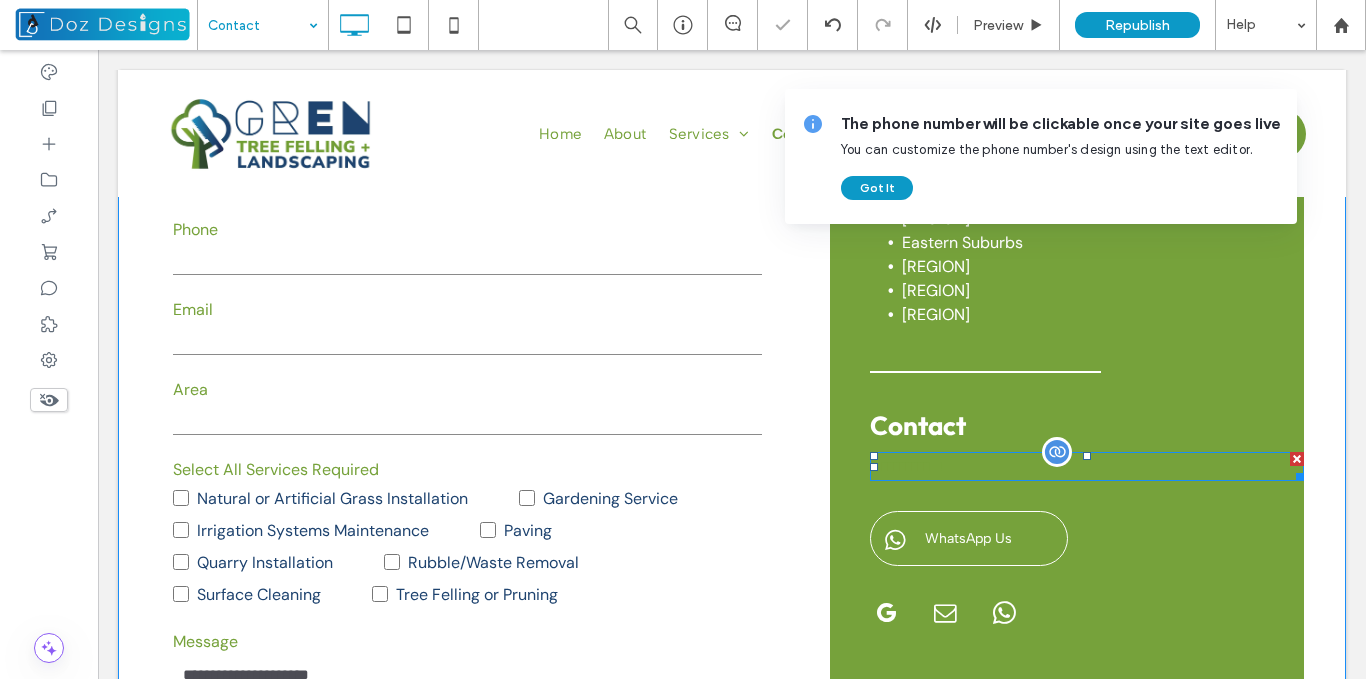 click on "**********" at bounding box center [907, 466] 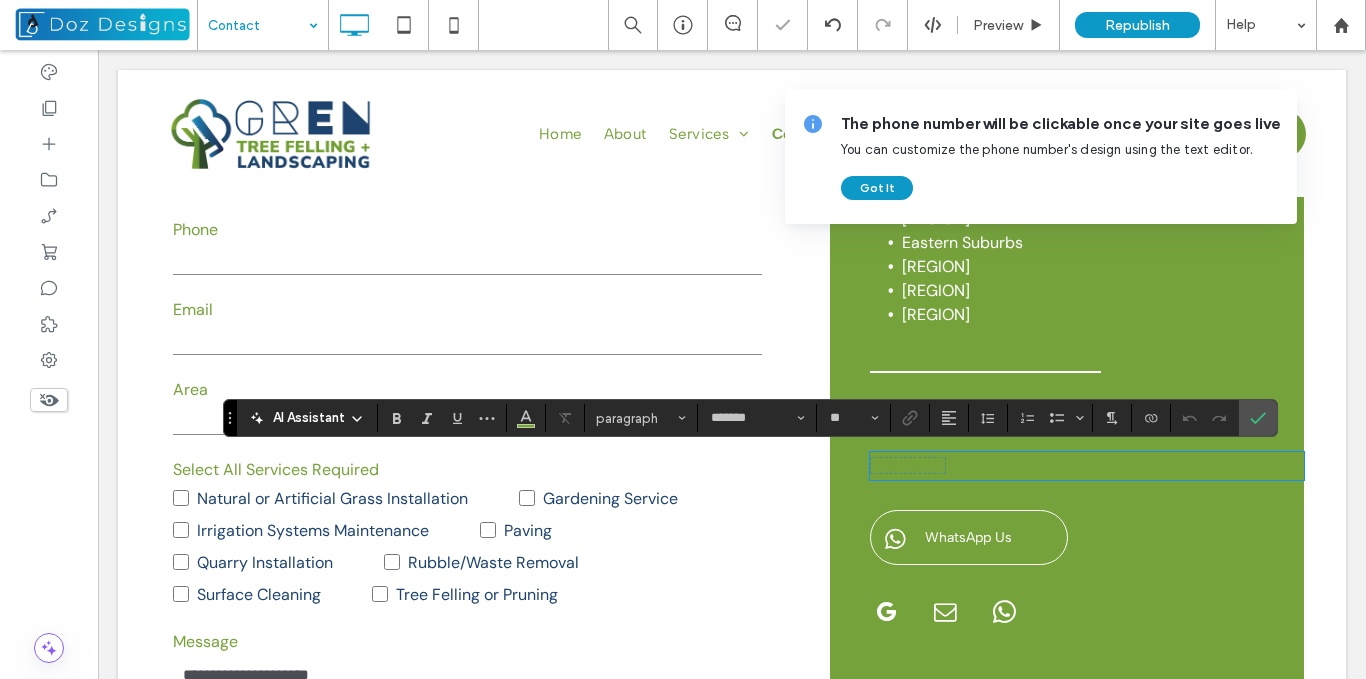 click on "**********" at bounding box center (908, 465) 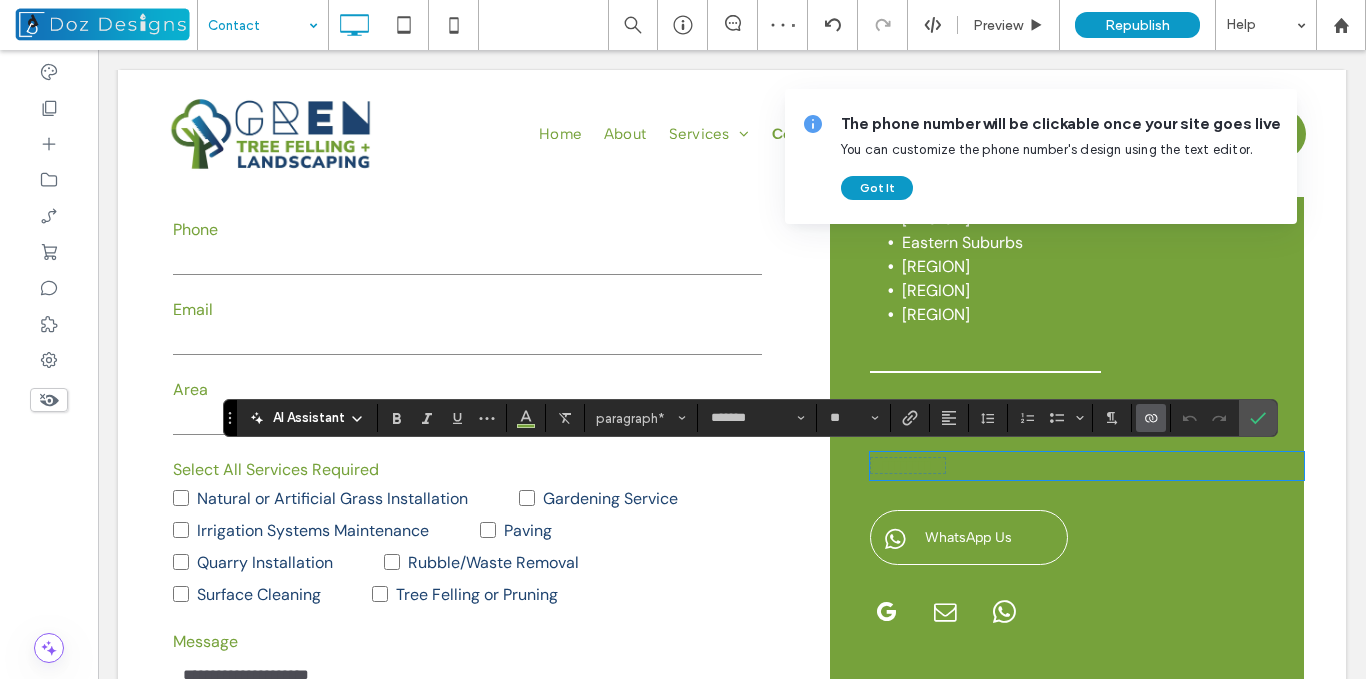 click on "**********" at bounding box center [908, 465] 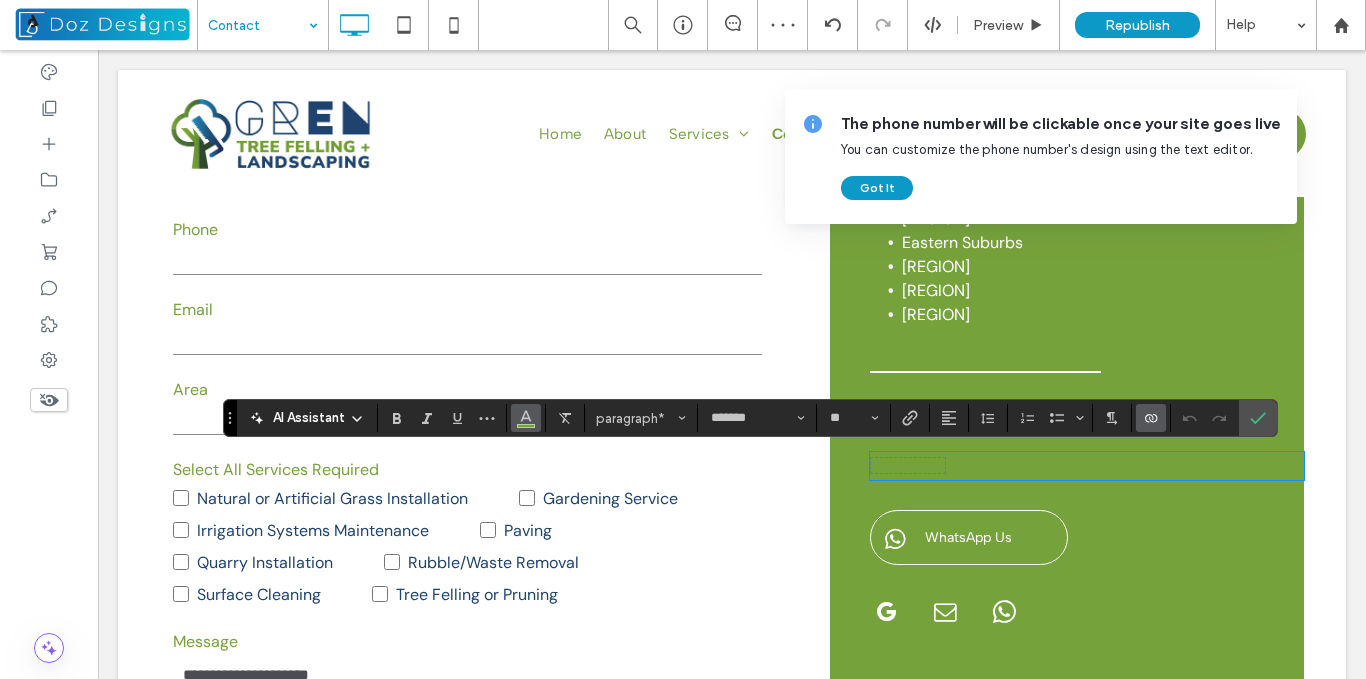 click 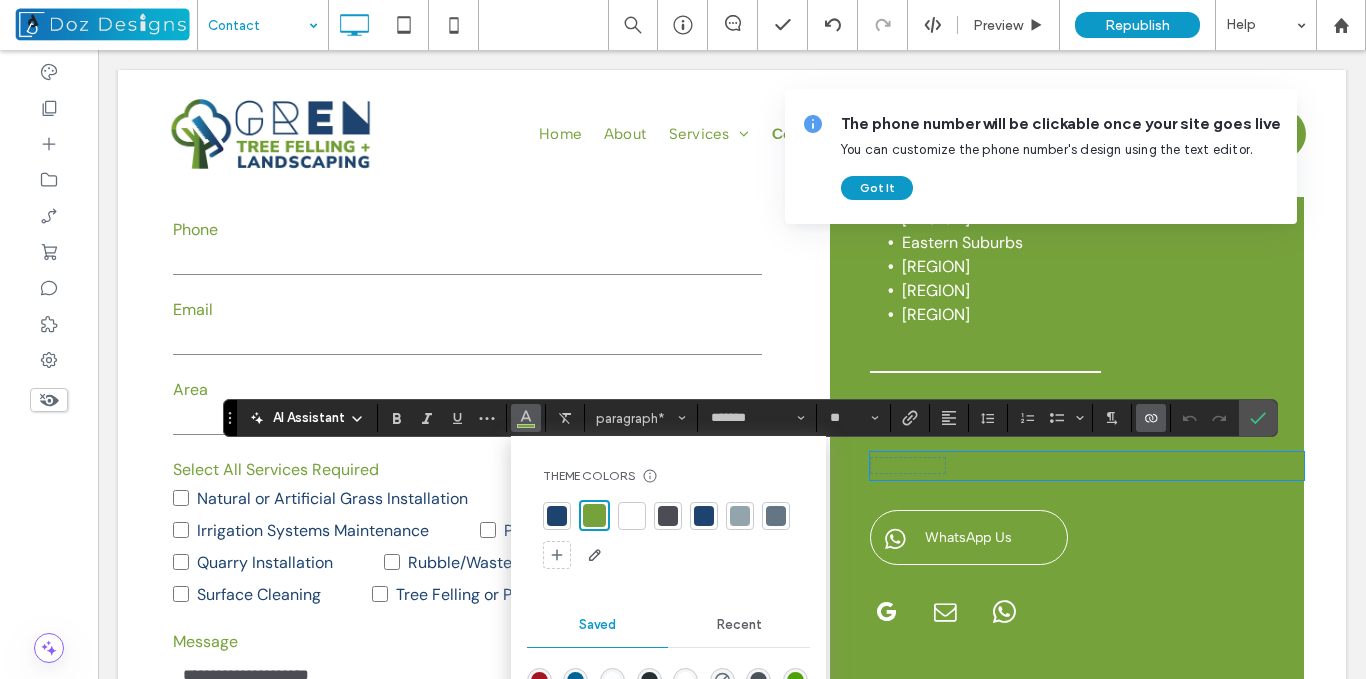 click at bounding box center (632, 516) 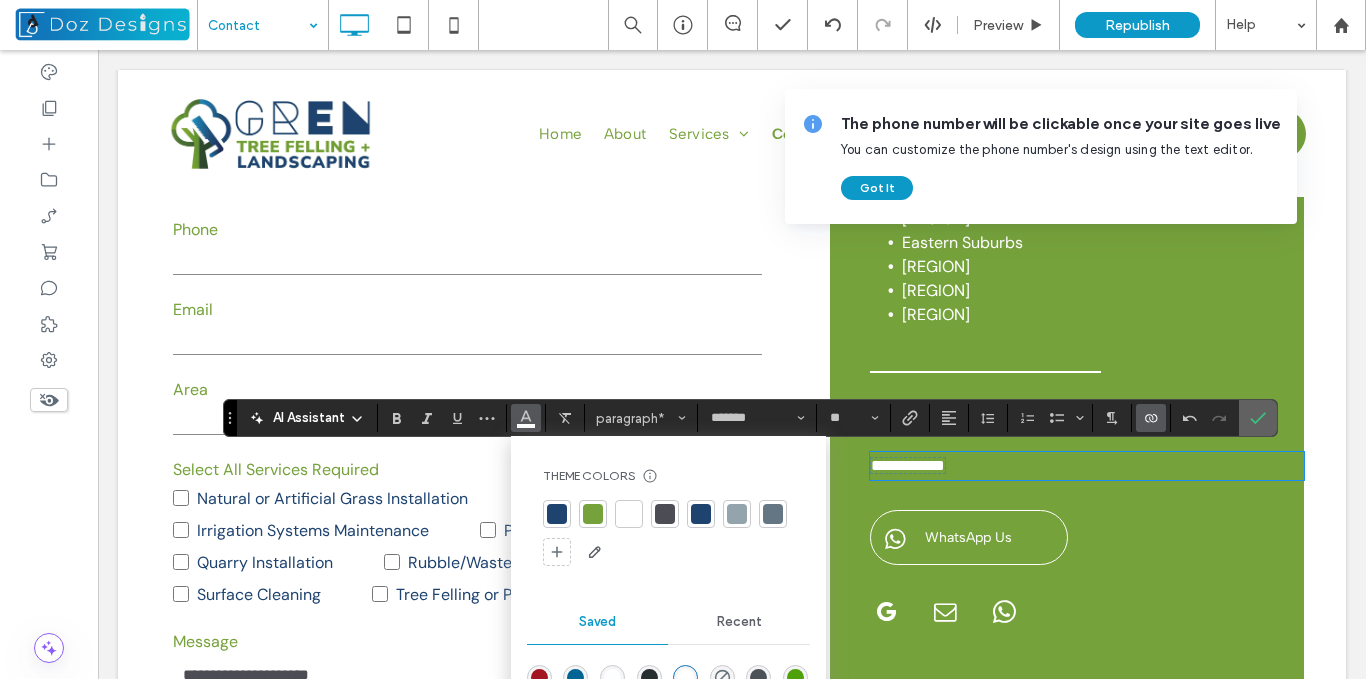 click 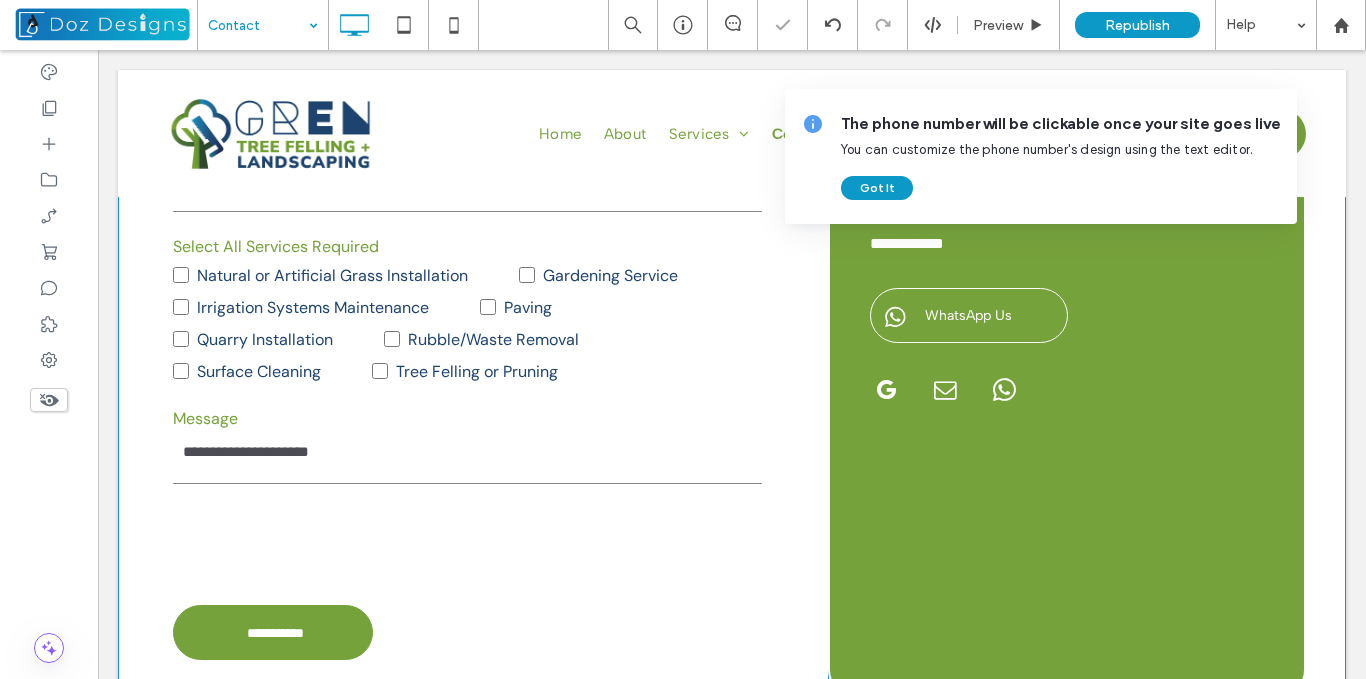 scroll, scrollTop: 690, scrollLeft: 0, axis: vertical 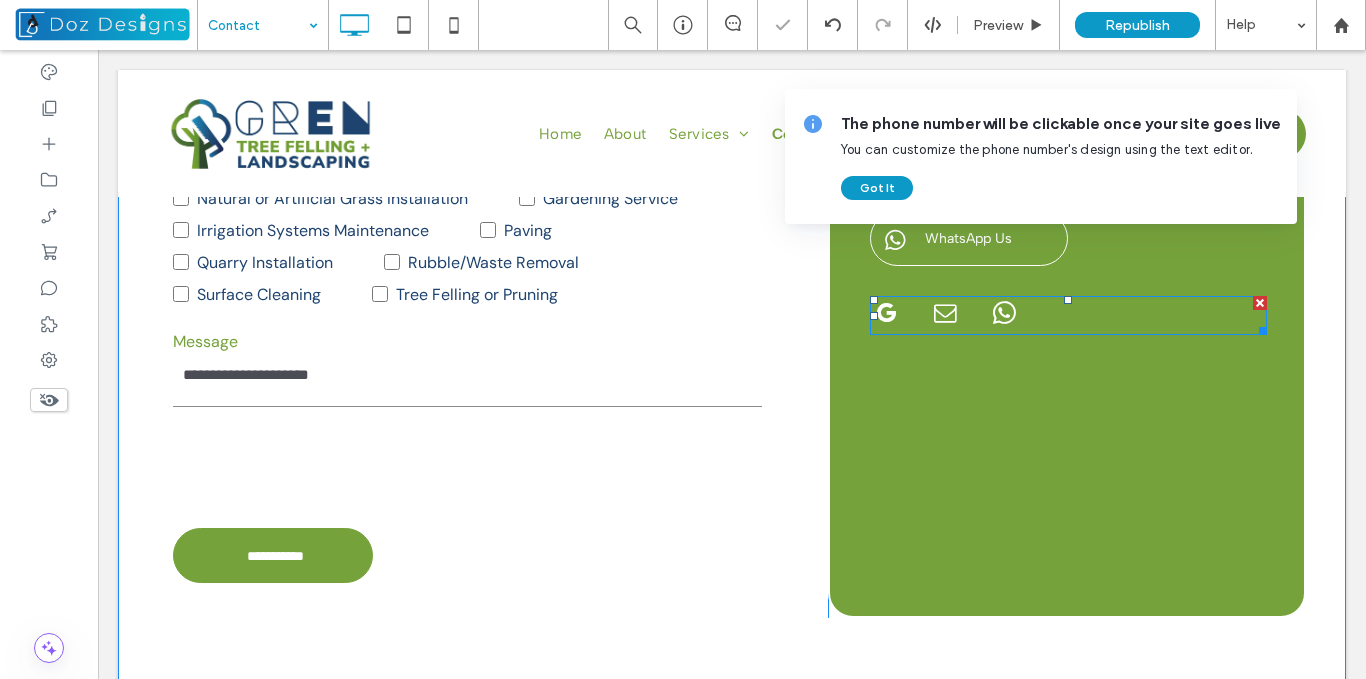 click at bounding box center (1068, 315) 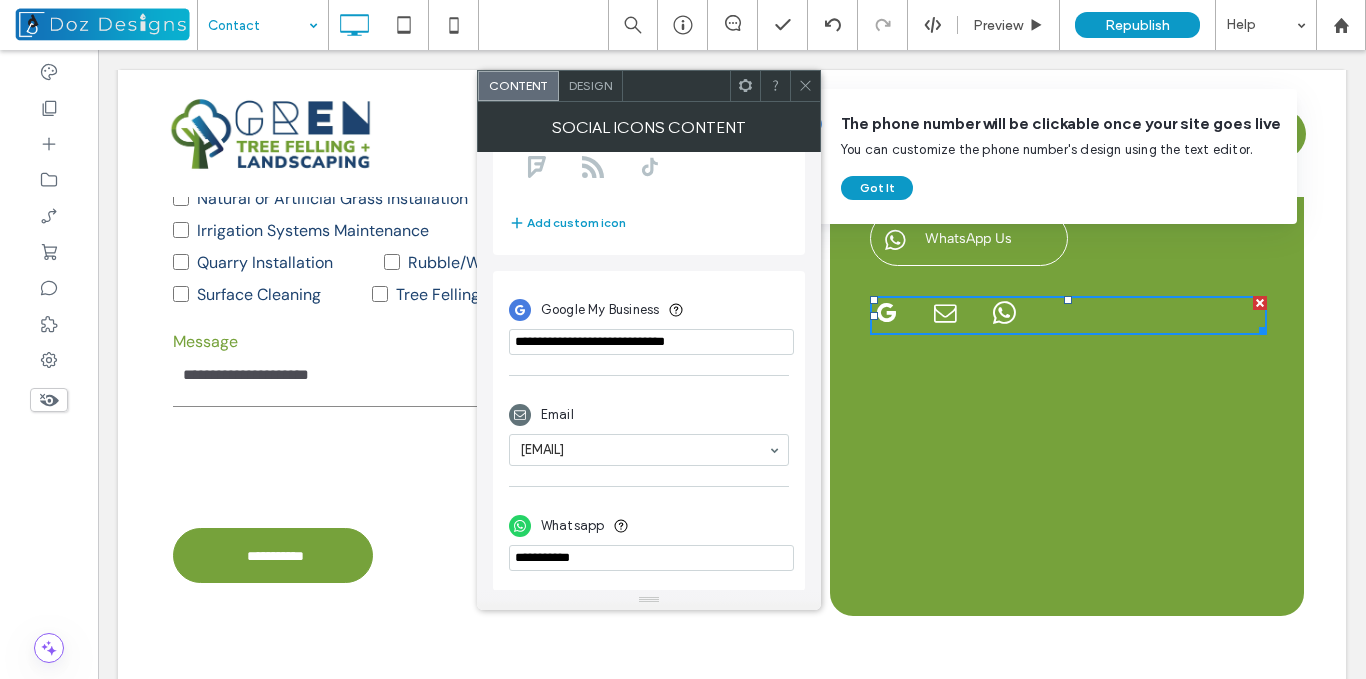 scroll, scrollTop: 354, scrollLeft: 0, axis: vertical 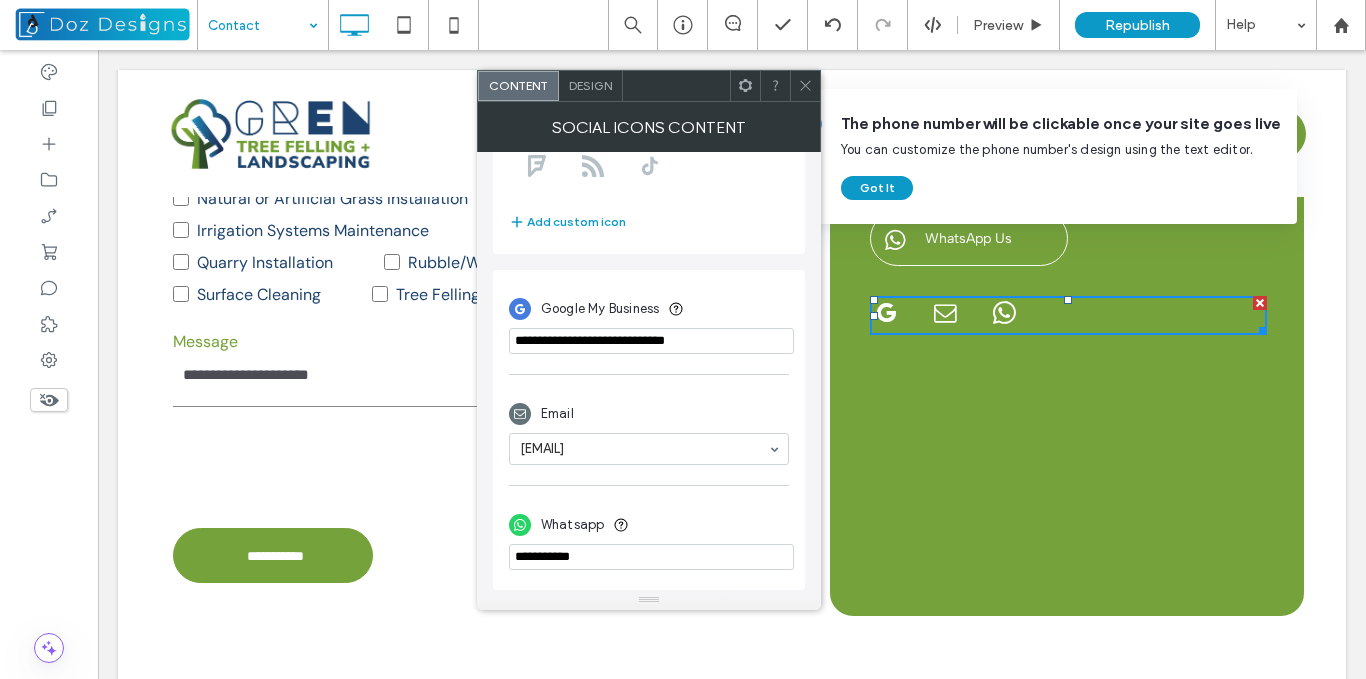 click at bounding box center [651, 557] 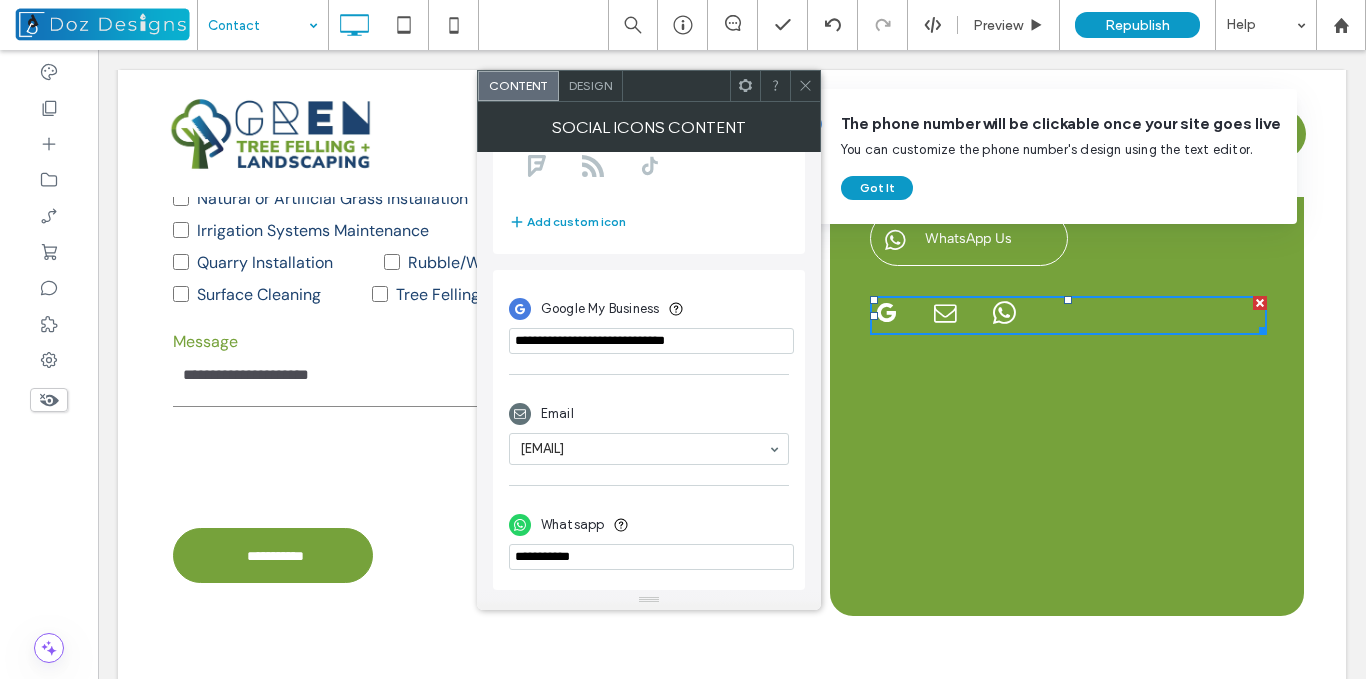 drag, startPoint x: 611, startPoint y: 557, endPoint x: 529, endPoint y: 557, distance: 82 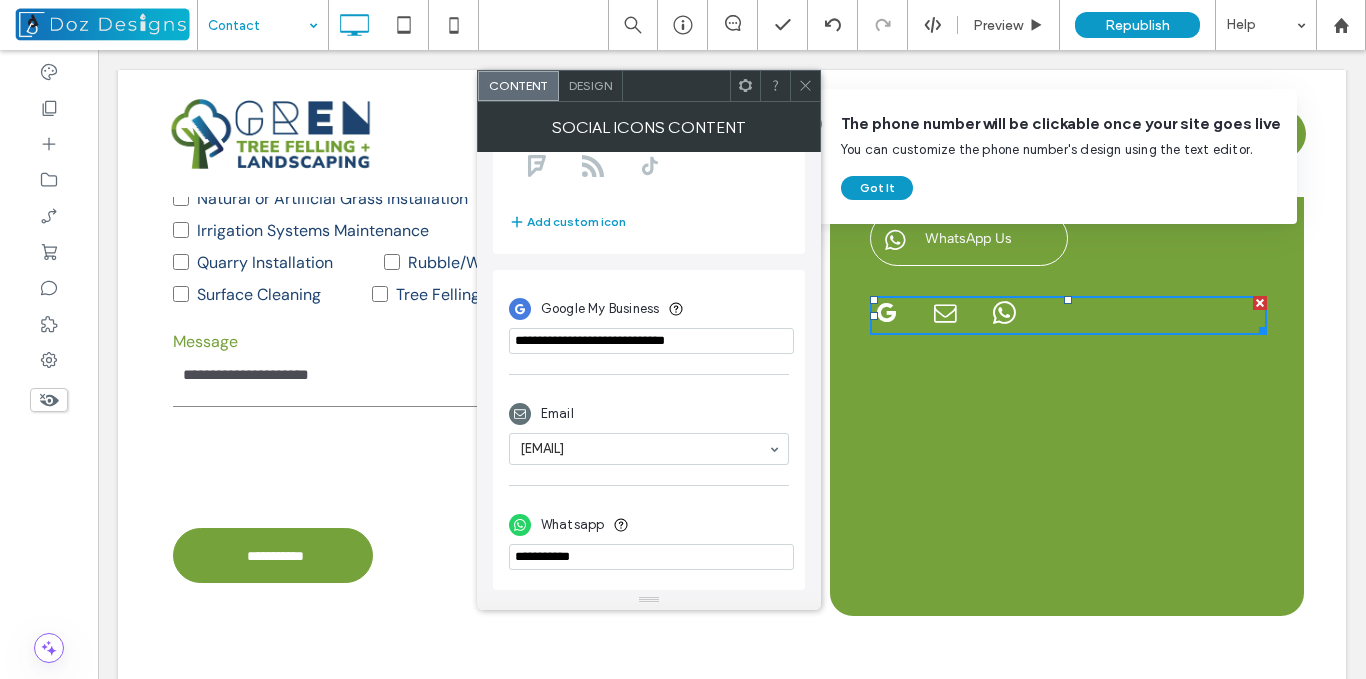 click at bounding box center (651, 557) 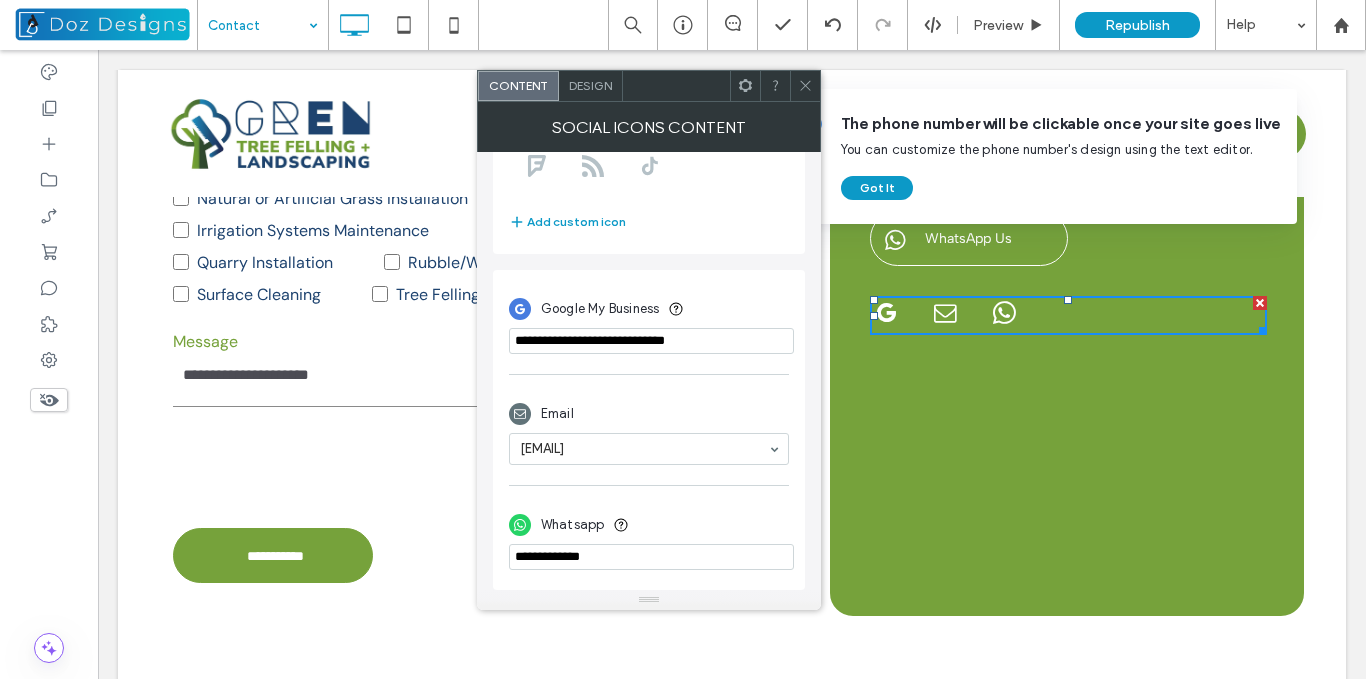 click at bounding box center [651, 557] 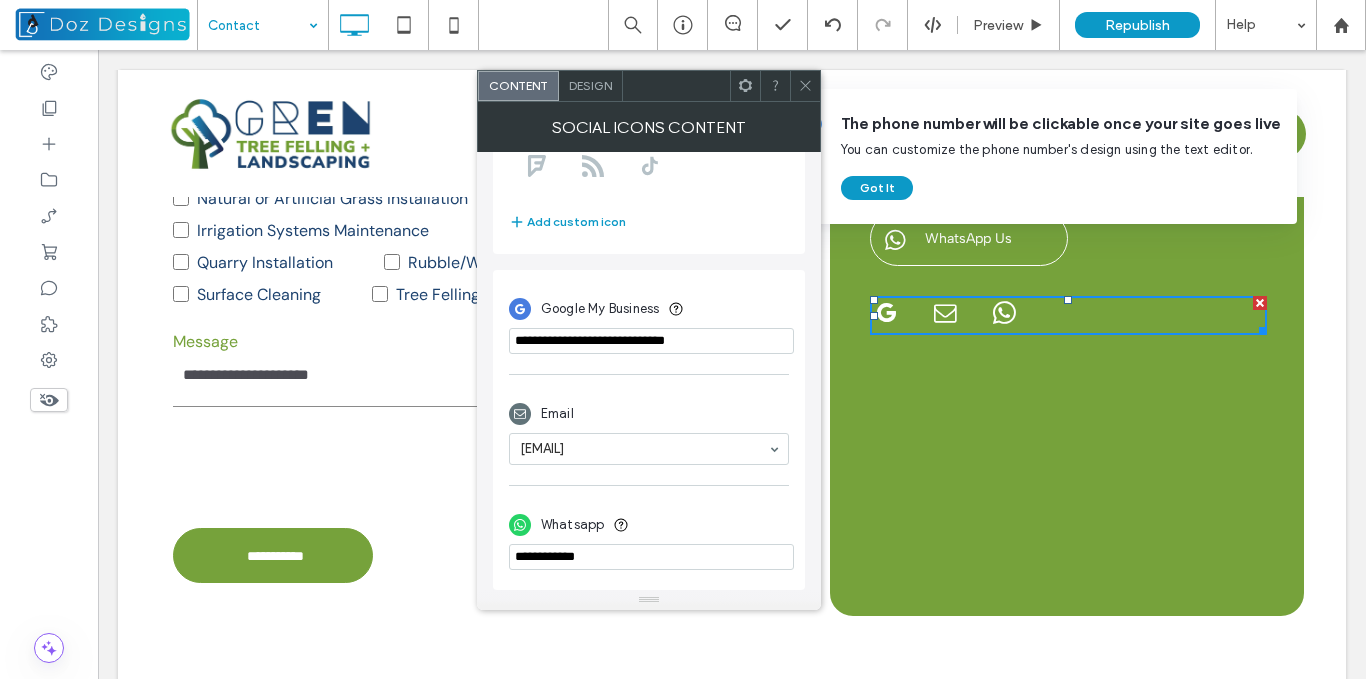click at bounding box center (651, 557) 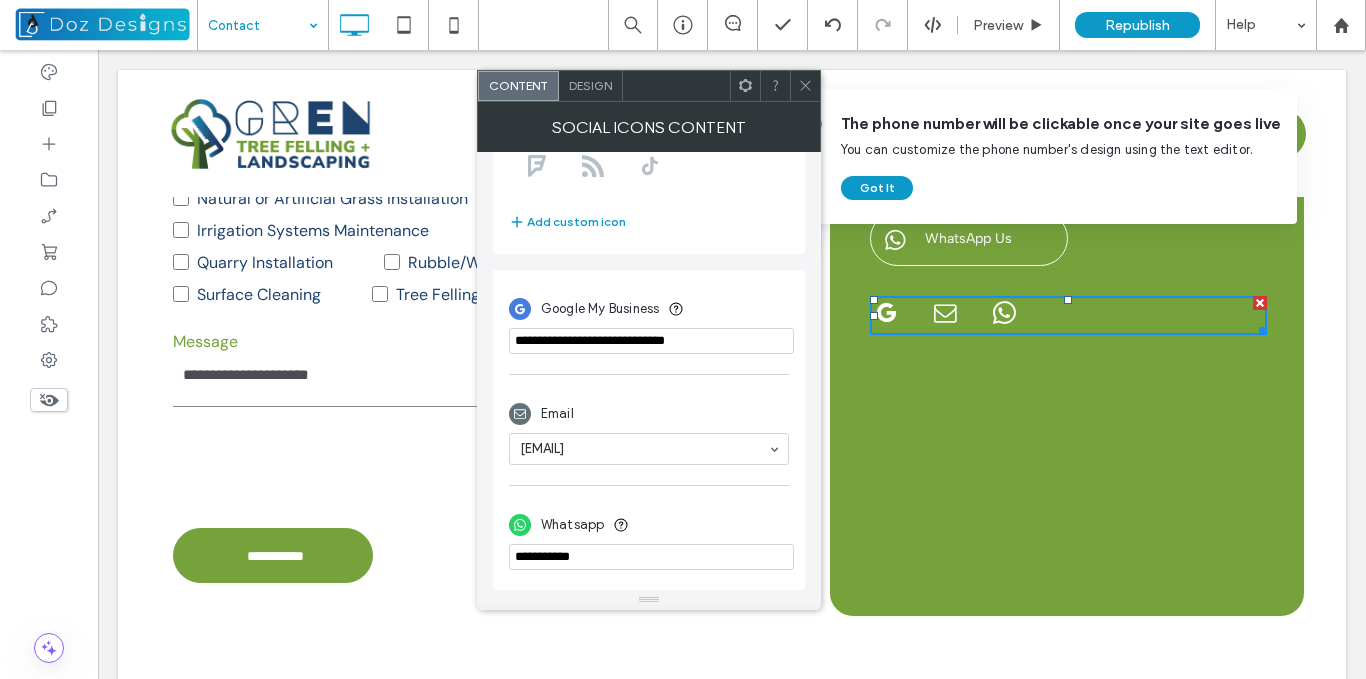 drag, startPoint x: 608, startPoint y: 554, endPoint x: 496, endPoint y: 560, distance: 112.1606 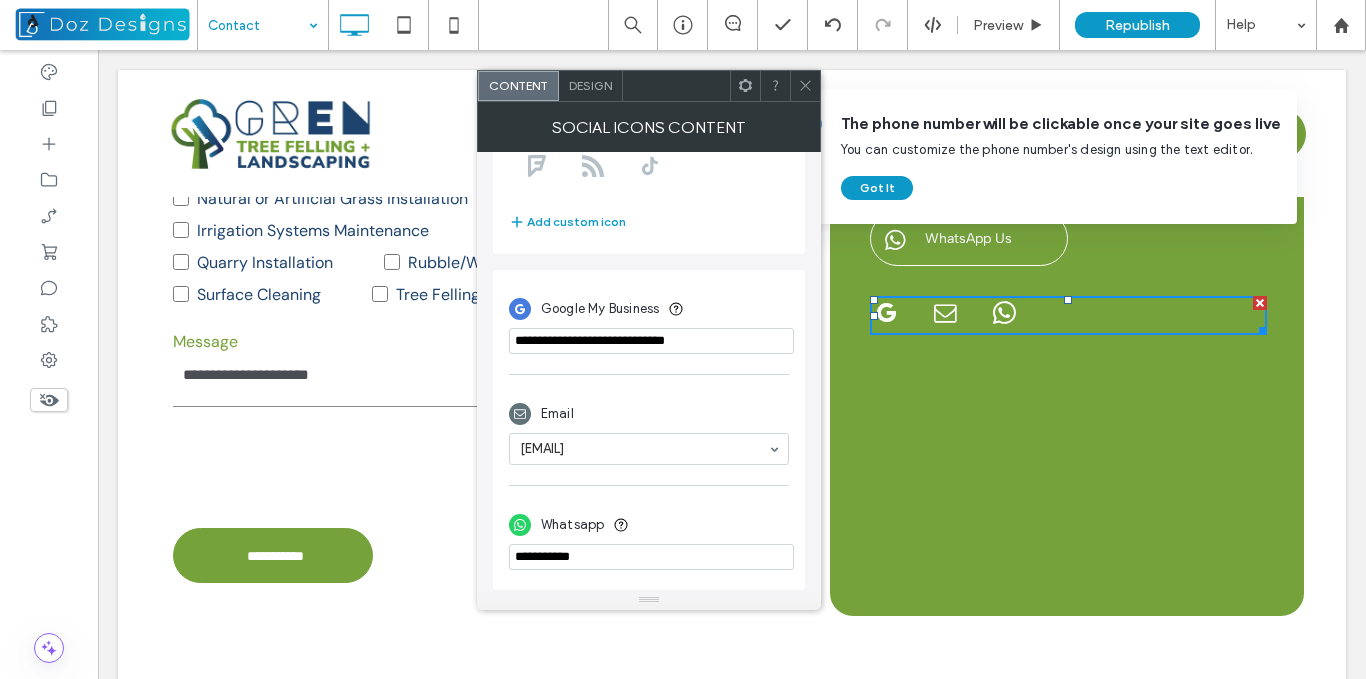 click on "**********" at bounding box center [649, 430] 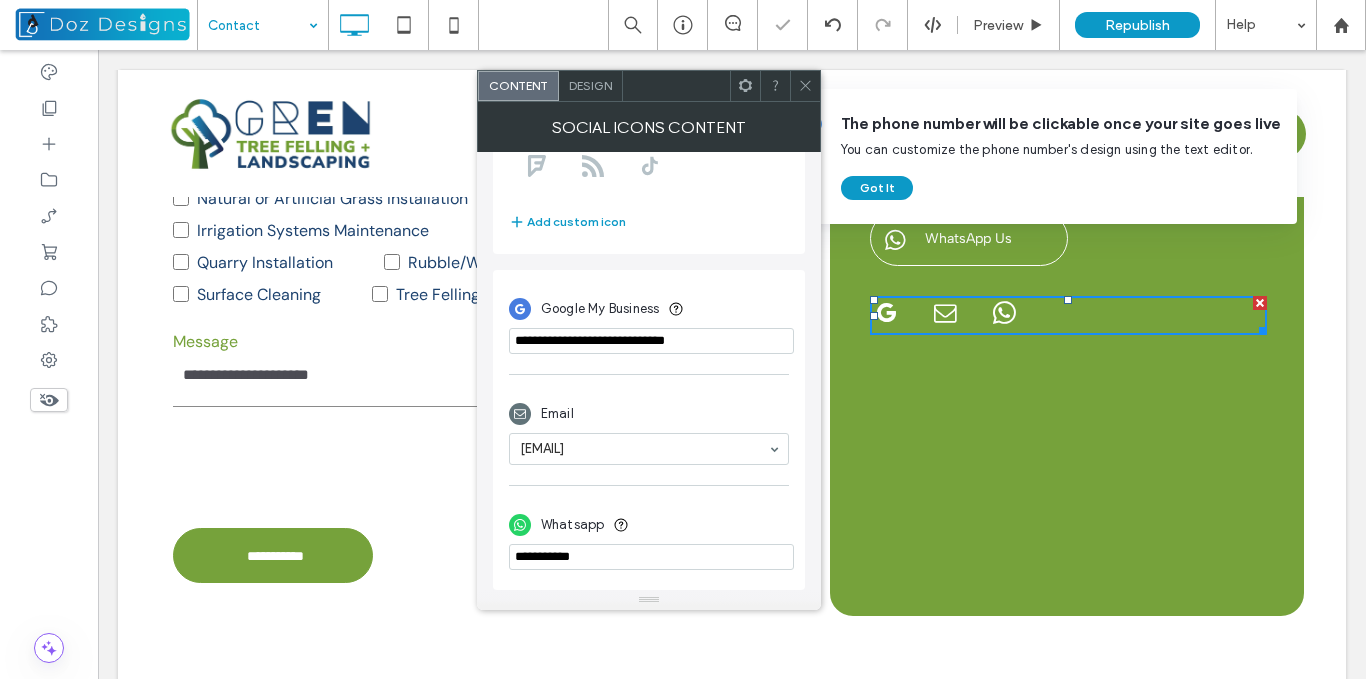 click on "Whatsapp" at bounding box center (649, 525) 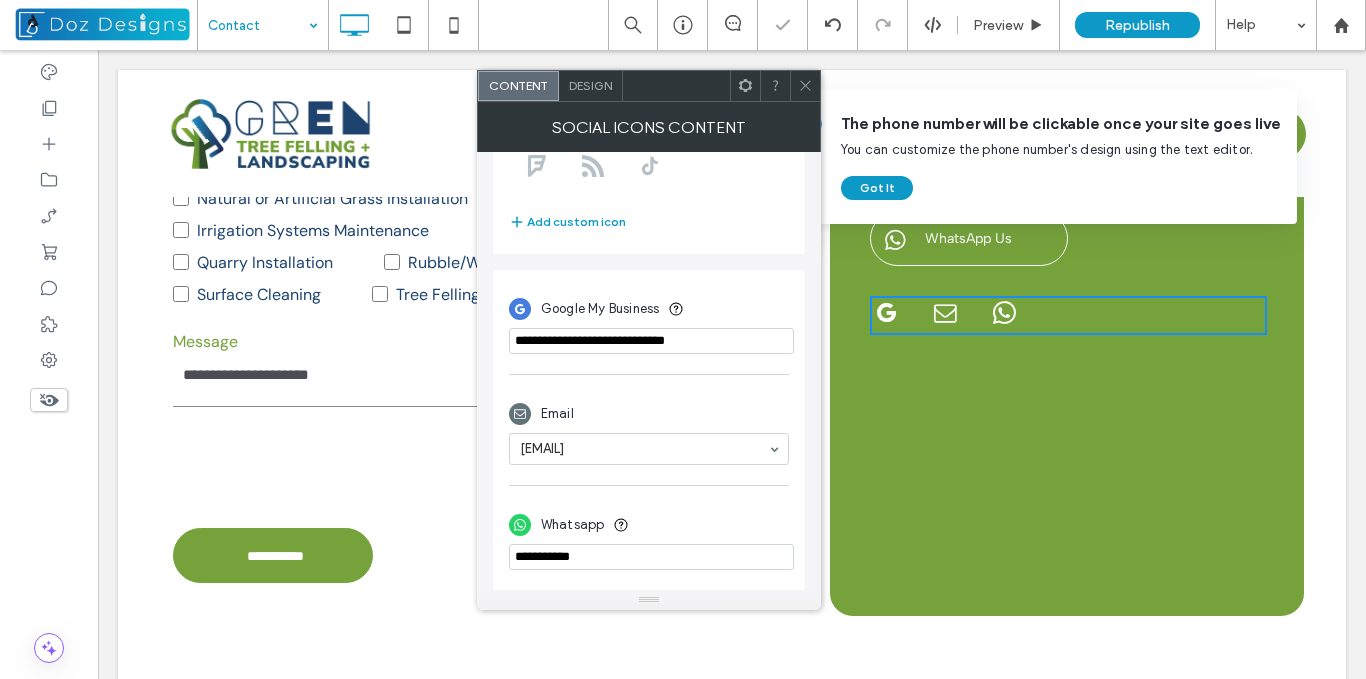 click at bounding box center (805, 86) 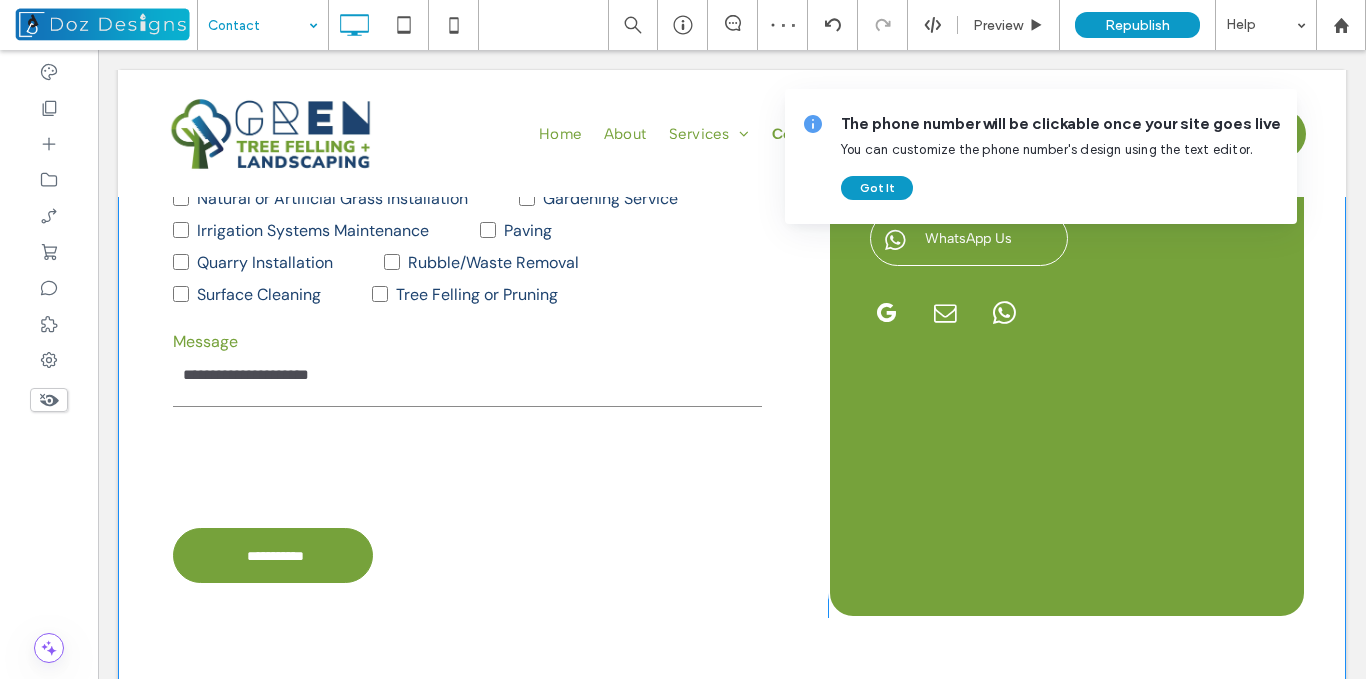 scroll, scrollTop: 590, scrollLeft: 0, axis: vertical 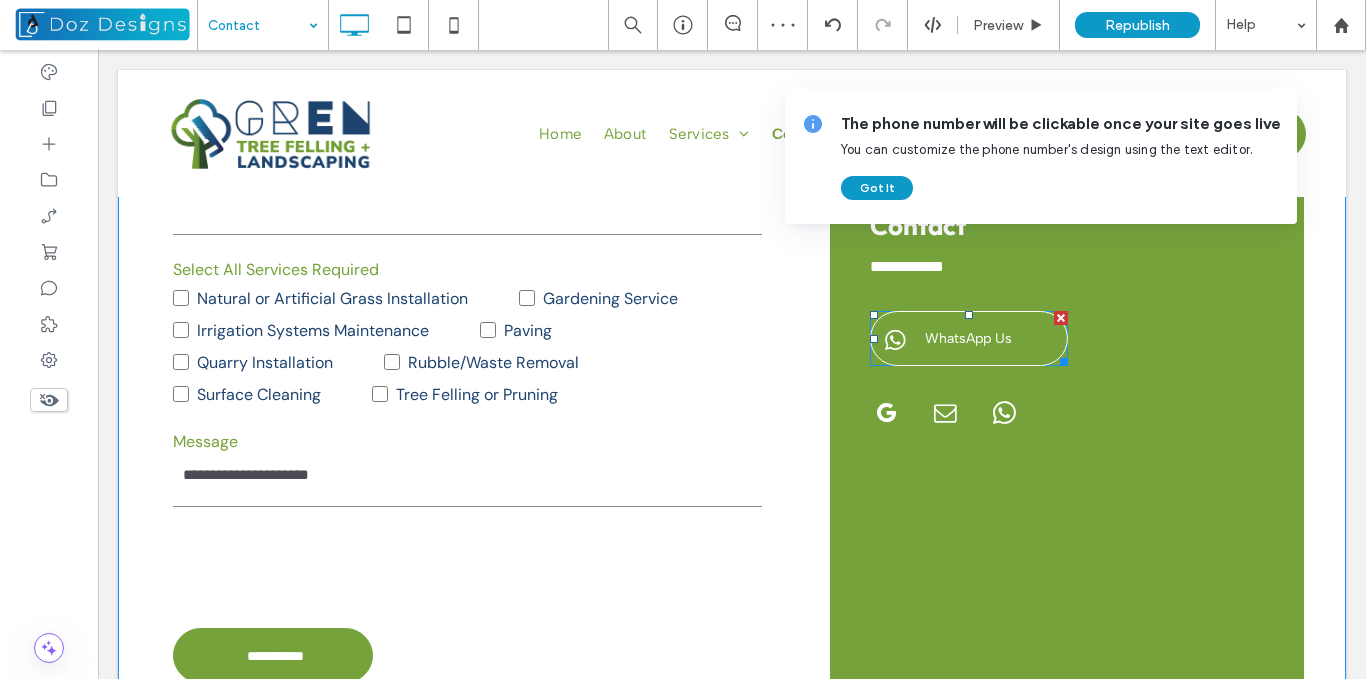 click on "WhatsApp Us" at bounding box center (968, 338) 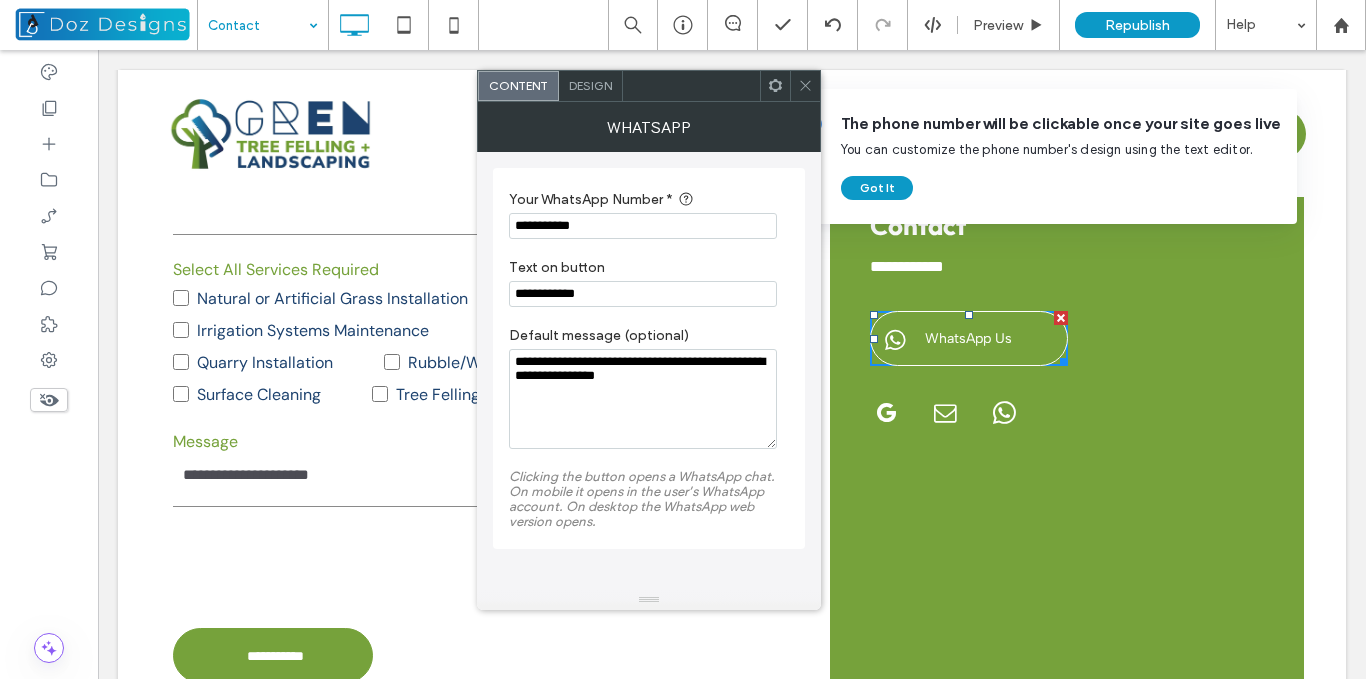 click on "**********" at bounding box center [643, 226] 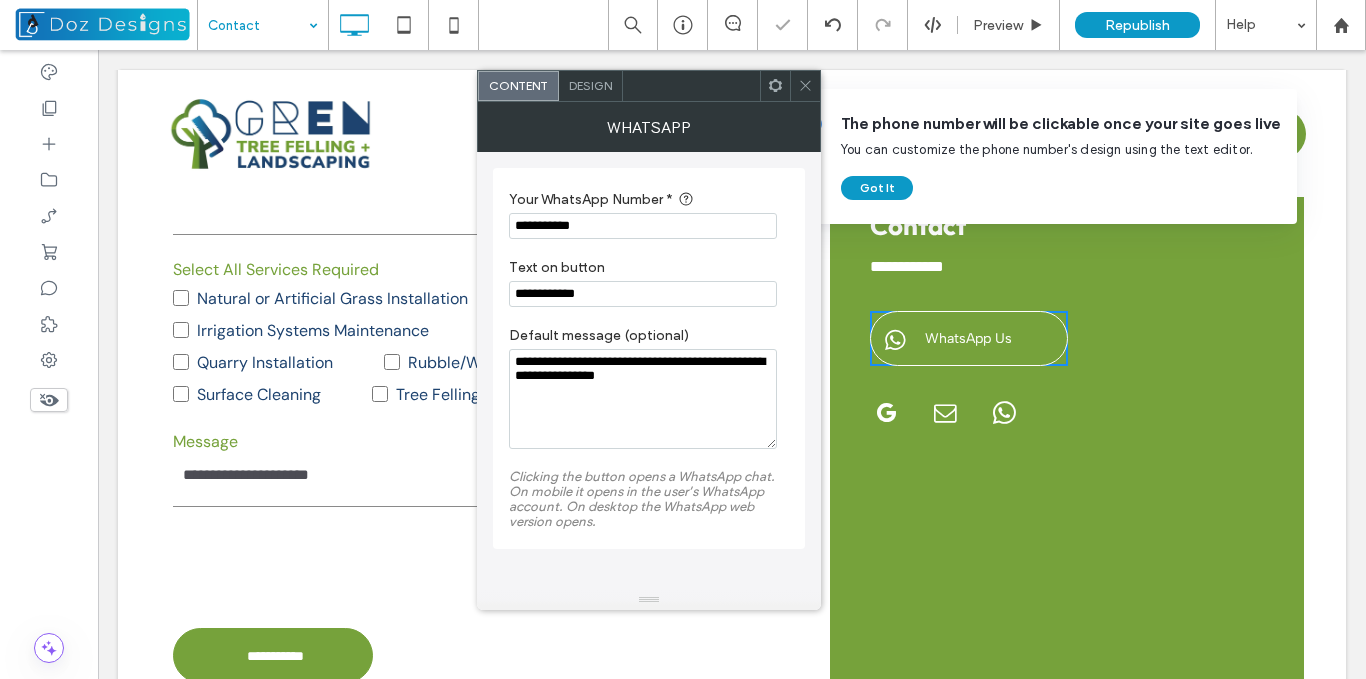type on "**********" 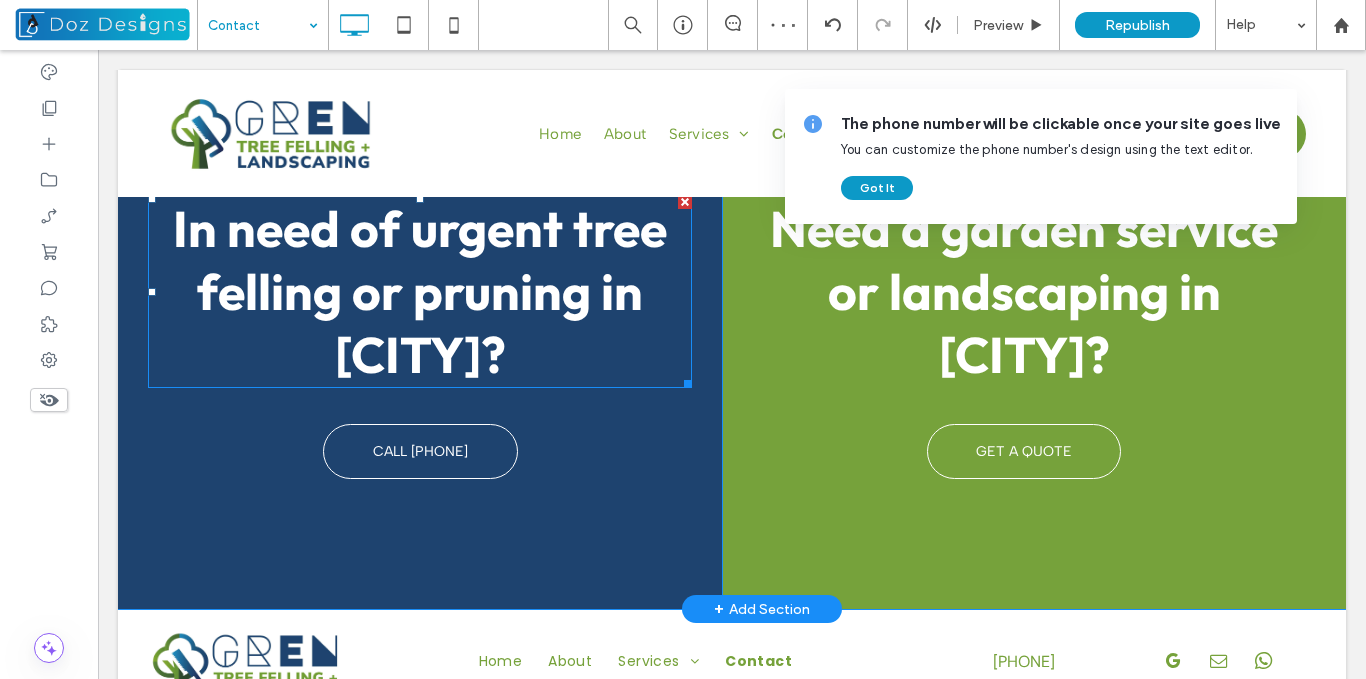 scroll, scrollTop: 1490, scrollLeft: 0, axis: vertical 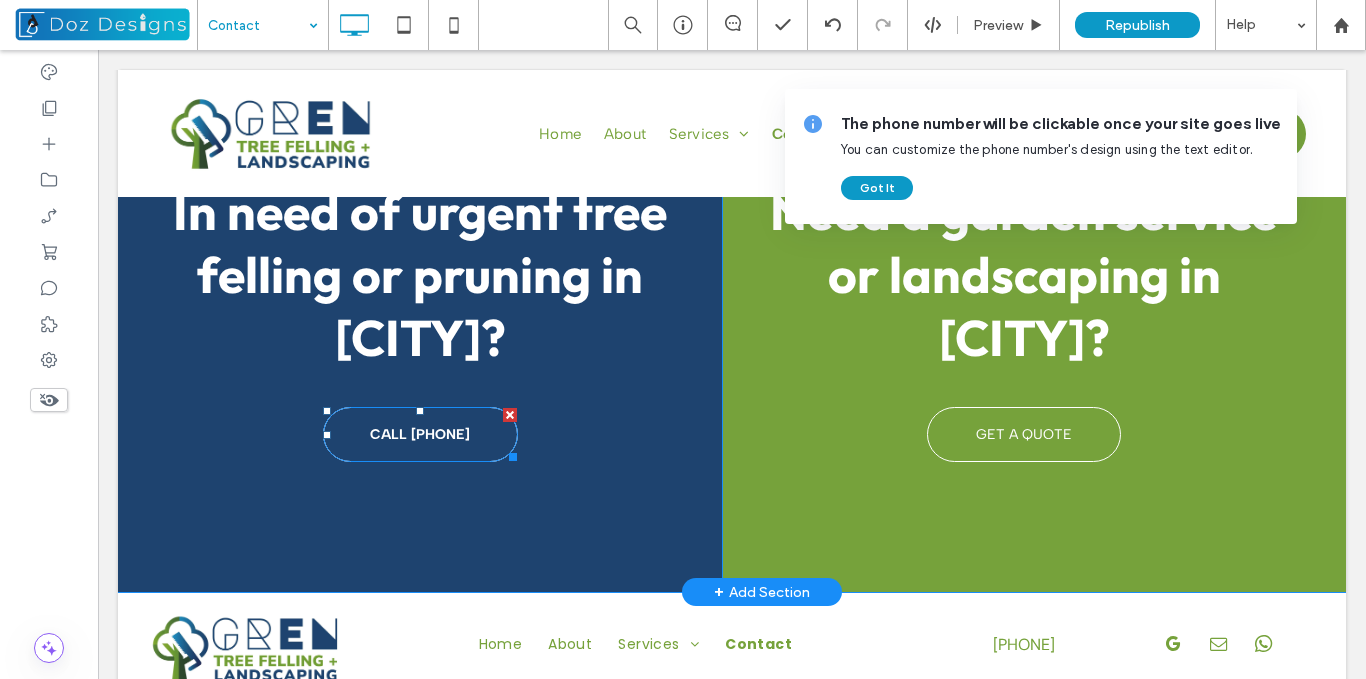 click on "CALL 079 465 9030" at bounding box center (420, 434) 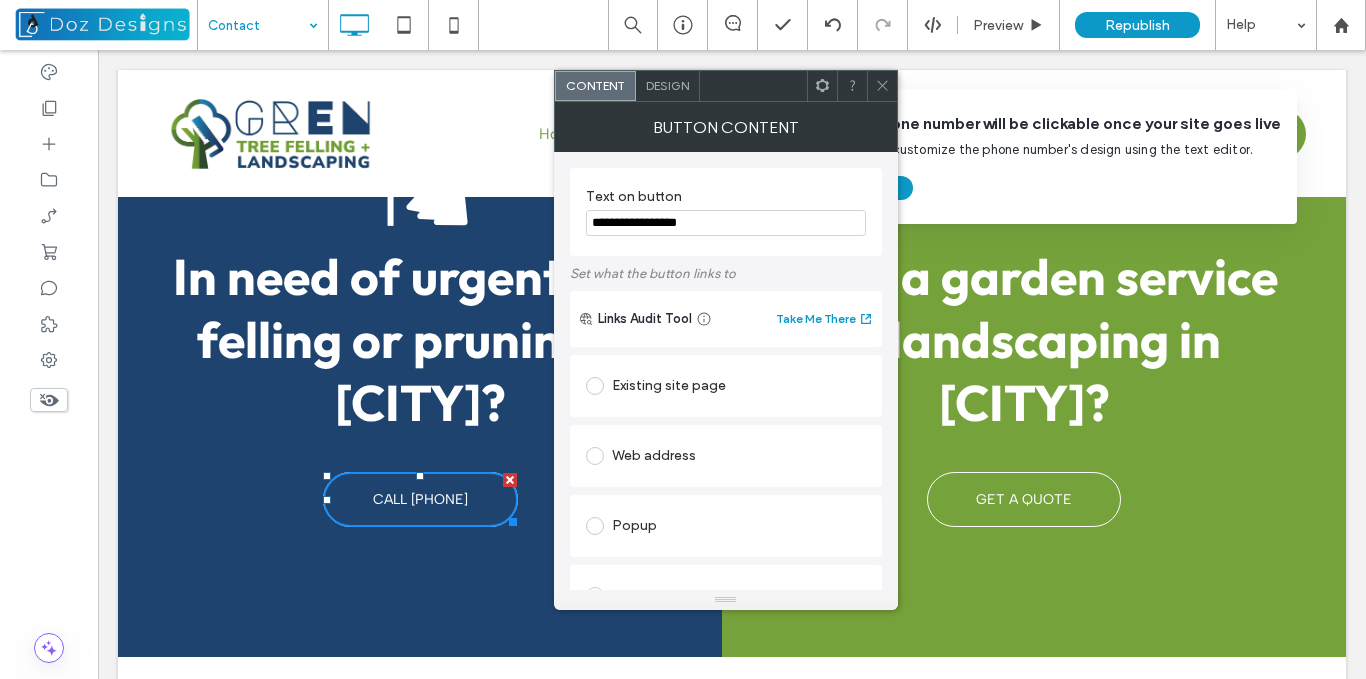 scroll, scrollTop: 1390, scrollLeft: 0, axis: vertical 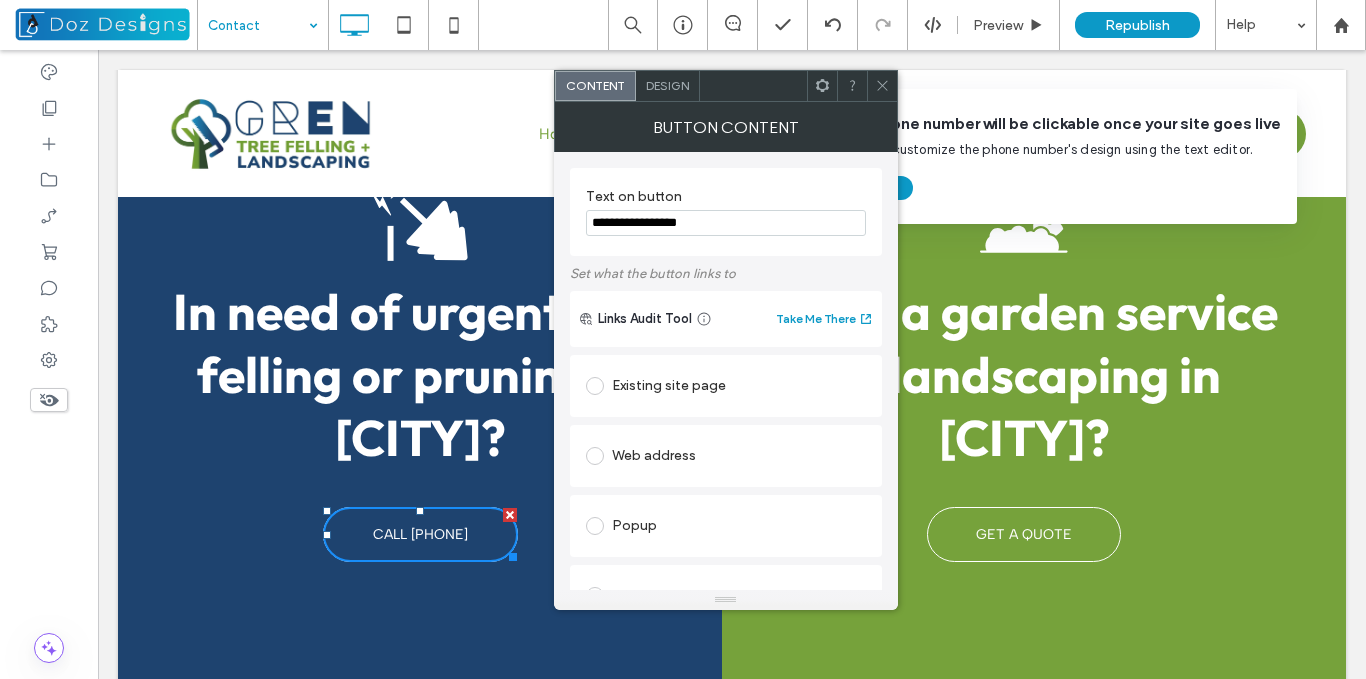 click 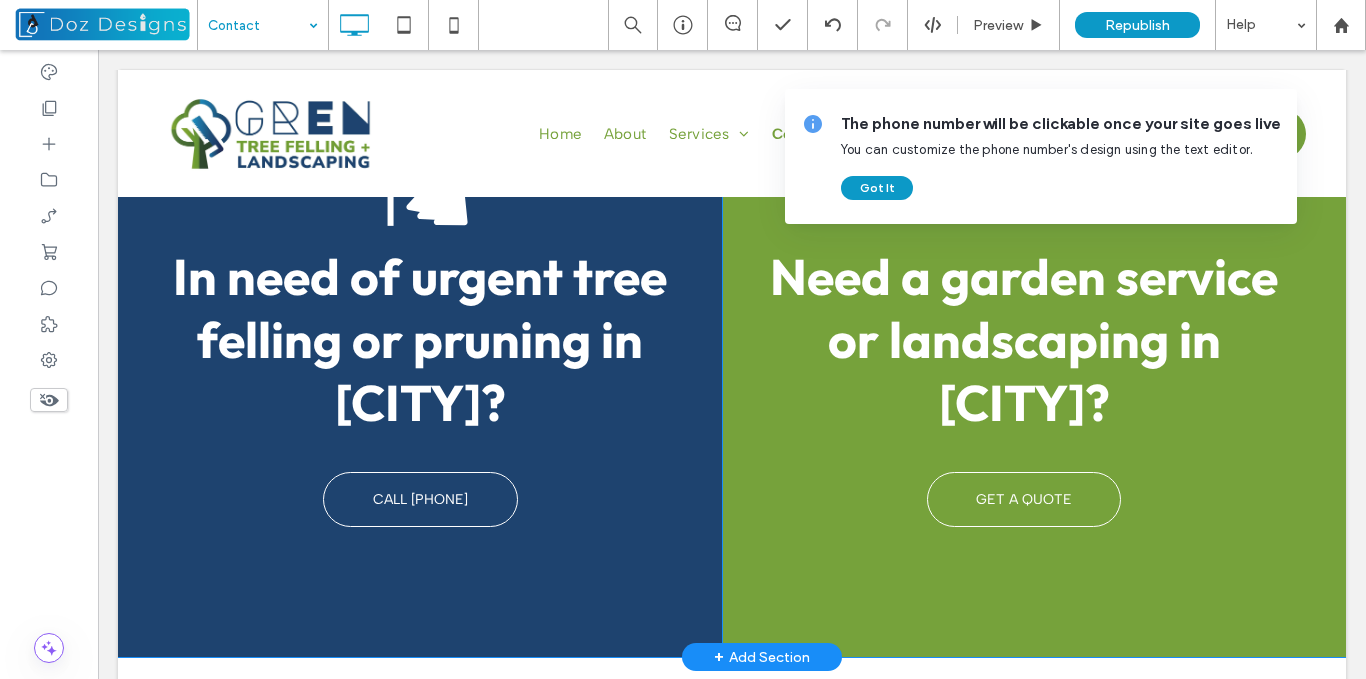 scroll, scrollTop: 1390, scrollLeft: 0, axis: vertical 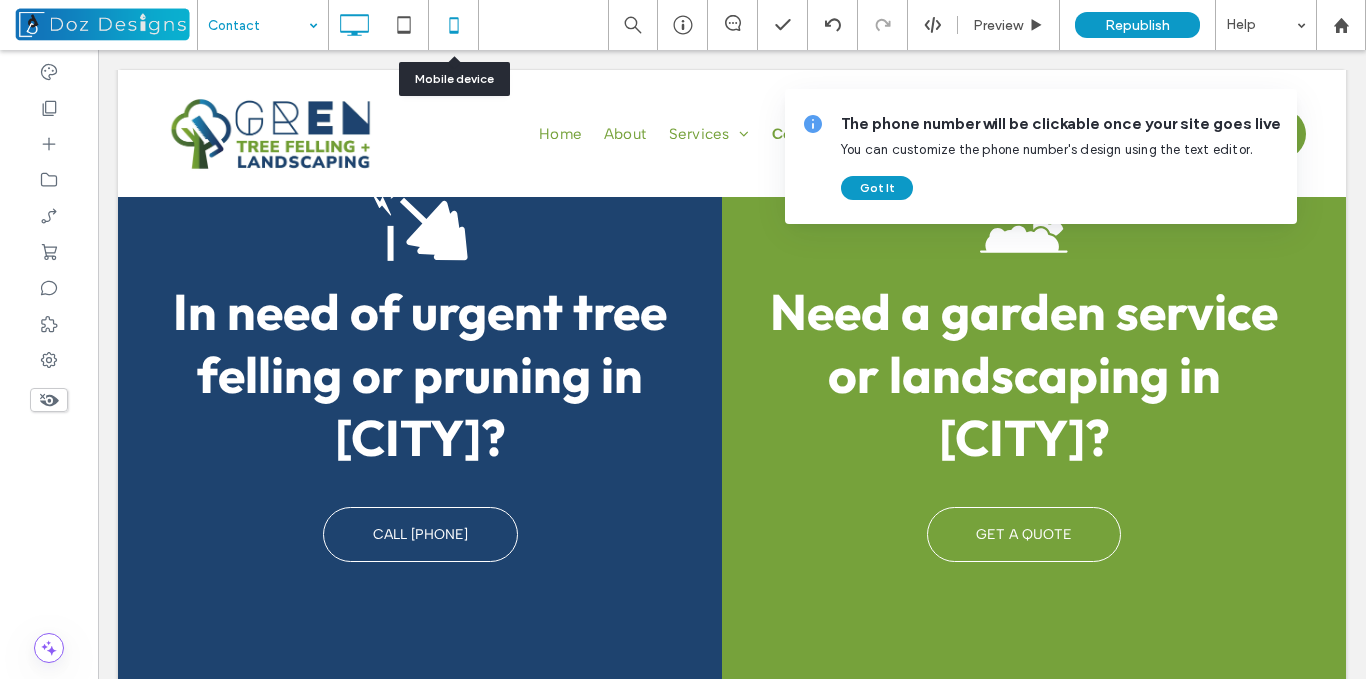 click 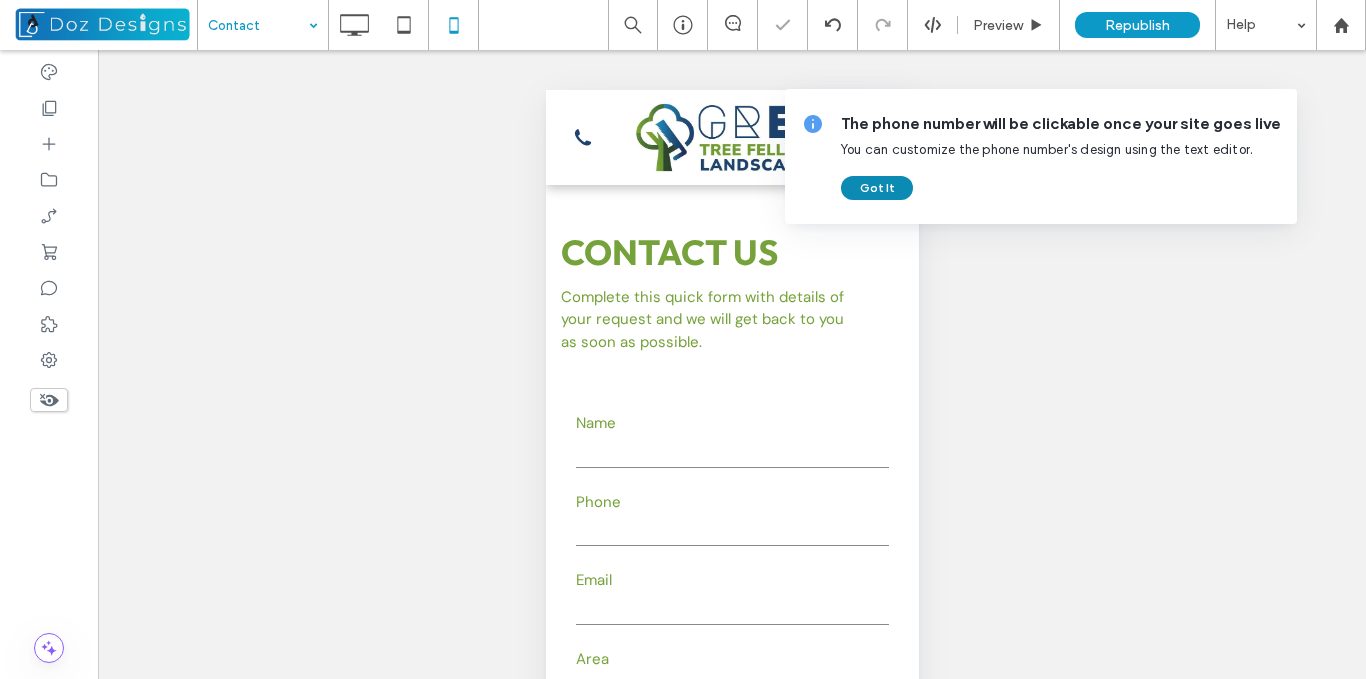 scroll, scrollTop: 0, scrollLeft: 0, axis: both 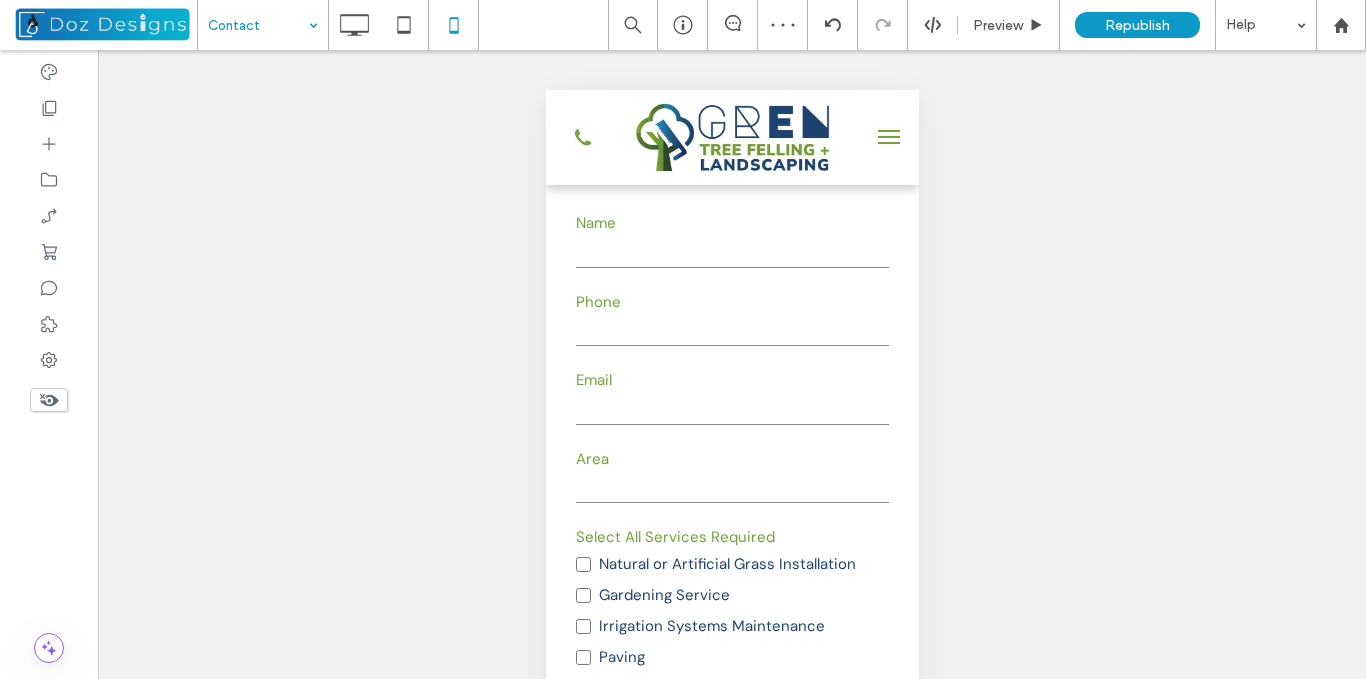 click at bounding box center (888, 137) 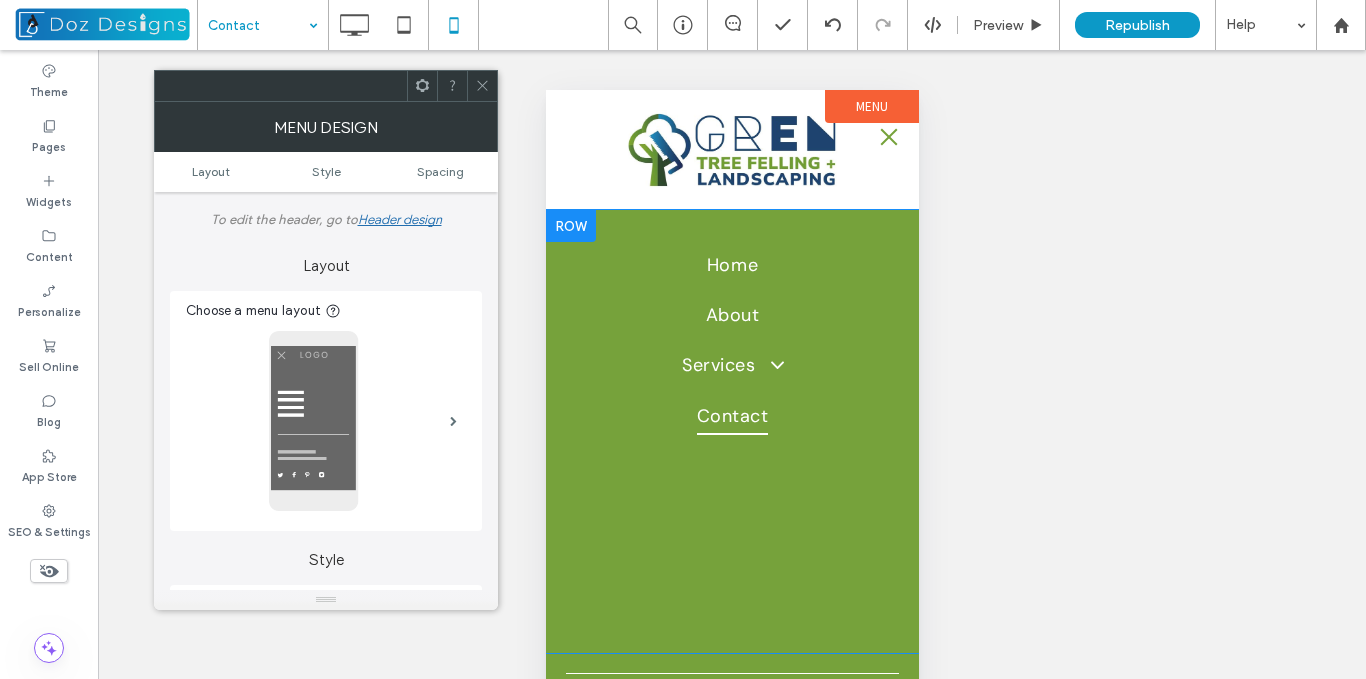 scroll, scrollTop: 148, scrollLeft: 0, axis: vertical 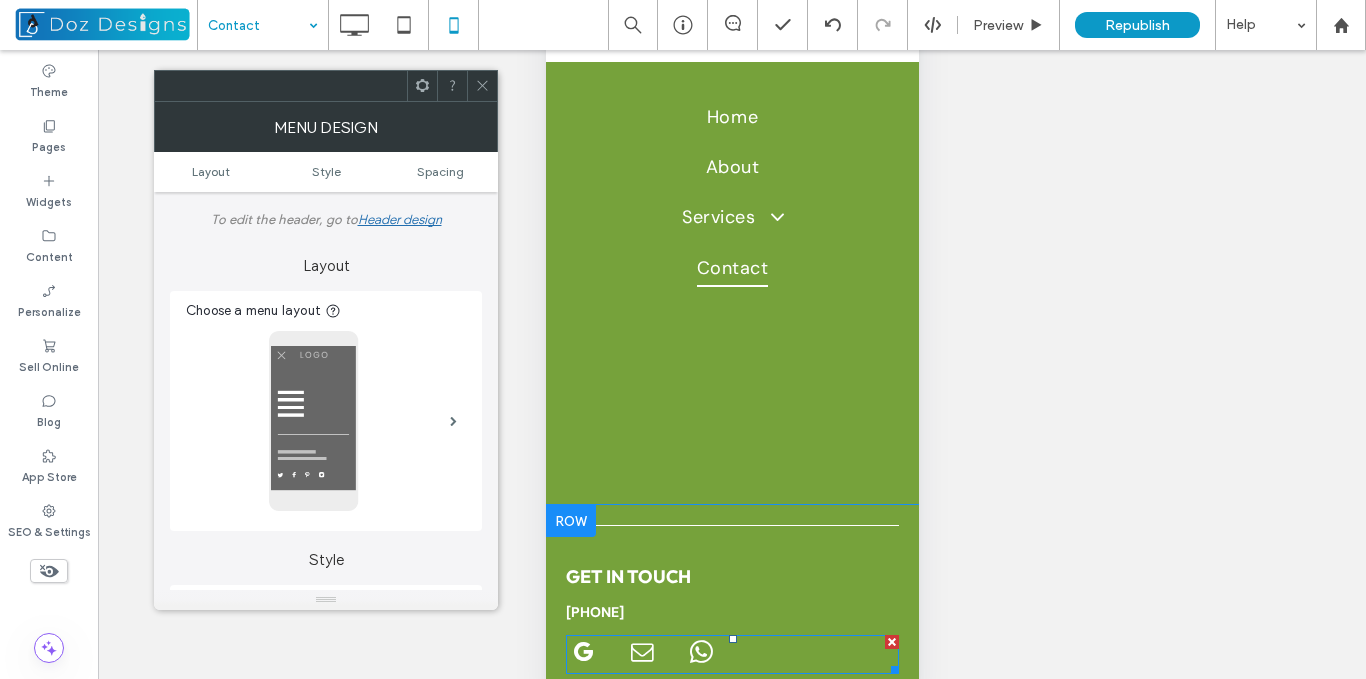 click at bounding box center (731, 654) 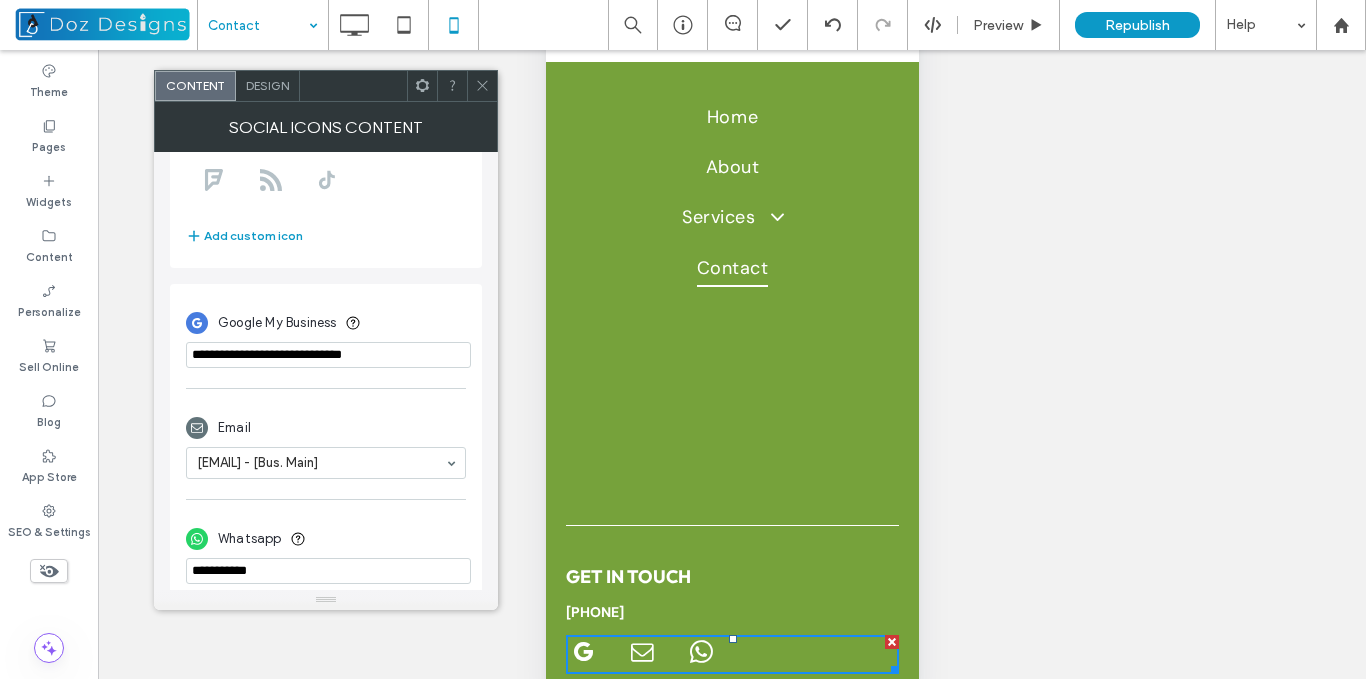 scroll, scrollTop: 354, scrollLeft: 0, axis: vertical 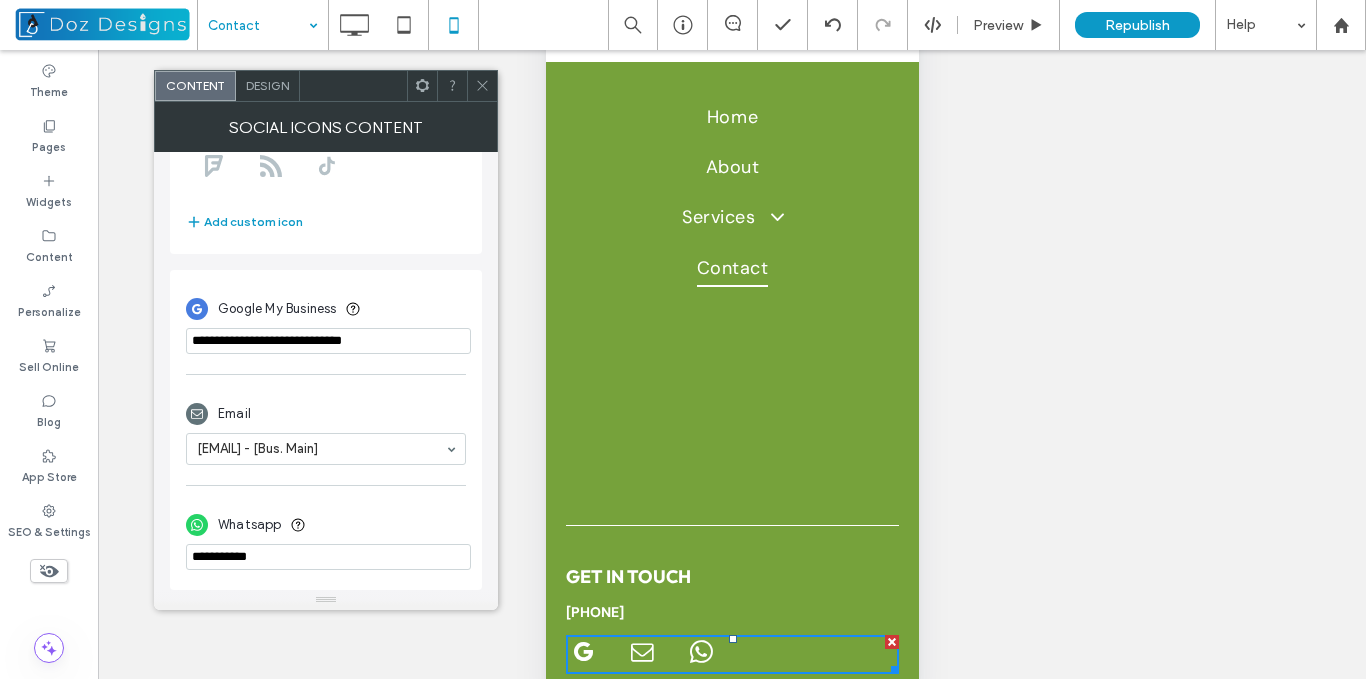 click at bounding box center (328, 557) 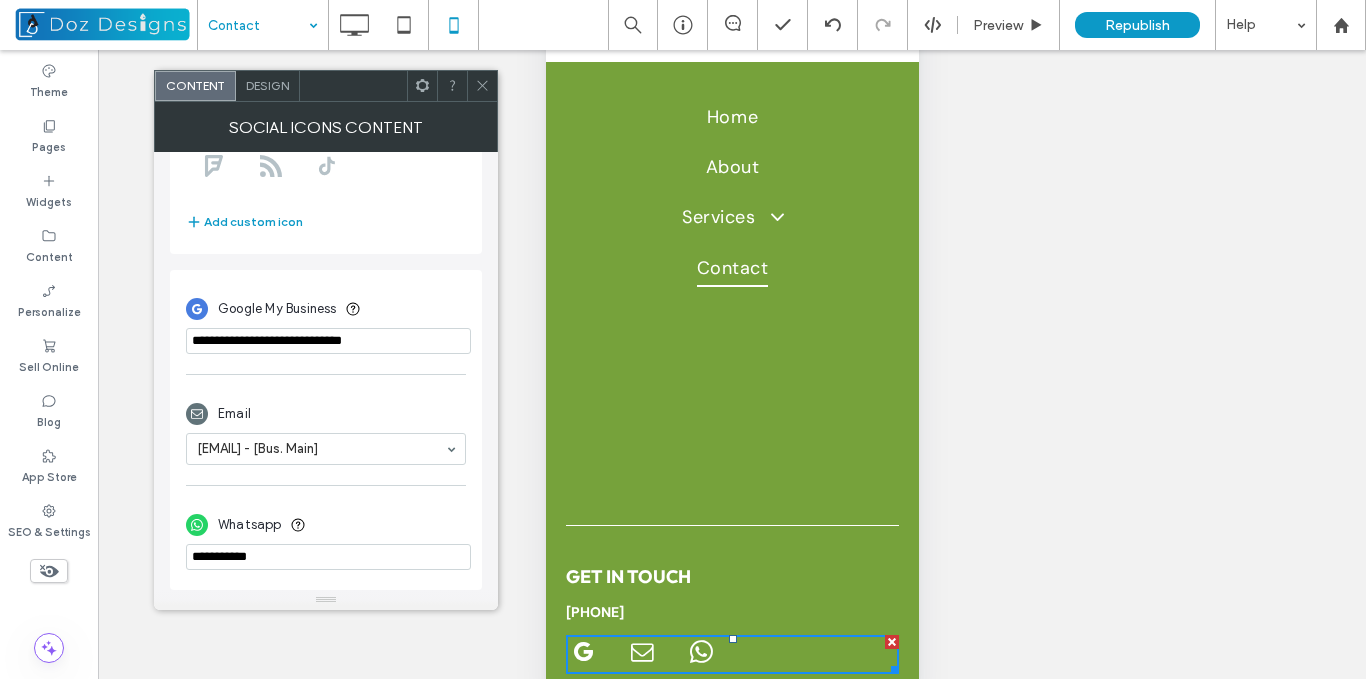 type on "**********" 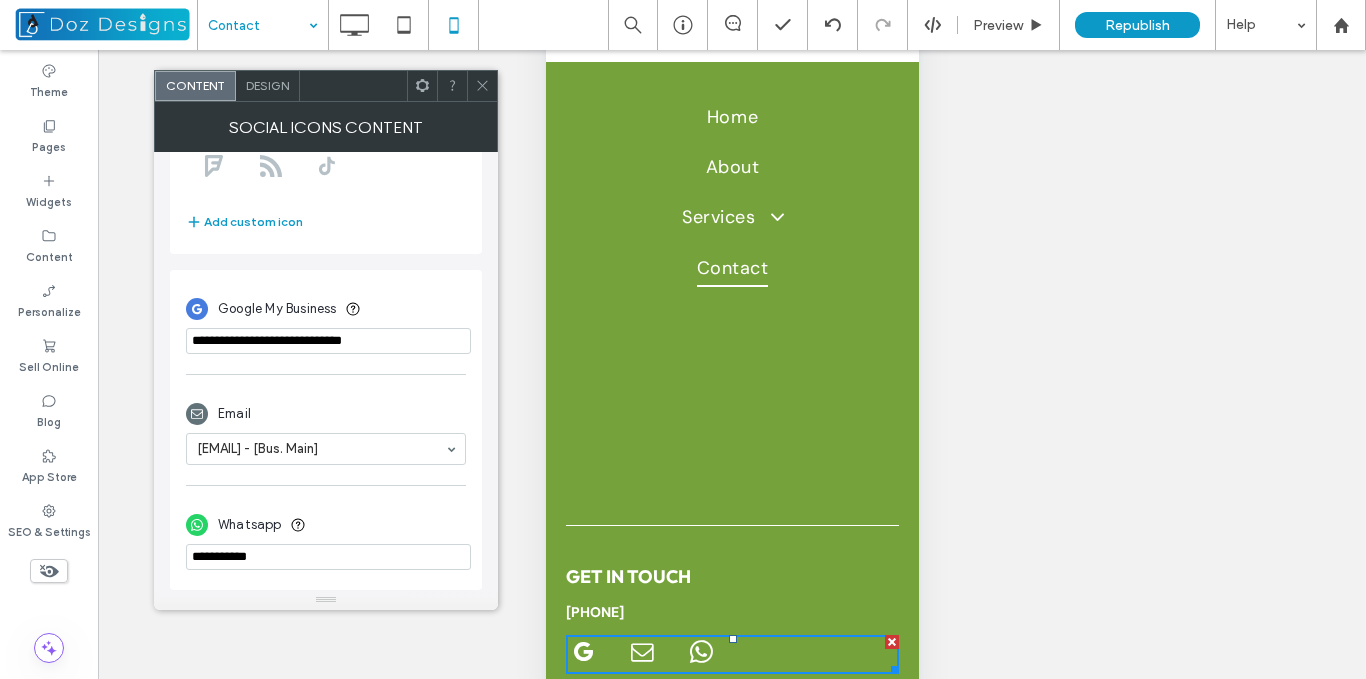 click on "Email" at bounding box center (326, 414) 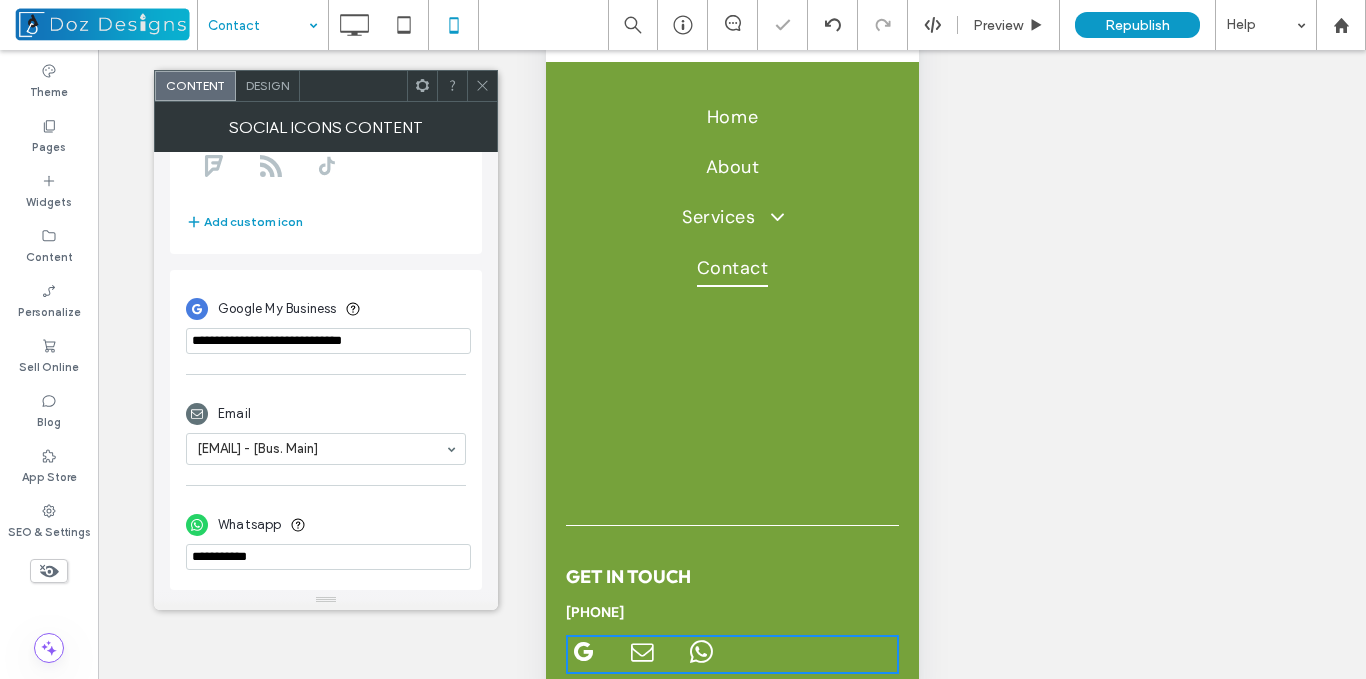 click at bounding box center (482, 86) 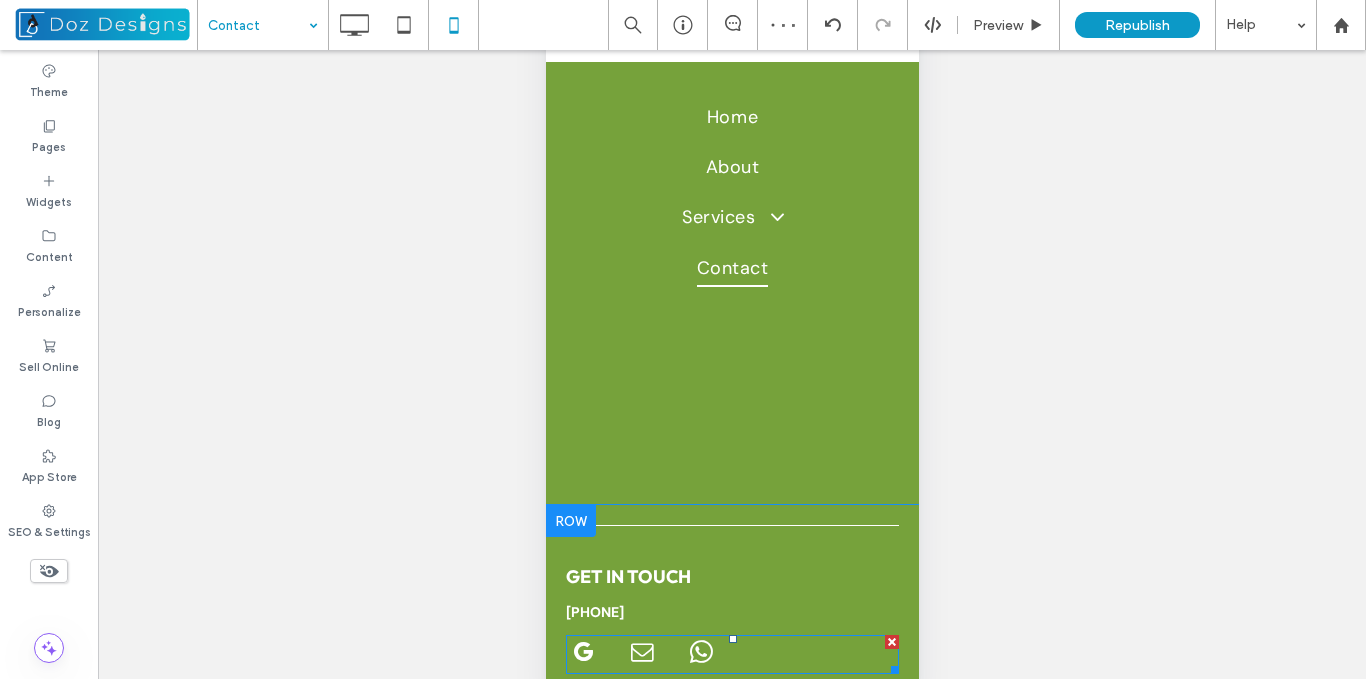 click at bounding box center [641, 652] 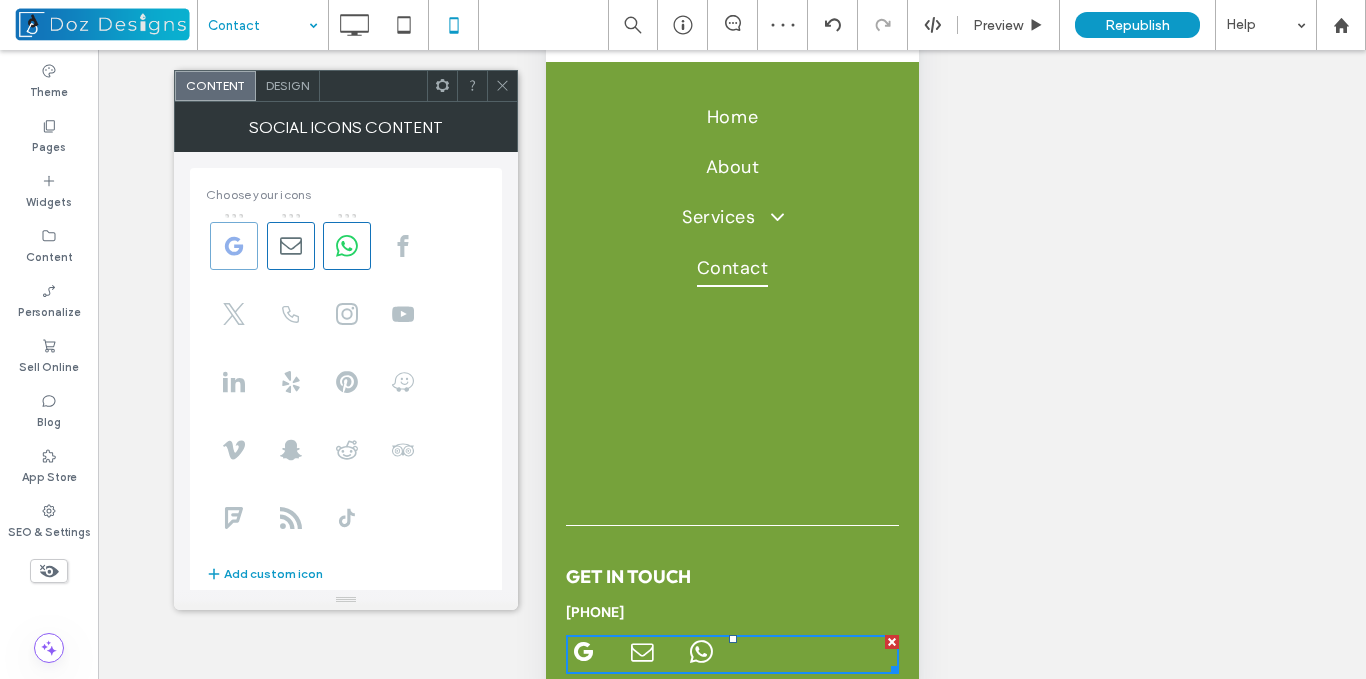 click 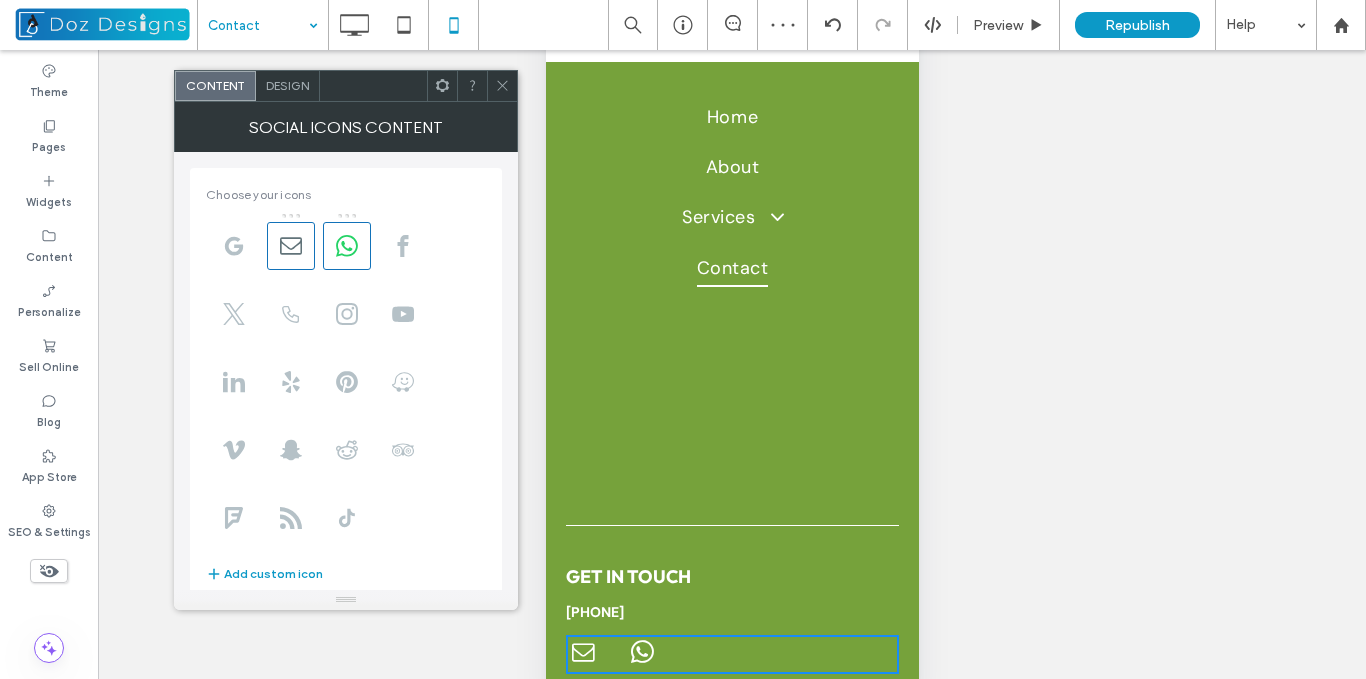 drag, startPoint x: 498, startPoint y: 95, endPoint x: 78, endPoint y: 384, distance: 509.8245 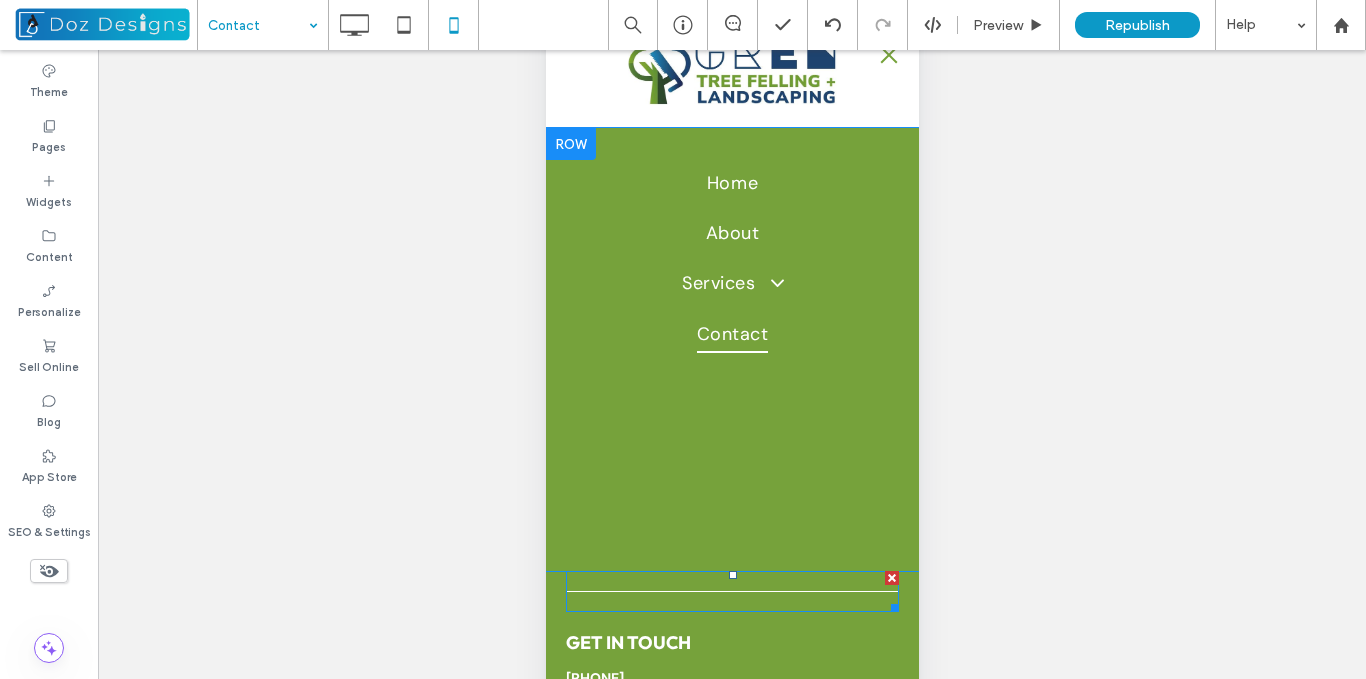 scroll, scrollTop: 0, scrollLeft: 0, axis: both 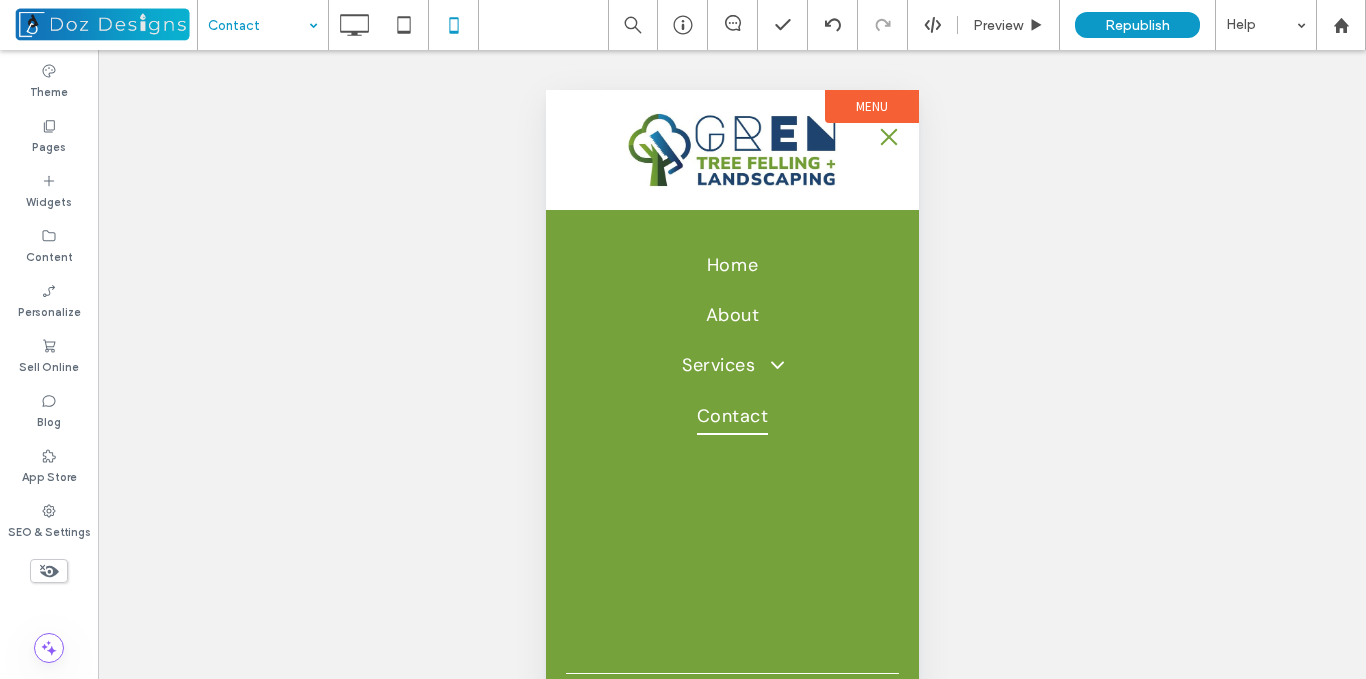 click at bounding box center [888, 137] 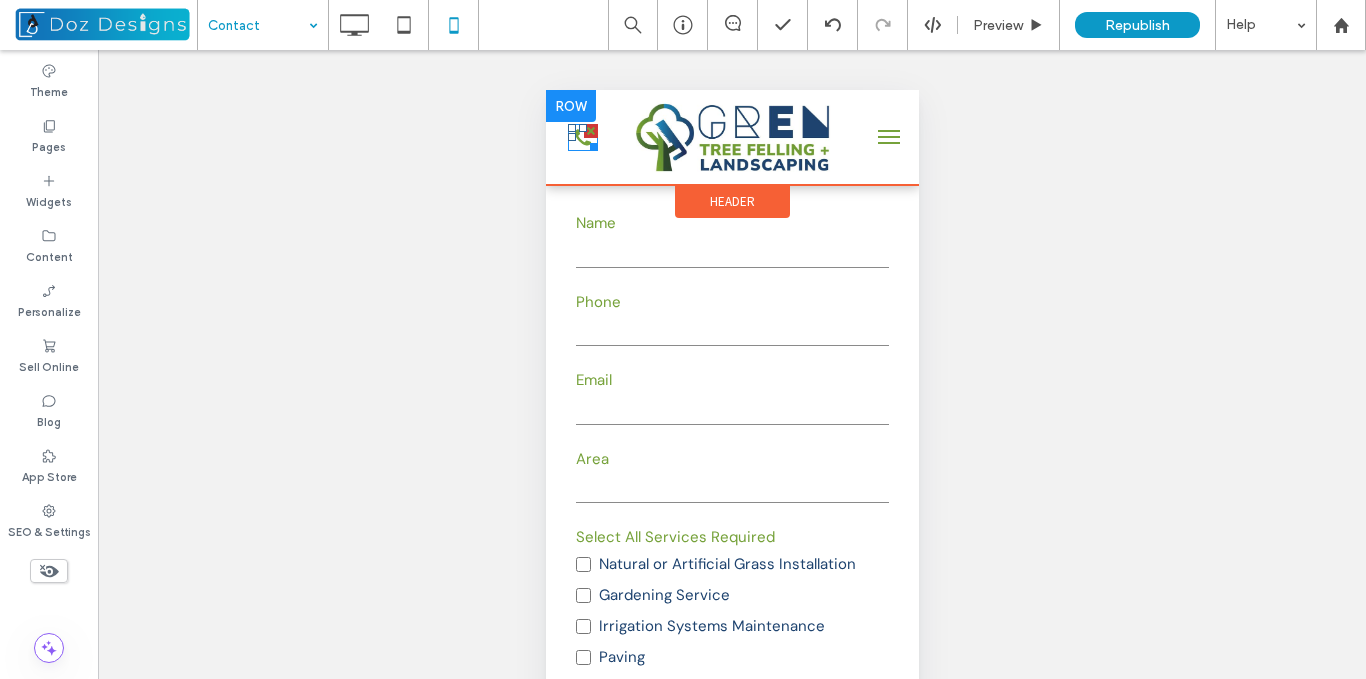 click on "telephone handset" 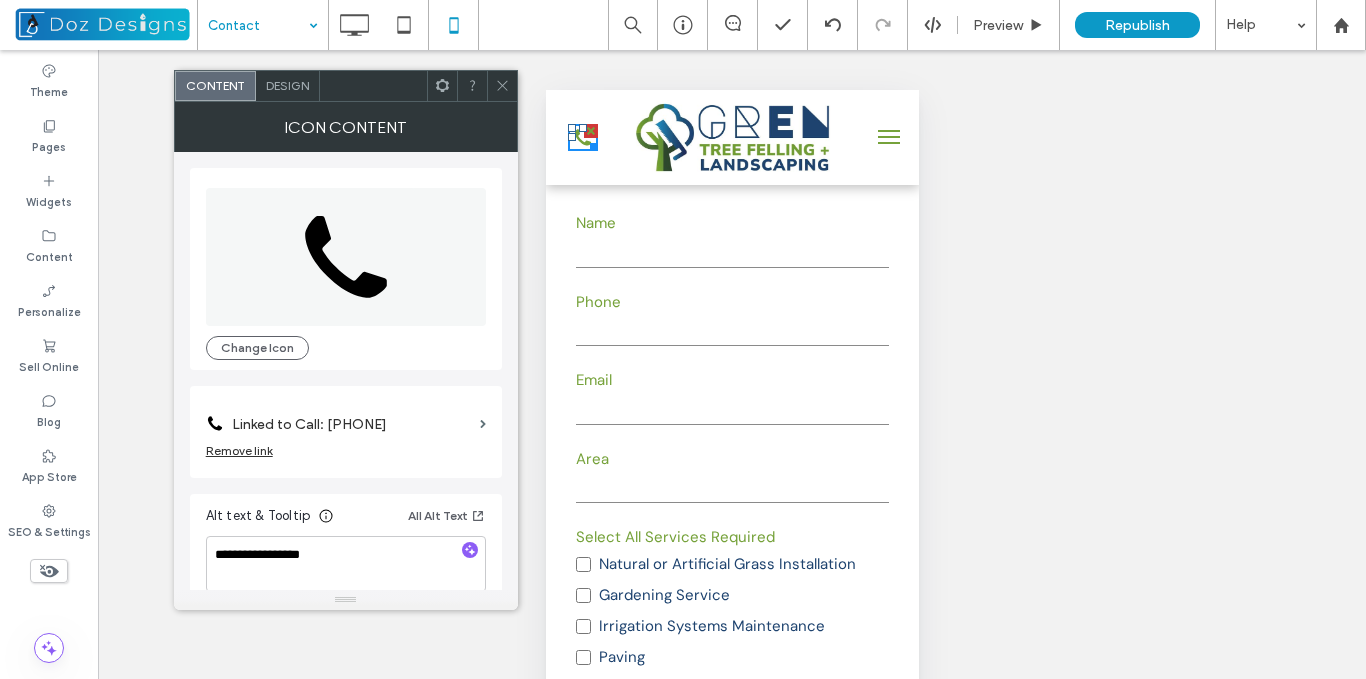 click on "Linked to Call: 072 329 8050" at bounding box center (352, 424) 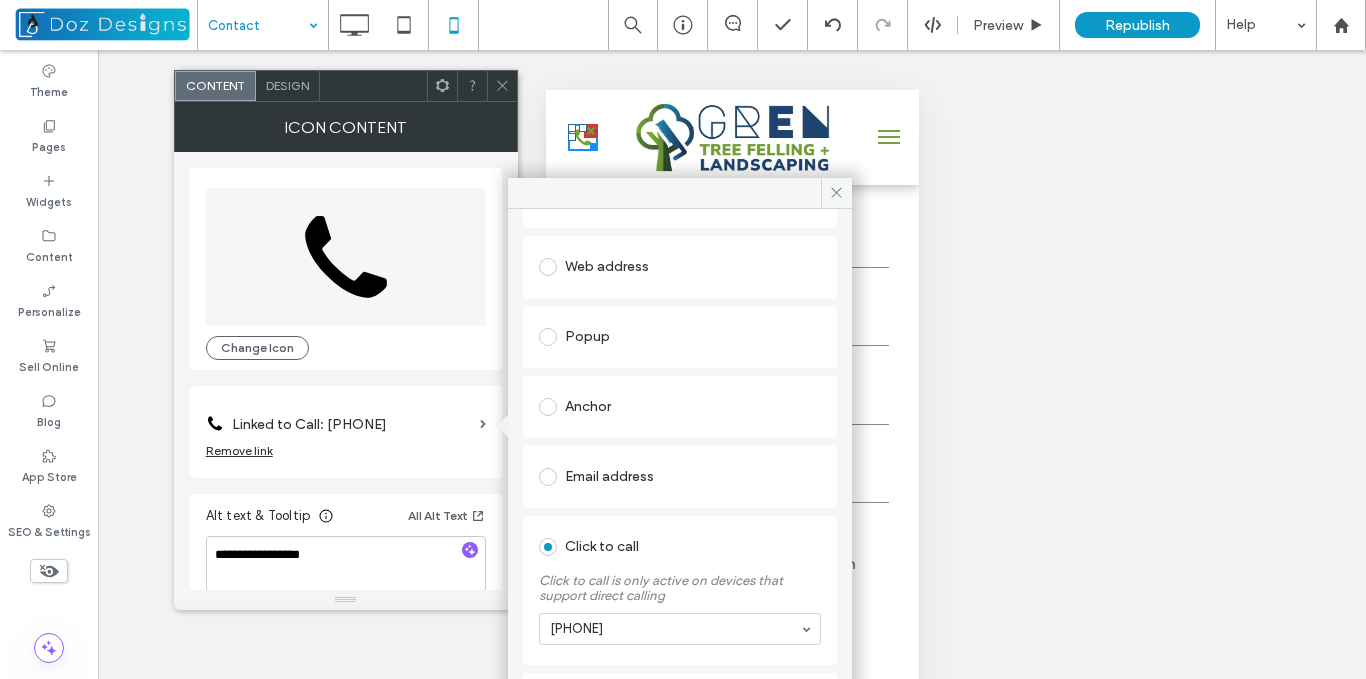 scroll, scrollTop: 155, scrollLeft: 0, axis: vertical 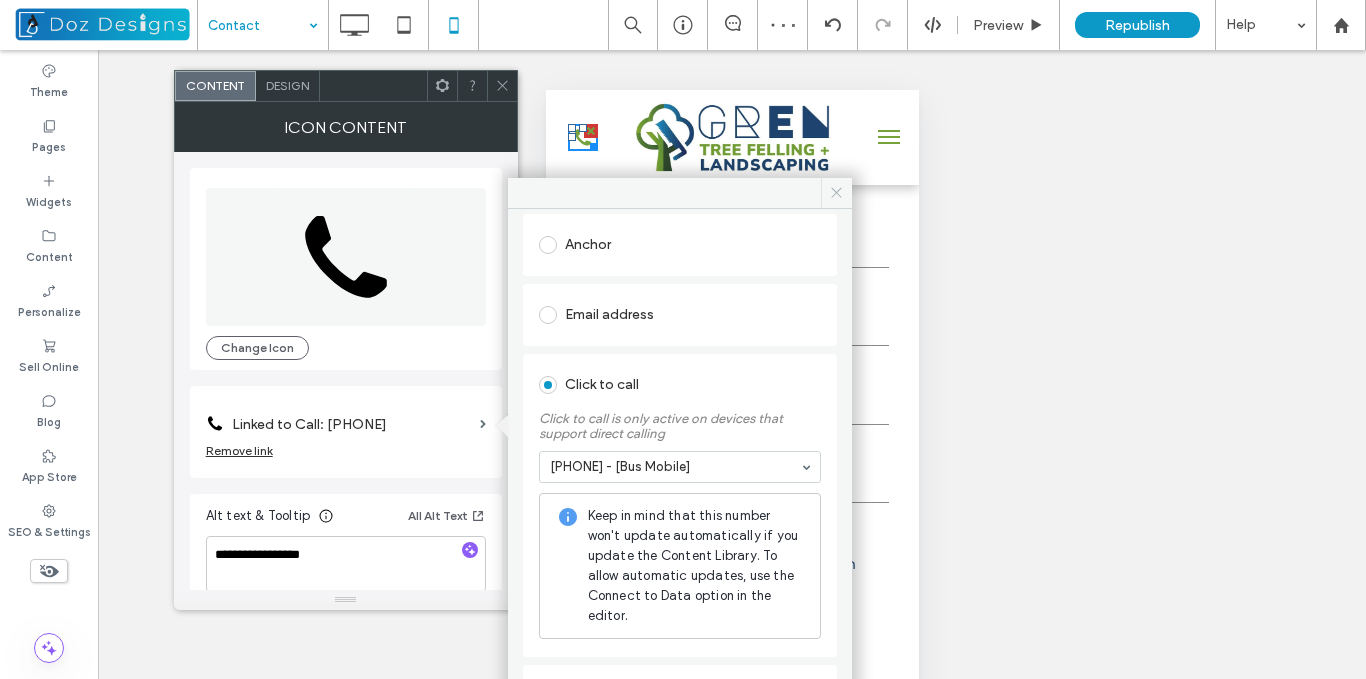 click 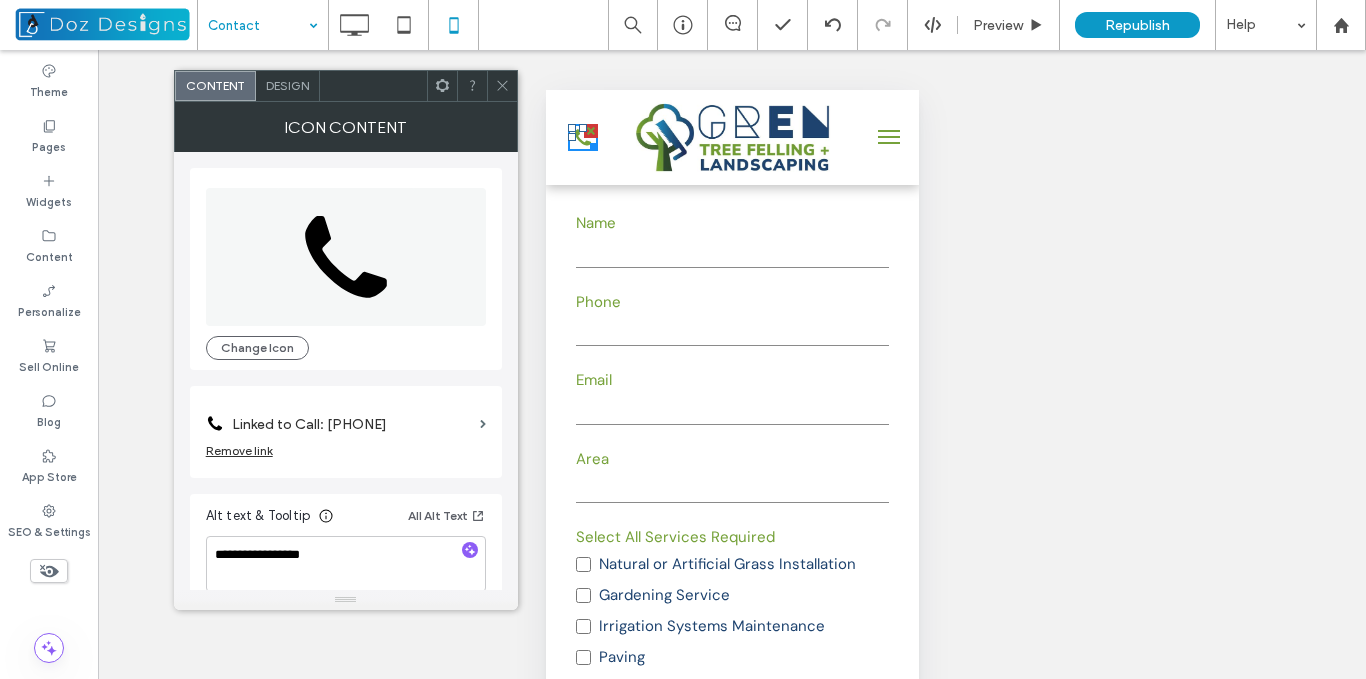 click 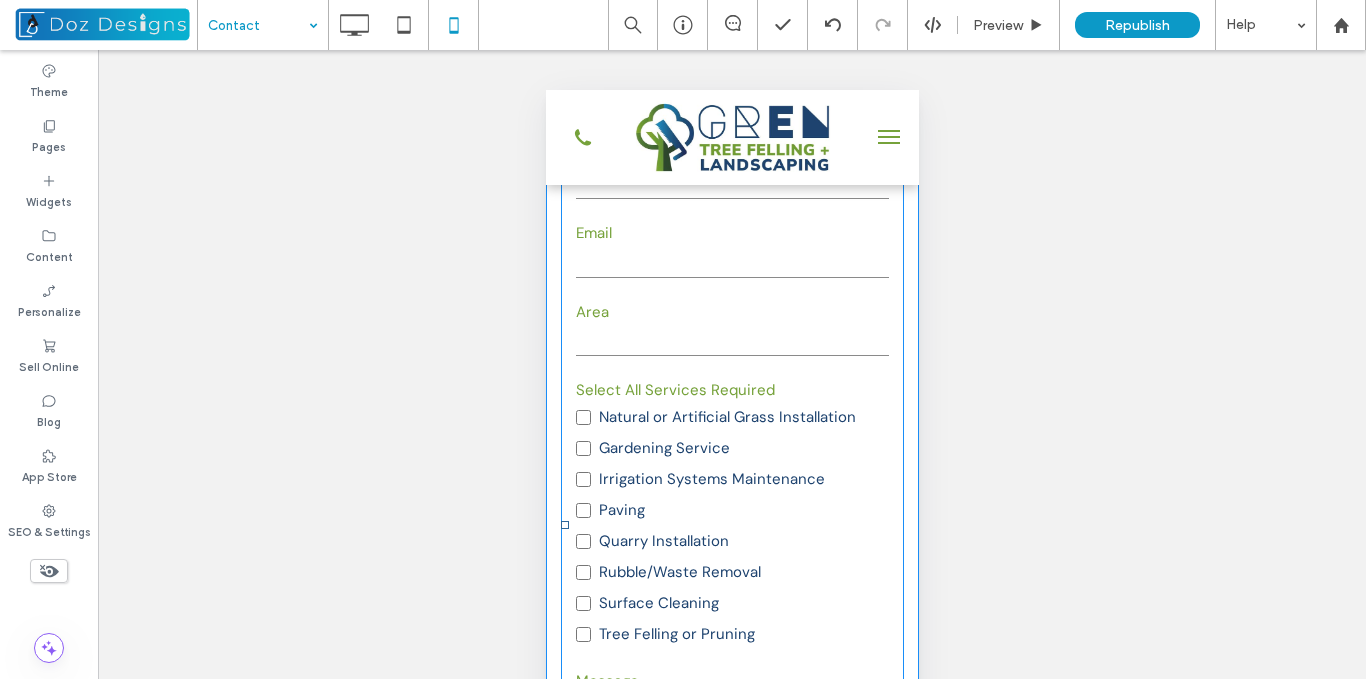 scroll, scrollTop: 300, scrollLeft: 0, axis: vertical 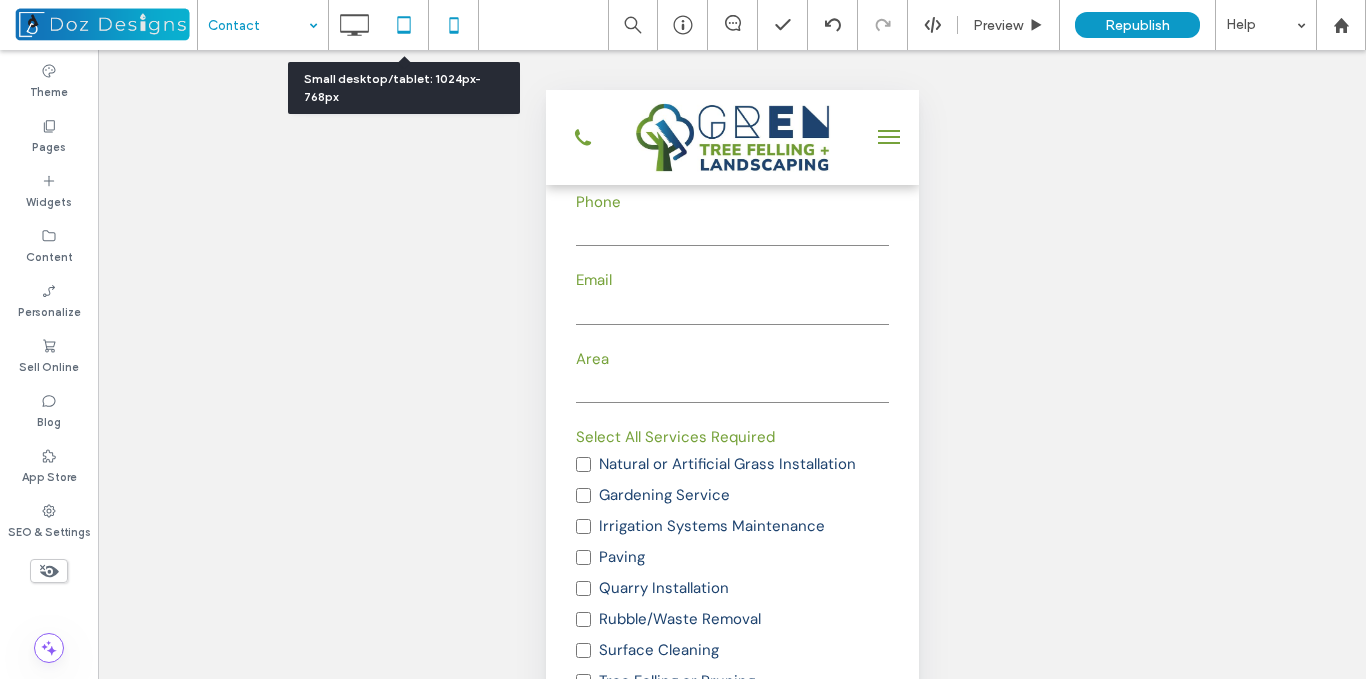 click 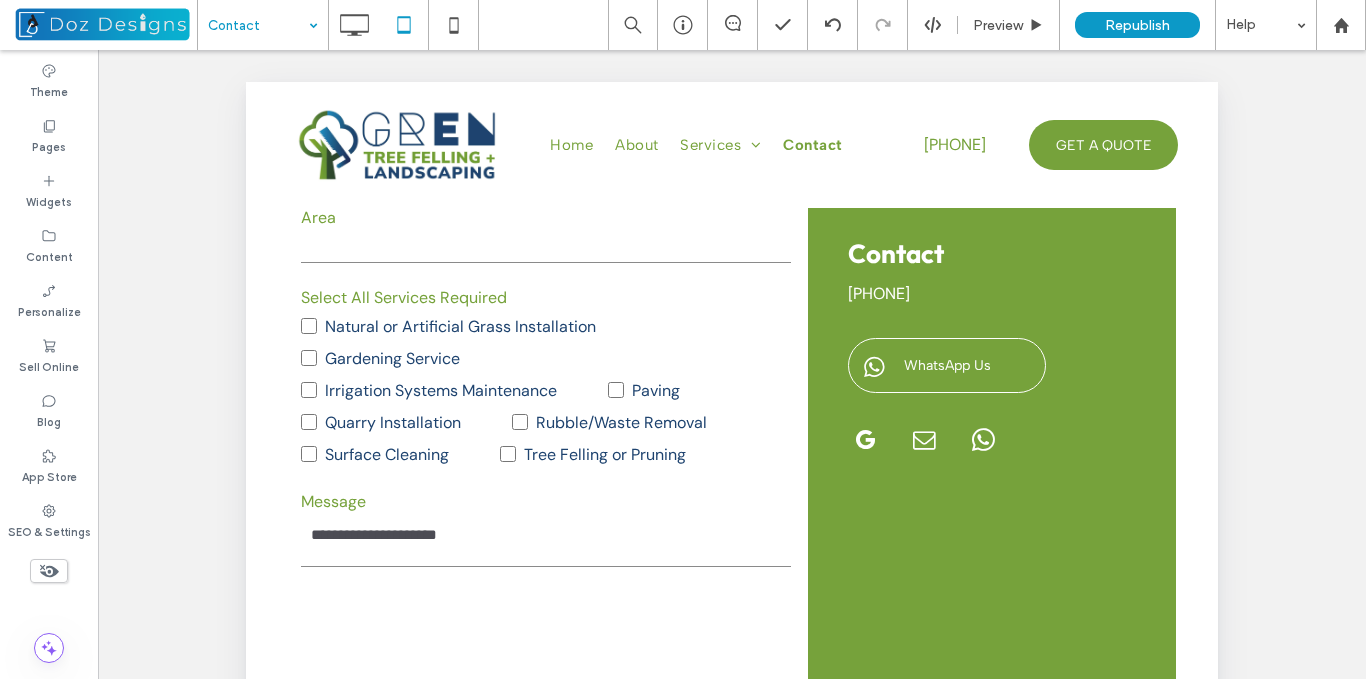 scroll, scrollTop: 593, scrollLeft: 0, axis: vertical 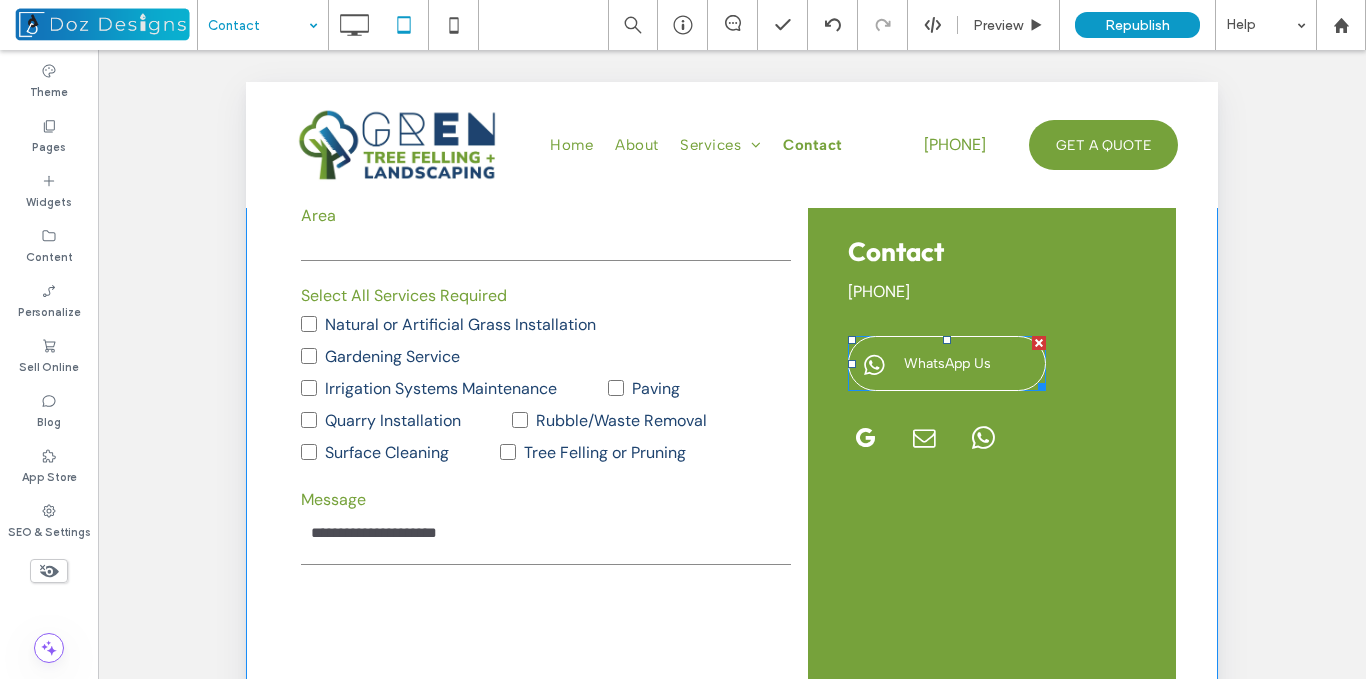 click on "WhatsApp Us" at bounding box center (947, 363) 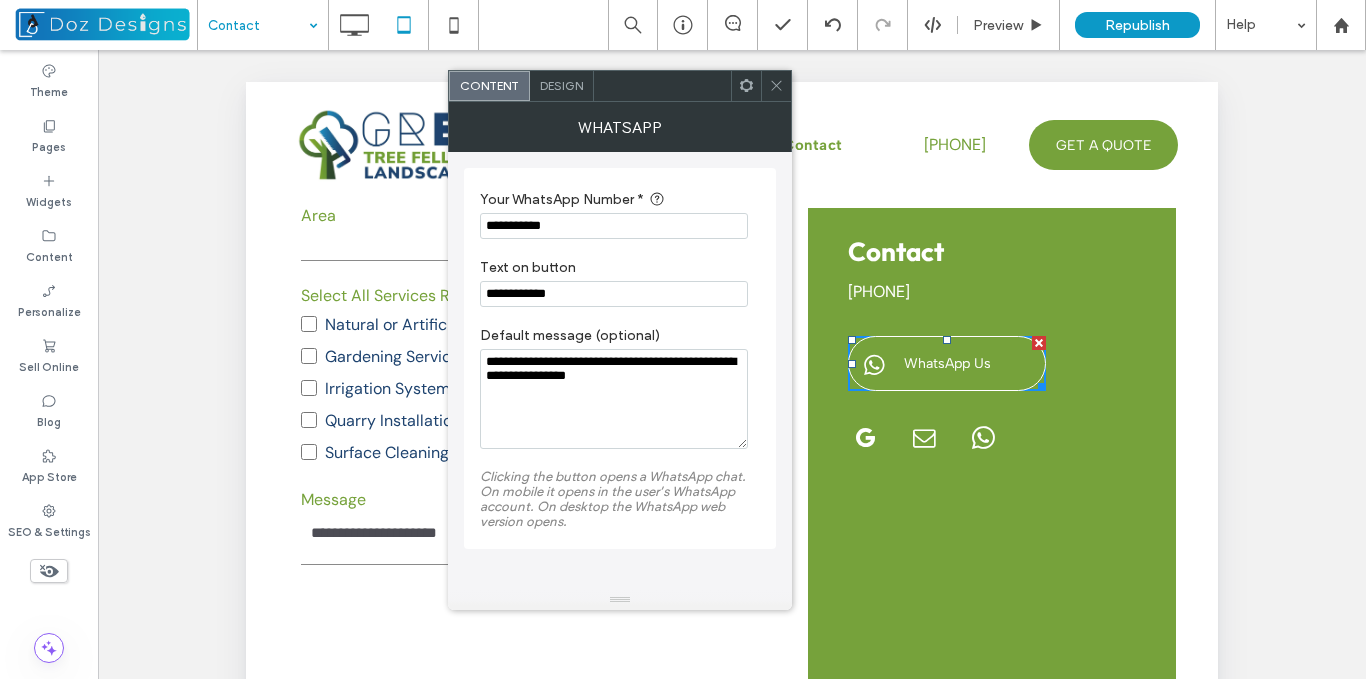 click 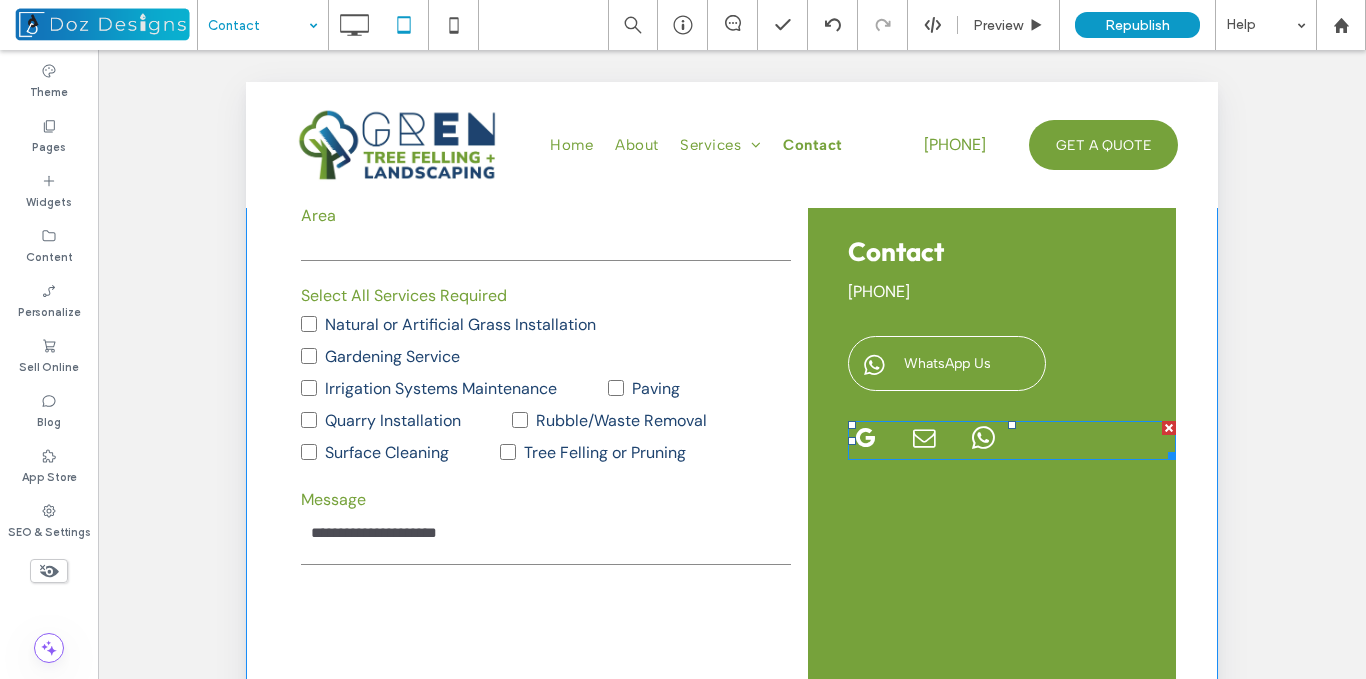 click at bounding box center [924, 440] 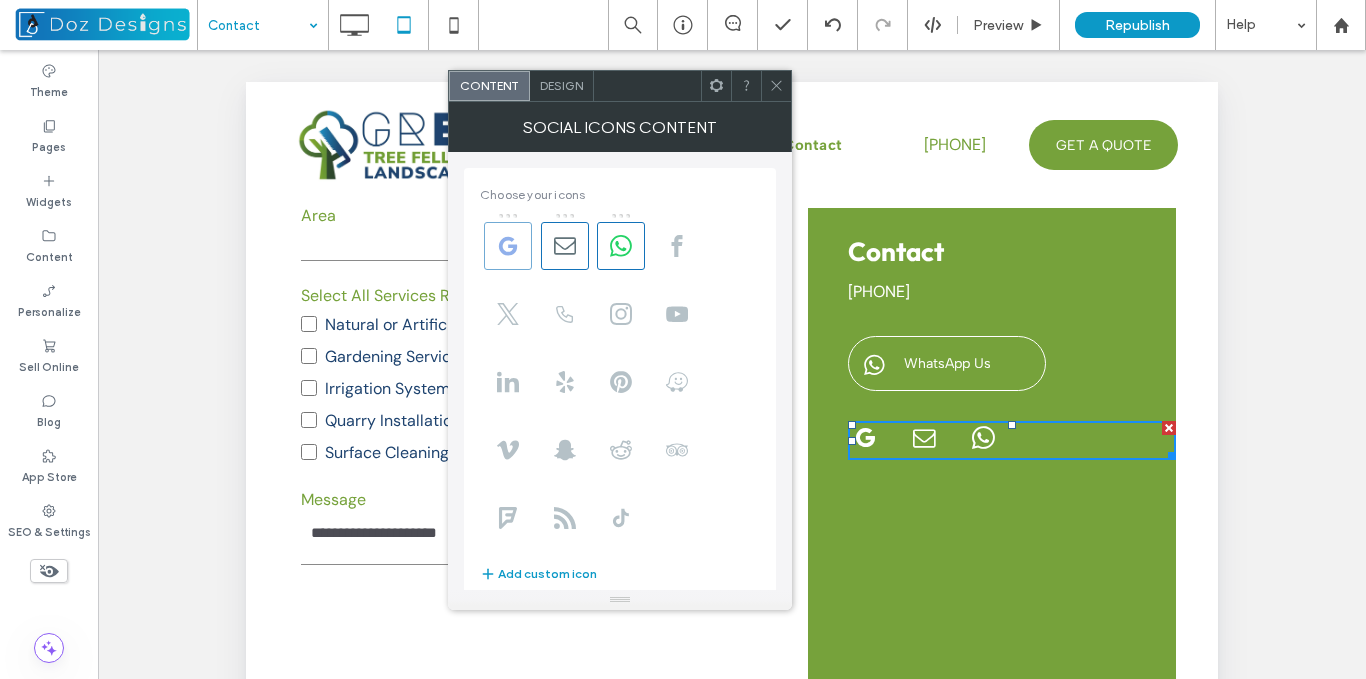 click 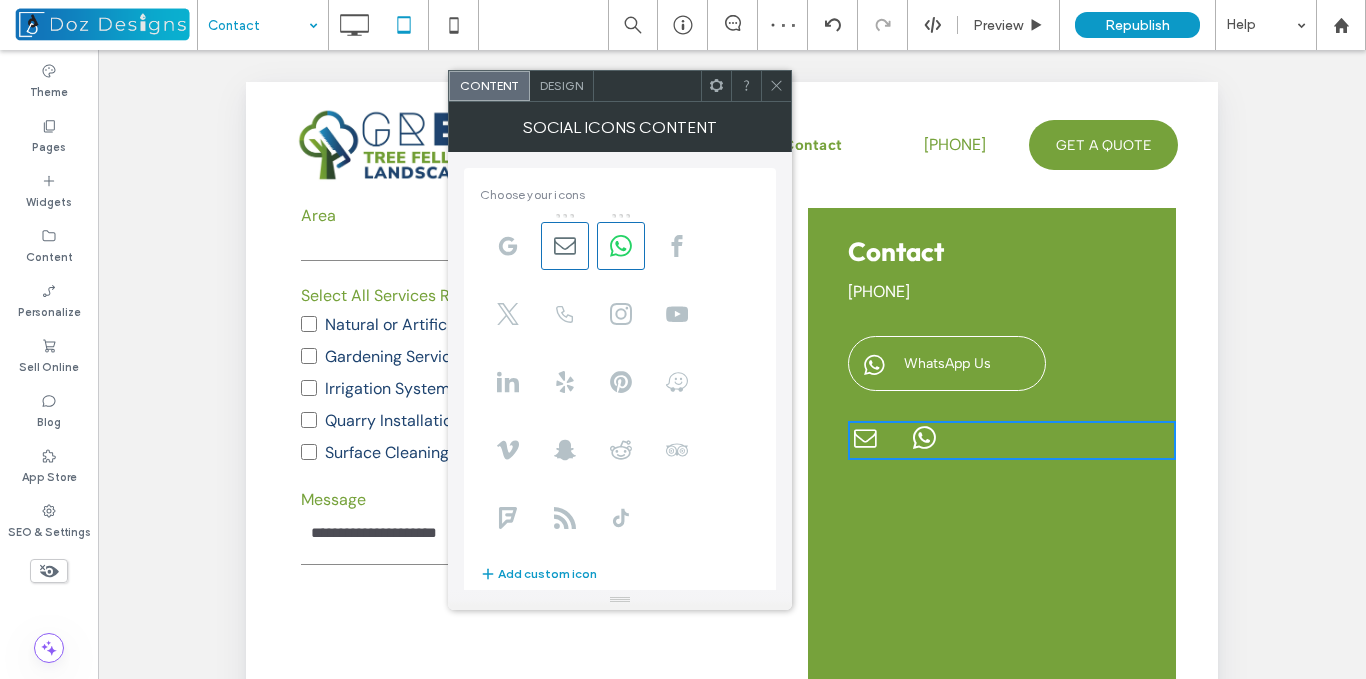 click at bounding box center [776, 86] 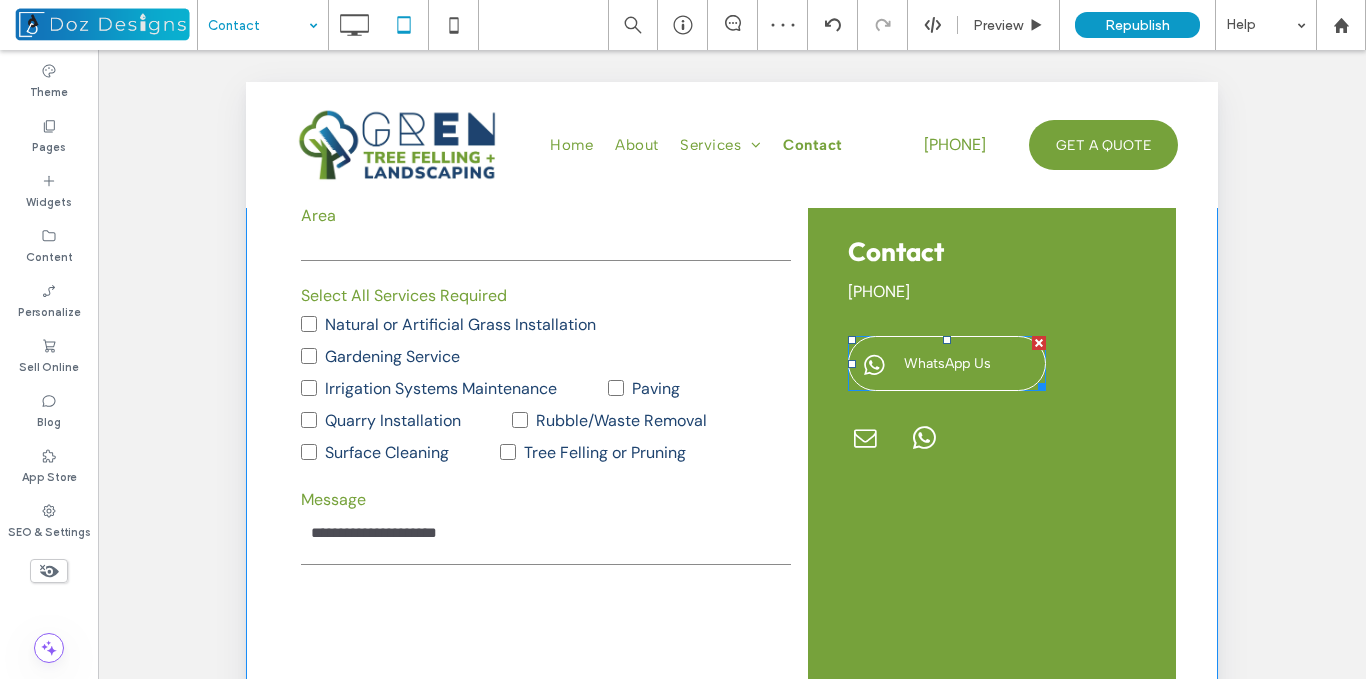 click on "WhatsApp Us" at bounding box center [947, 363] 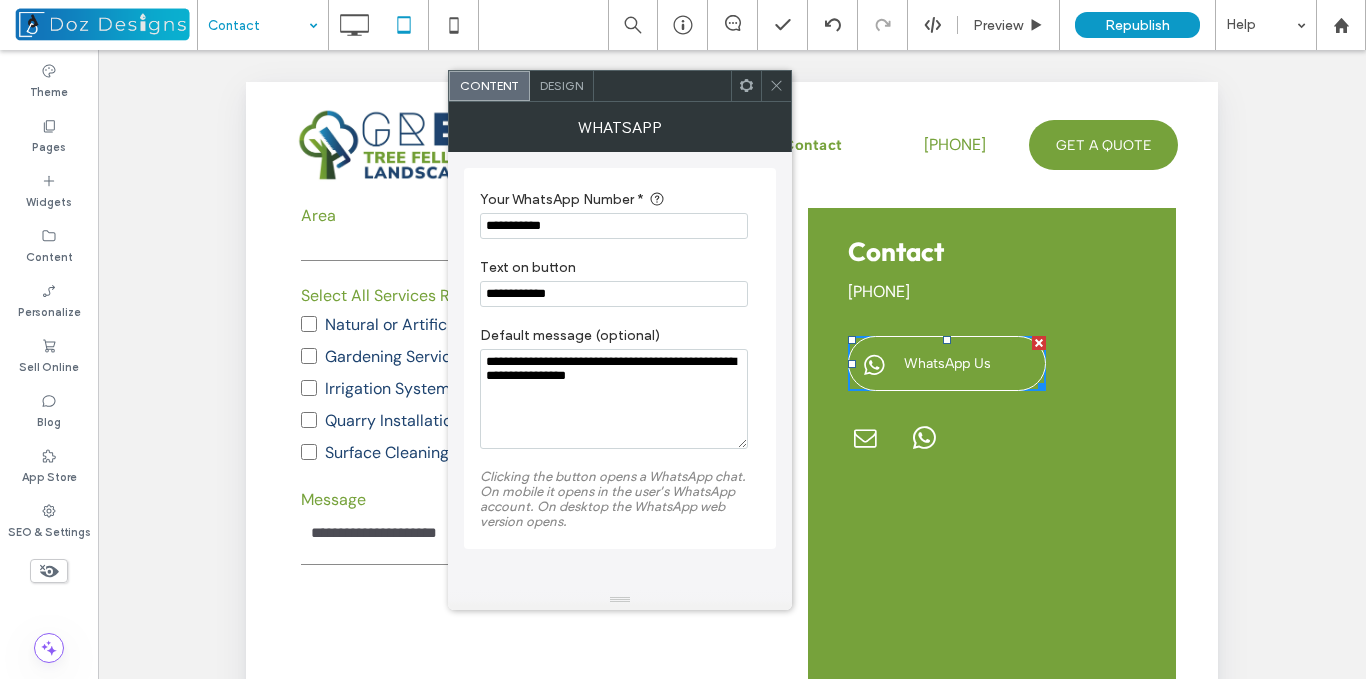 click 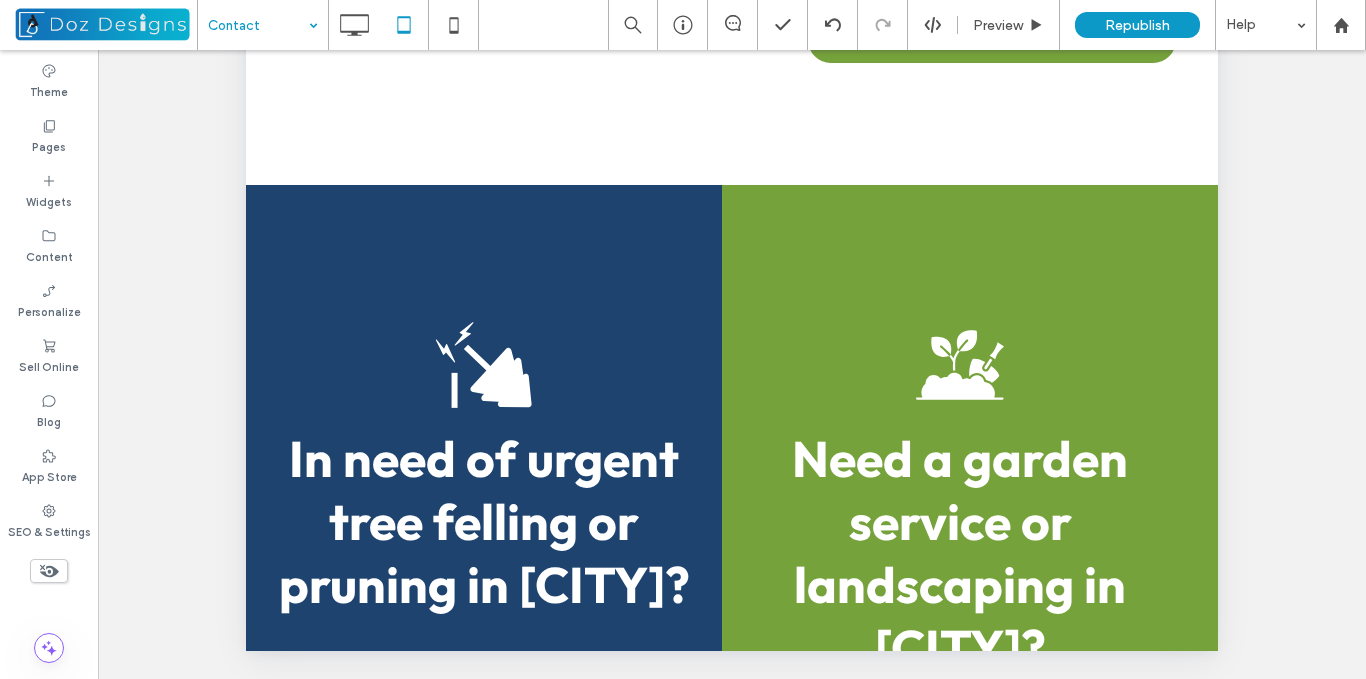 scroll, scrollTop: 715, scrollLeft: 0, axis: vertical 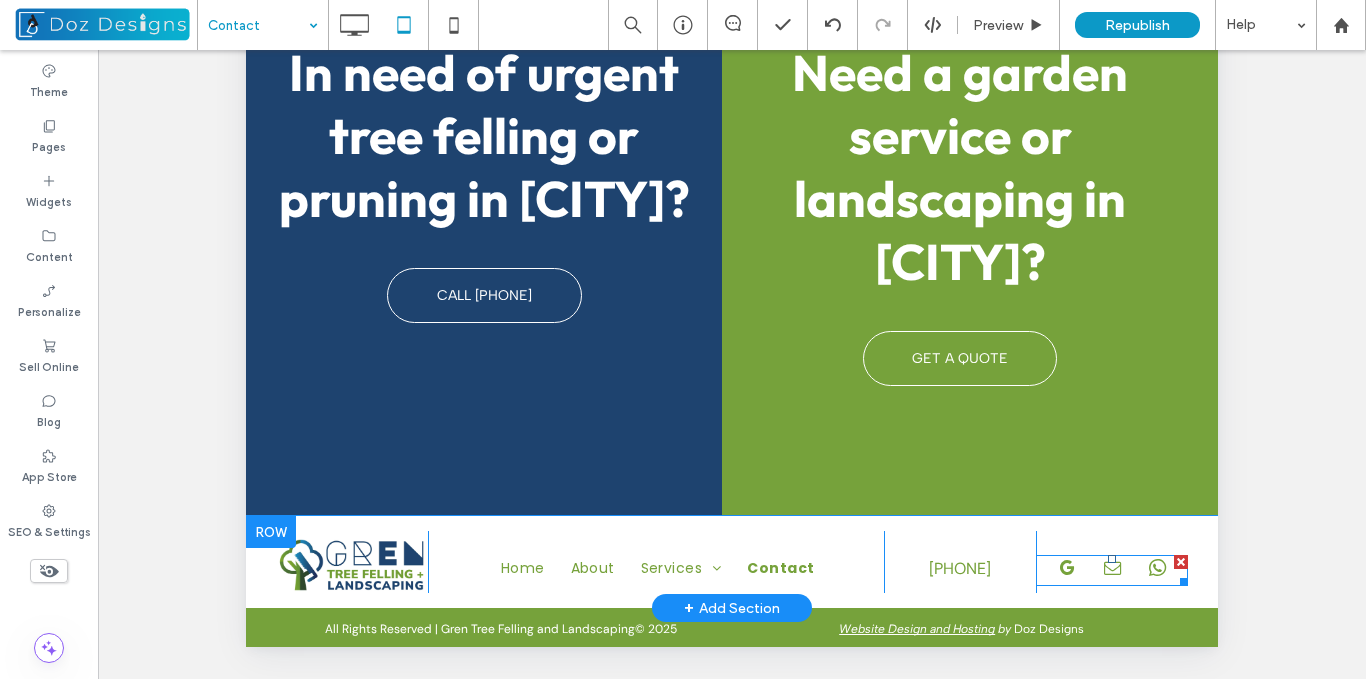 click at bounding box center [1112, 570] 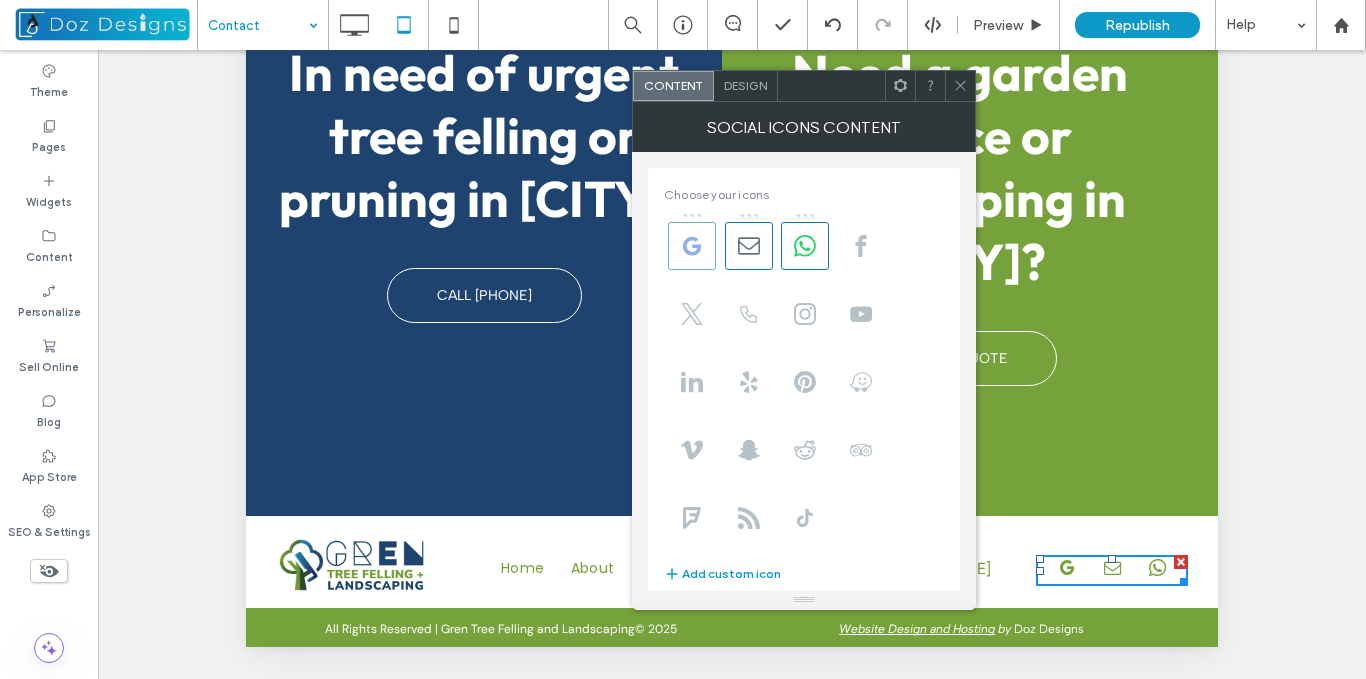 click 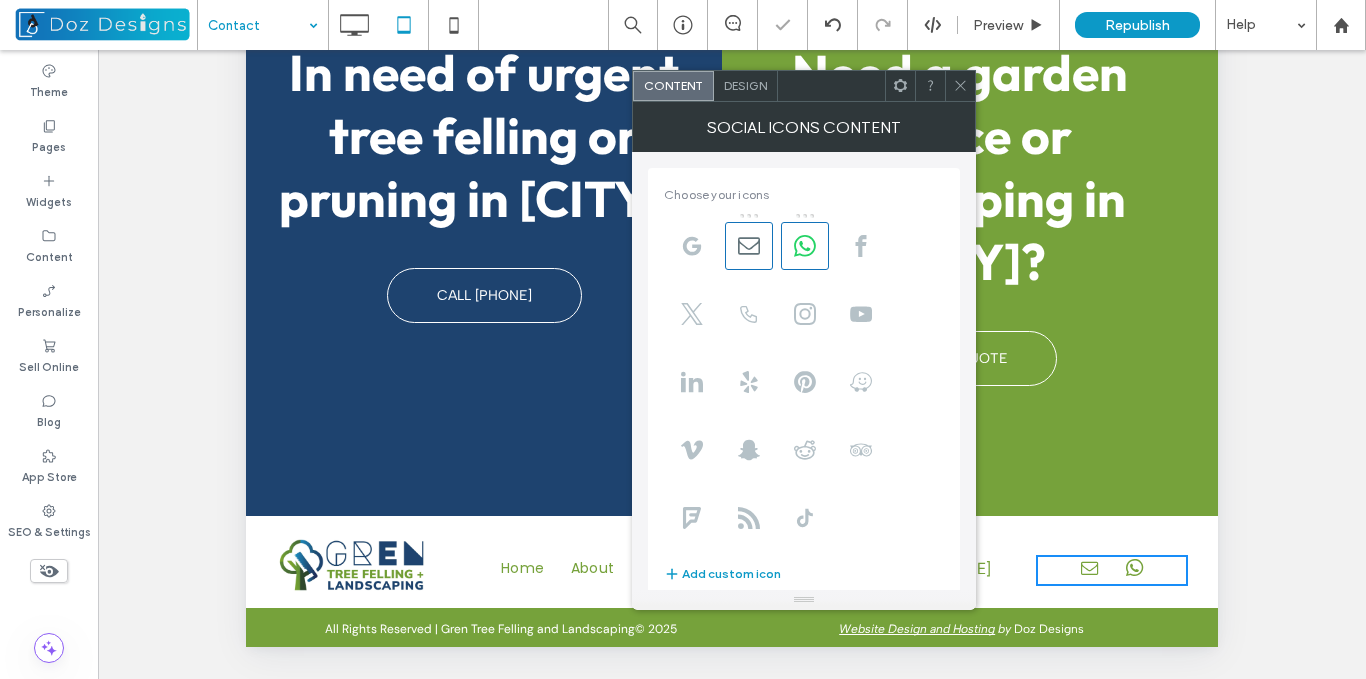 click at bounding box center [960, 86] 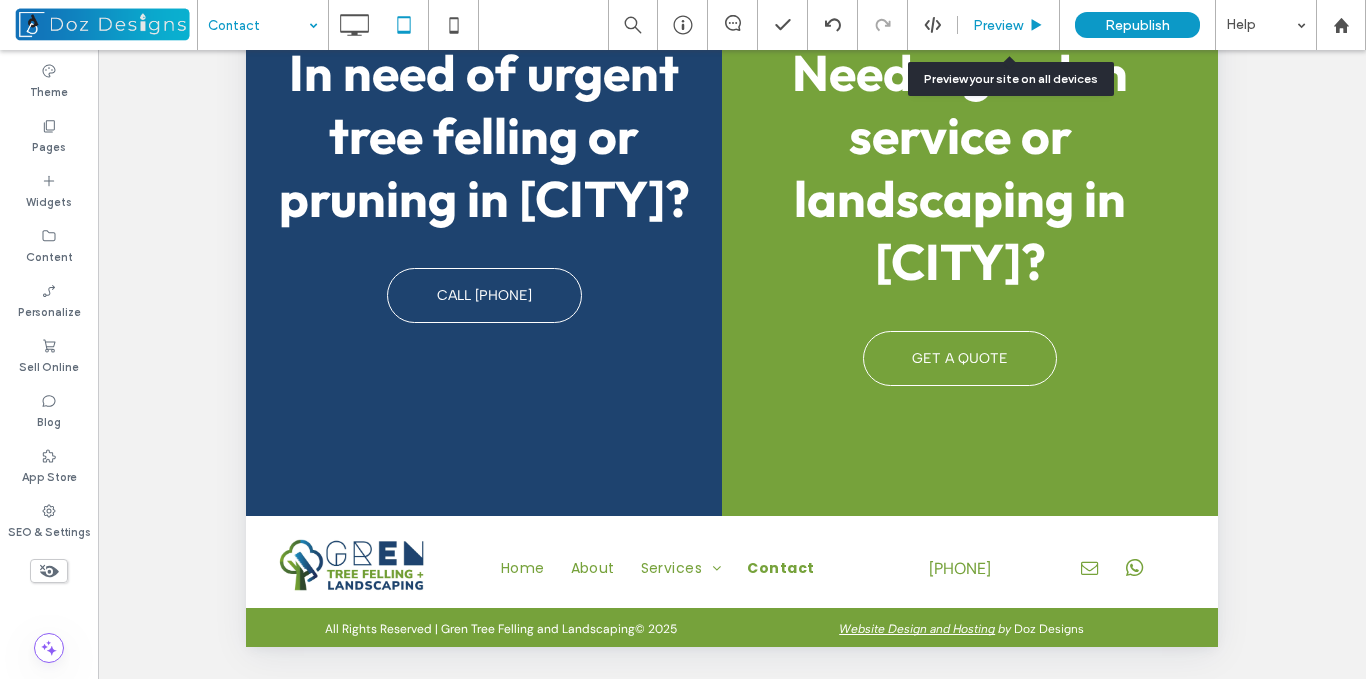 click on "Preview" at bounding box center [1008, 25] 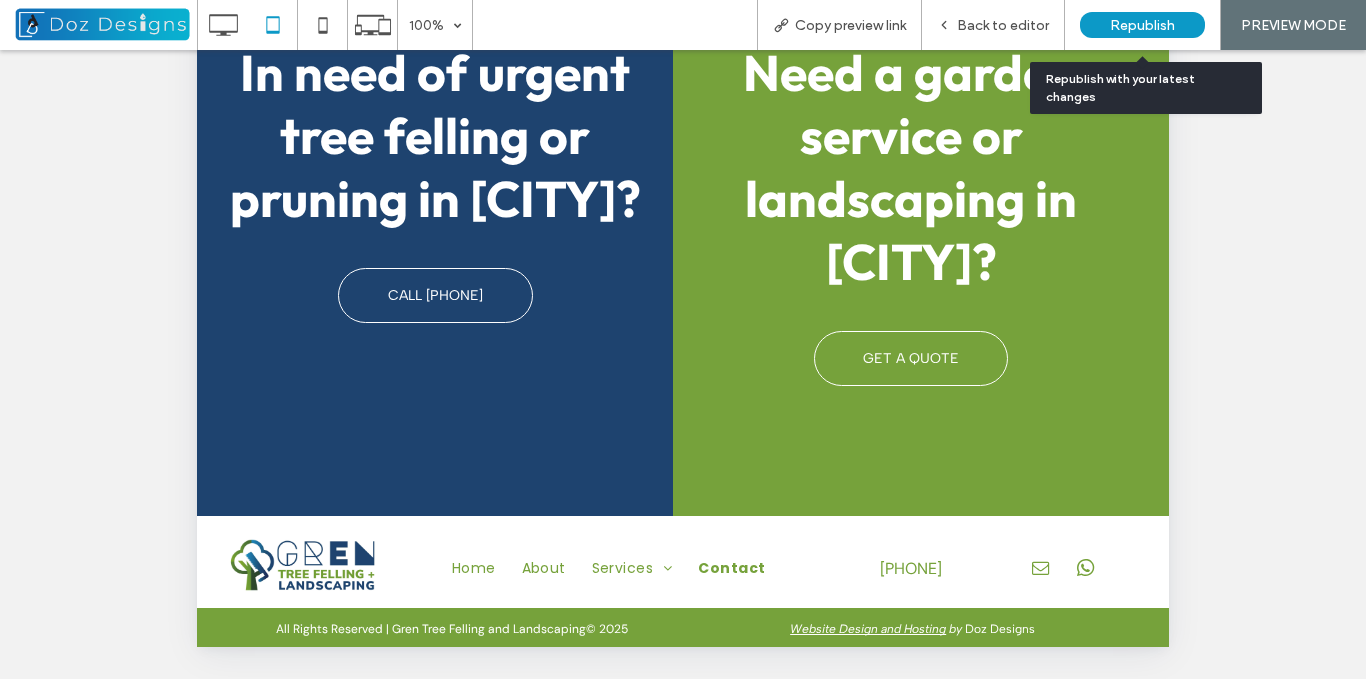 click on "Republish" at bounding box center [1142, 25] 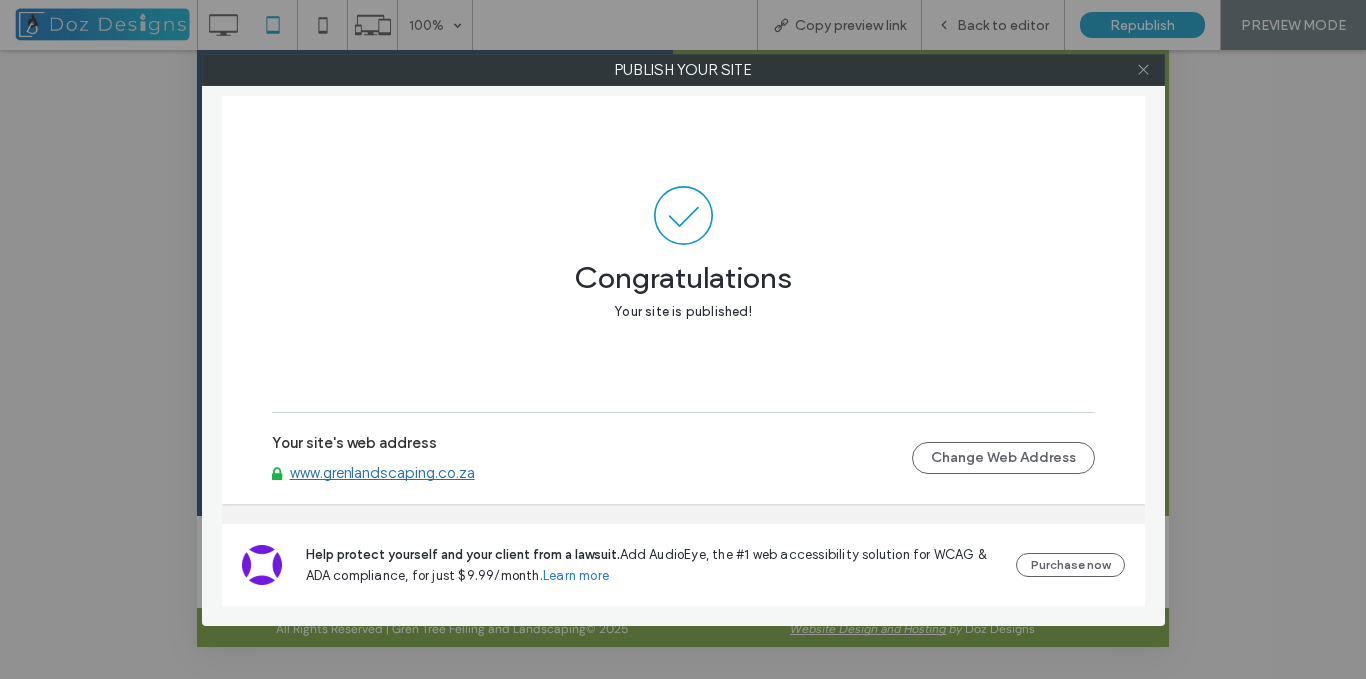 click 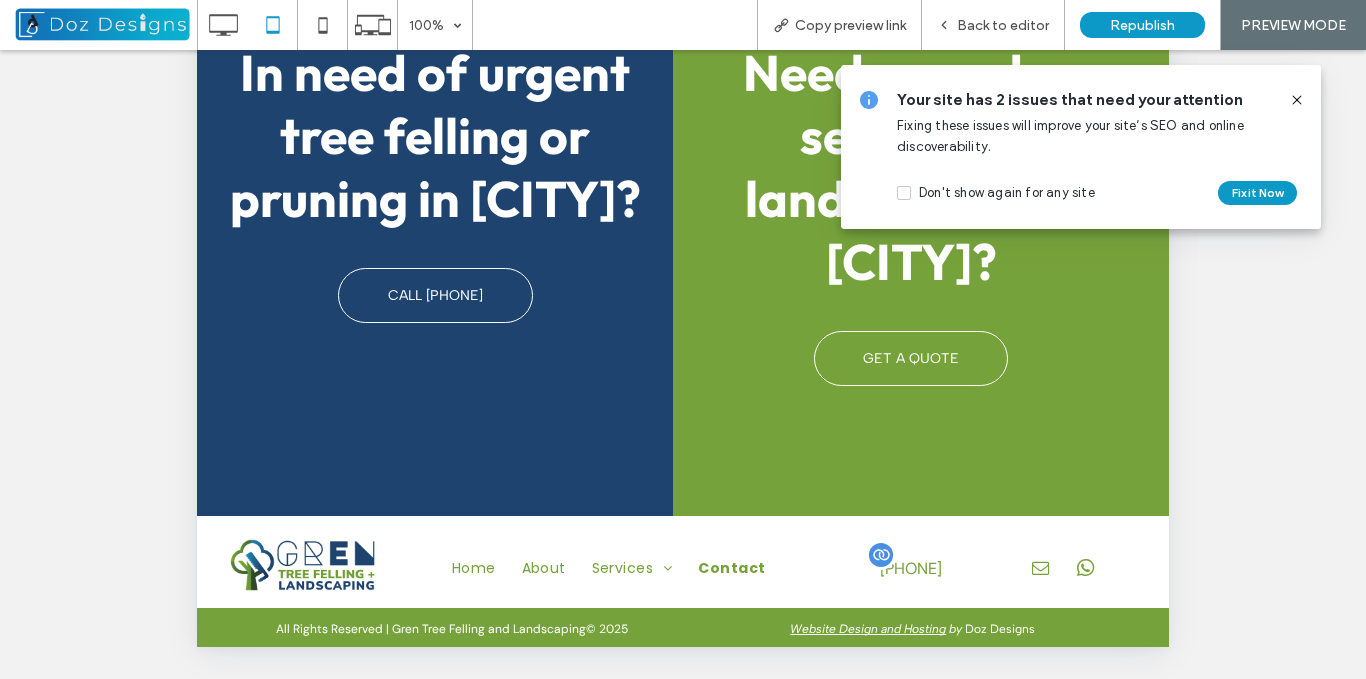 drag, startPoint x: 841, startPoint y: 565, endPoint x: 956, endPoint y: 574, distance: 115.35164 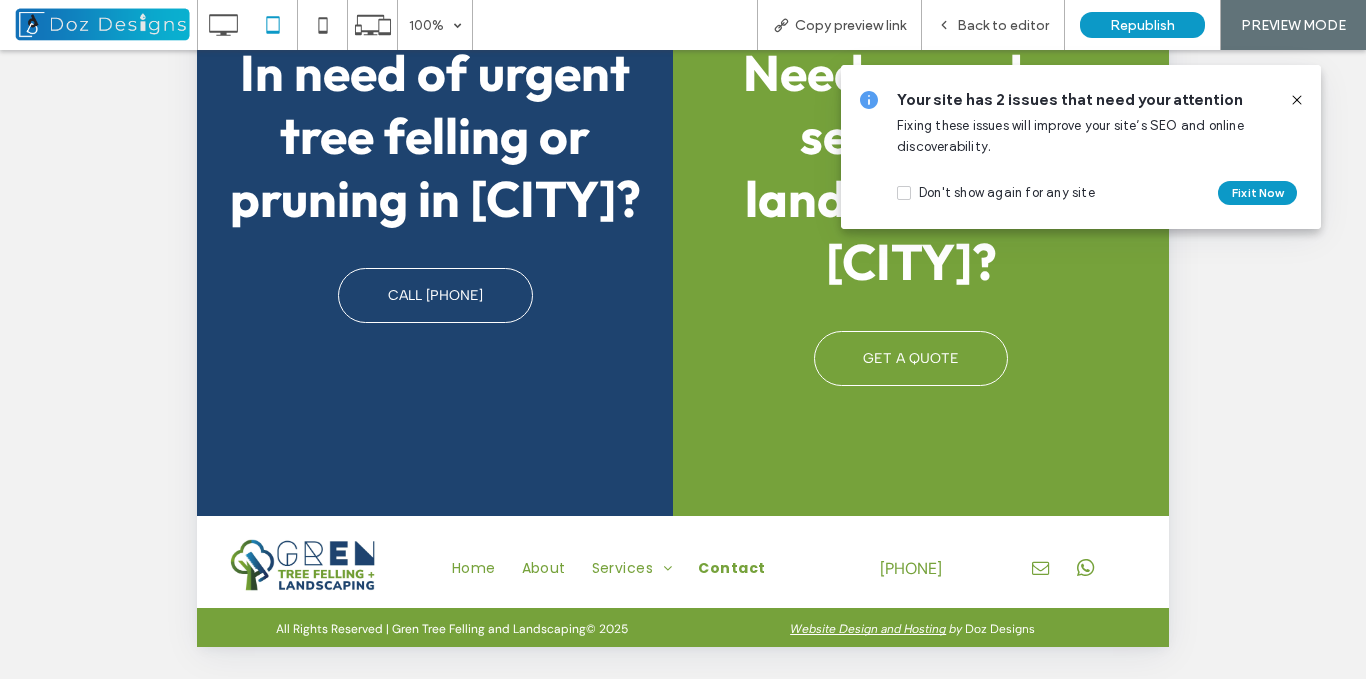 click 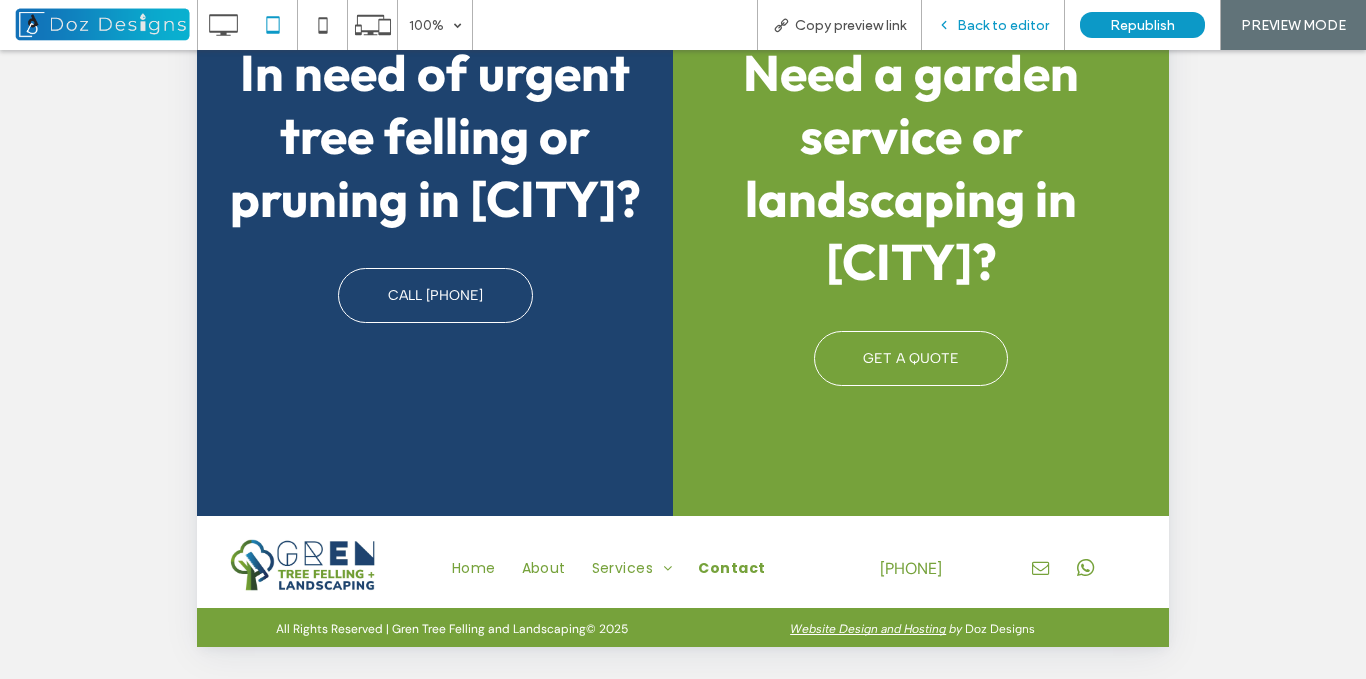 click on "Back to editor" at bounding box center (1003, 25) 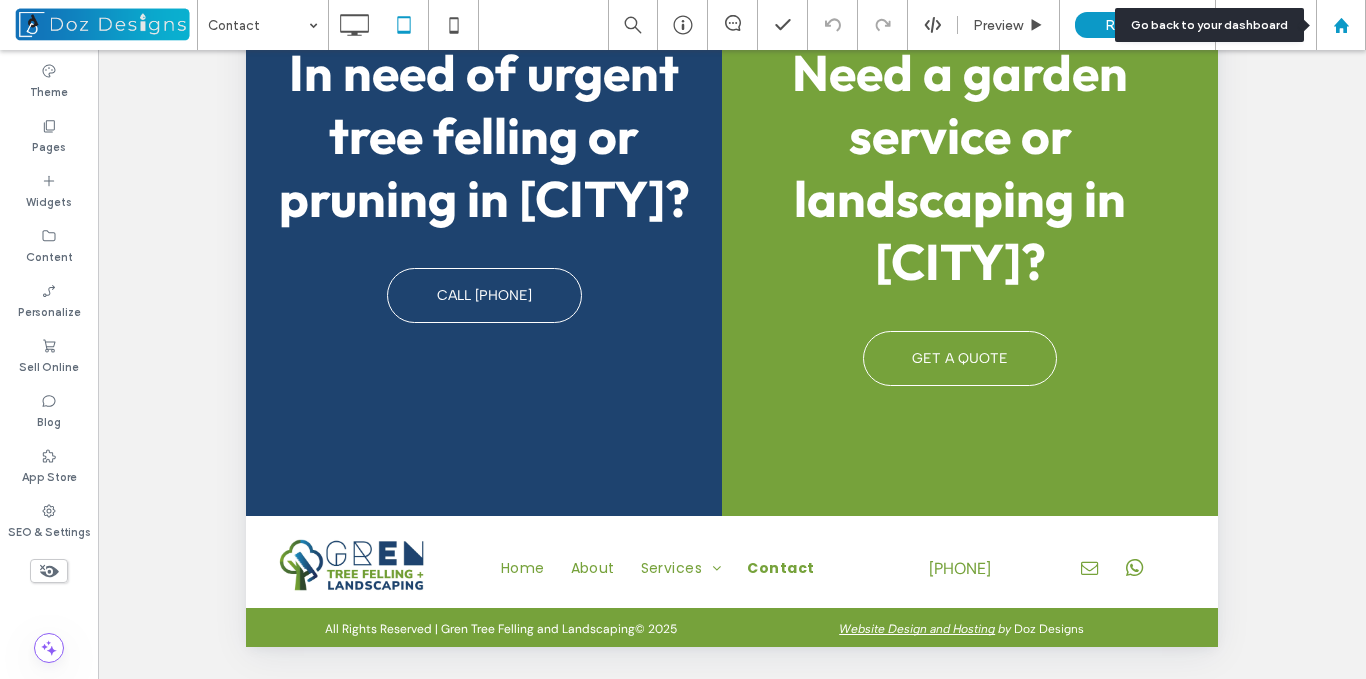 click 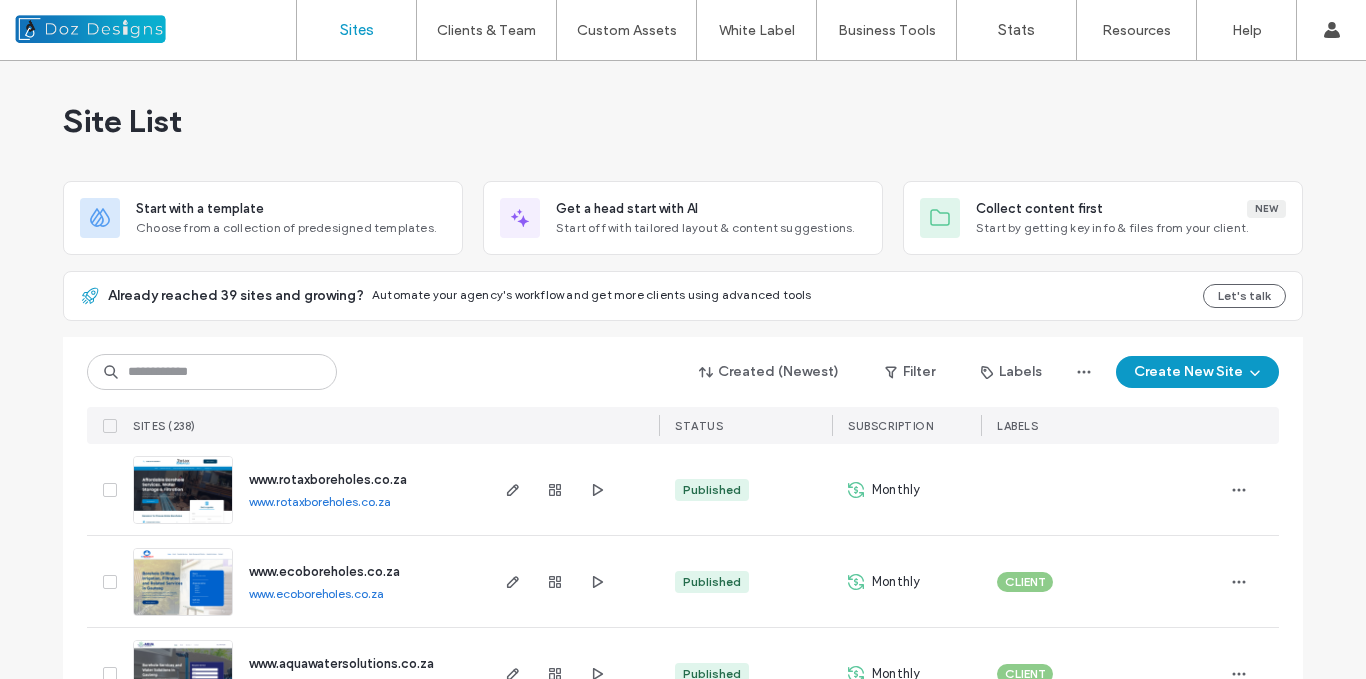 scroll, scrollTop: 0, scrollLeft: 0, axis: both 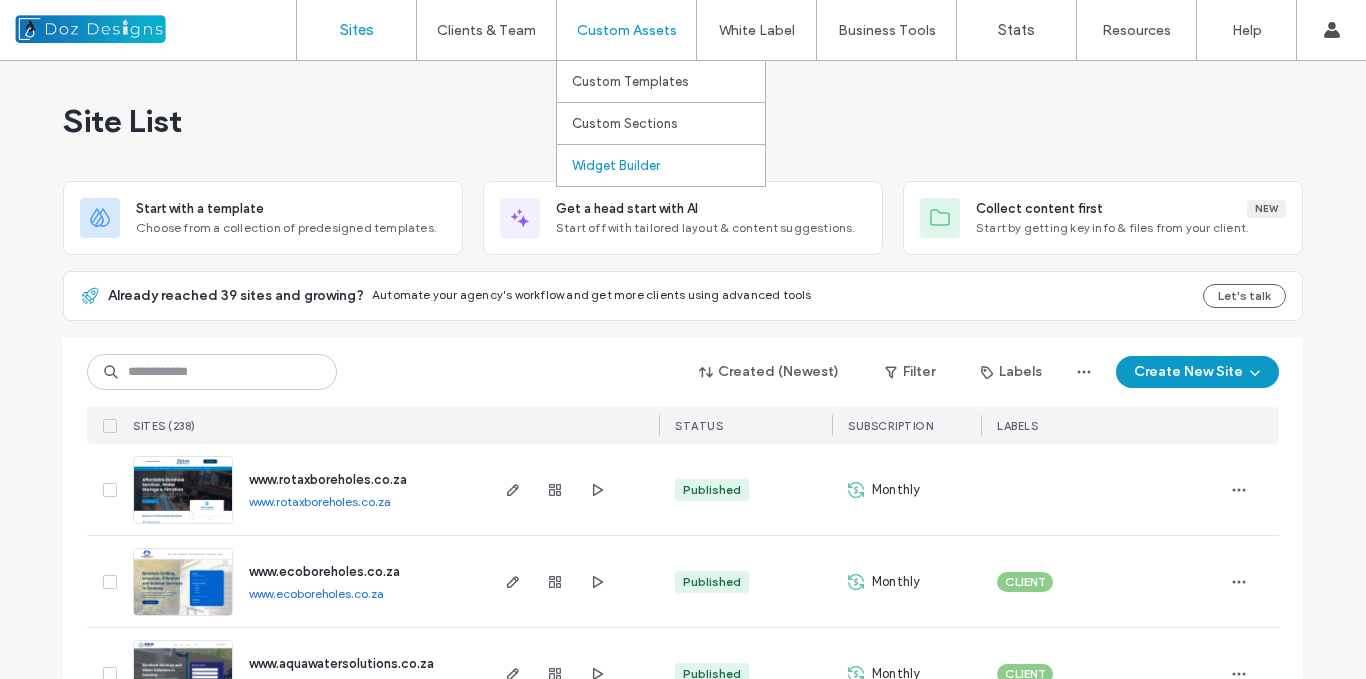 click on "Widget Builder" at bounding box center (616, 165) 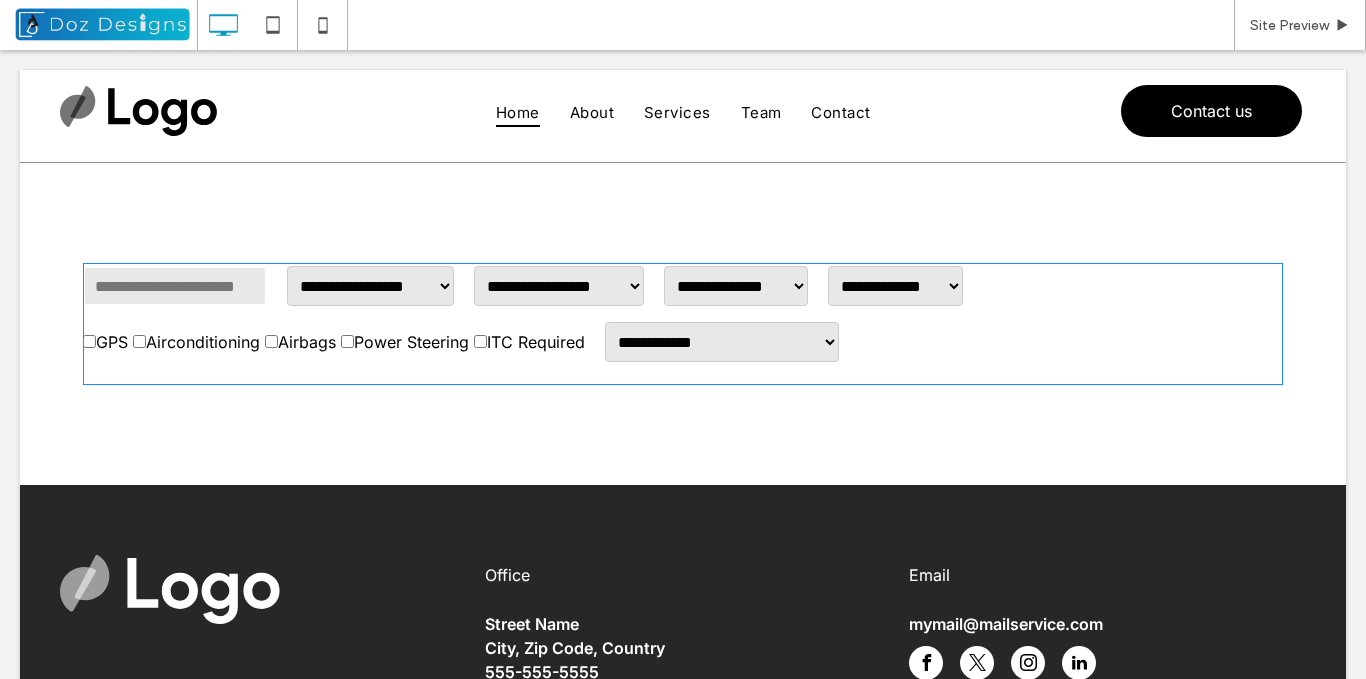 scroll, scrollTop: 0, scrollLeft: 0, axis: both 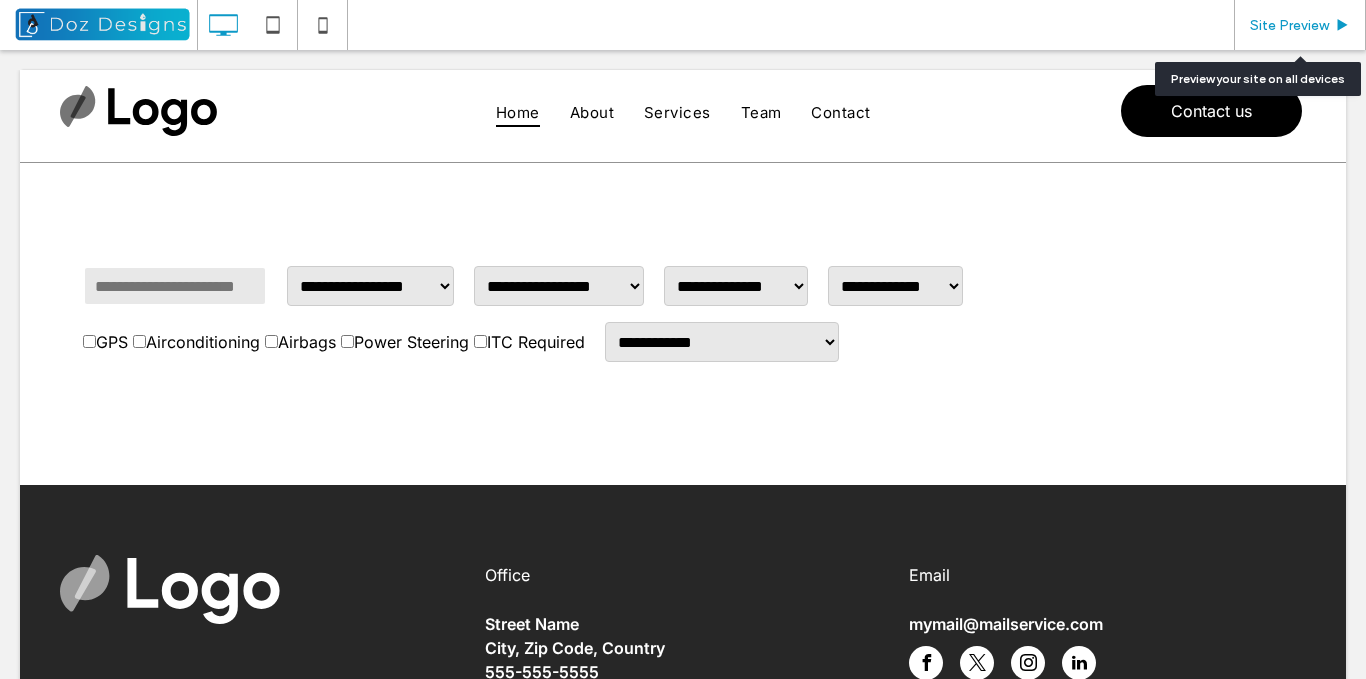 click on "Site Preview" at bounding box center (1289, 25) 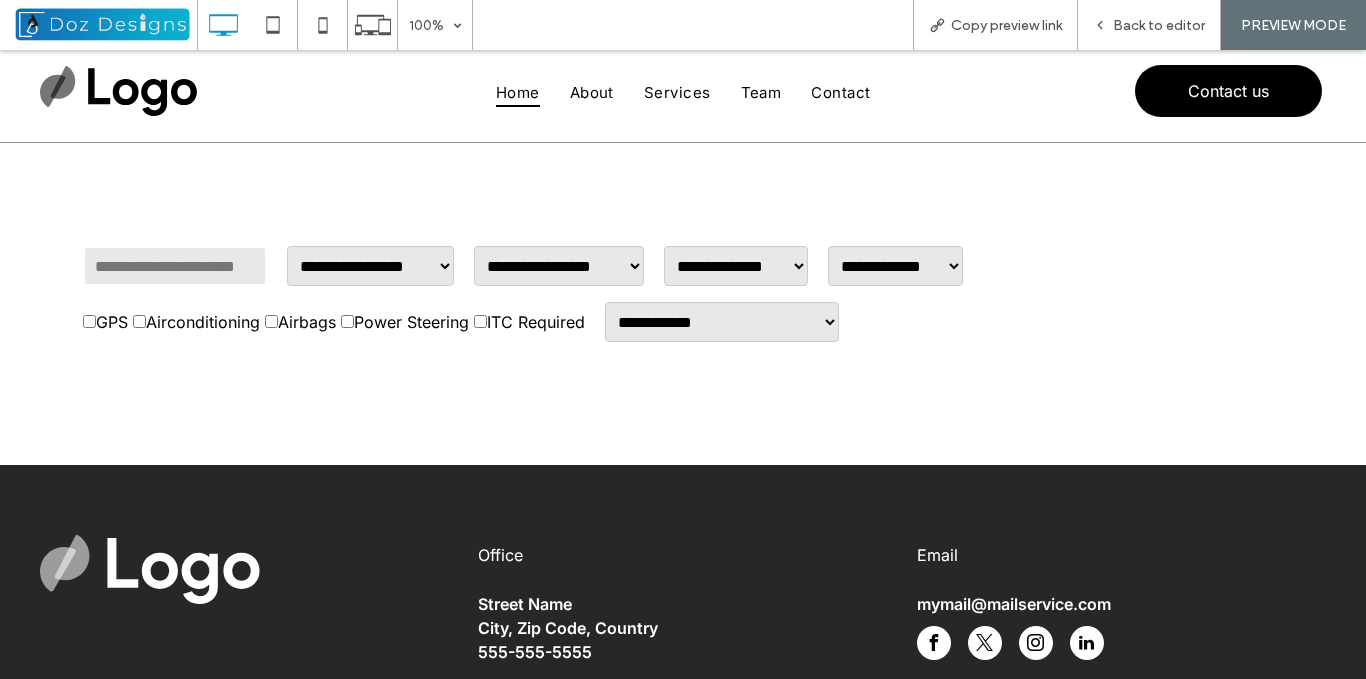 click on "**********" at bounding box center [370, 266] 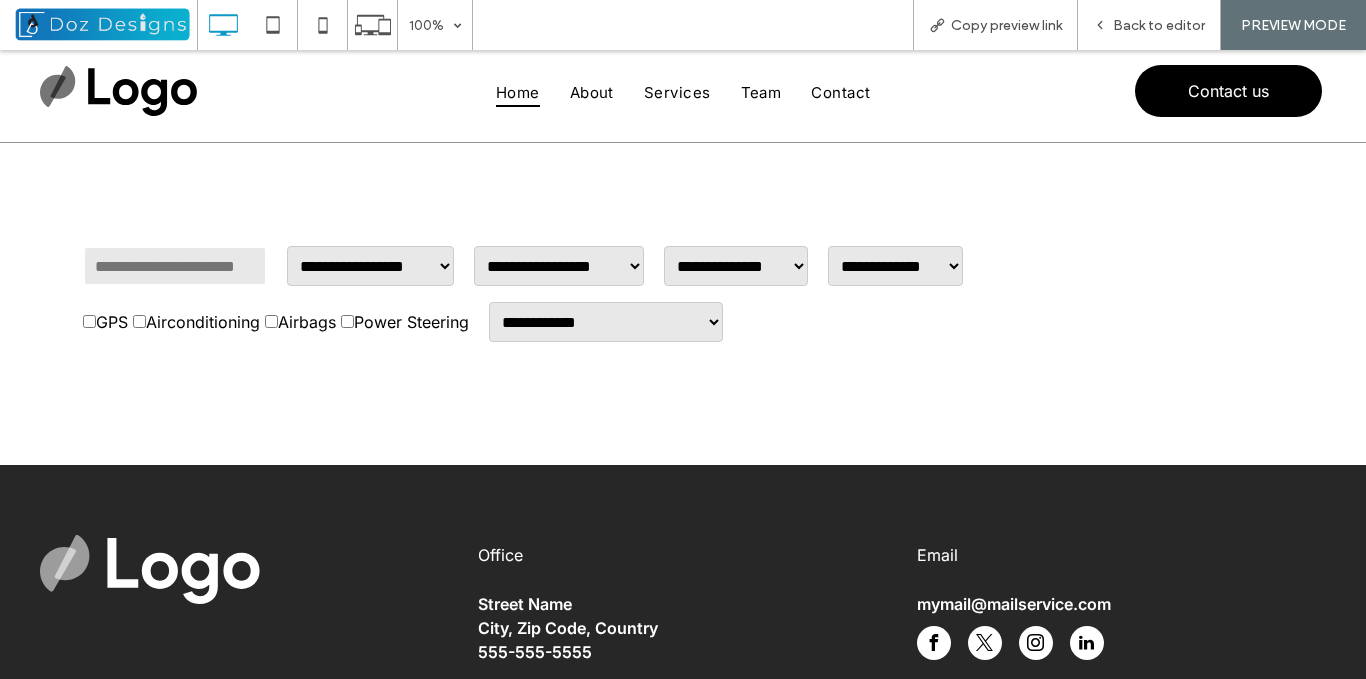 scroll, scrollTop: 0, scrollLeft: 0, axis: both 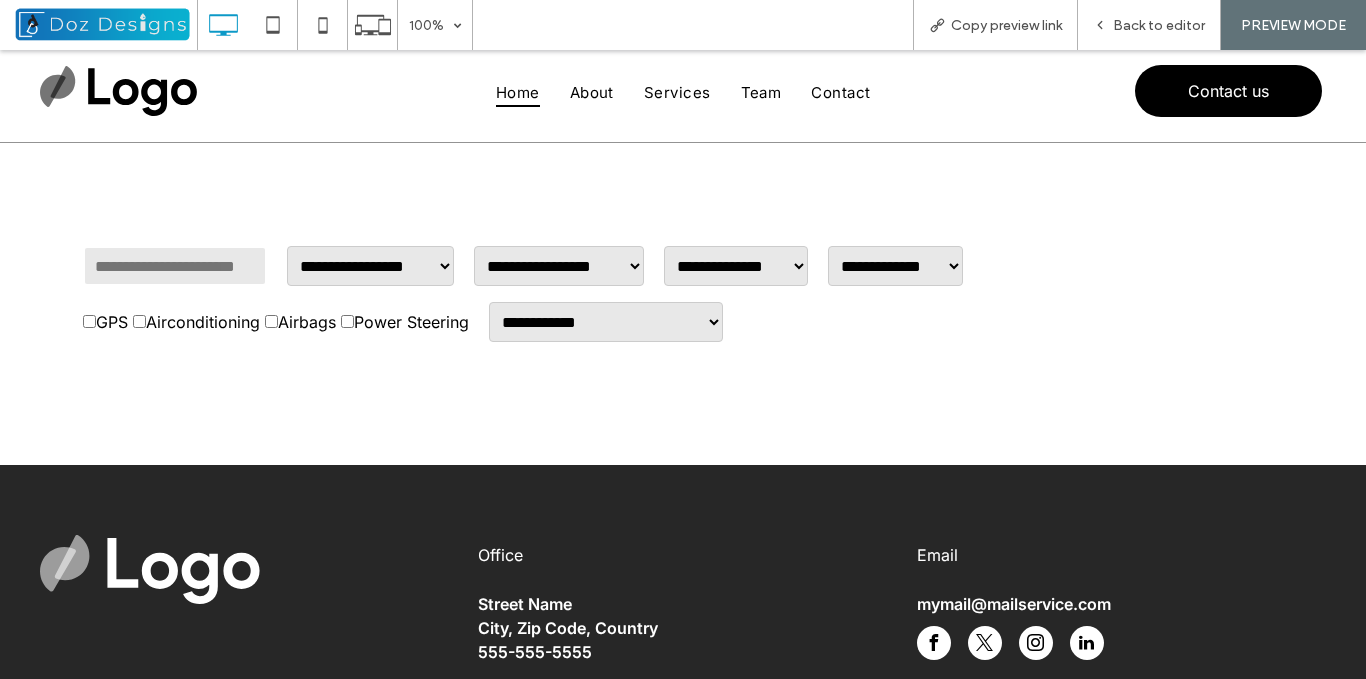 click on "**********" at bounding box center (895, 266) 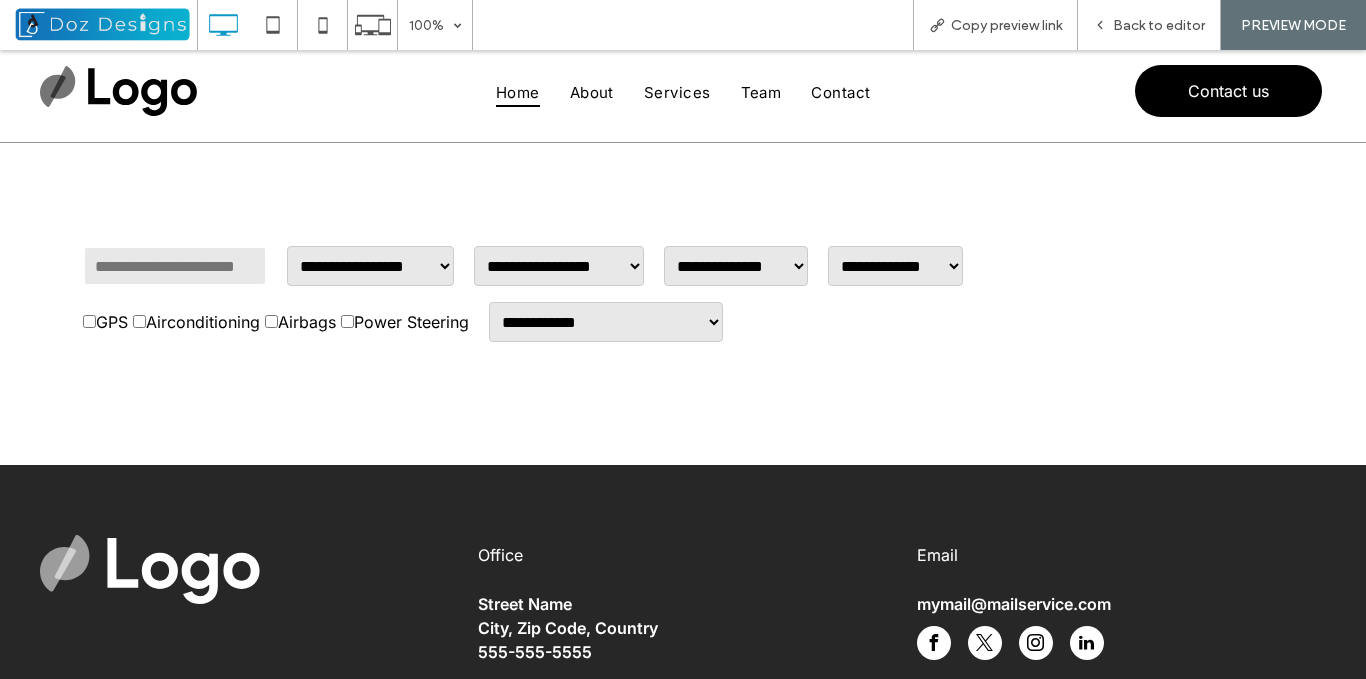 click on "**********" at bounding box center [736, 266] 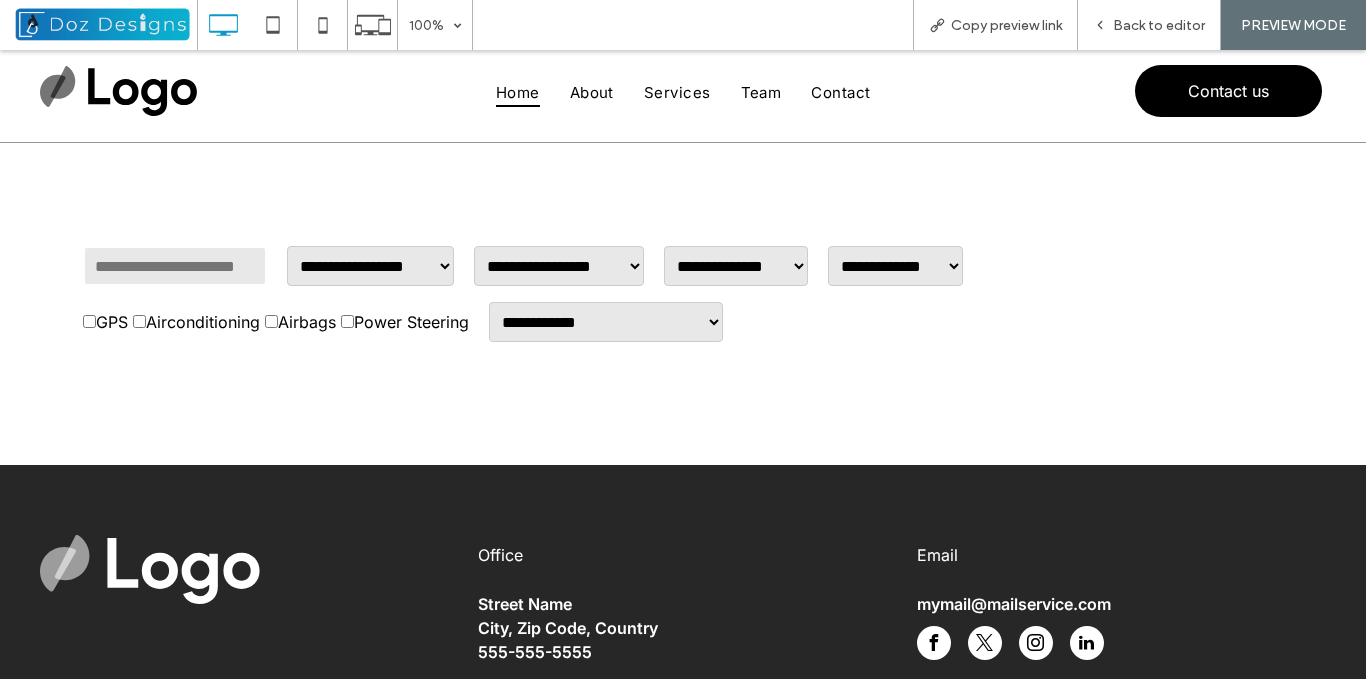 drag, startPoint x: 820, startPoint y: 271, endPoint x: 876, endPoint y: 268, distance: 56.0803 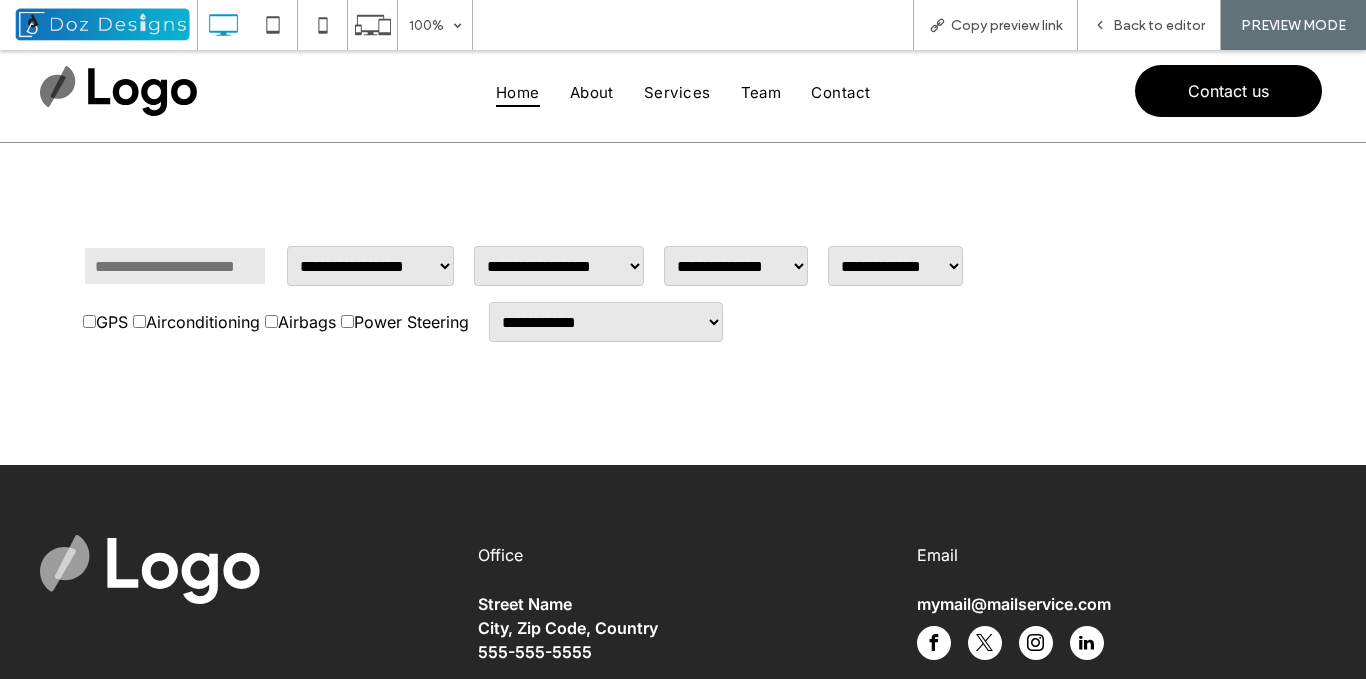 click on "**********" at bounding box center [606, 322] 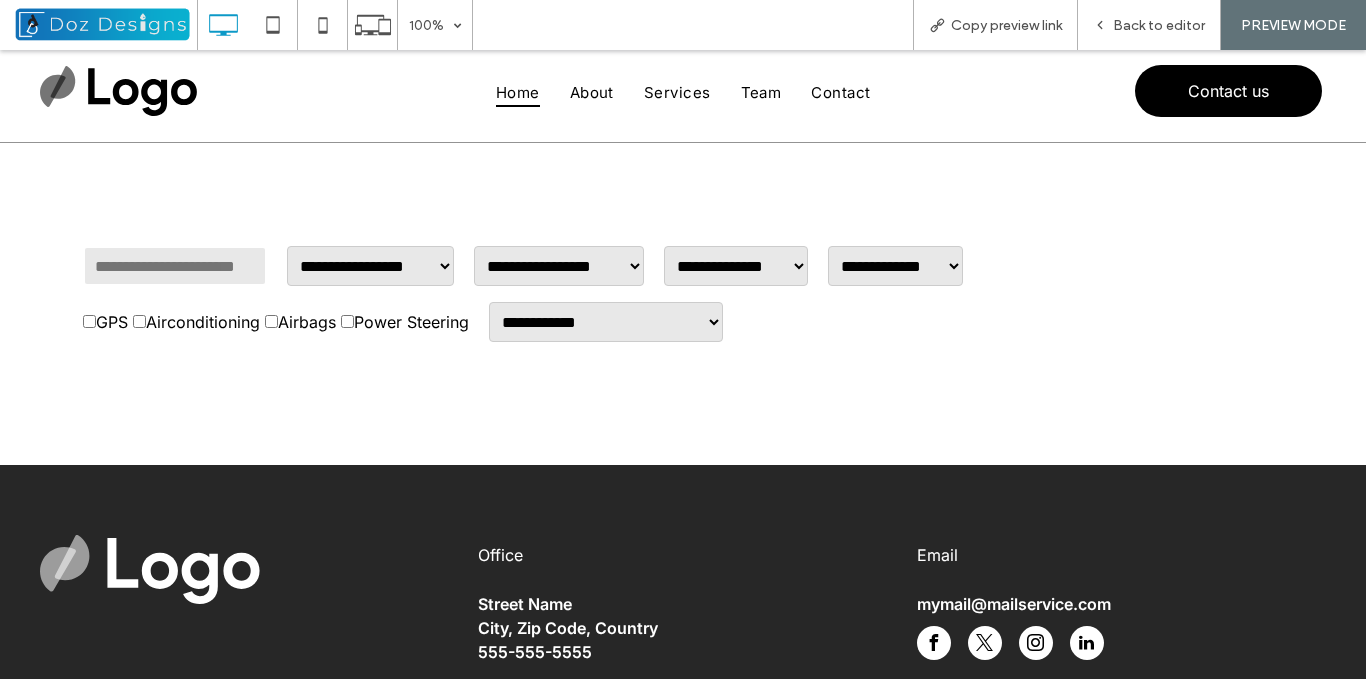 drag, startPoint x: 785, startPoint y: 332, endPoint x: 769, endPoint y: 334, distance: 16.124516 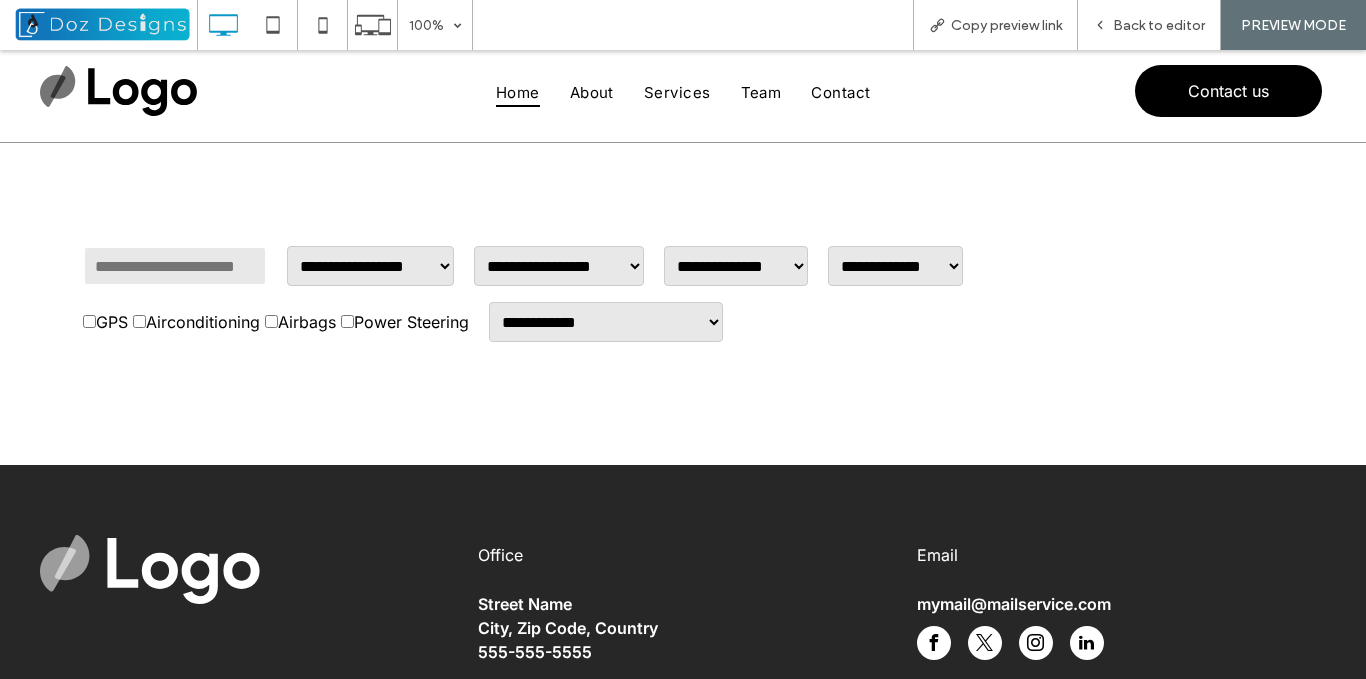 click on "**********" at bounding box center (370, 266) 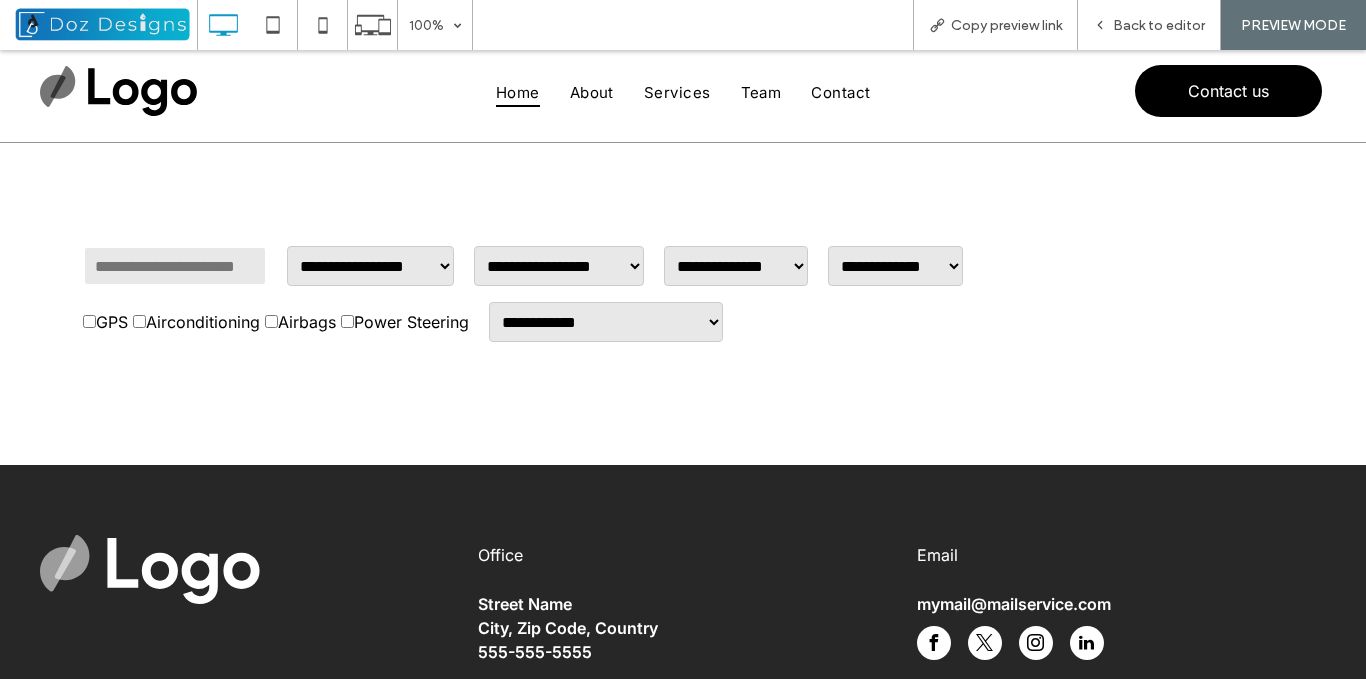 click on "**********" at bounding box center [606, 322] 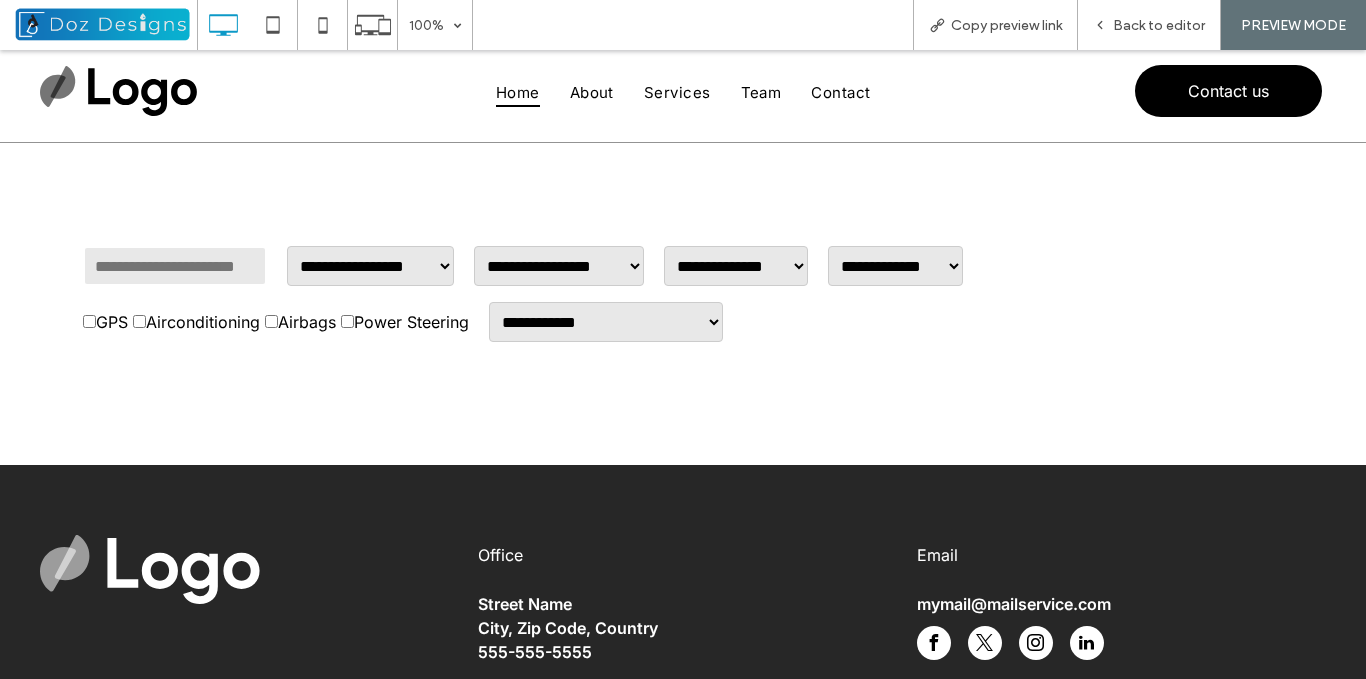 click on "**********" at bounding box center (683, 304) 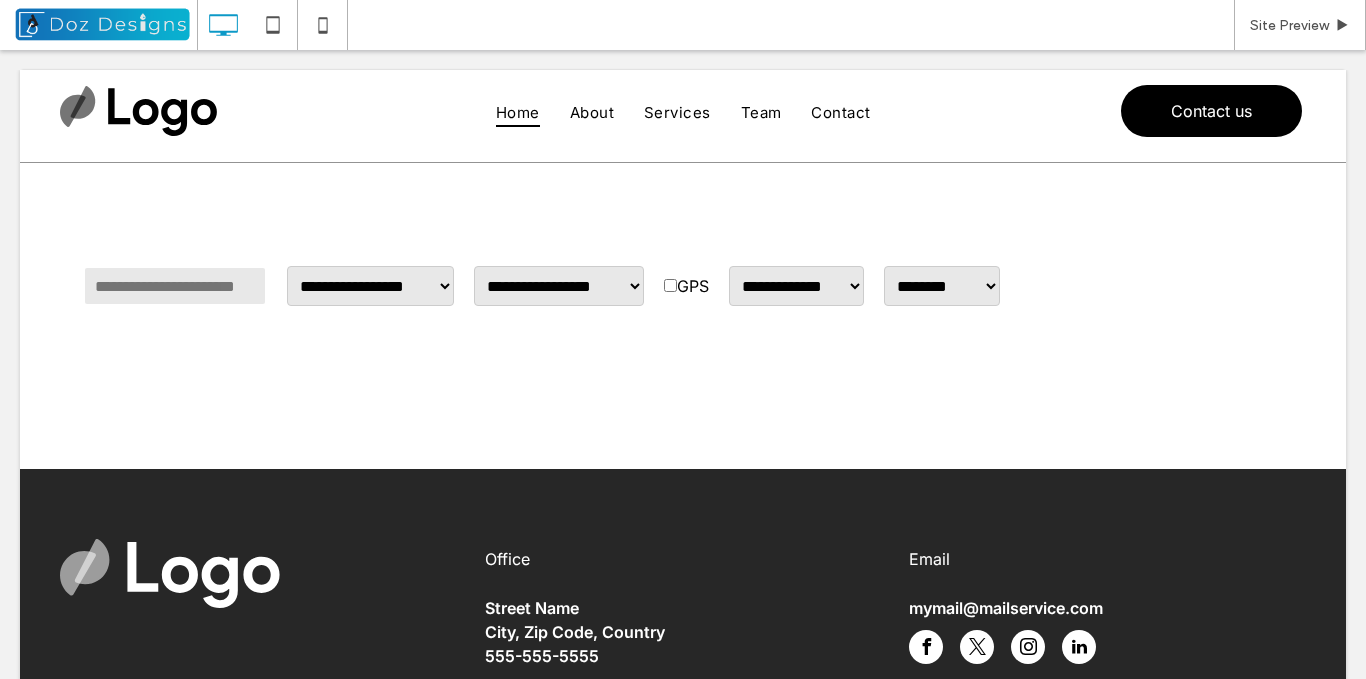 scroll, scrollTop: 0, scrollLeft: 0, axis: both 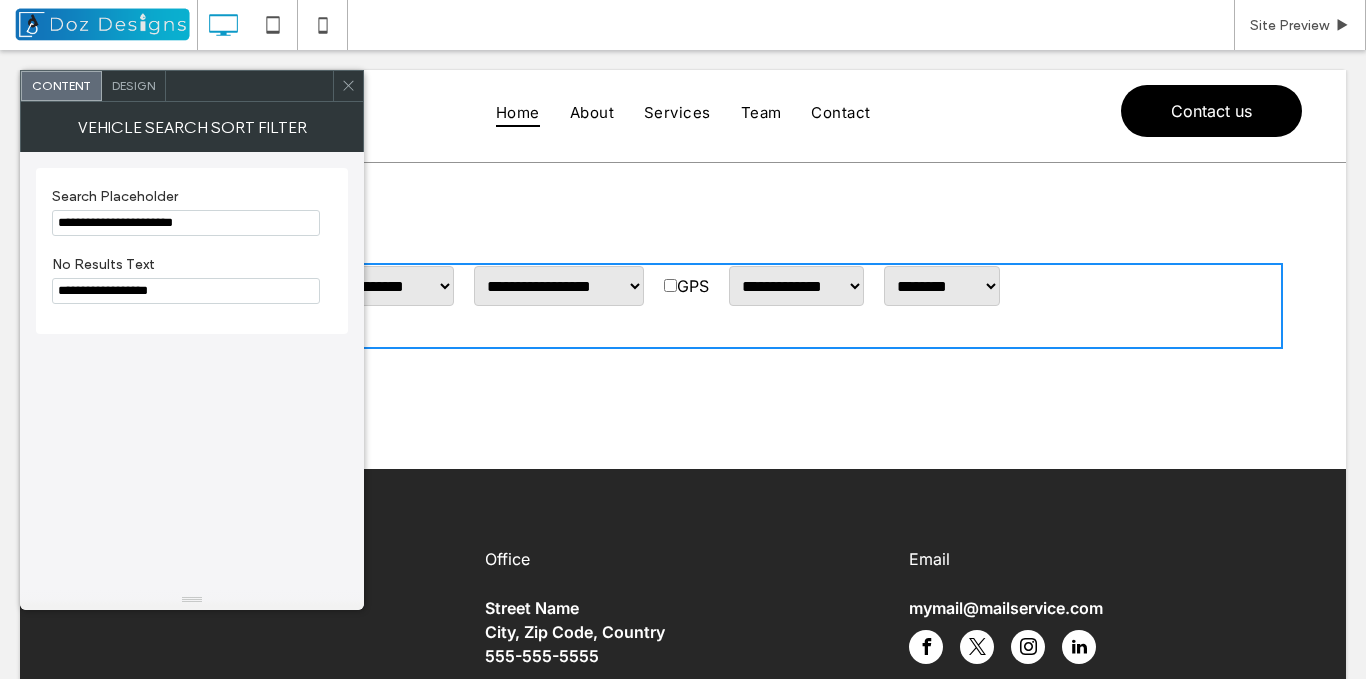 click 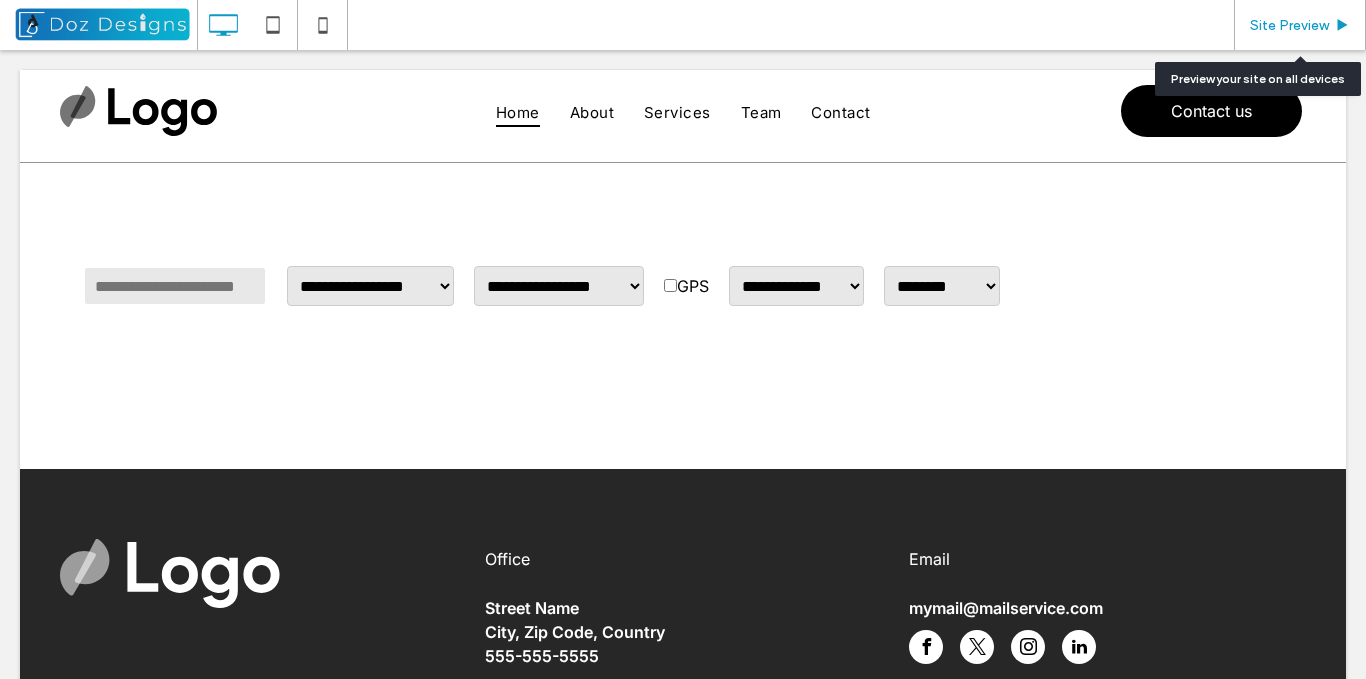 click on "Site Preview" at bounding box center (1289, 25) 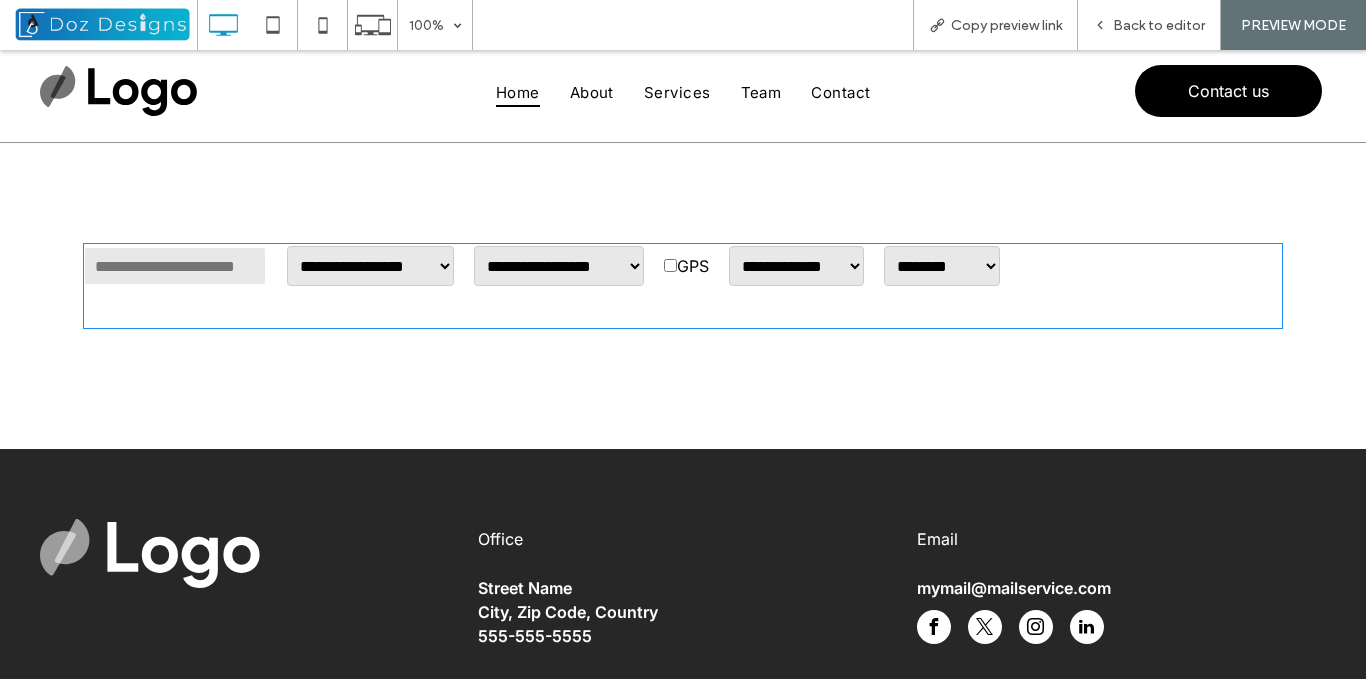 click at bounding box center (683, 286) 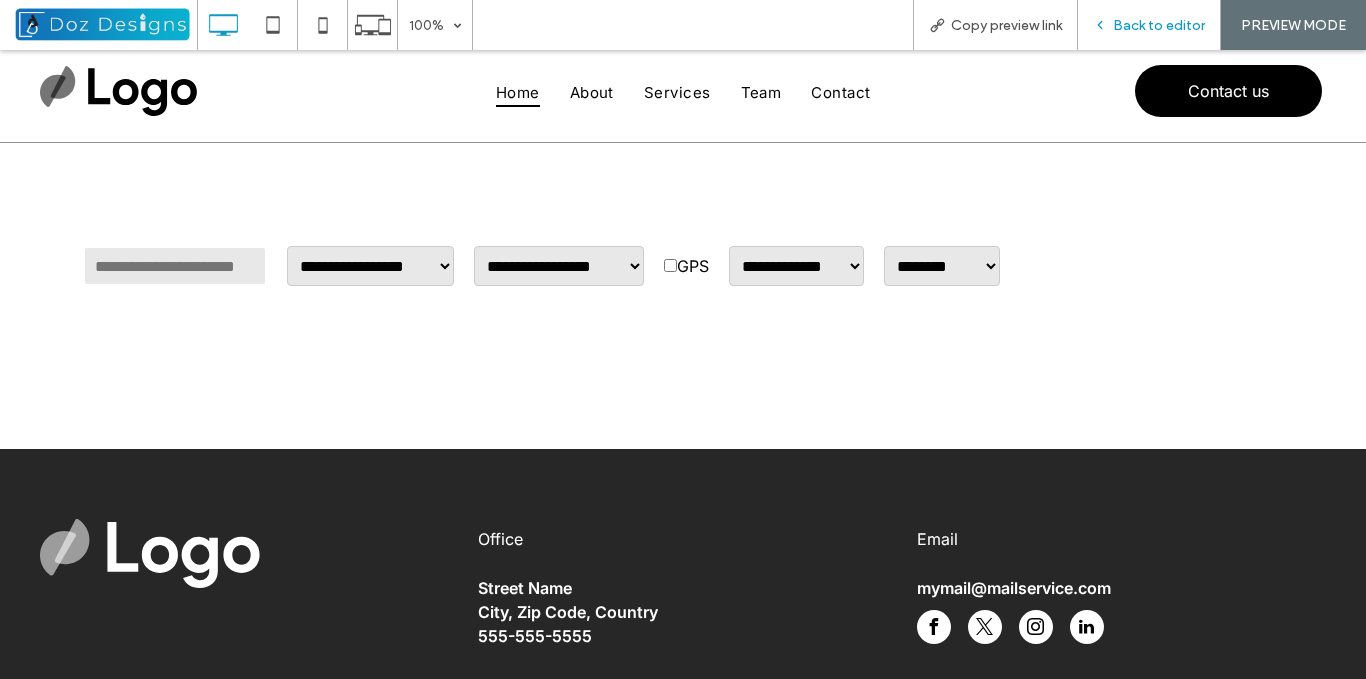 click on "Back to editor" at bounding box center [1159, 25] 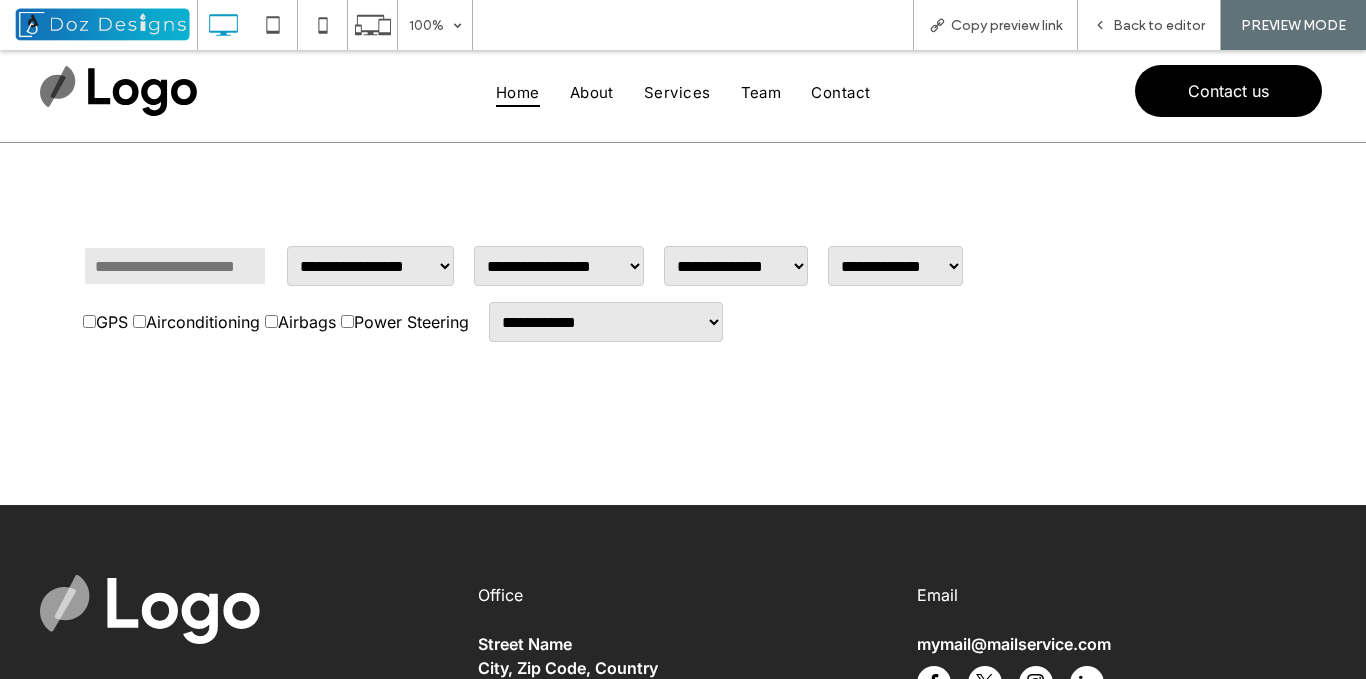 scroll, scrollTop: 0, scrollLeft: 0, axis: both 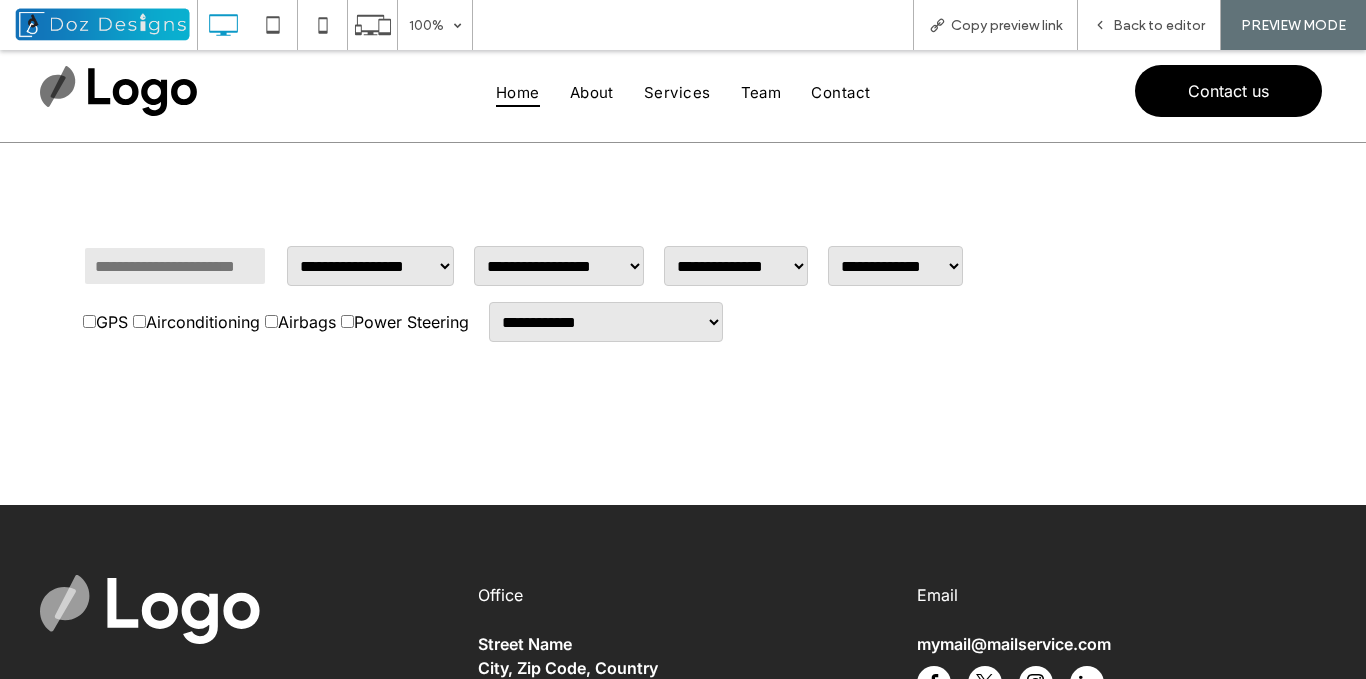 click on "**********" at bounding box center [736, 266] 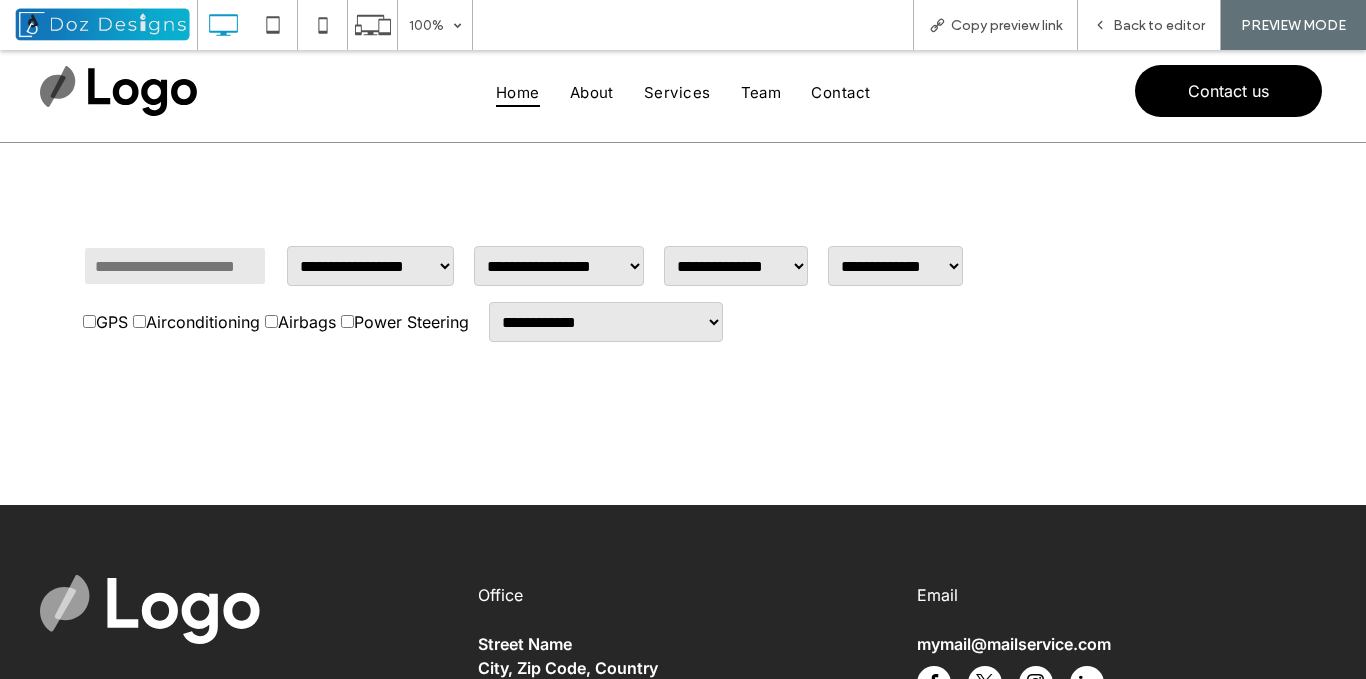 click on "**********" at bounding box center [559, 266] 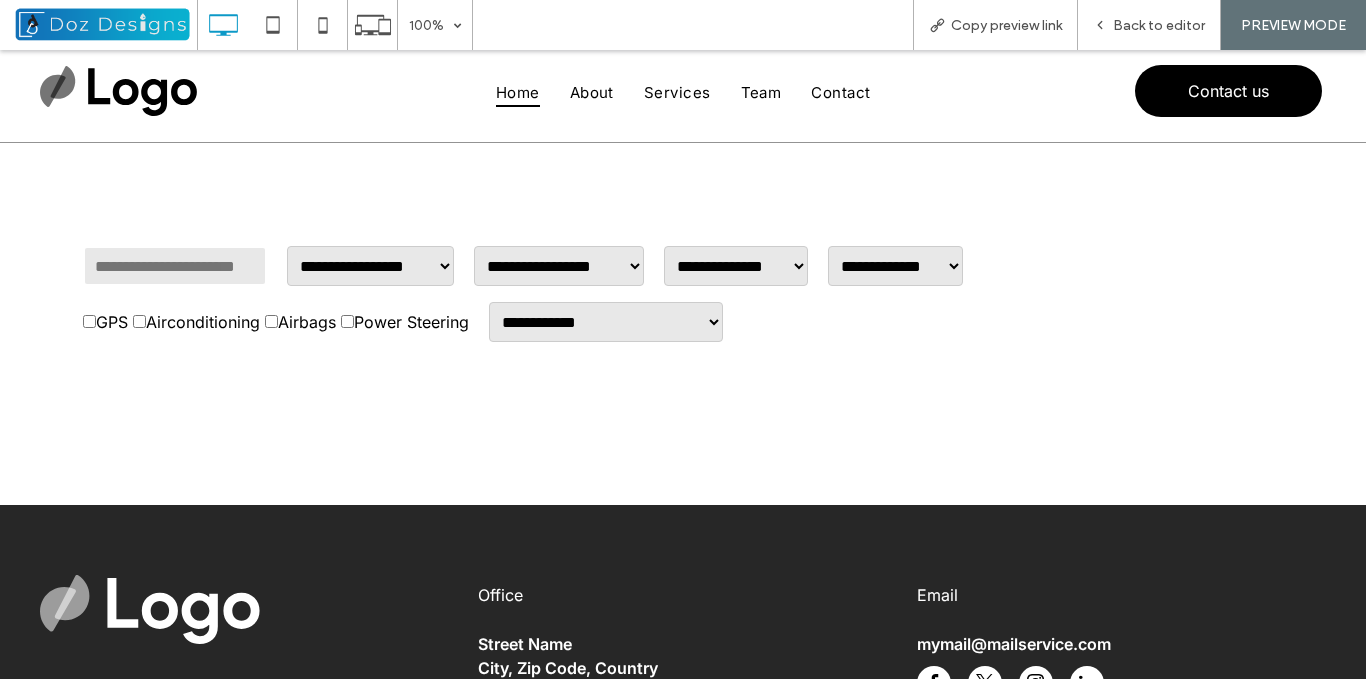 click on "**********" at bounding box center [370, 266] 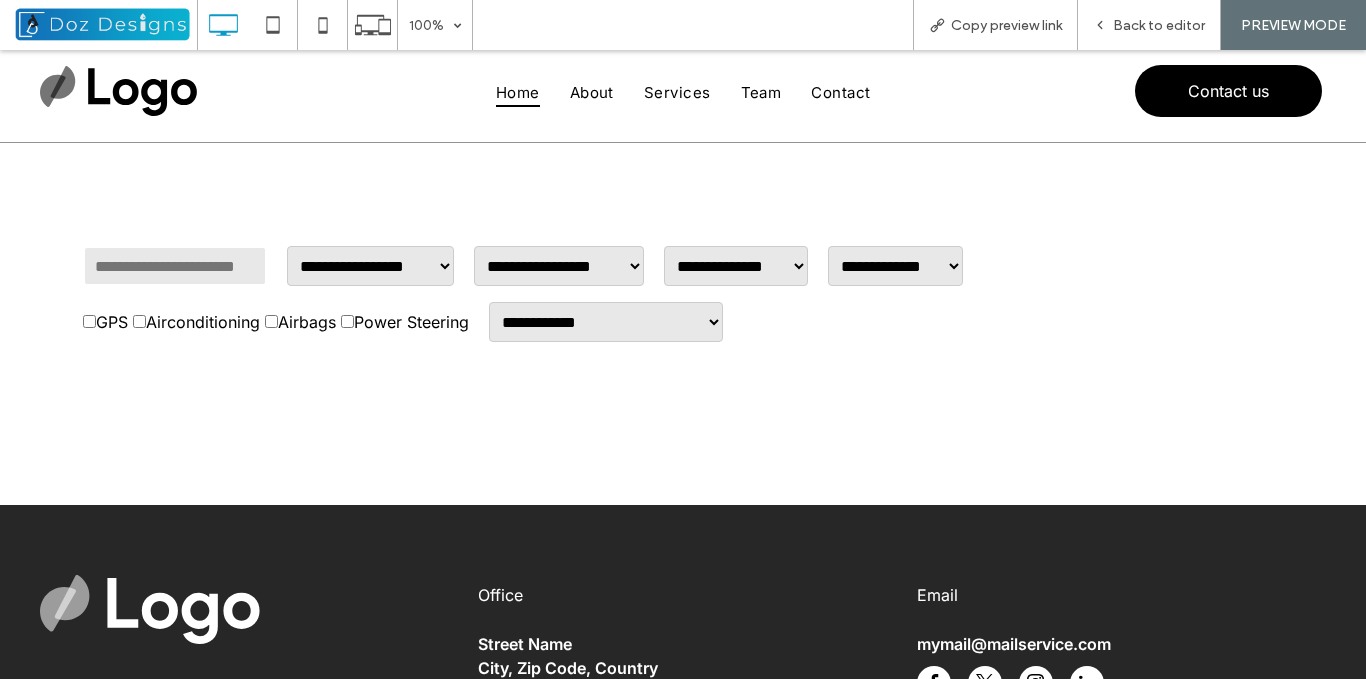 click on "**********" at bounding box center (683, 294) 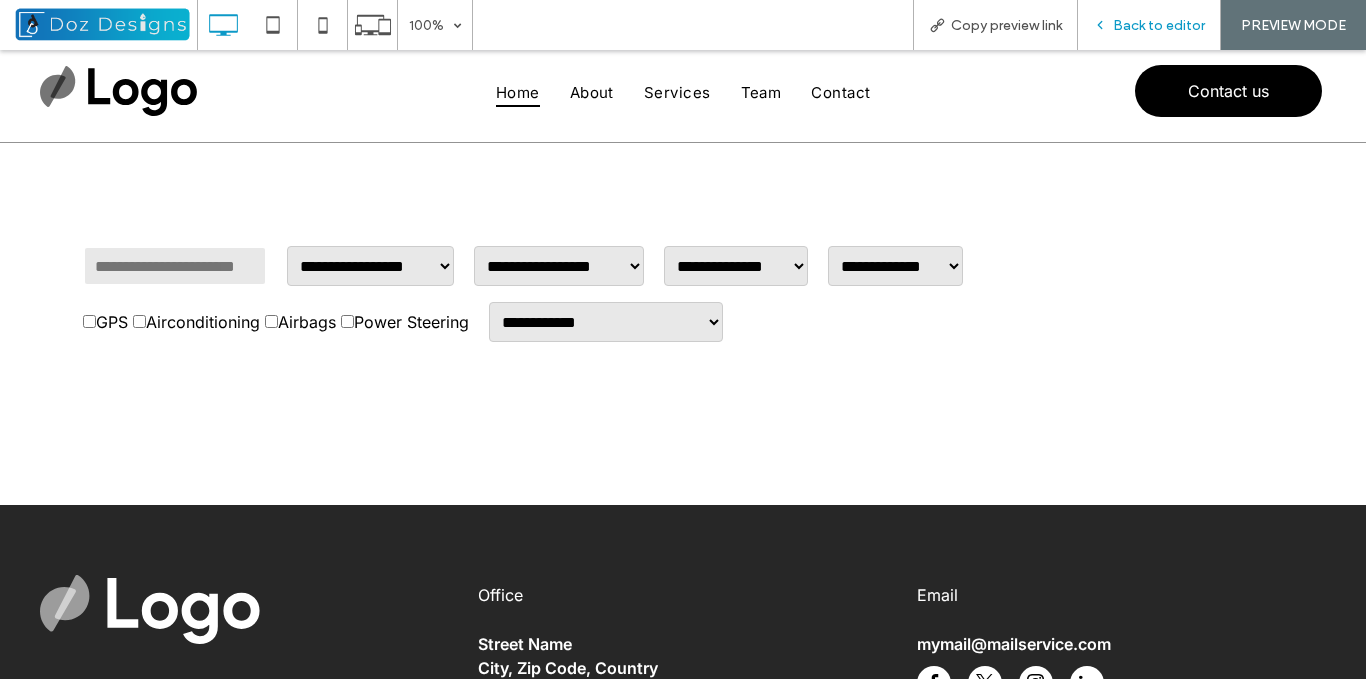 click on "Back to editor" at bounding box center [1159, 25] 